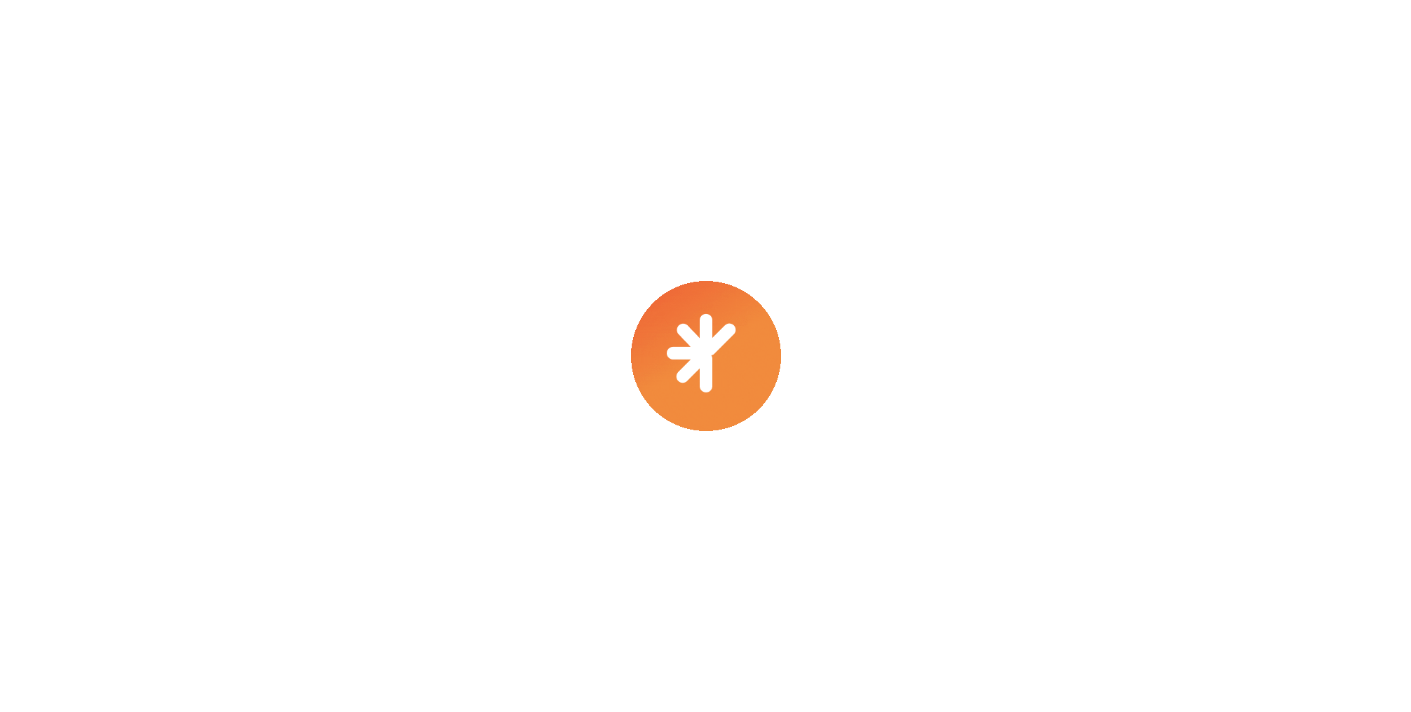 scroll, scrollTop: 0, scrollLeft: 0, axis: both 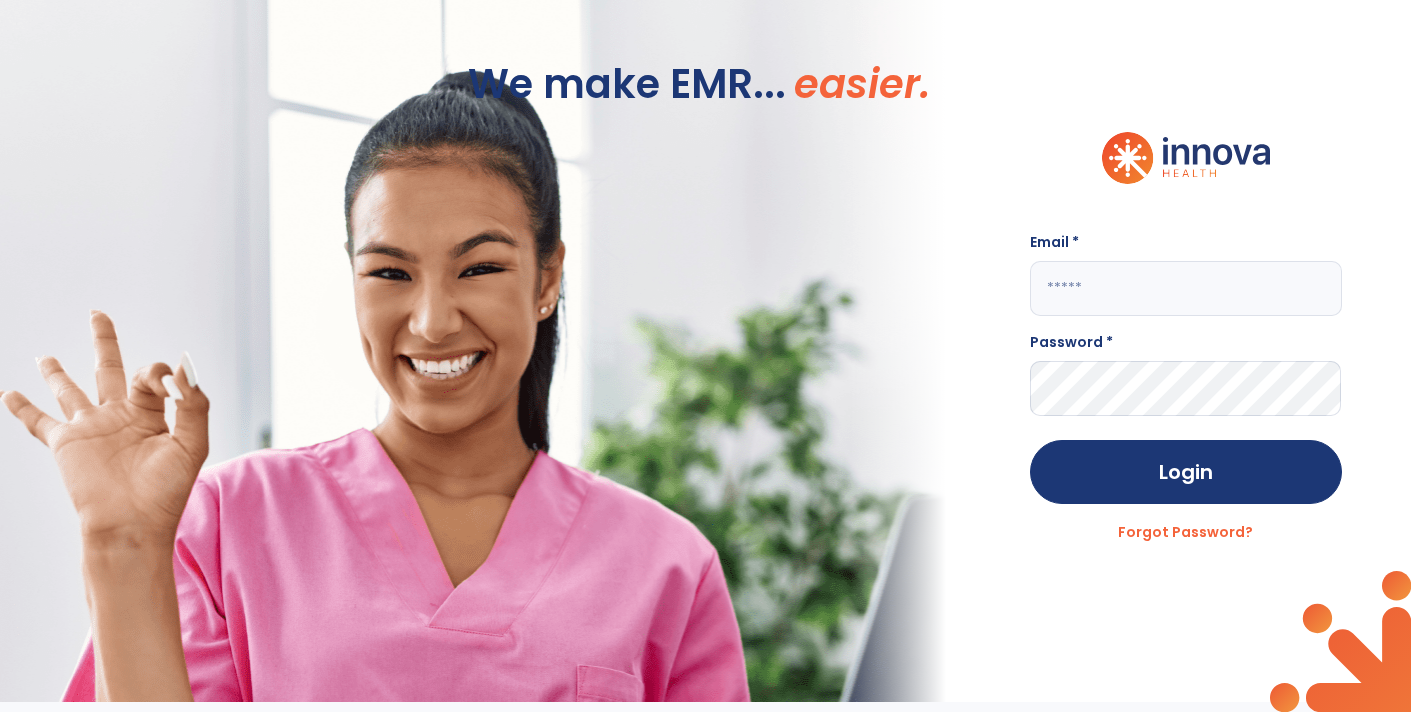 click 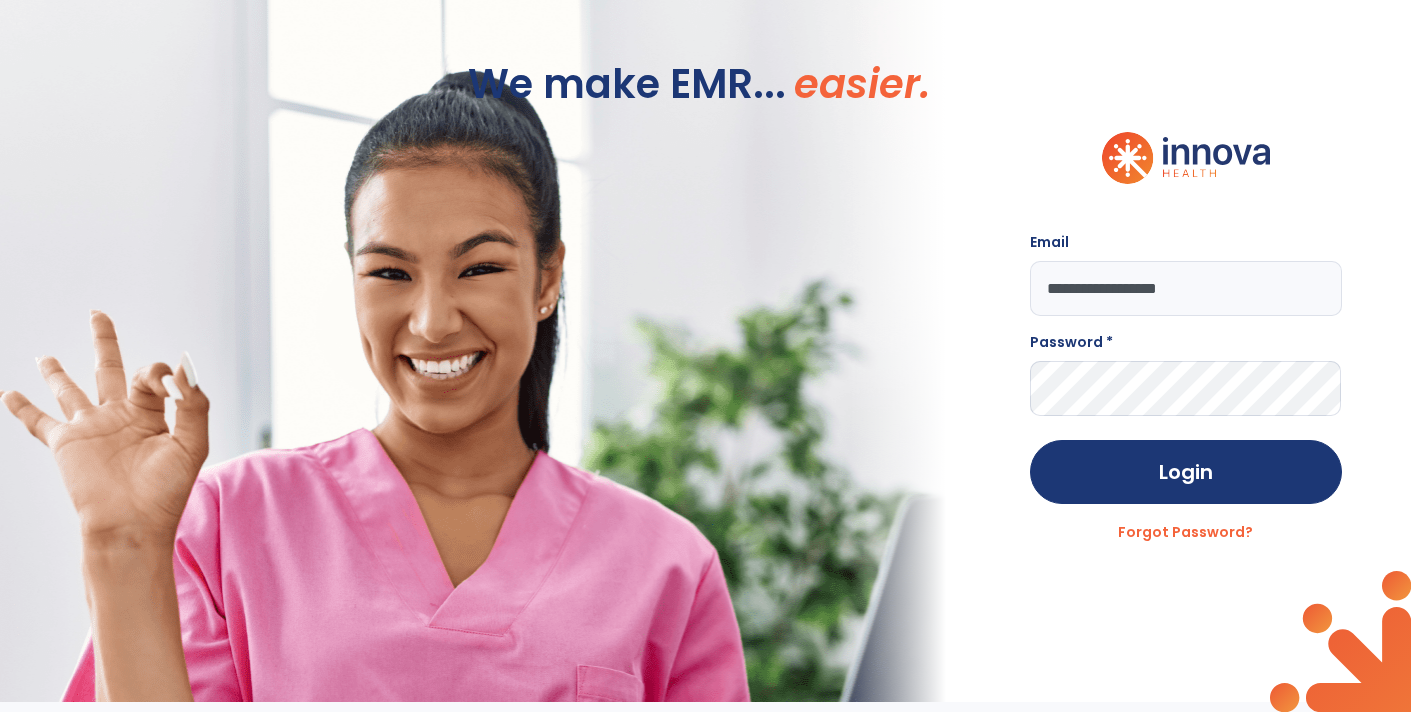 type on "**********" 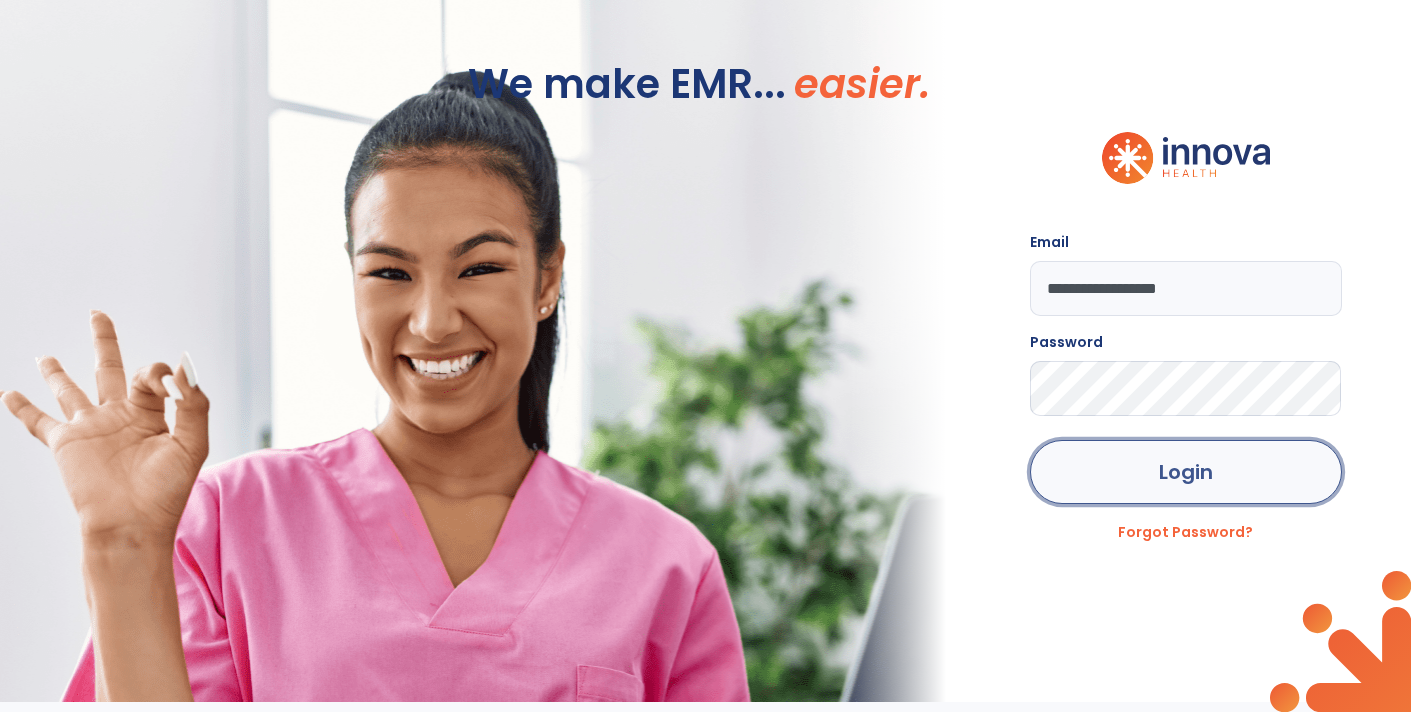 click on "Login" 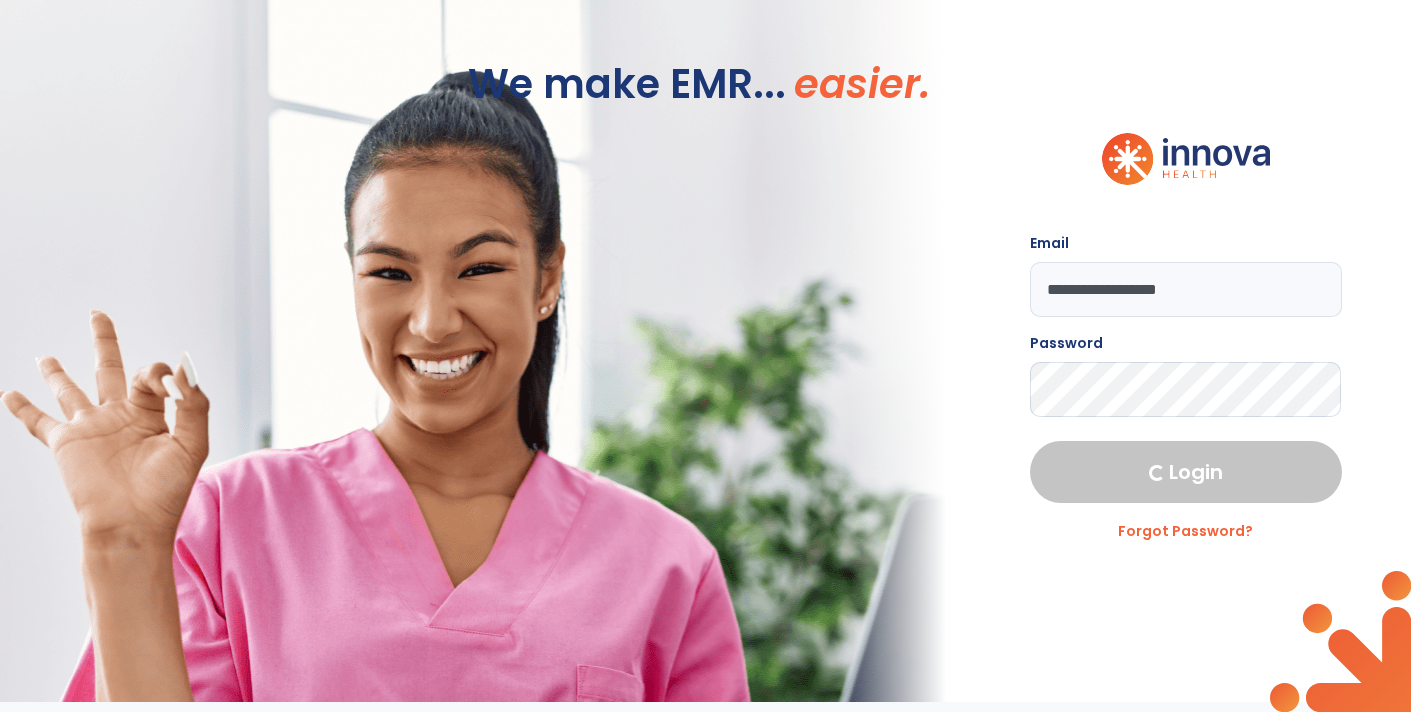 select on "****" 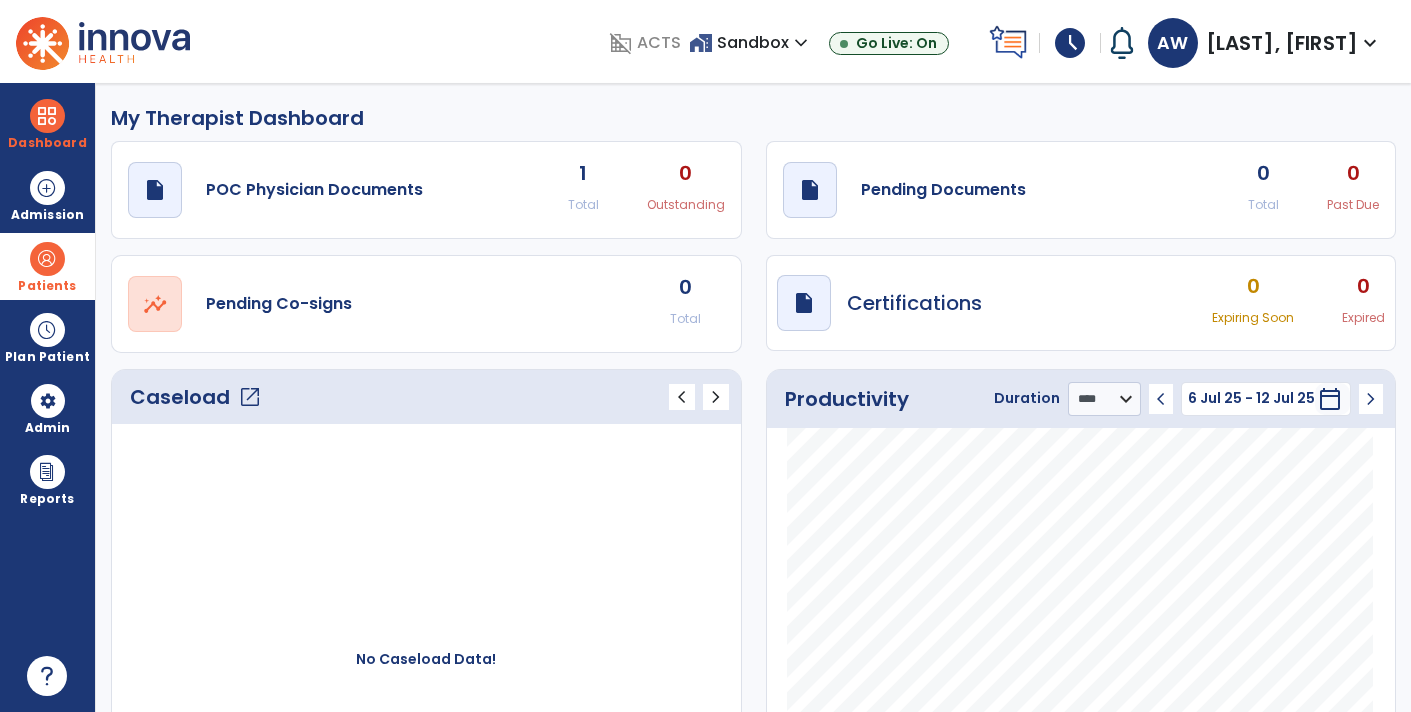 click on "Patients" at bounding box center (47, 286) 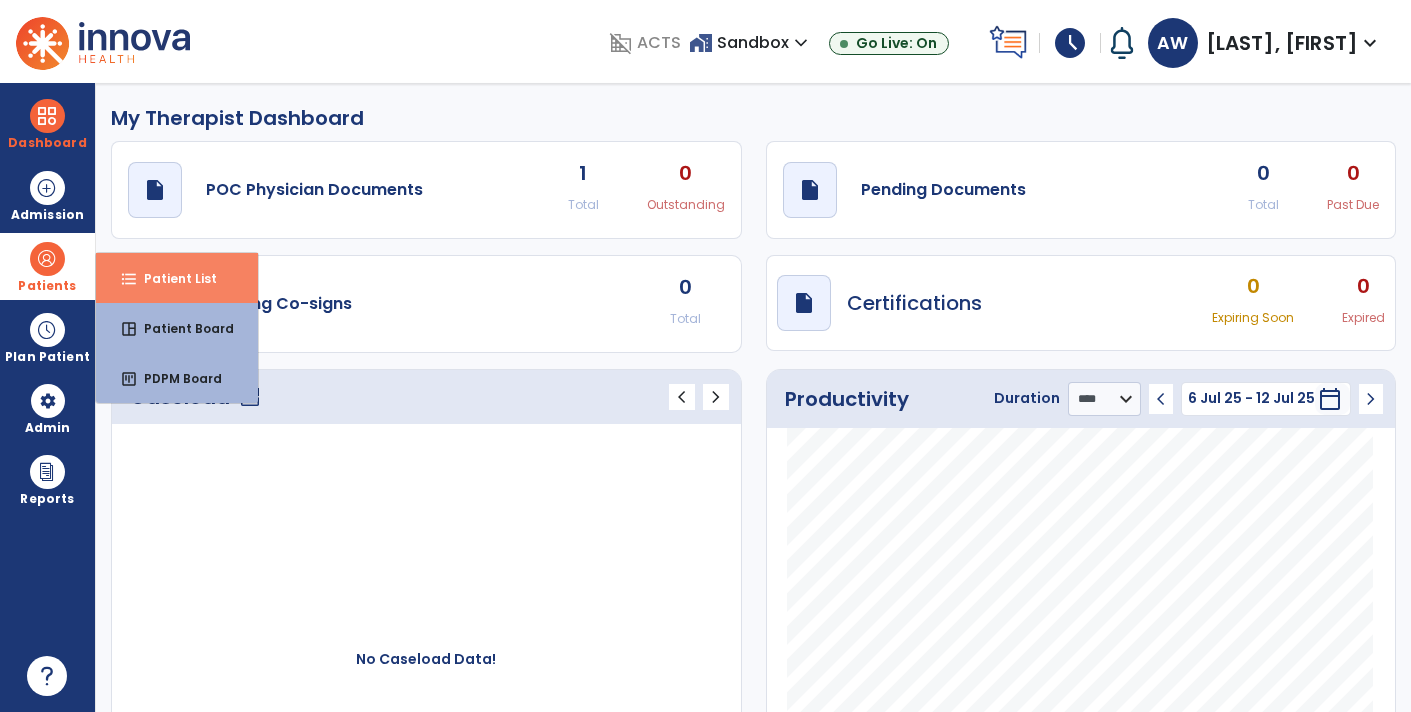 click on "format_list_bulleted  Patient List" at bounding box center (177, 278) 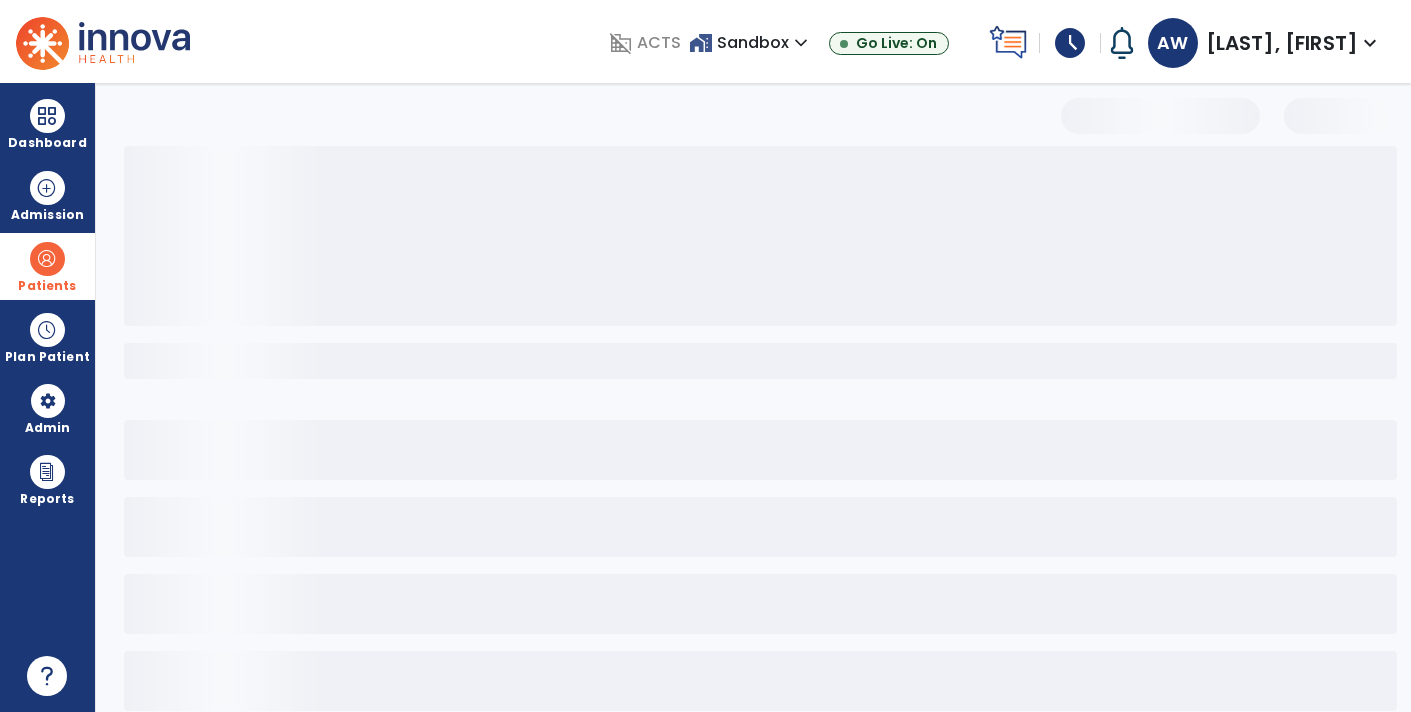 select on "***" 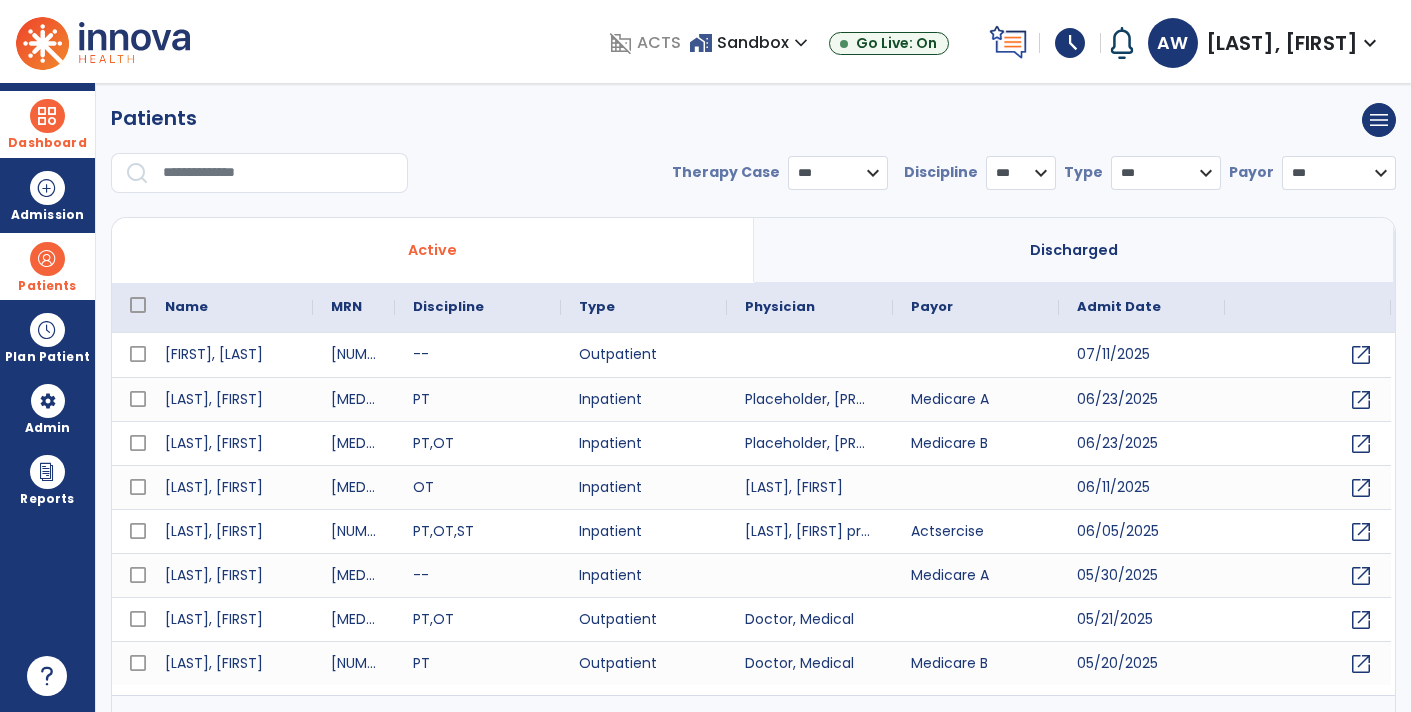 click on "Dashboard" at bounding box center [47, 124] 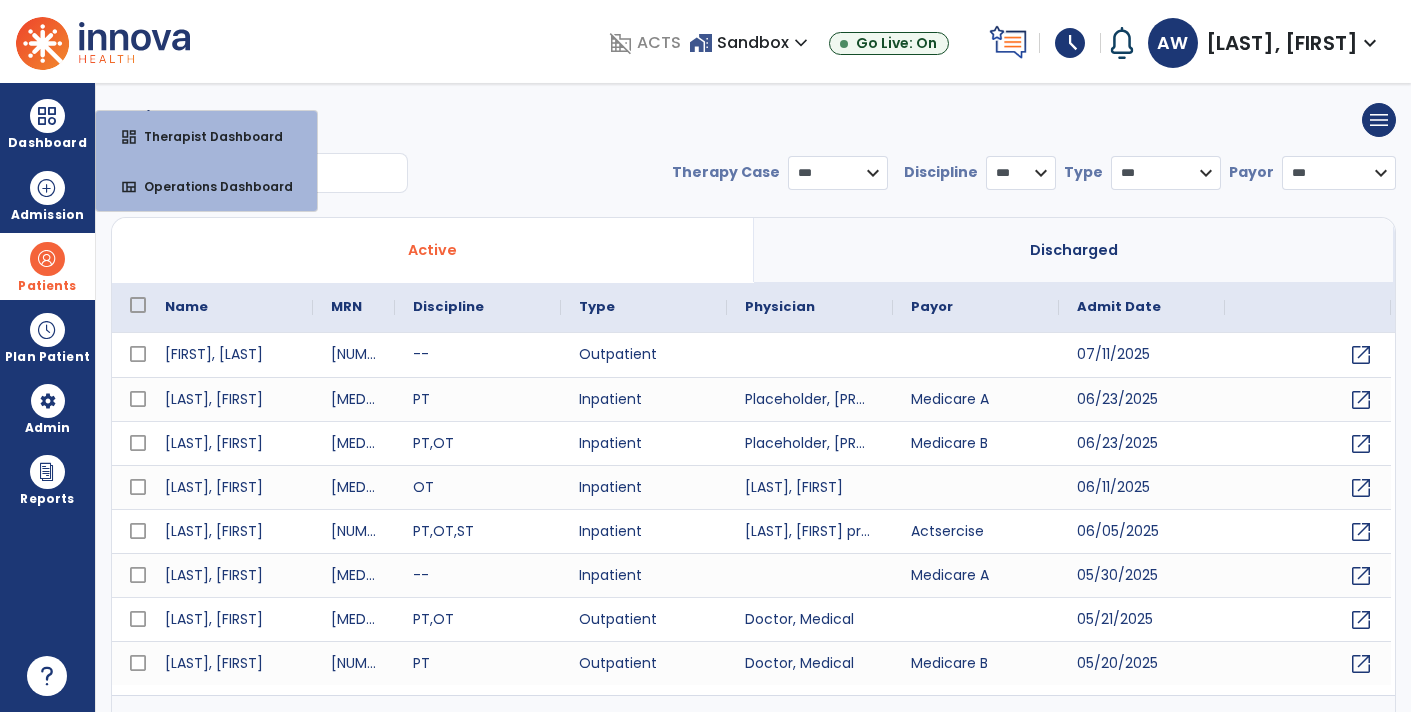 click on "expand_more" at bounding box center (801, 43) 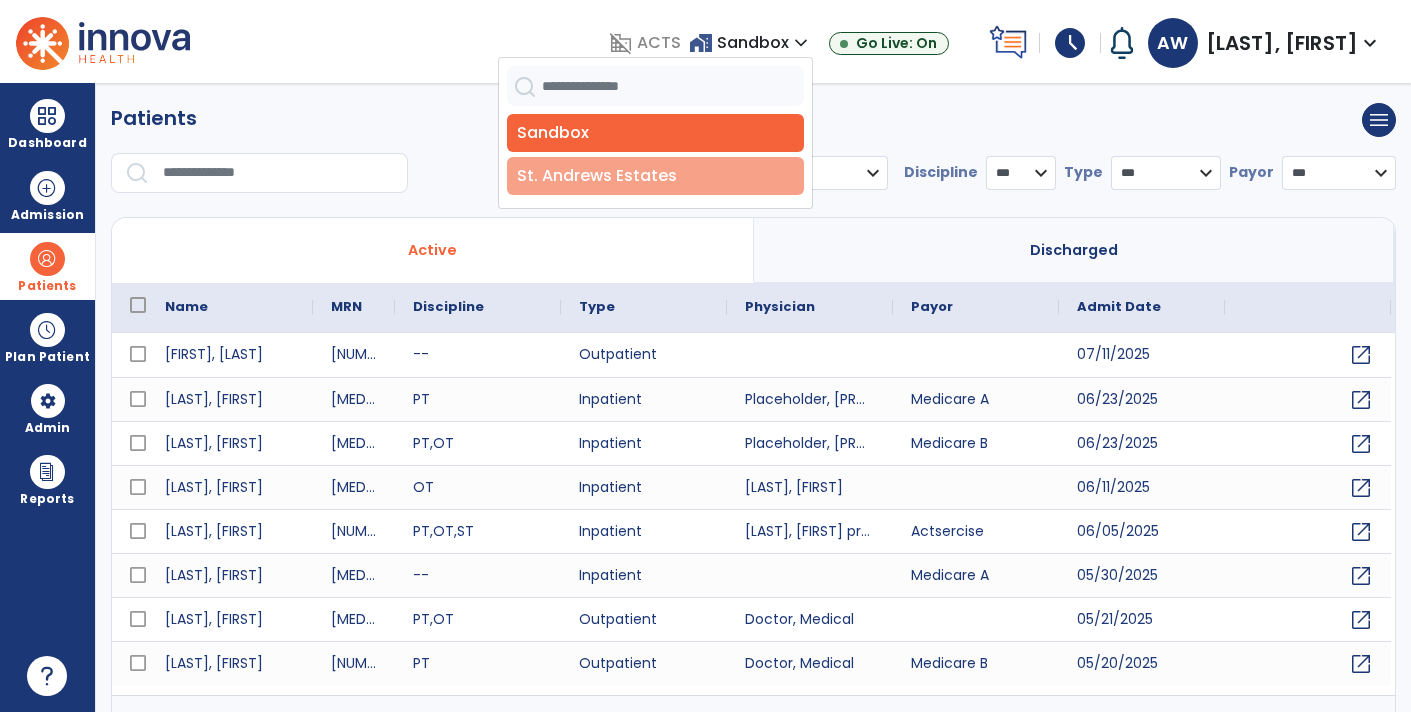 click on "St. Andrews Estates" at bounding box center (655, 176) 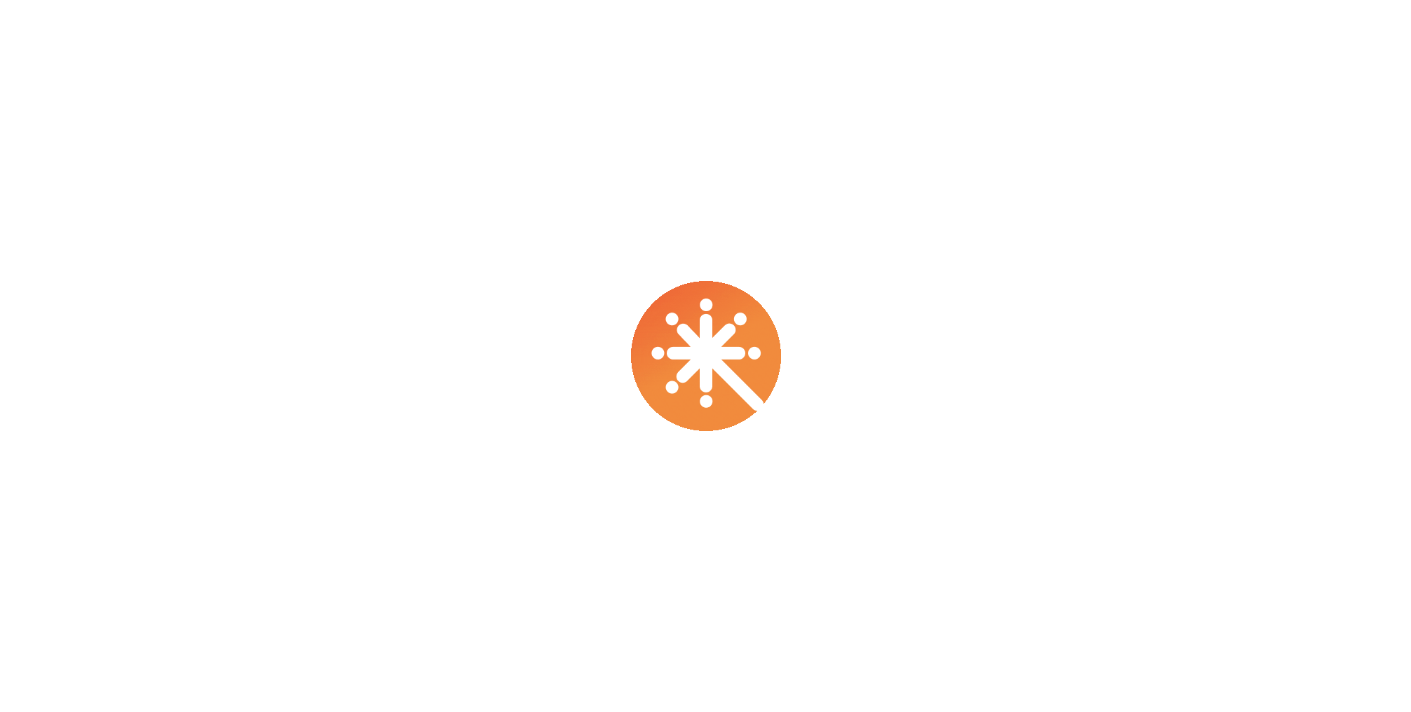scroll, scrollTop: 0, scrollLeft: 0, axis: both 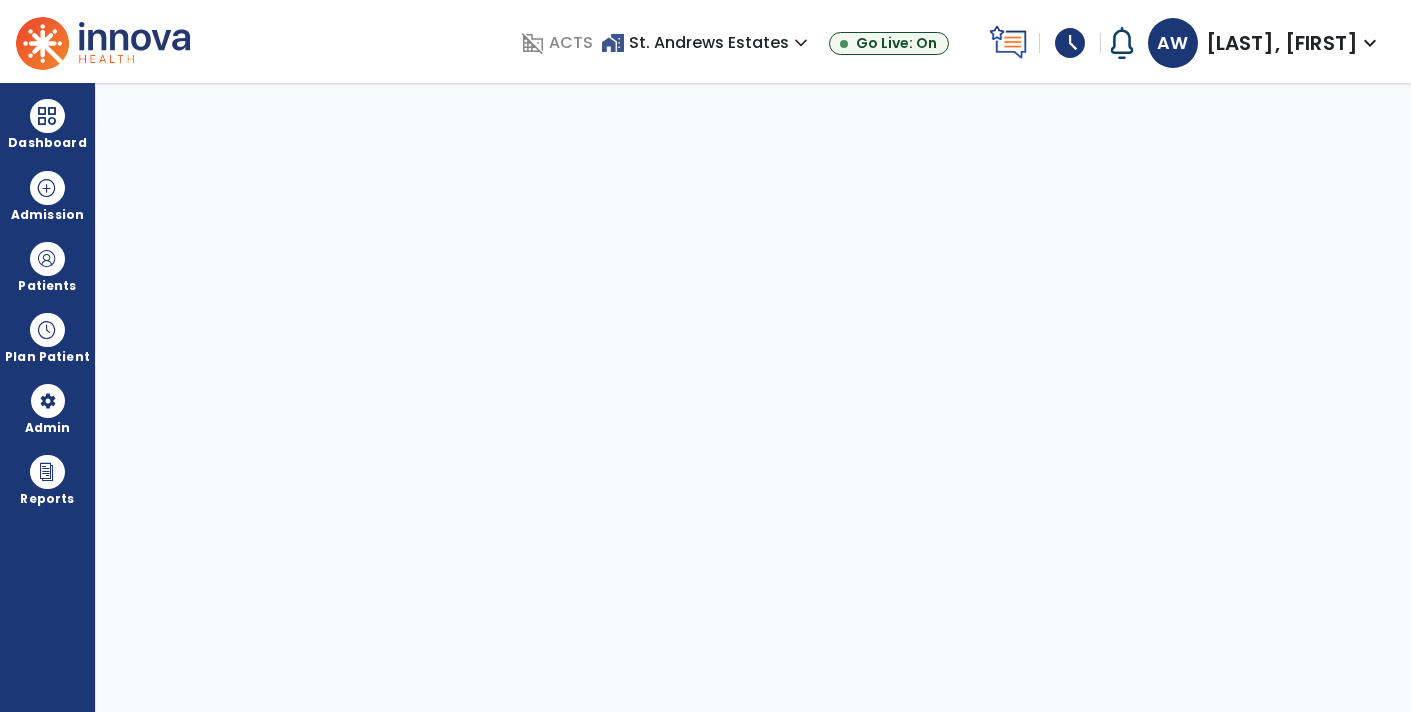 select on "****" 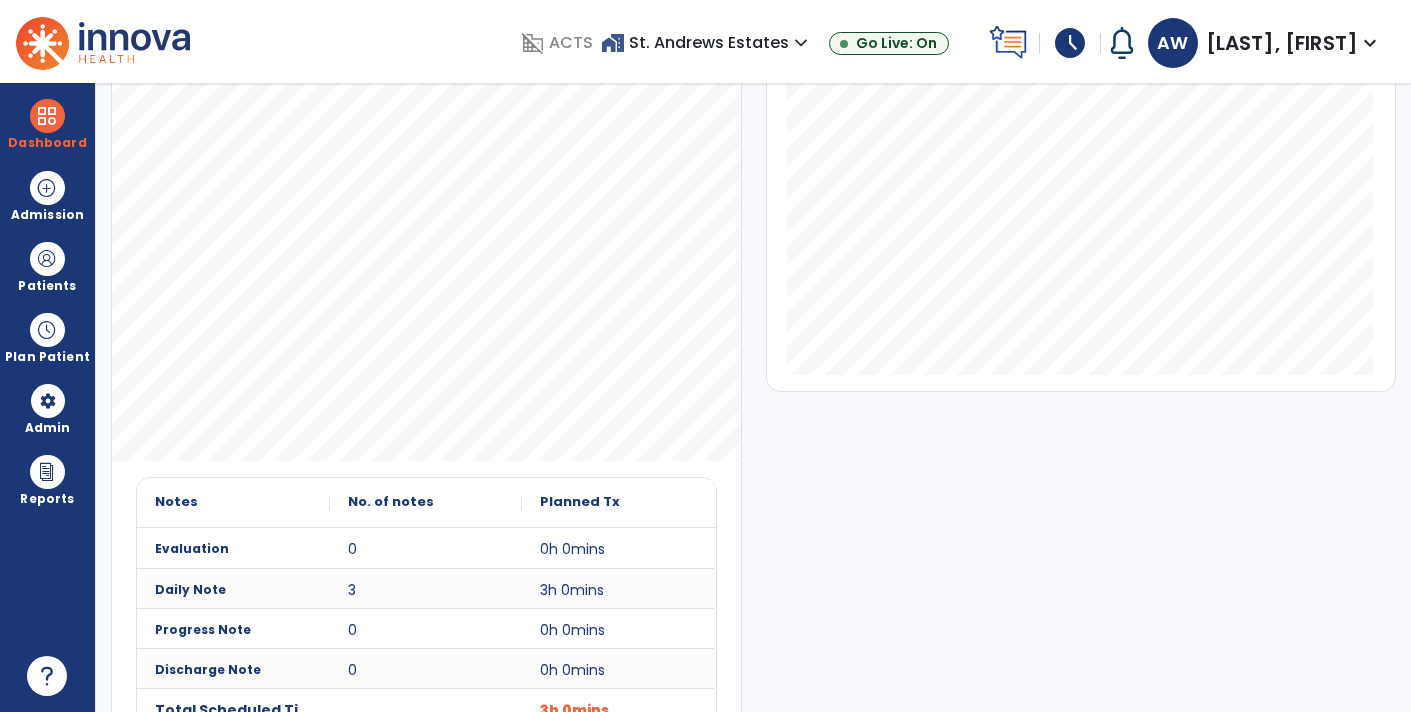 scroll, scrollTop: 432, scrollLeft: 0, axis: vertical 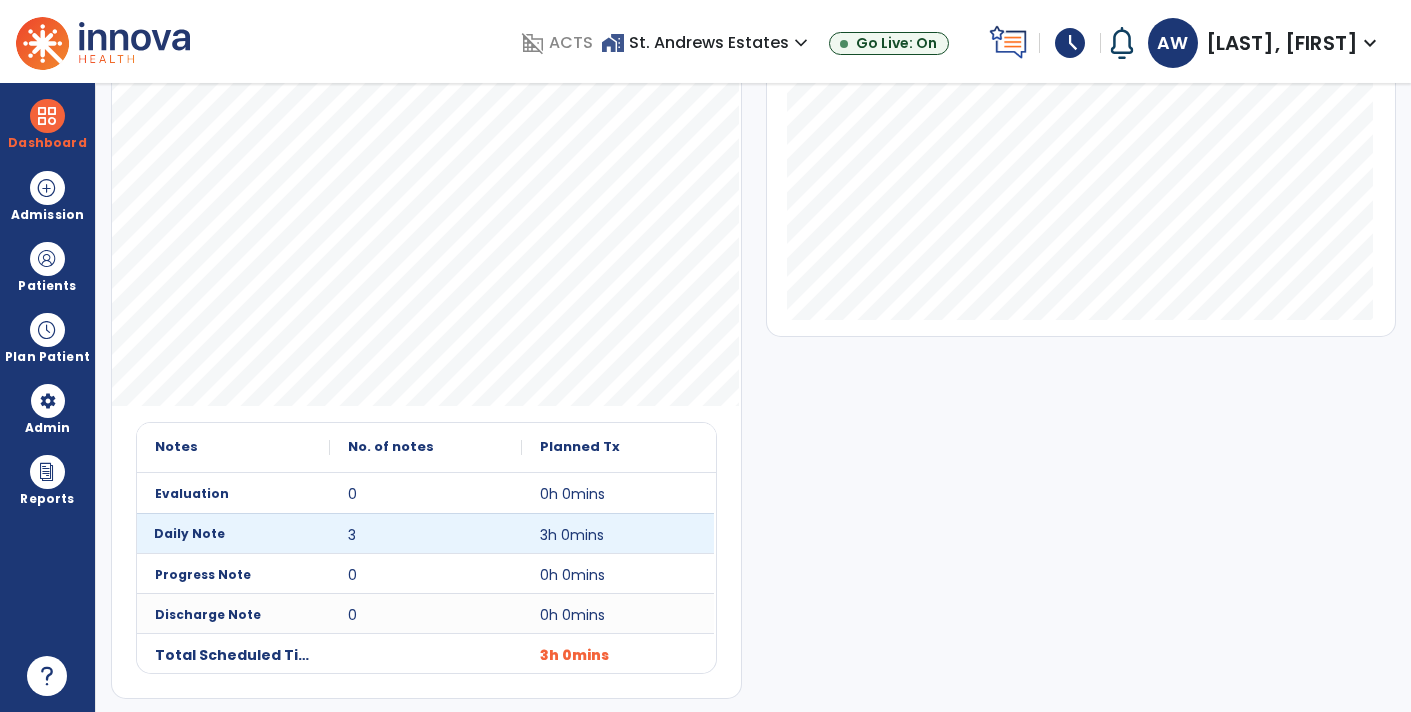 click on "Daily Note" 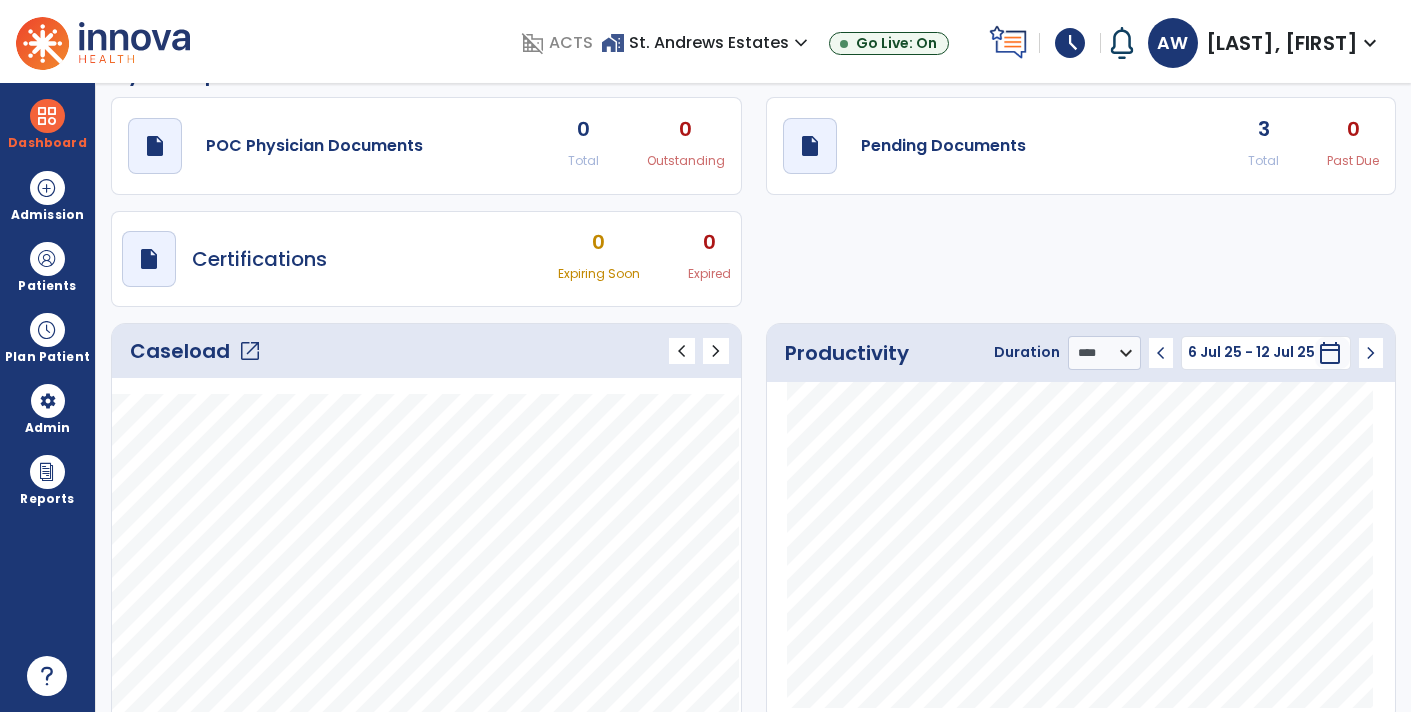 scroll, scrollTop: 0, scrollLeft: 0, axis: both 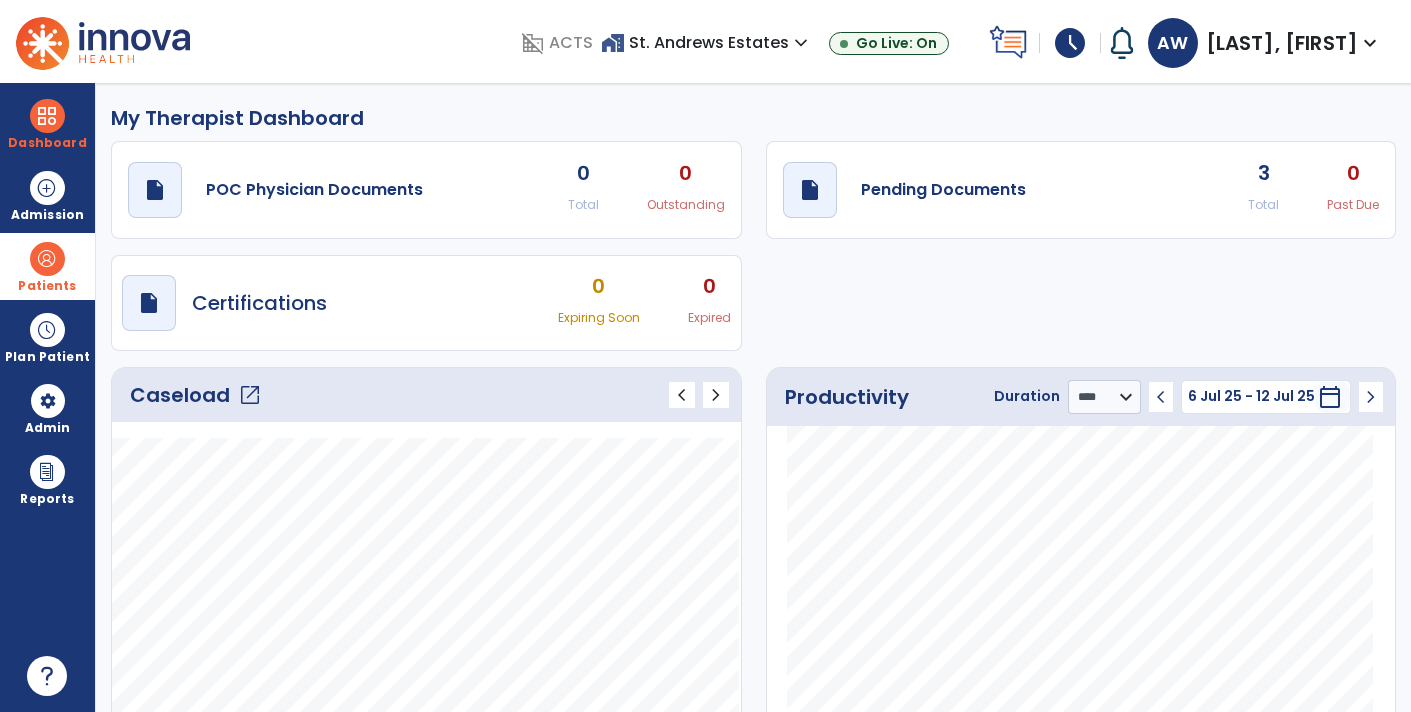 click at bounding box center (47, 259) 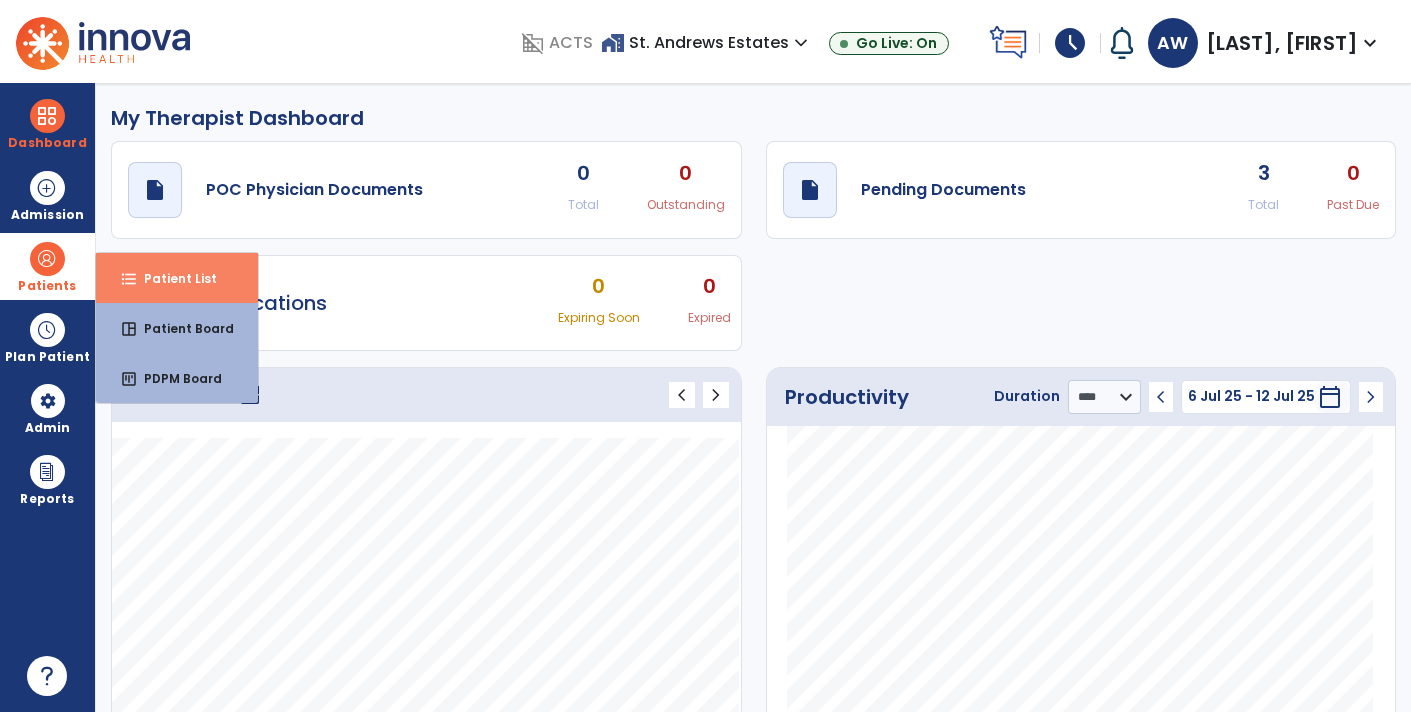 click on "Patient List" at bounding box center [172, 278] 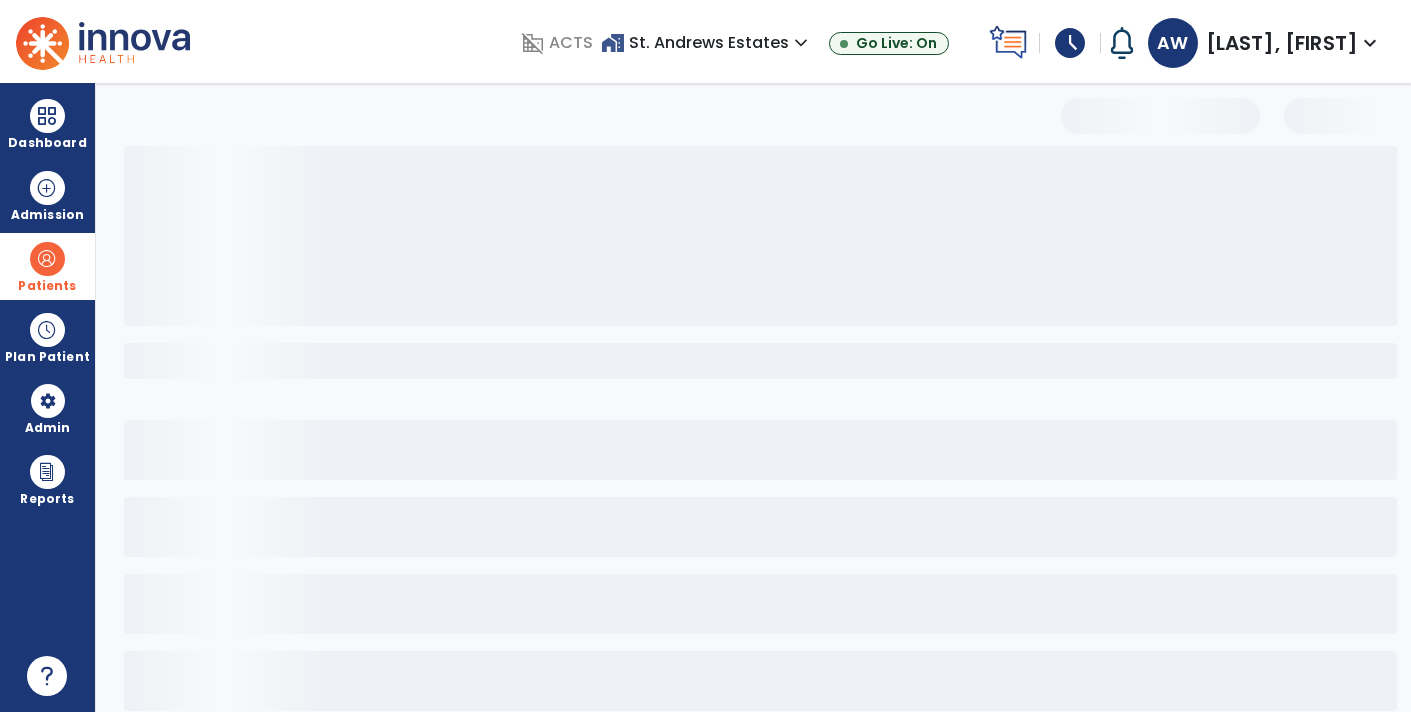 select on "***" 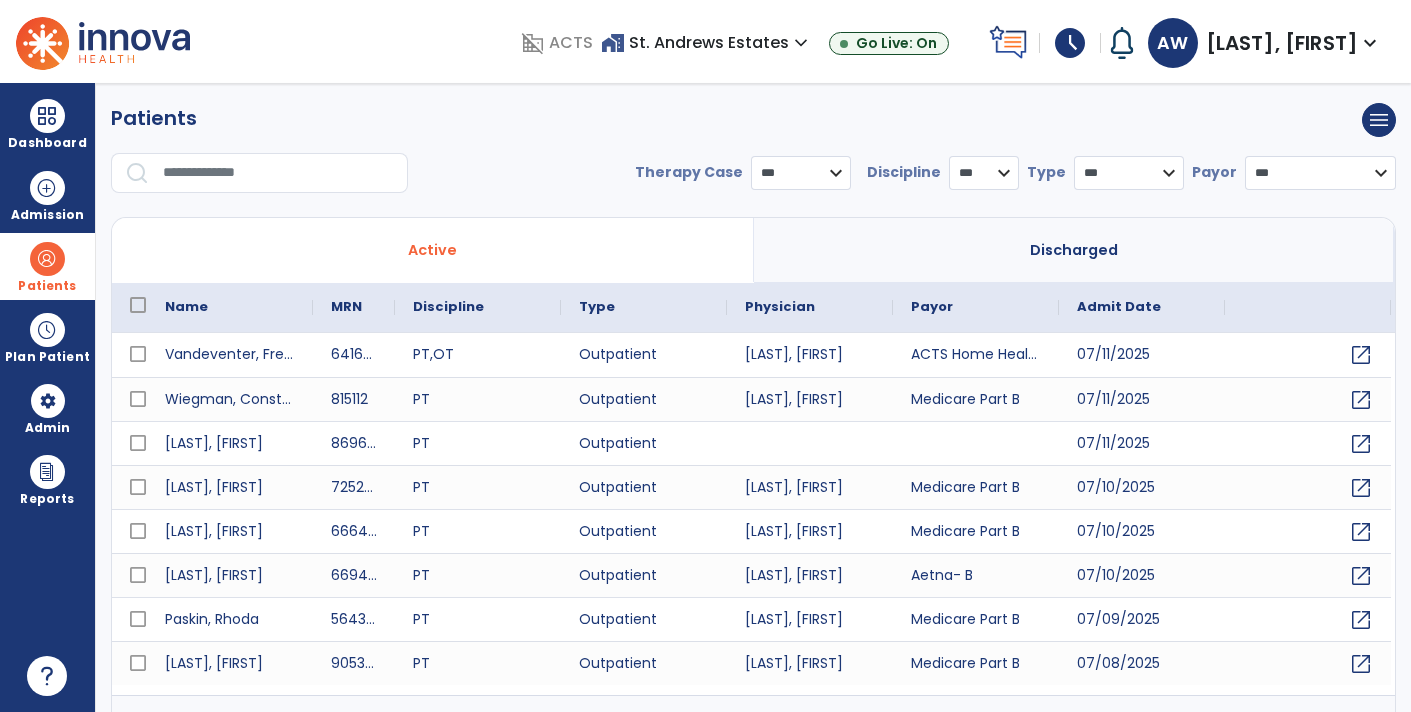 scroll, scrollTop: 30, scrollLeft: 0, axis: vertical 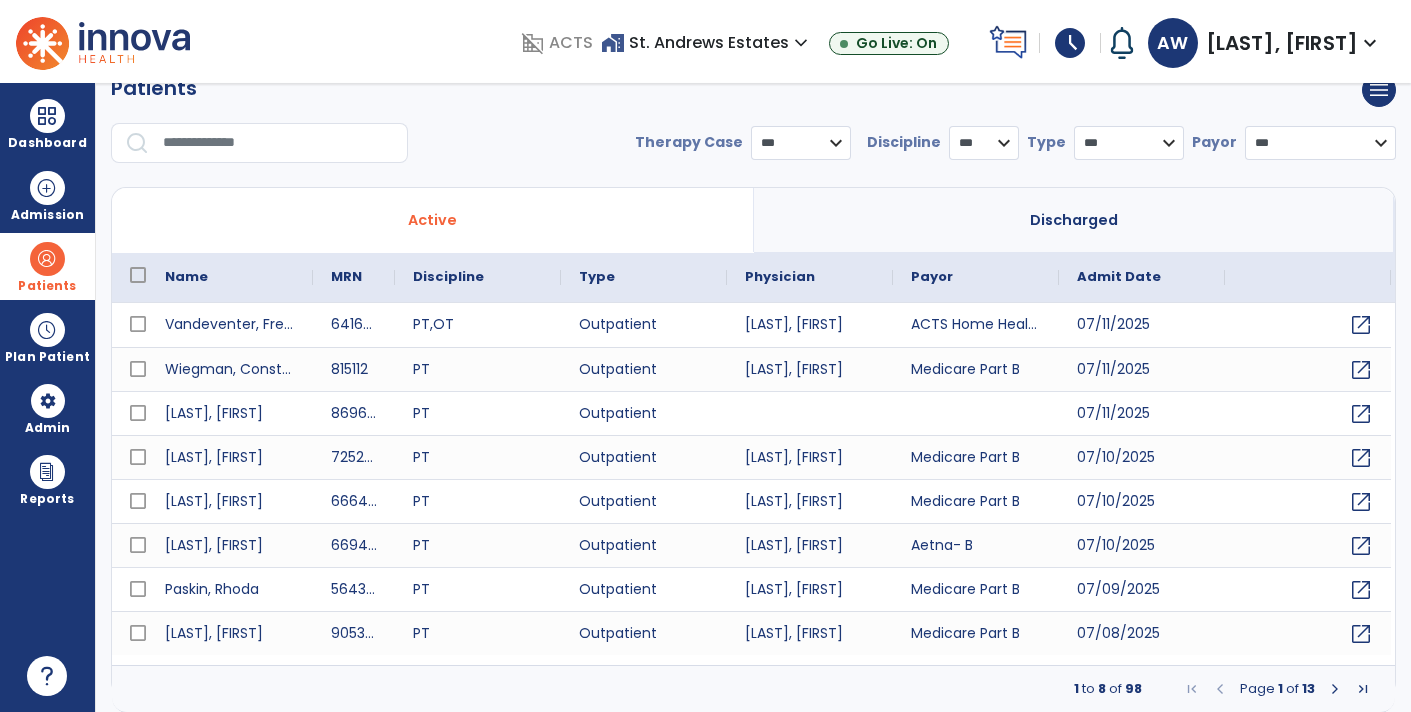 click on "Patients" at bounding box center [47, 266] 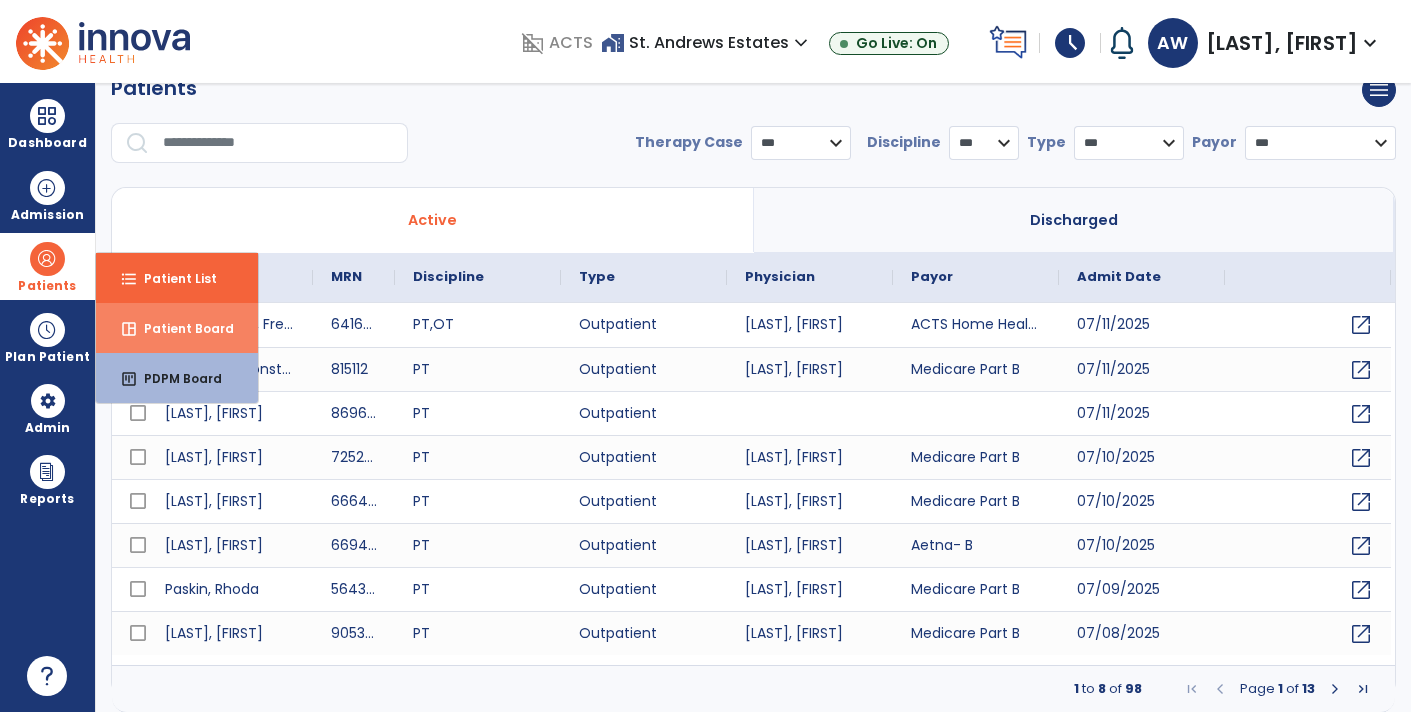 click on "Patient Board" at bounding box center (181, 328) 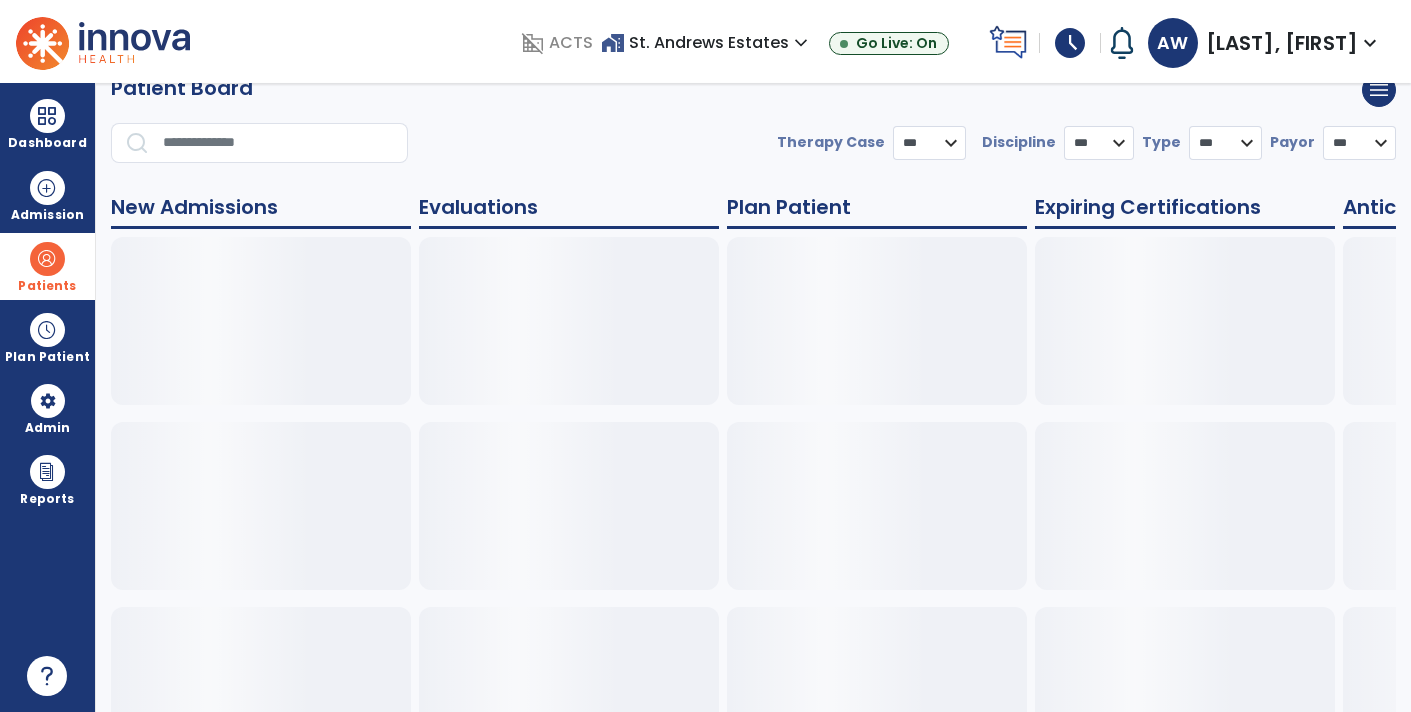 select on "***" 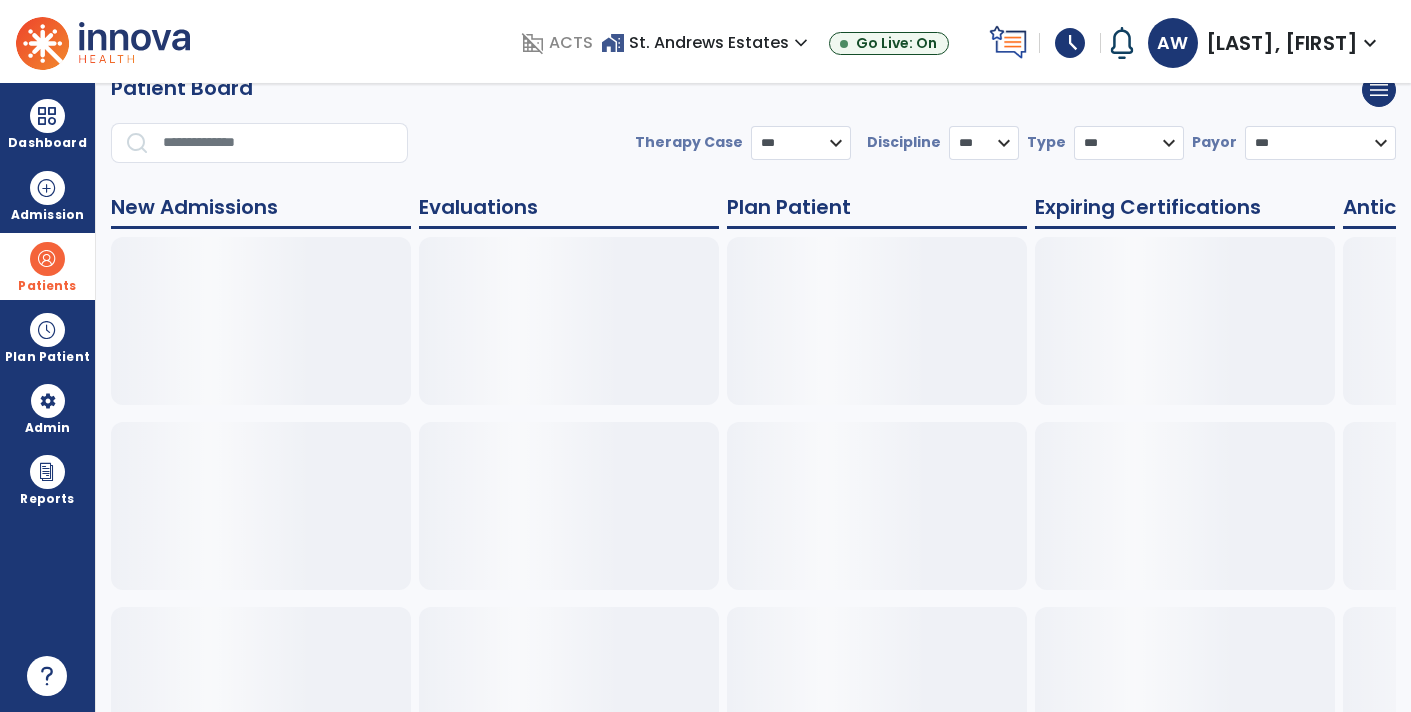 click at bounding box center [47, 259] 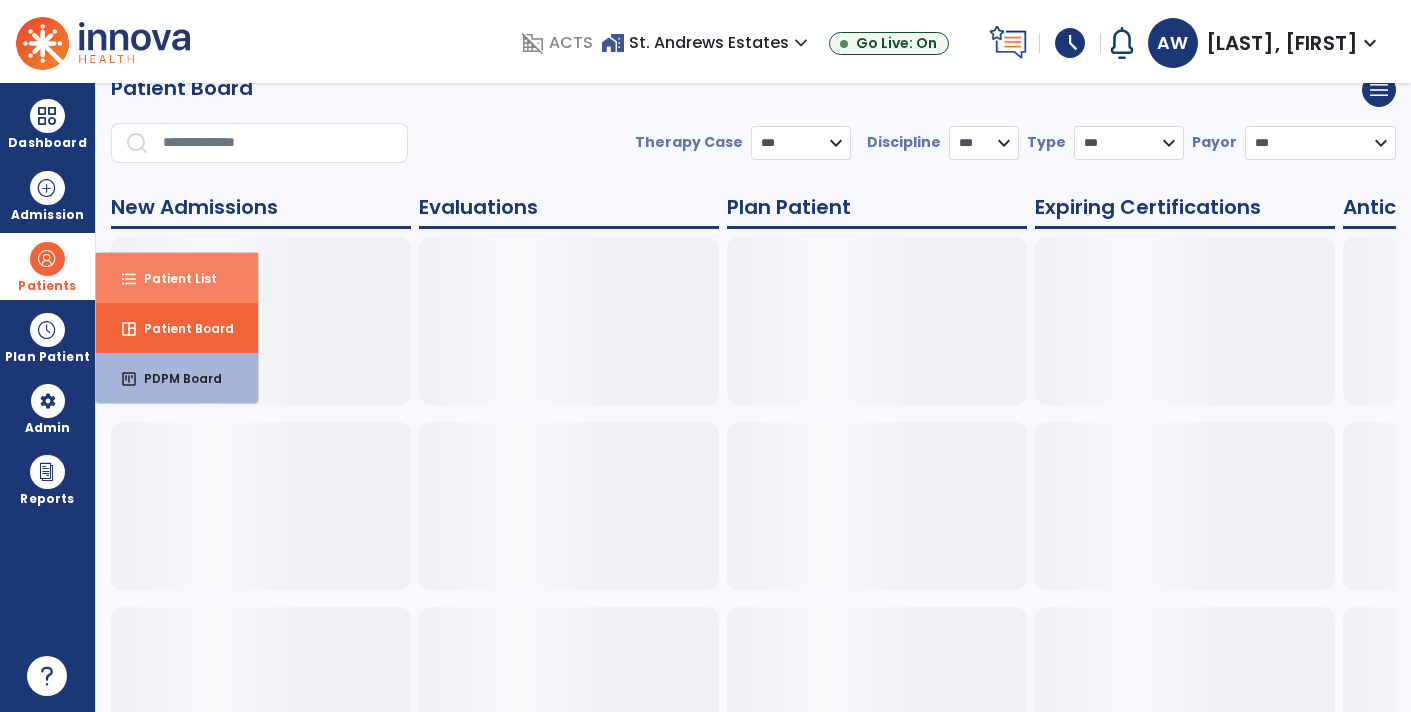click on "format_list_bulleted  Patient List" at bounding box center [177, 278] 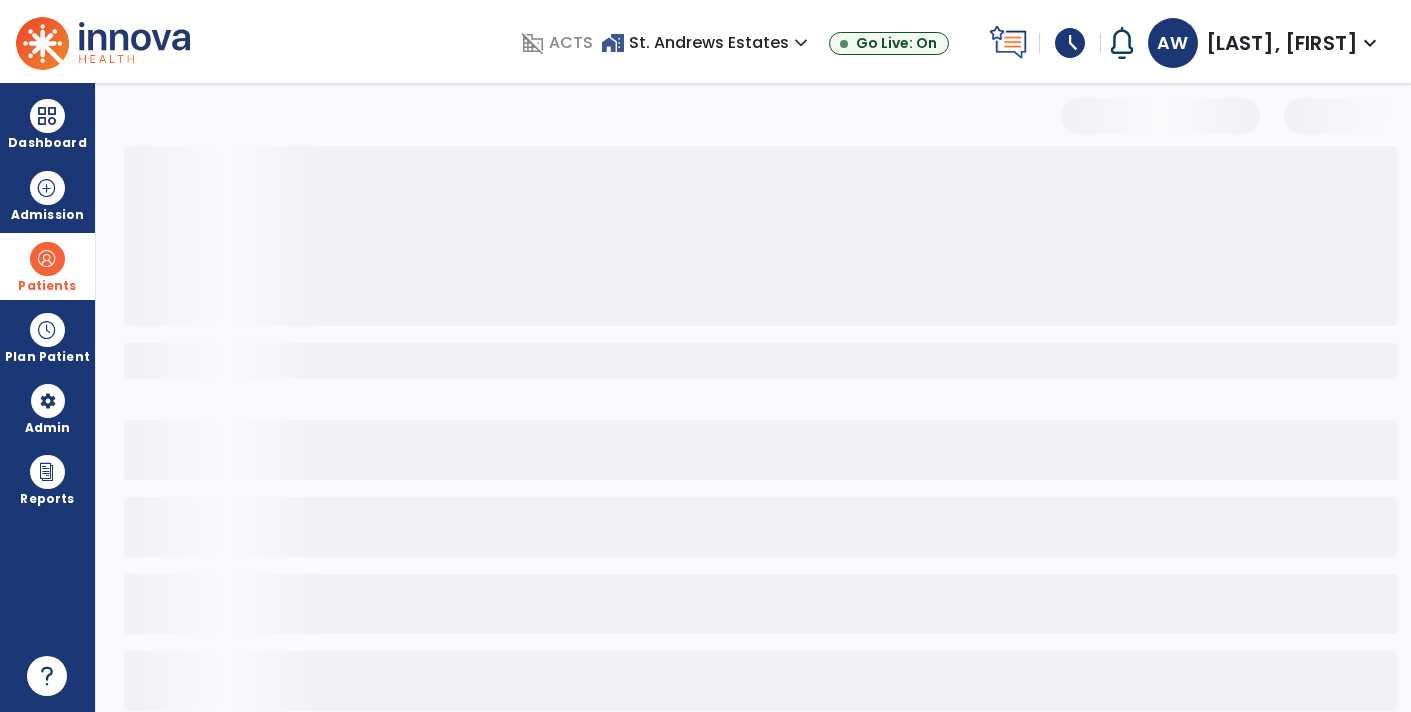 select on "***" 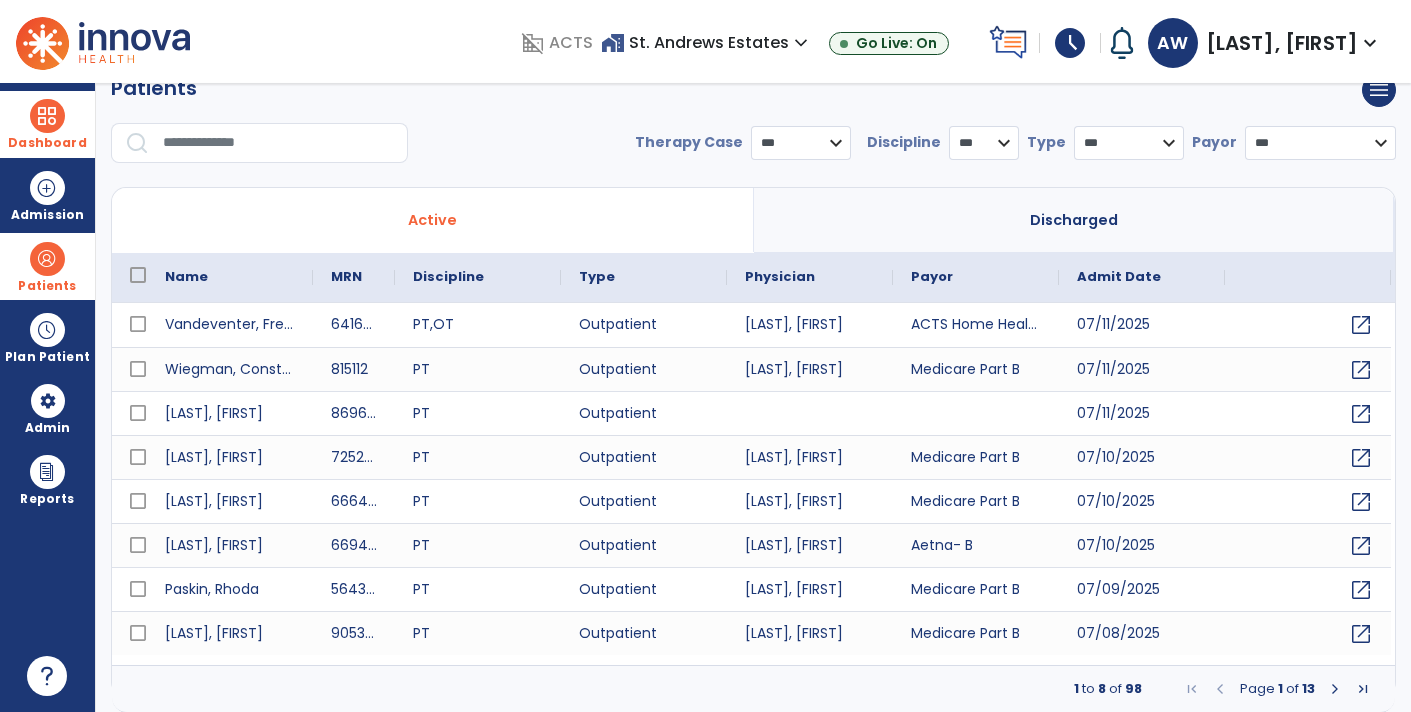 click at bounding box center (47, 116) 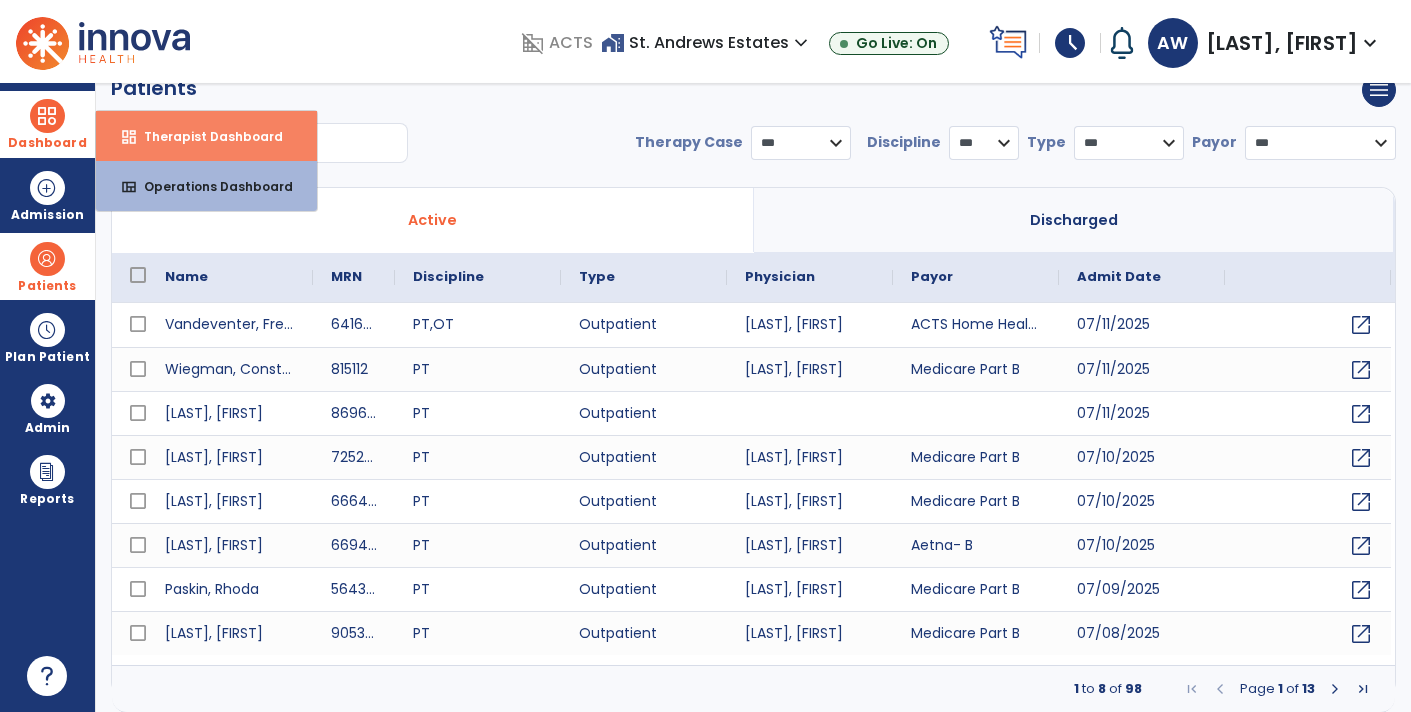 click on "Therapist Dashboard" at bounding box center [205, 136] 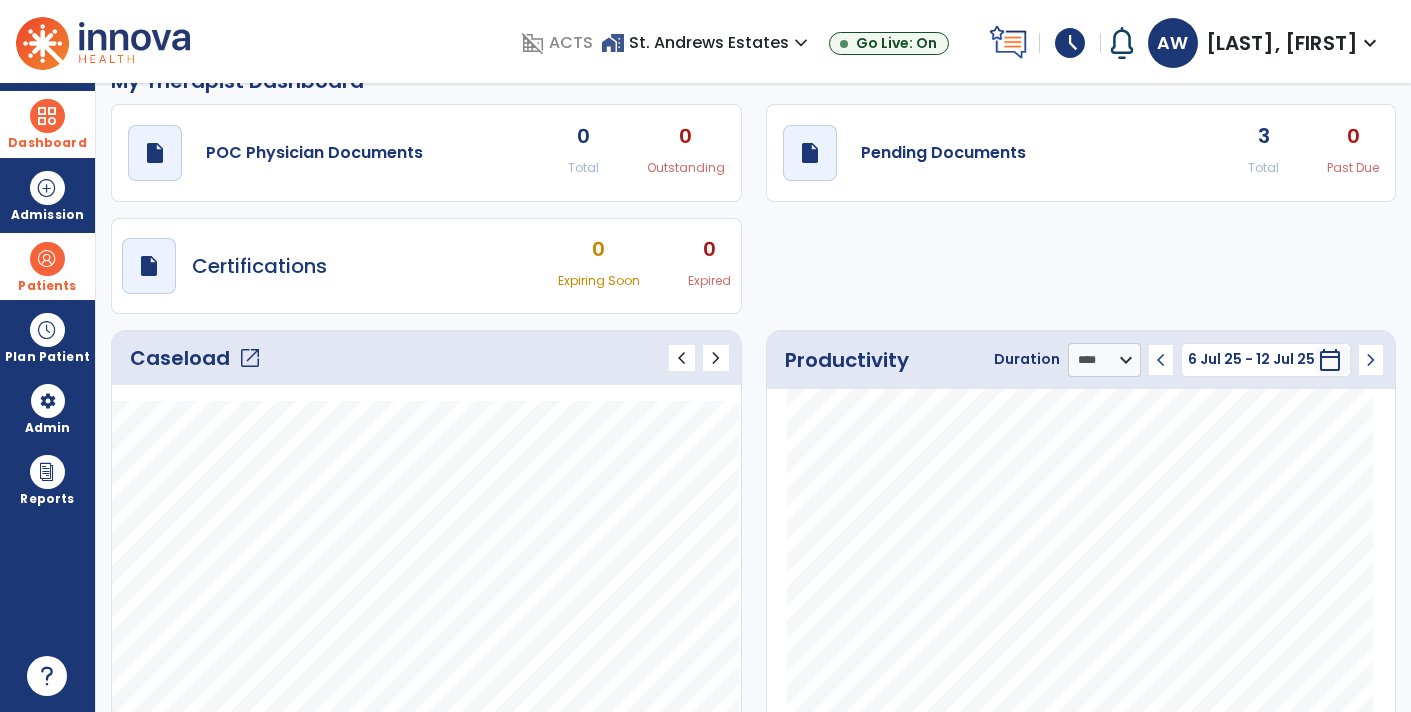 scroll, scrollTop: 0, scrollLeft: 0, axis: both 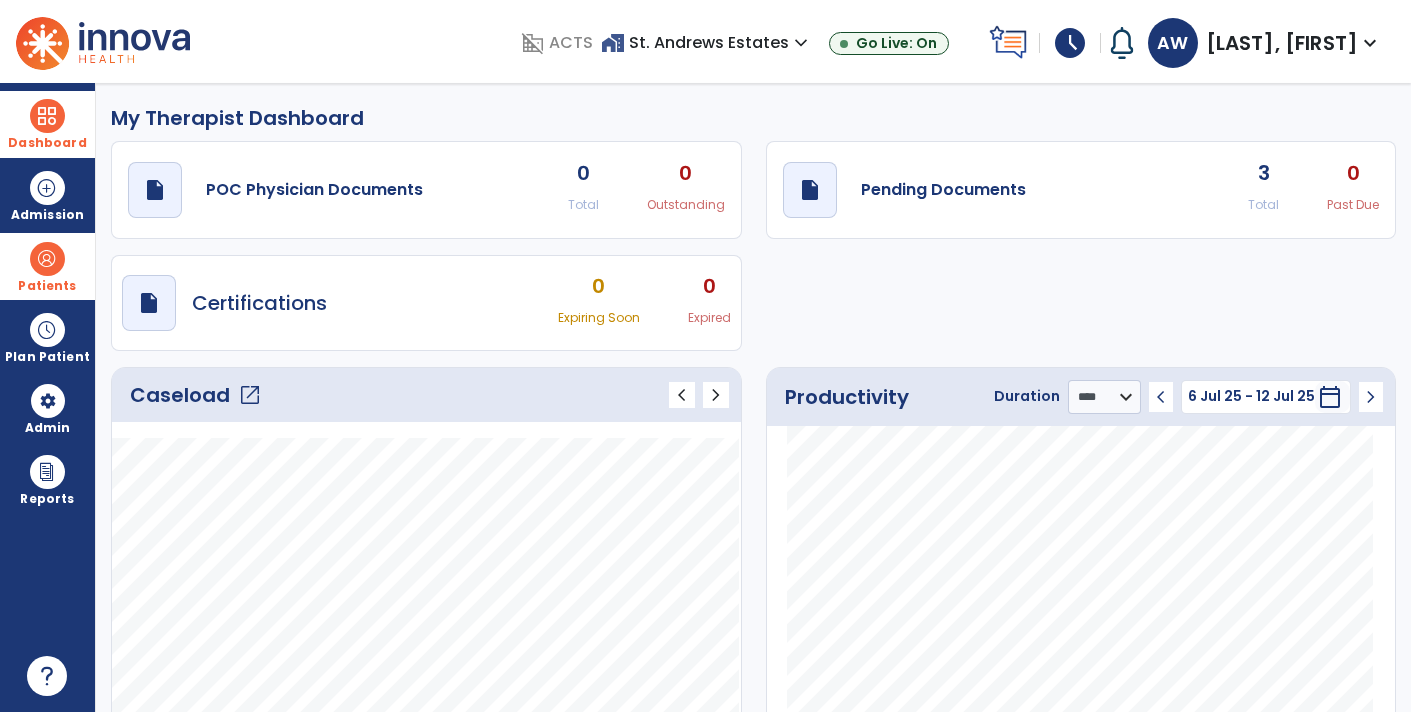 click on "draft   open_in_new  Pending Documents 3 Total 0 Past Due" 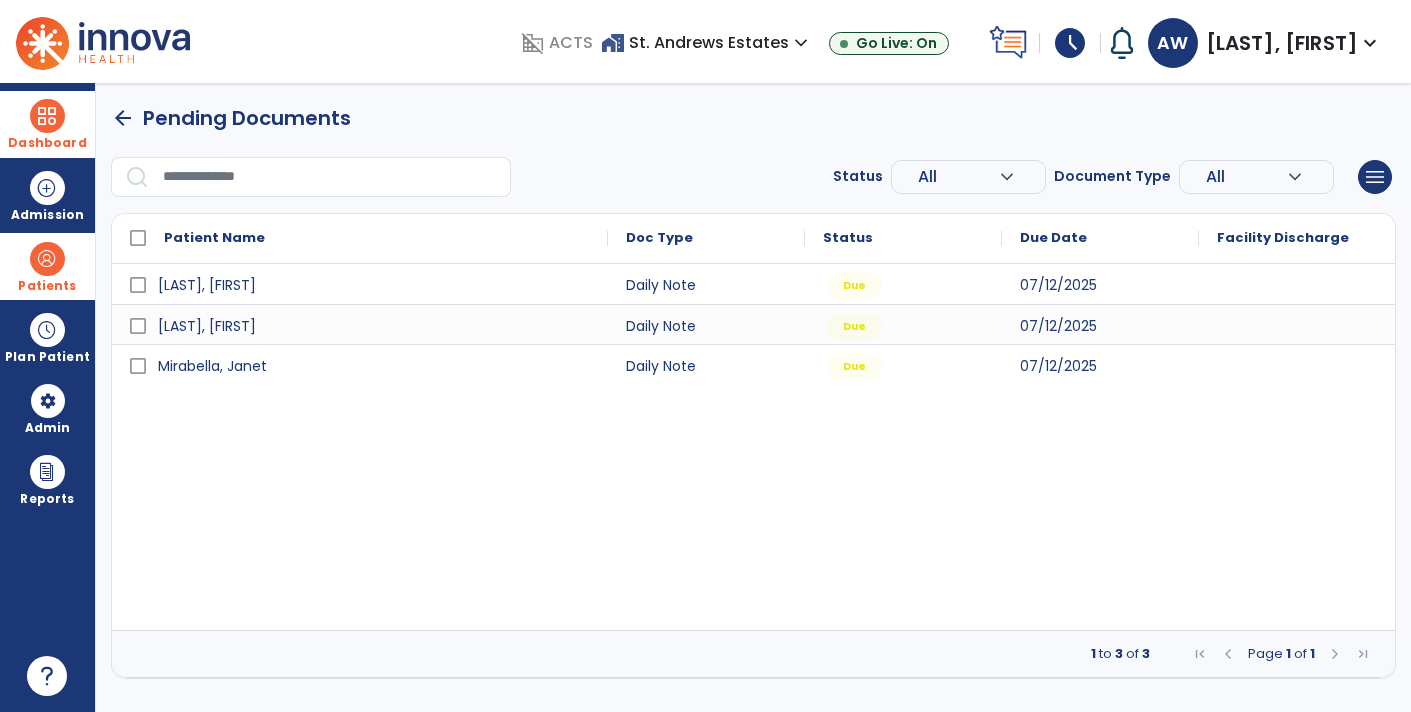 click on "expand_more" at bounding box center [1370, 43] 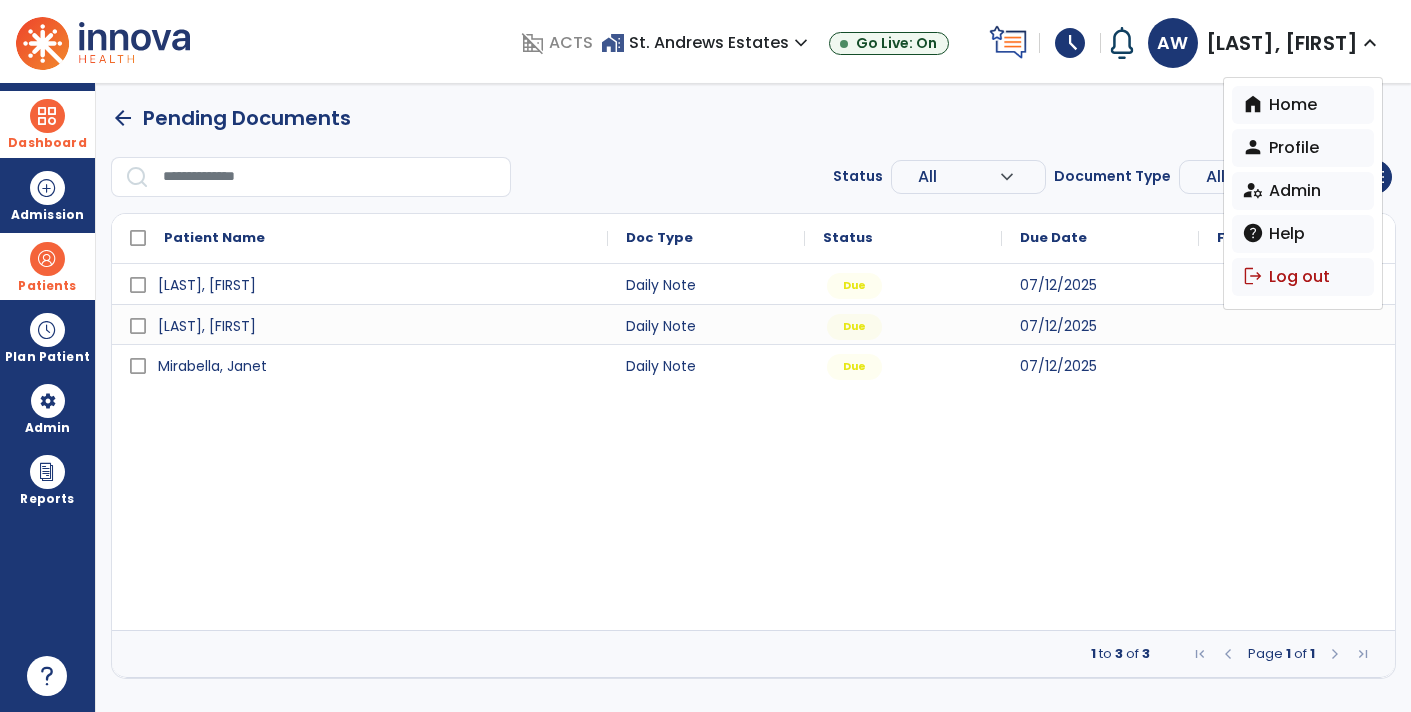 click on "[LAST], [FIRST] Daily Note Due 07/12/2025
[LAST], [FIRST] Daily Note Due 07/12/2025
[LAST], [FIRST] Daily Note Due 07/12/2025" at bounding box center [753, 447] 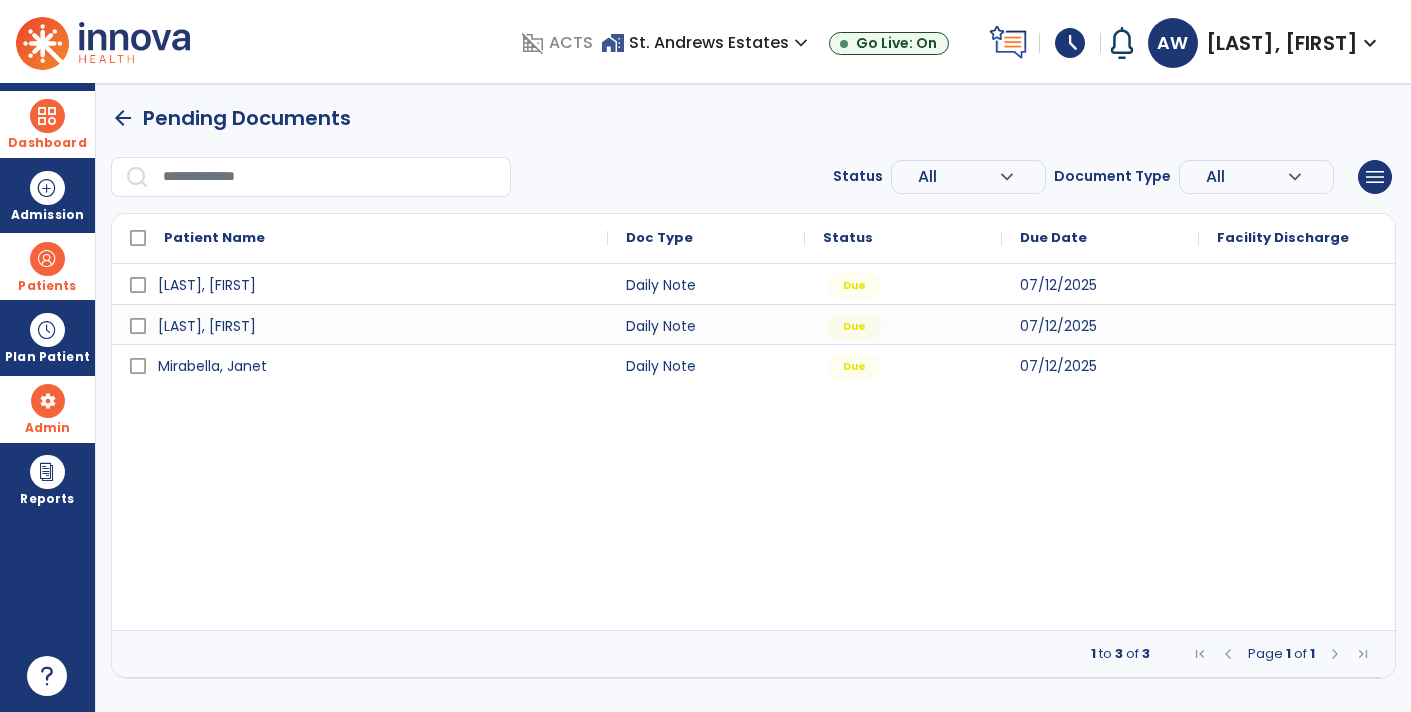 click on "Admin" at bounding box center [47, 286] 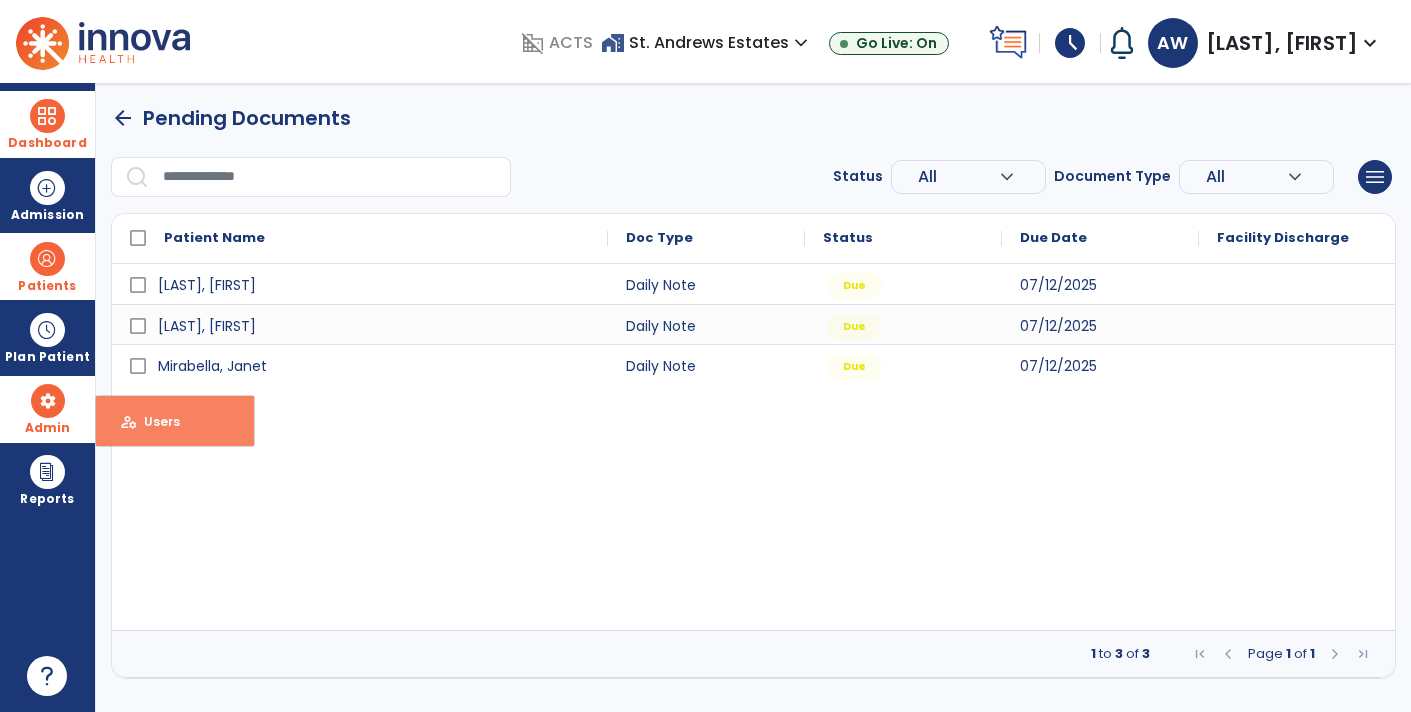 click on "Users" at bounding box center [154, 421] 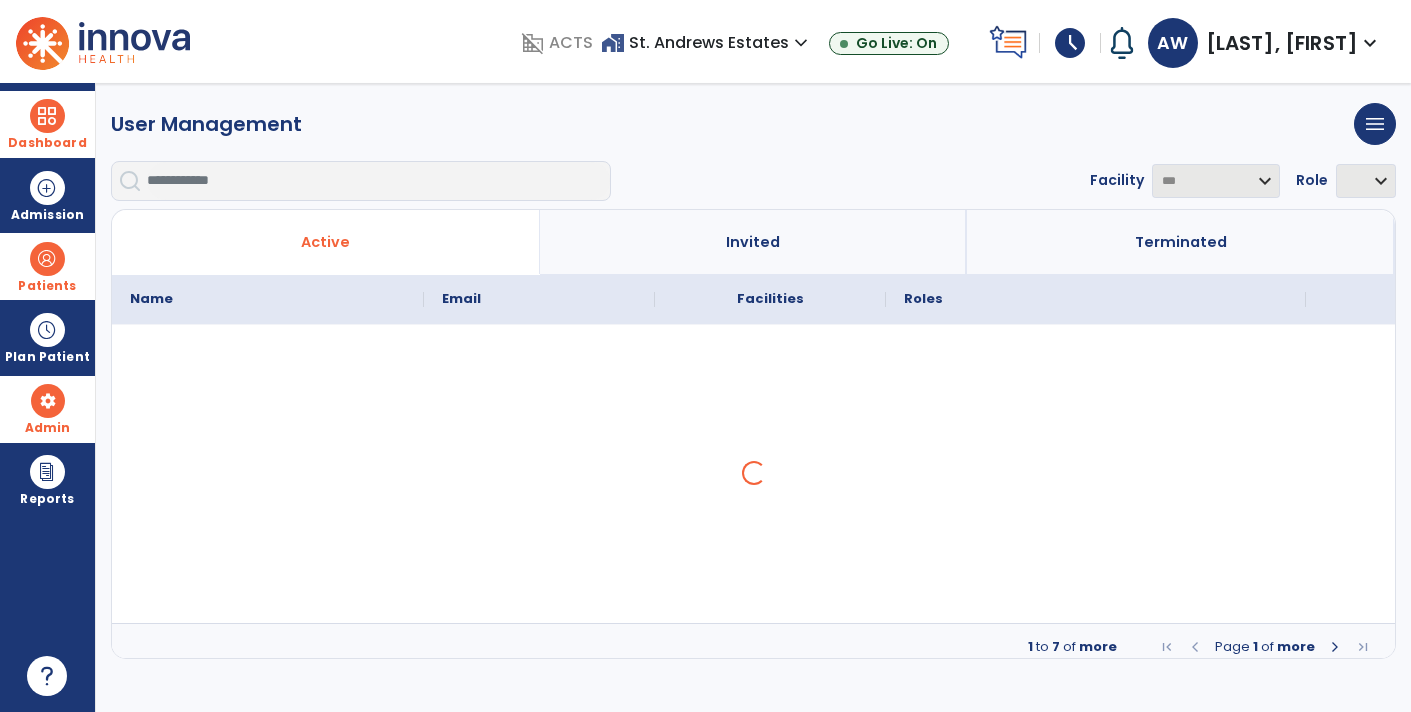 select on "***" 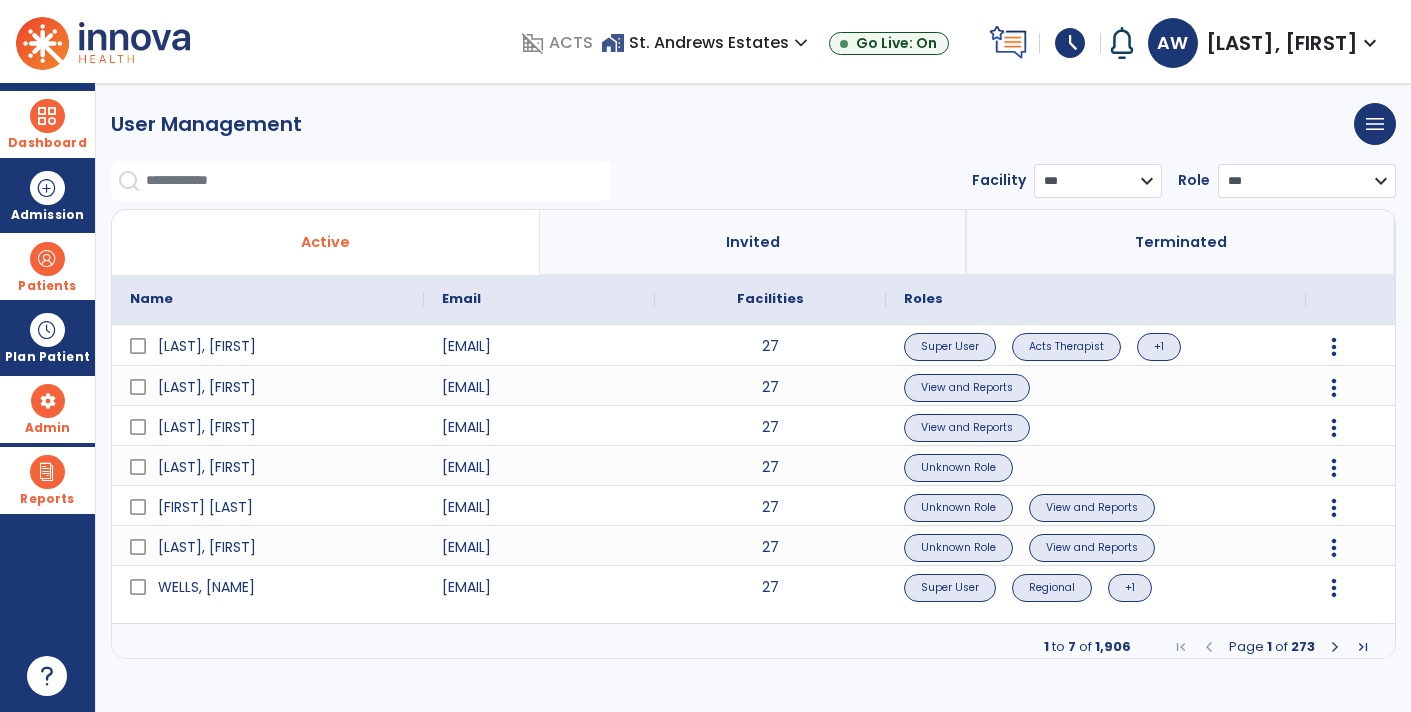 click at bounding box center [47, 472] 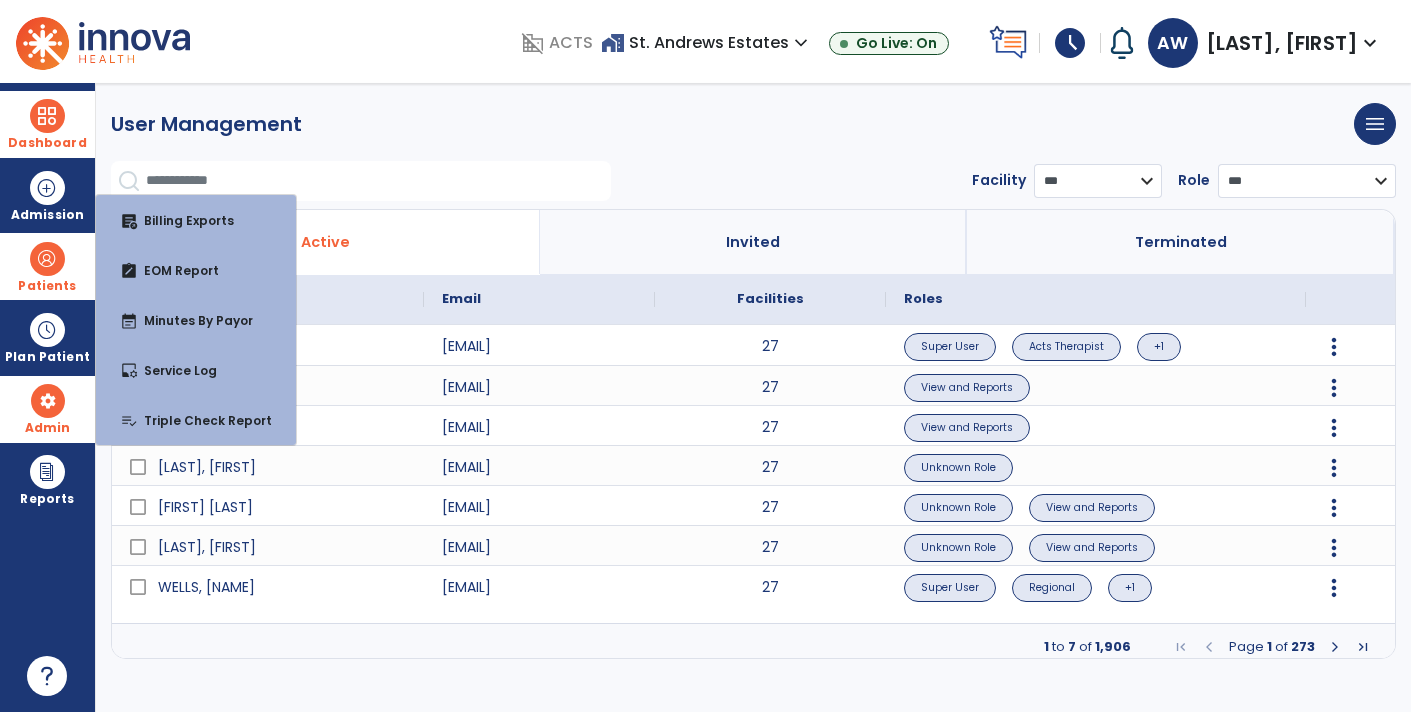 click on "Dashboard" at bounding box center [47, 143] 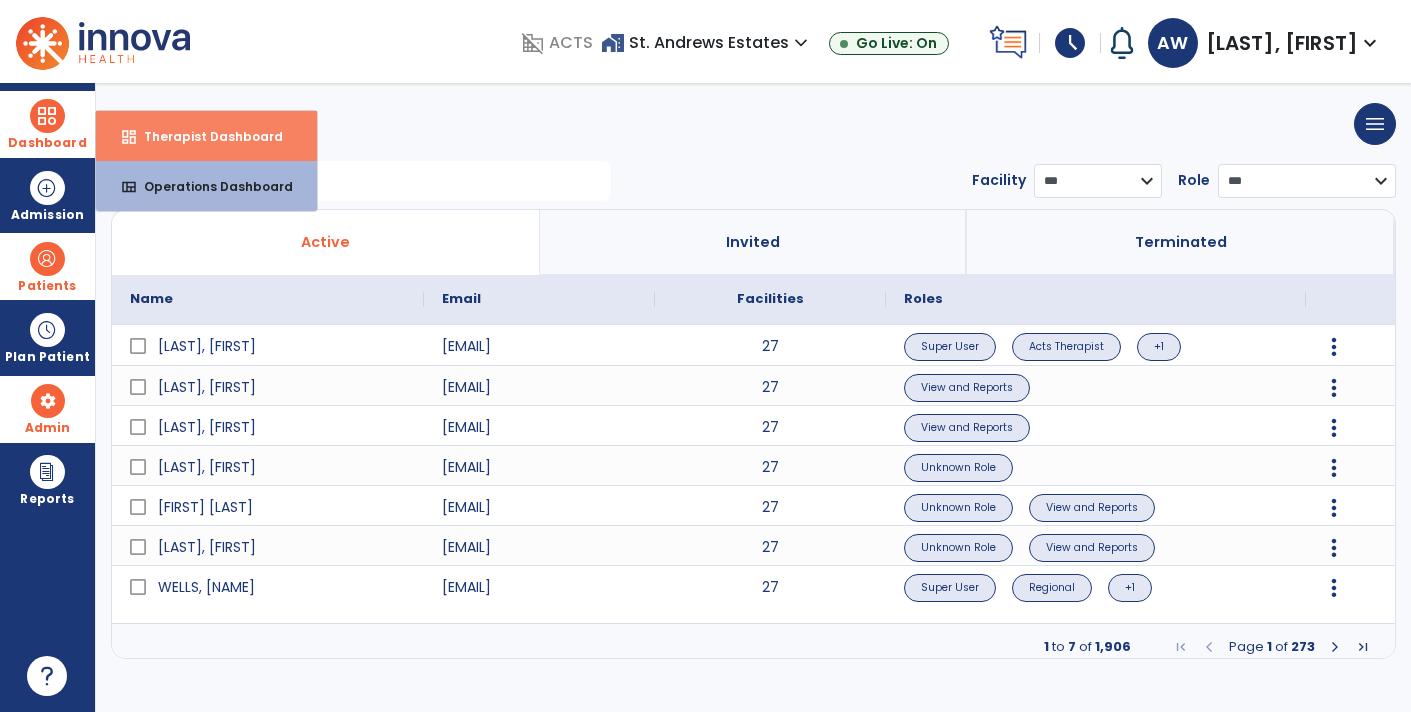 click on "dashboard" at bounding box center (129, 137) 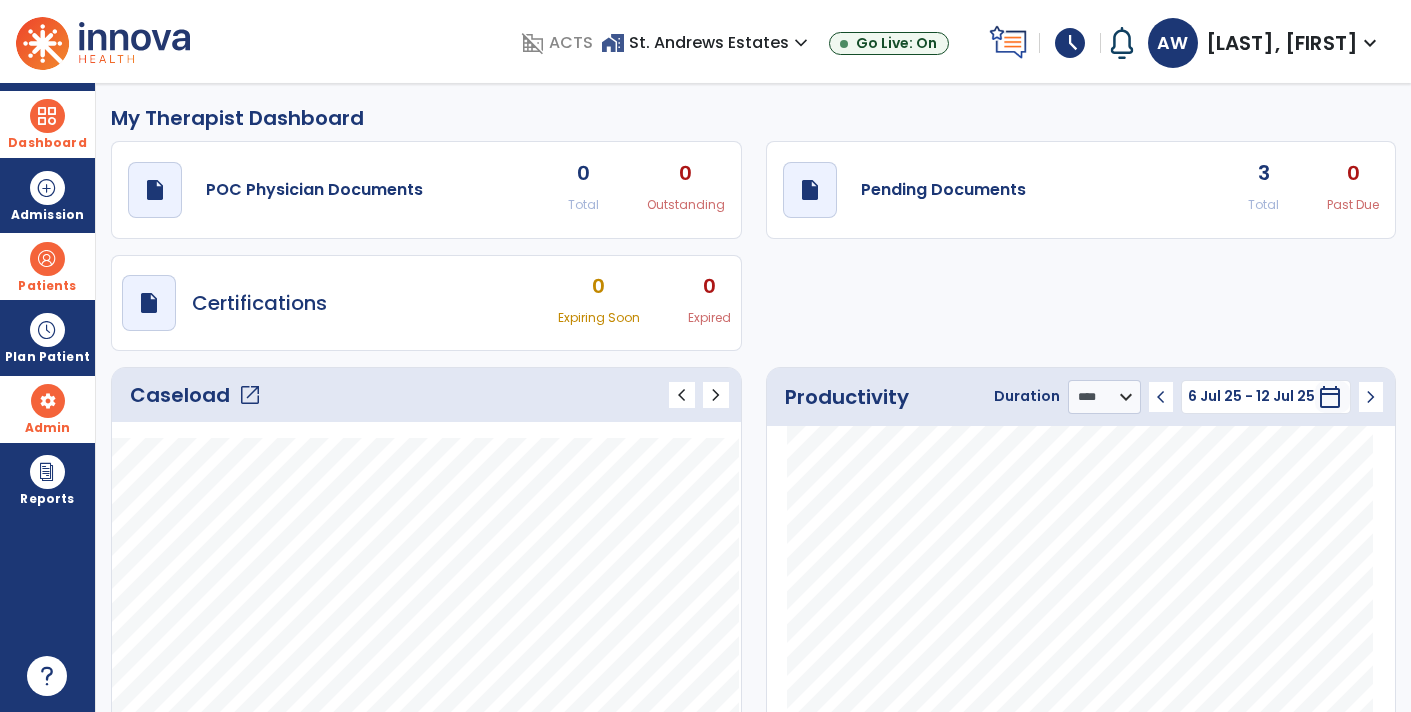 click on "draft   open_in_new  POC Physician Documents 0 Total 0 Outstanding  draft   open_in_new  Pending Documents 3 Total 0 Past Due  draft   open_in_new  Certifications 0 Expiring Soon 0 Expired" 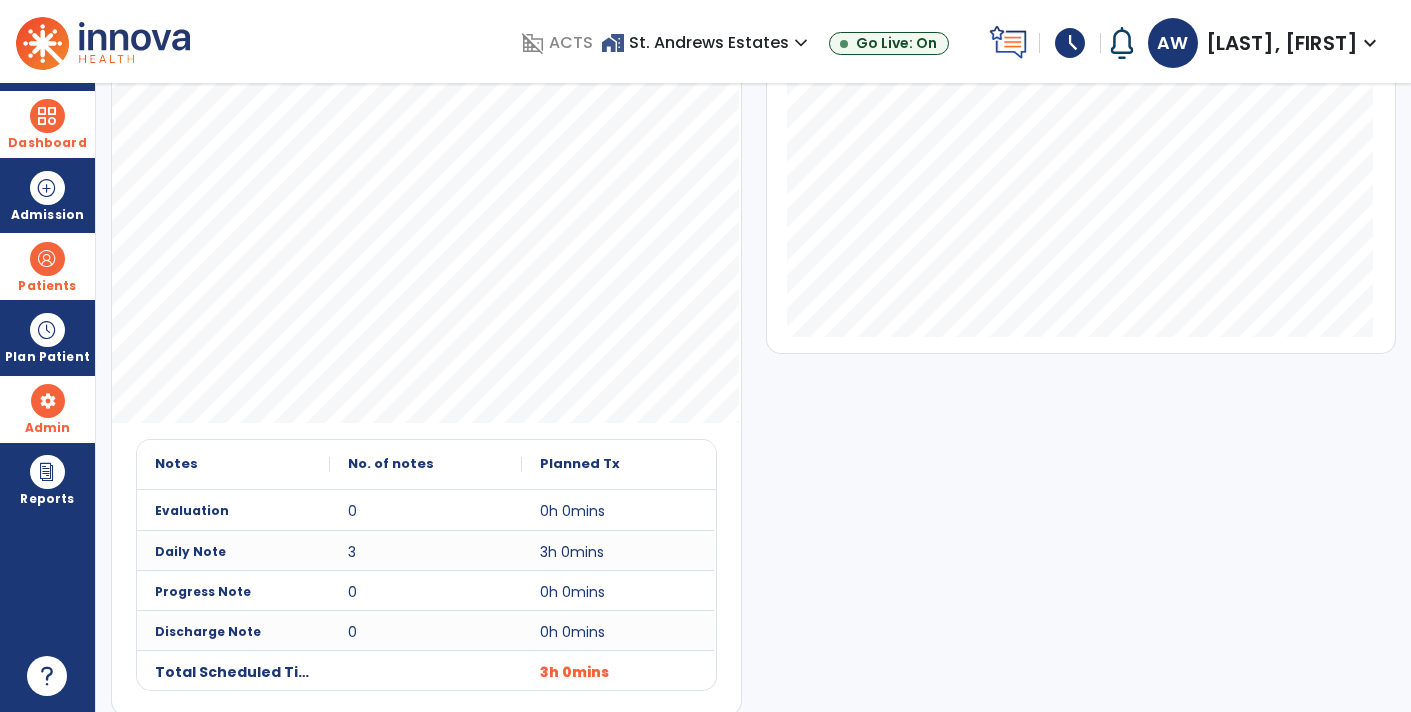 scroll, scrollTop: 432, scrollLeft: 0, axis: vertical 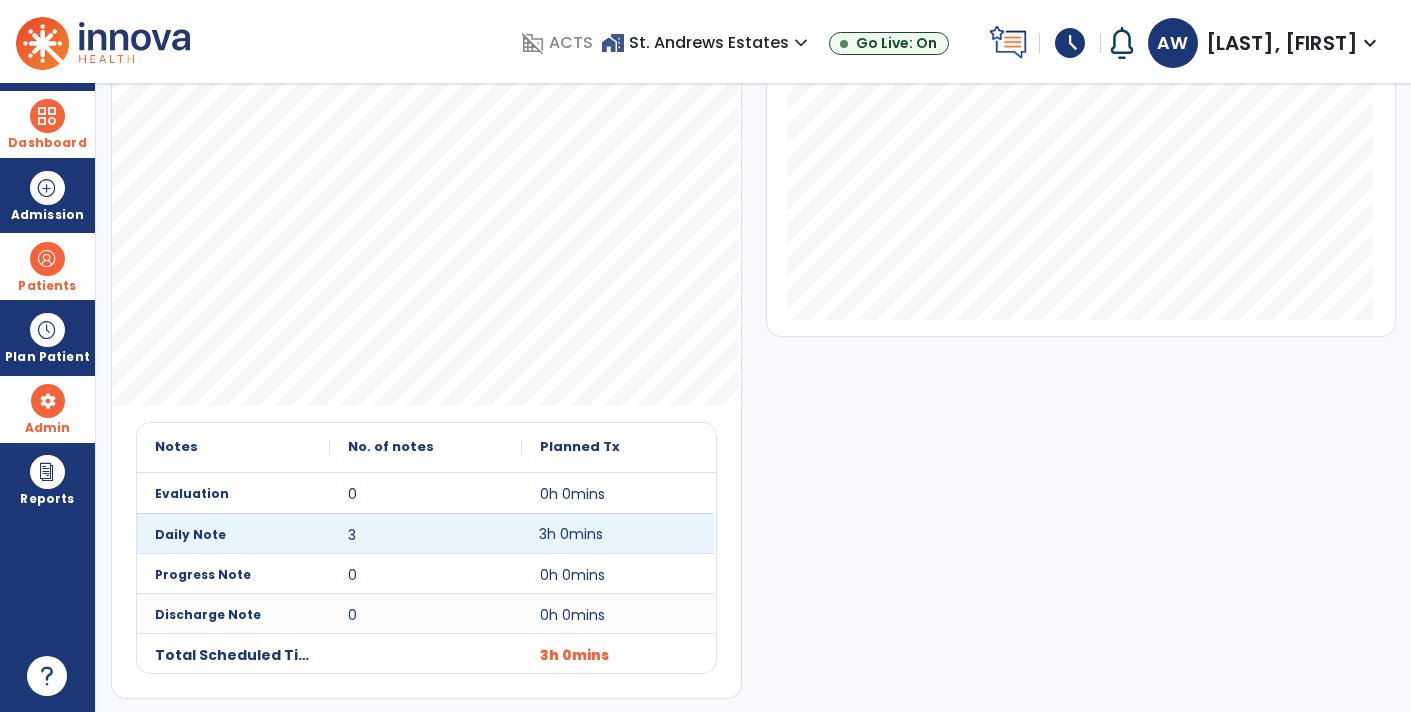 click on "3h 0mins" 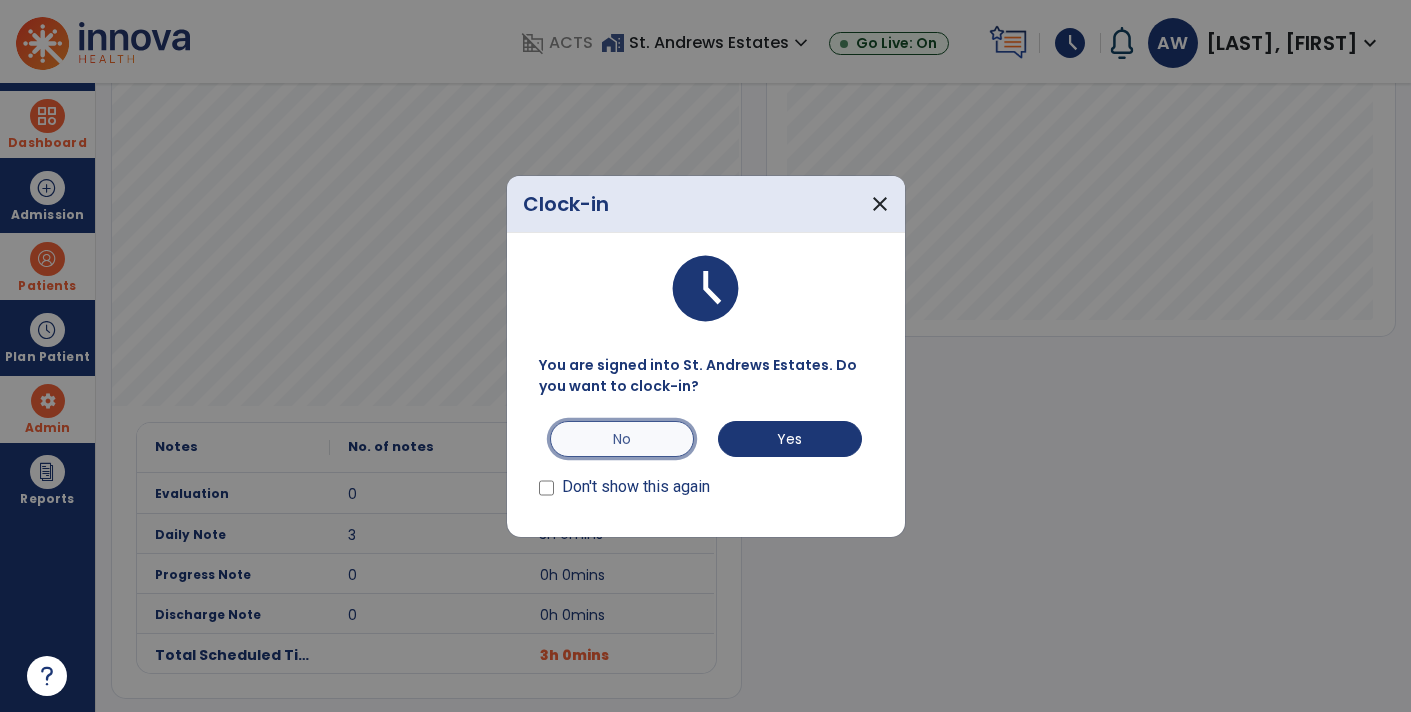 click on "No" at bounding box center [622, 439] 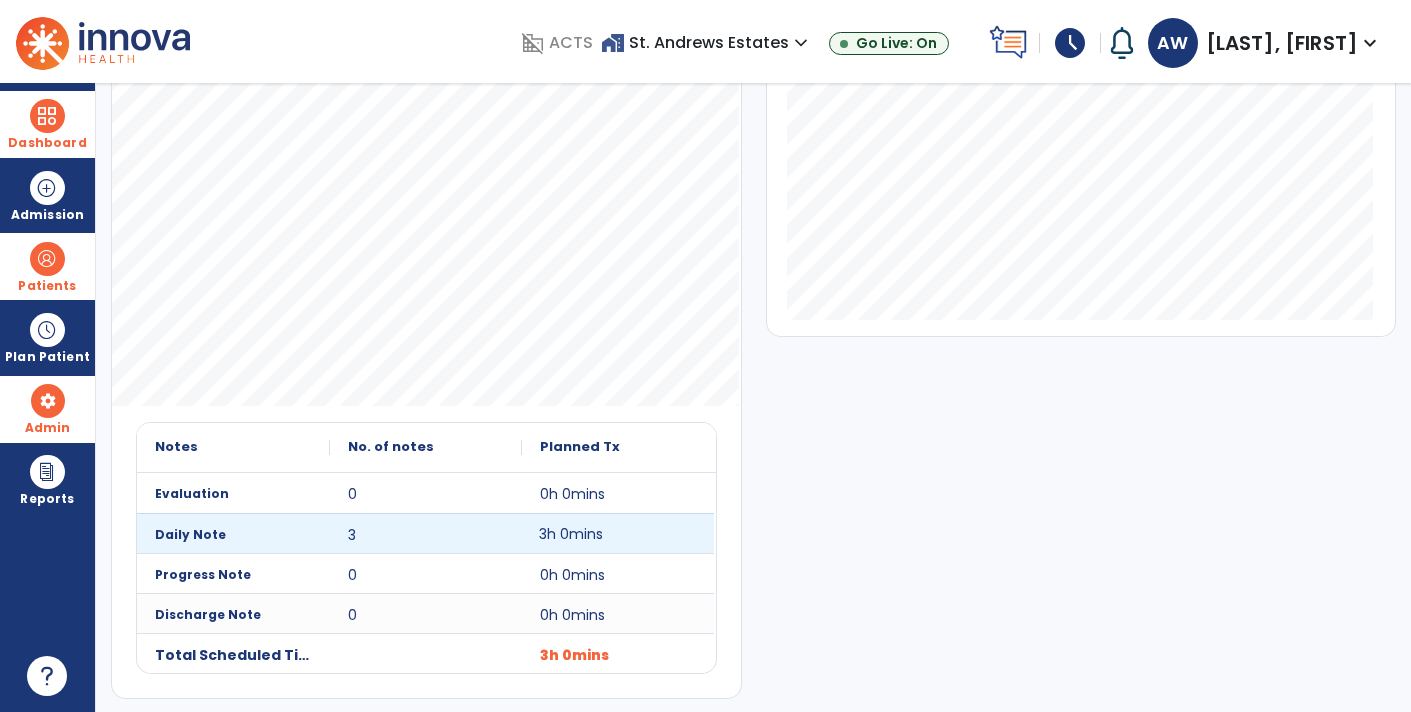 click on "3h 0mins" 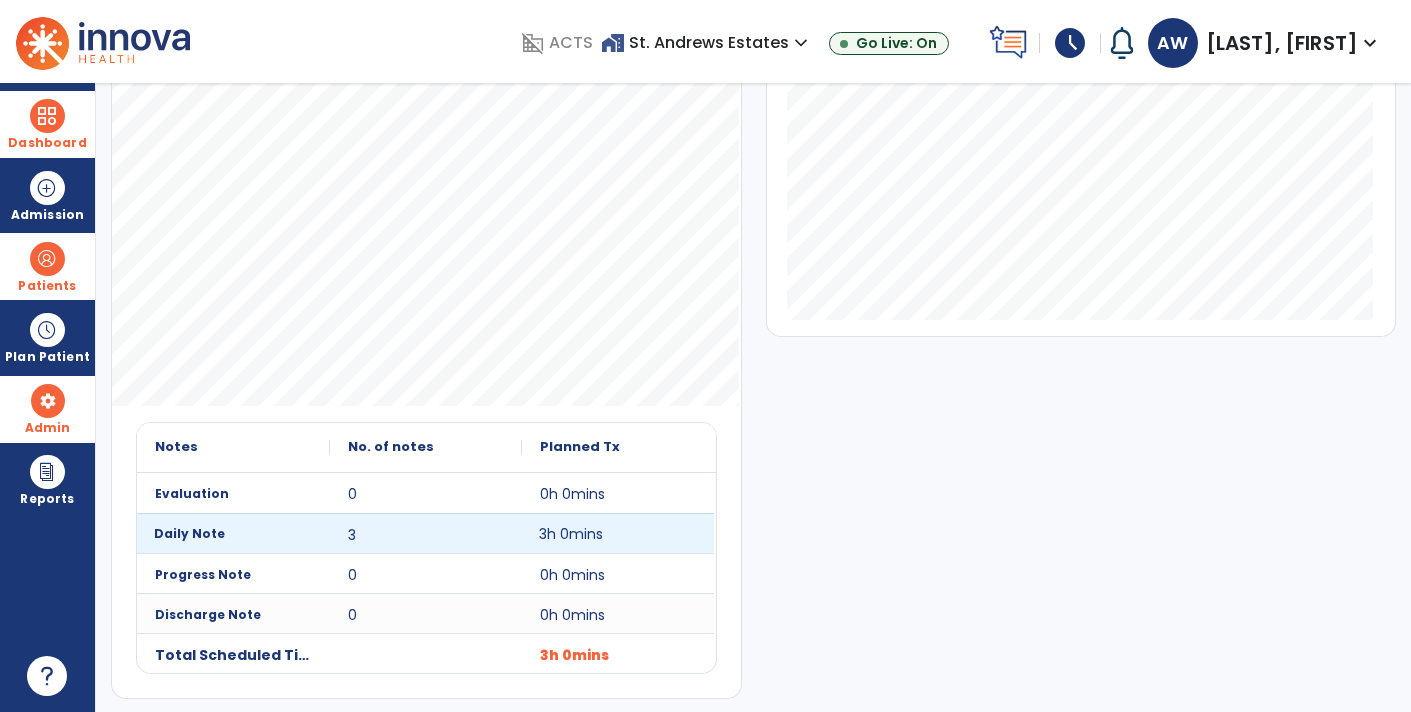 click on "Daily Note" 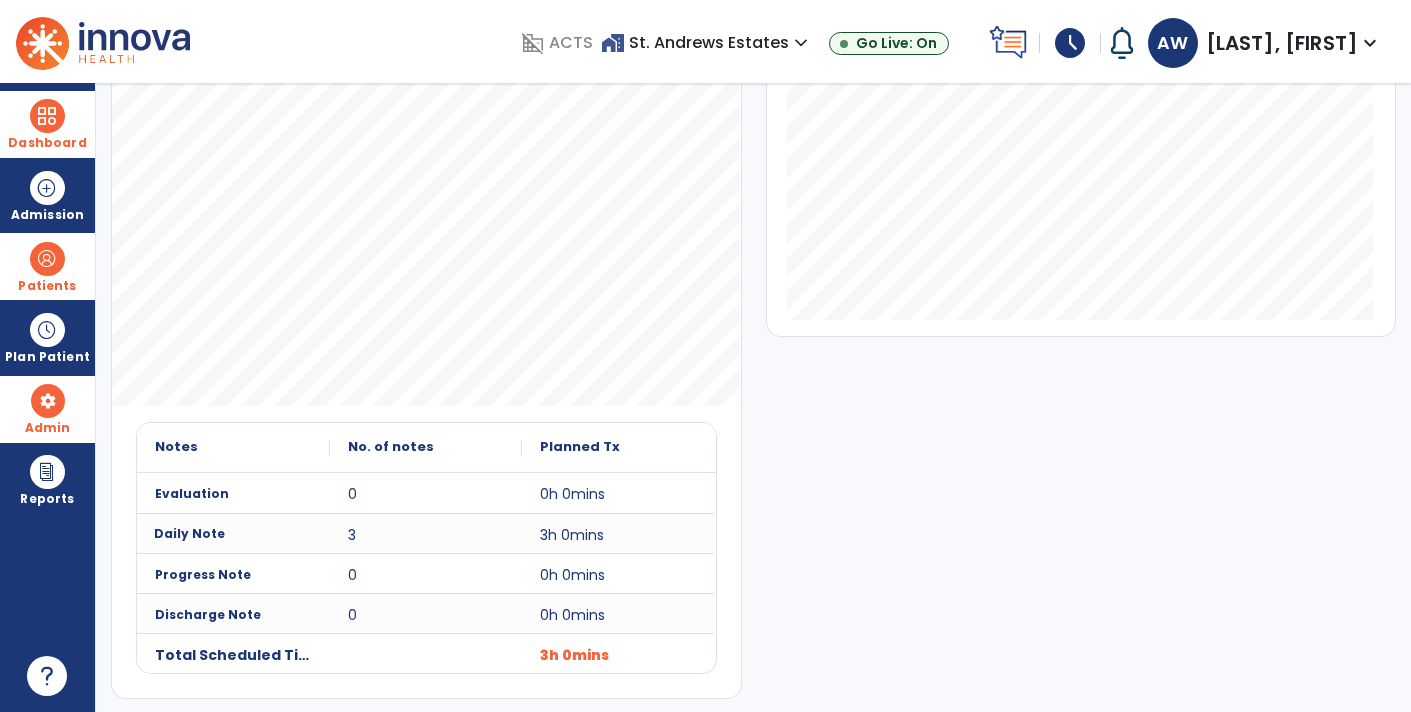 click on "expand_more" at bounding box center [1370, 43] 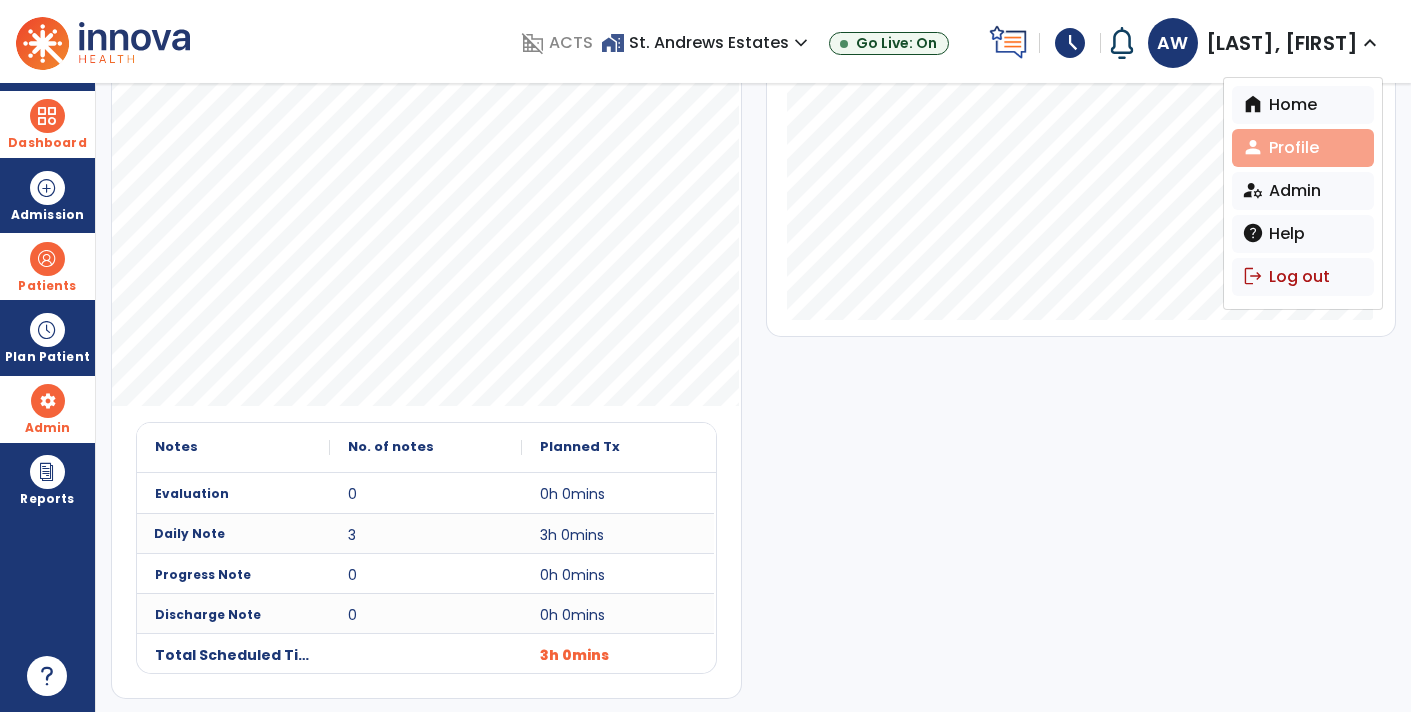 click on "person   Profile" at bounding box center [1303, 148] 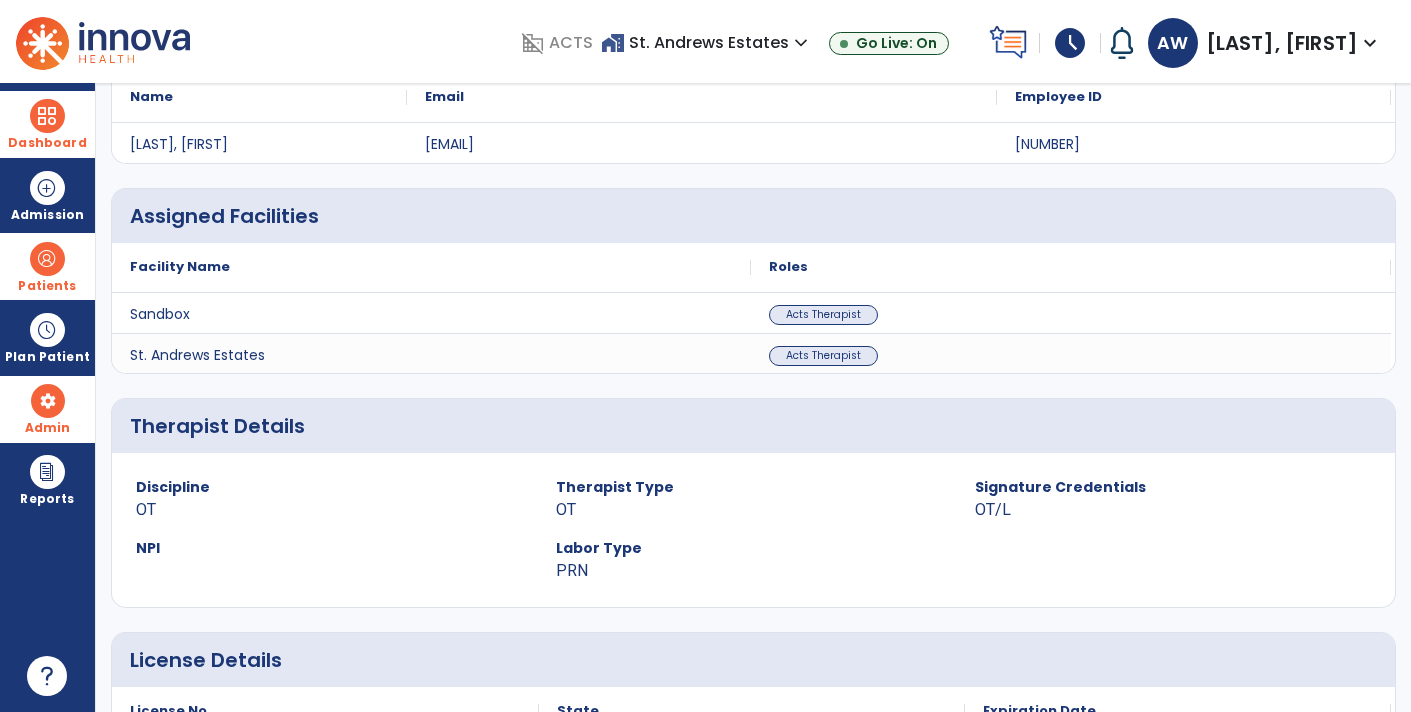 scroll, scrollTop: 0, scrollLeft: 0, axis: both 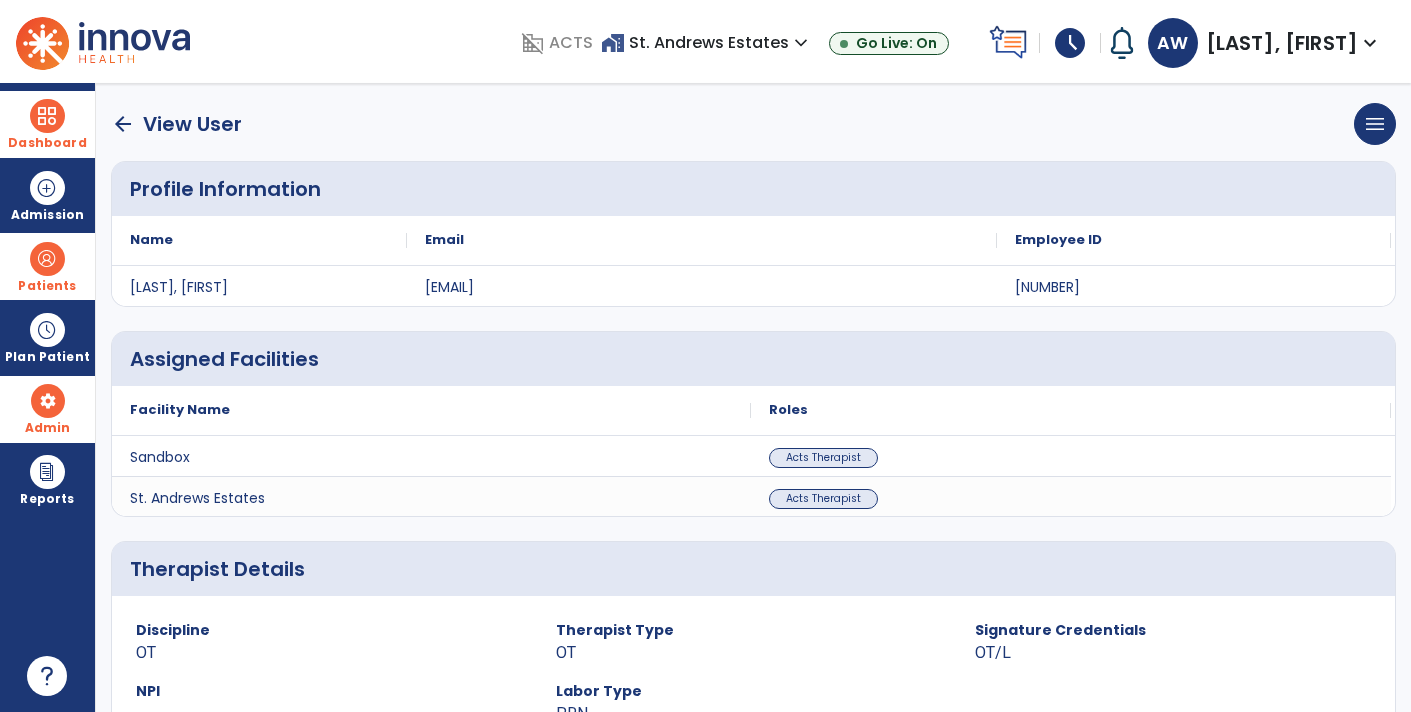 click at bounding box center [47, 116] 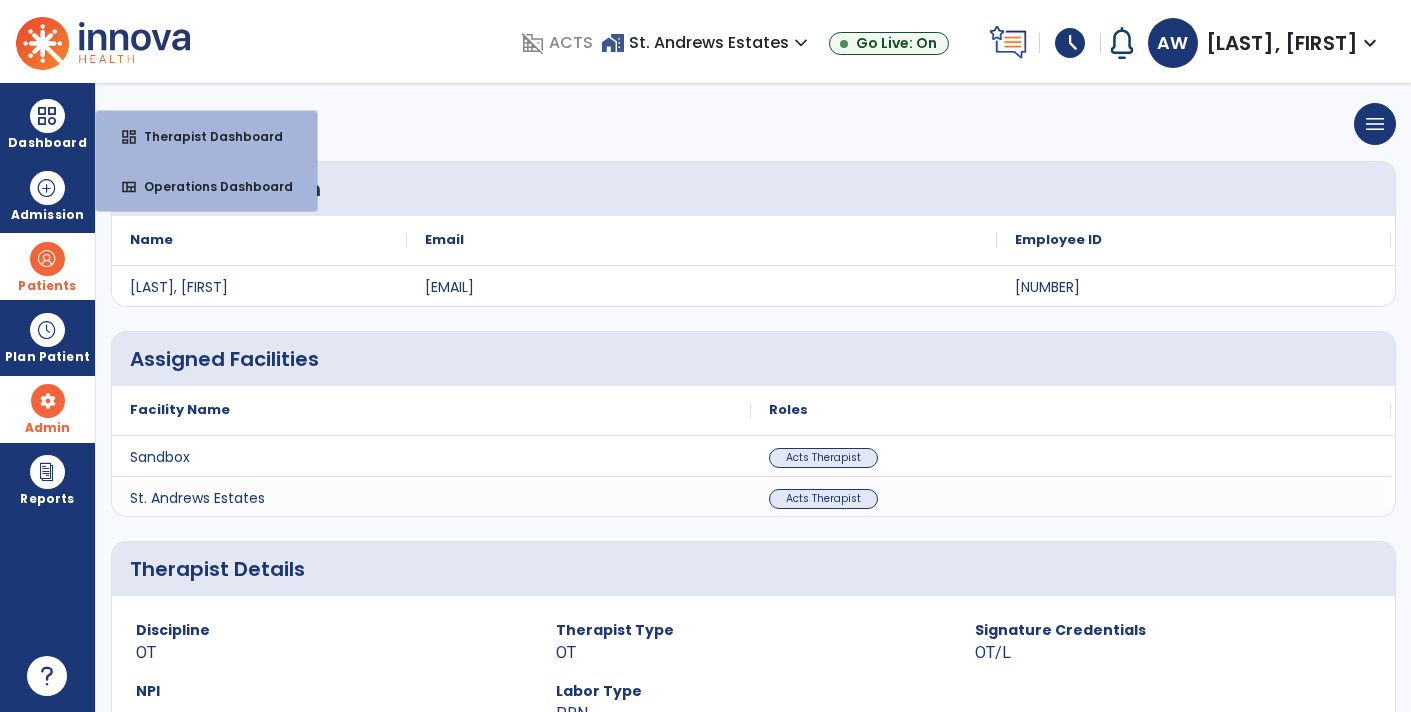 click at bounding box center [47, 676] 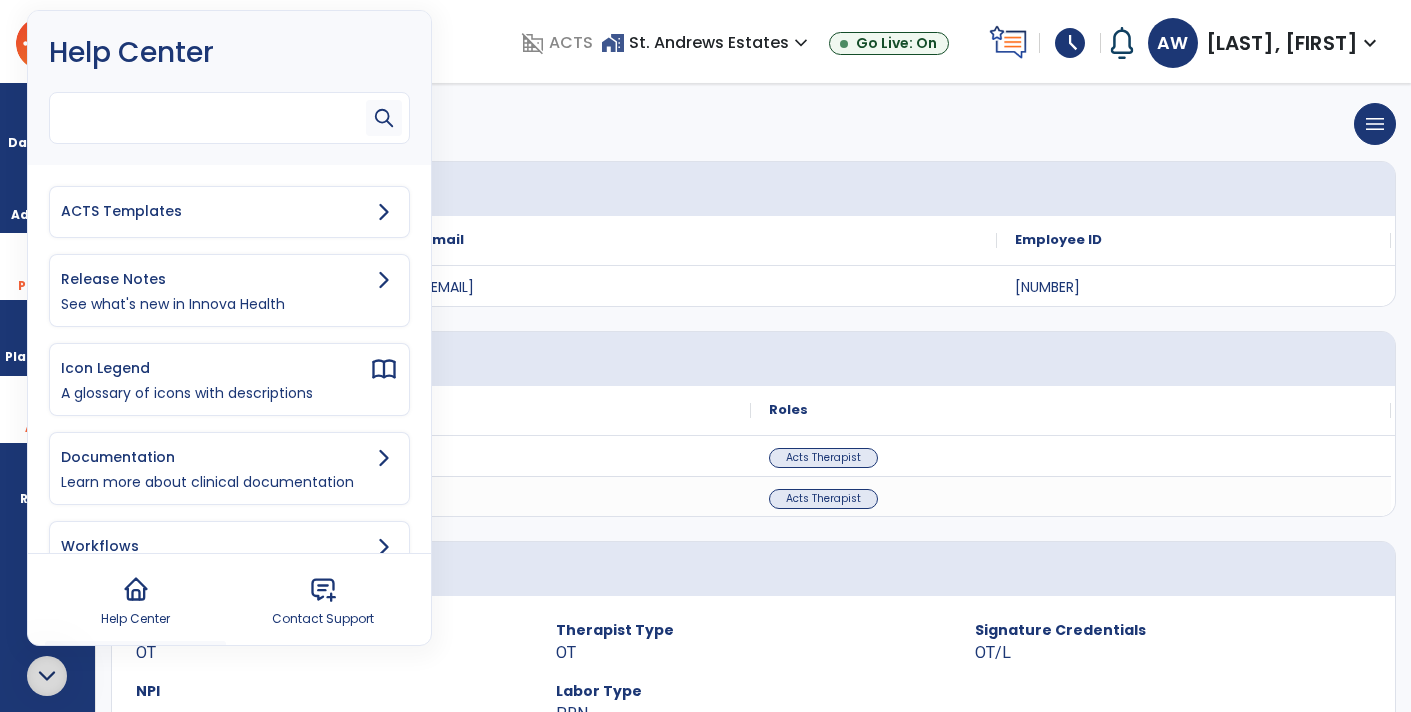 click at bounding box center (212, 112) 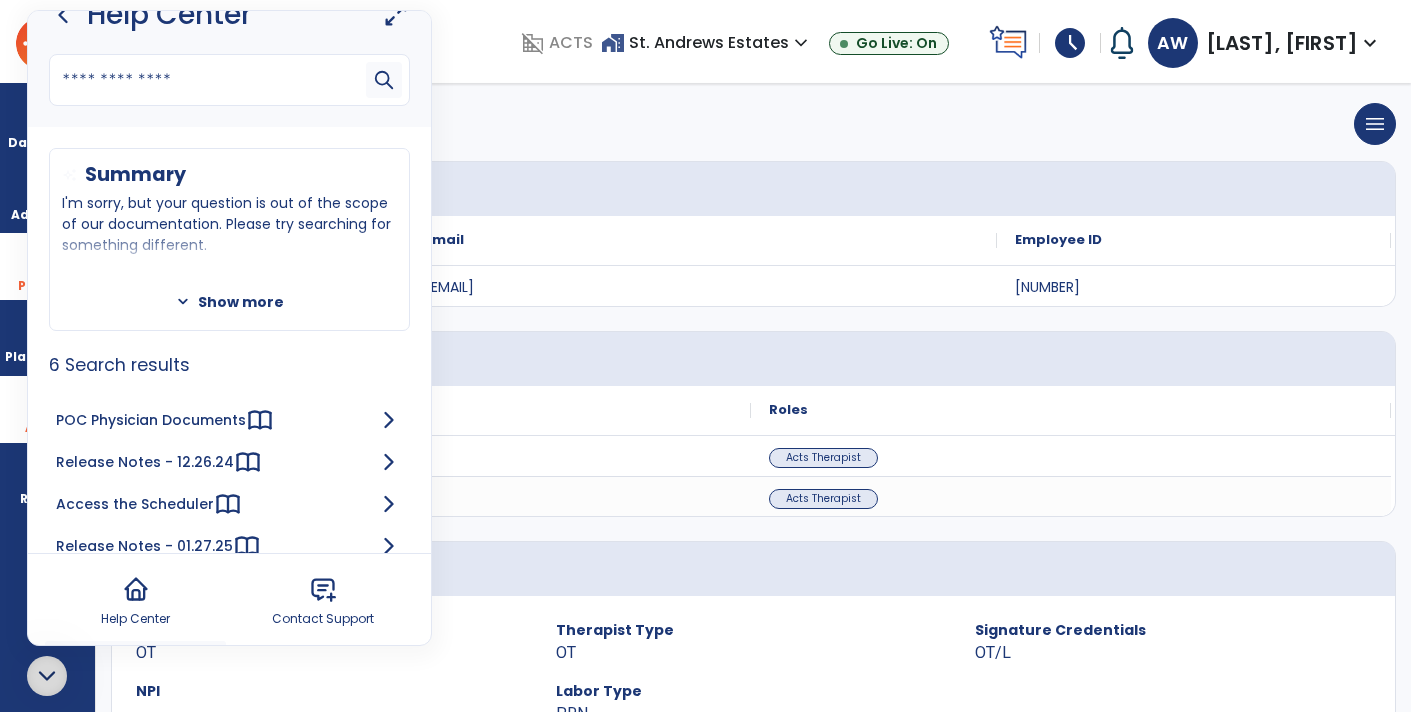 scroll, scrollTop: 0, scrollLeft: 0, axis: both 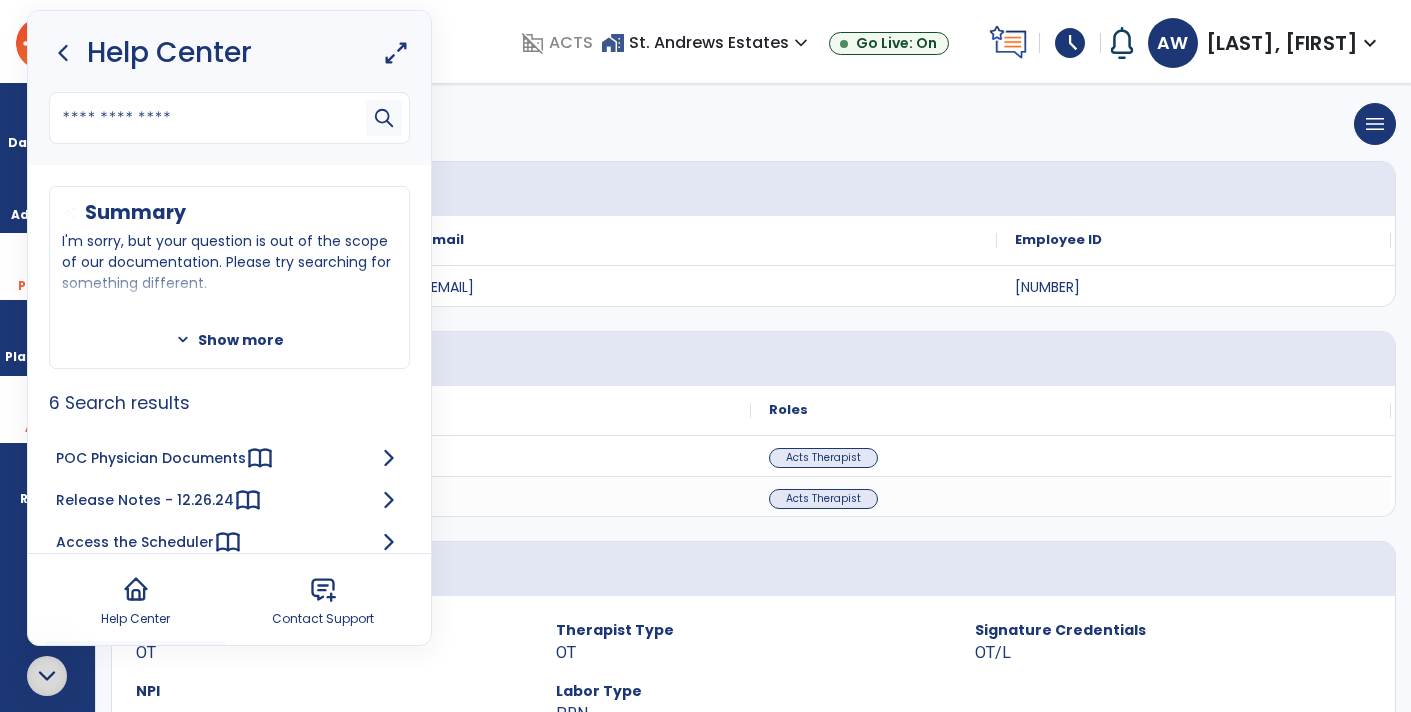 click on "**********" at bounding box center (212, 112) 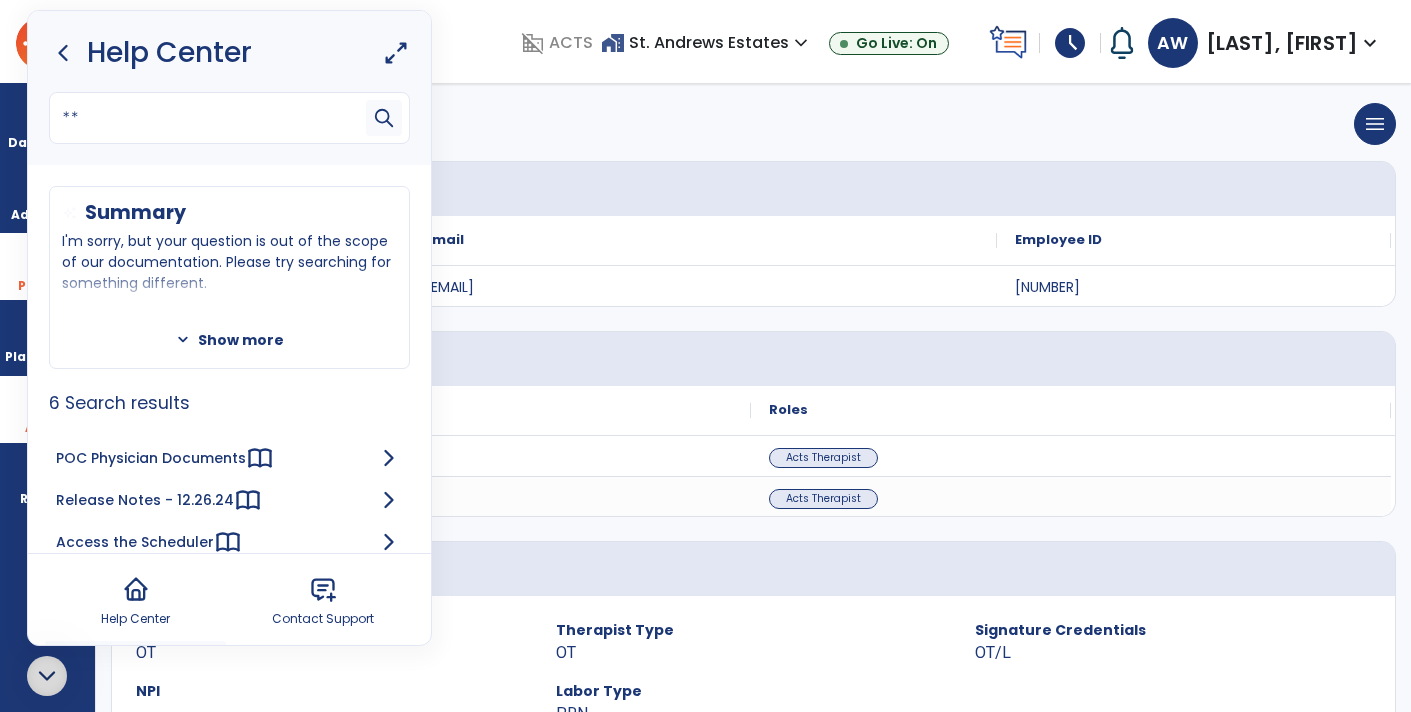 type on "*" 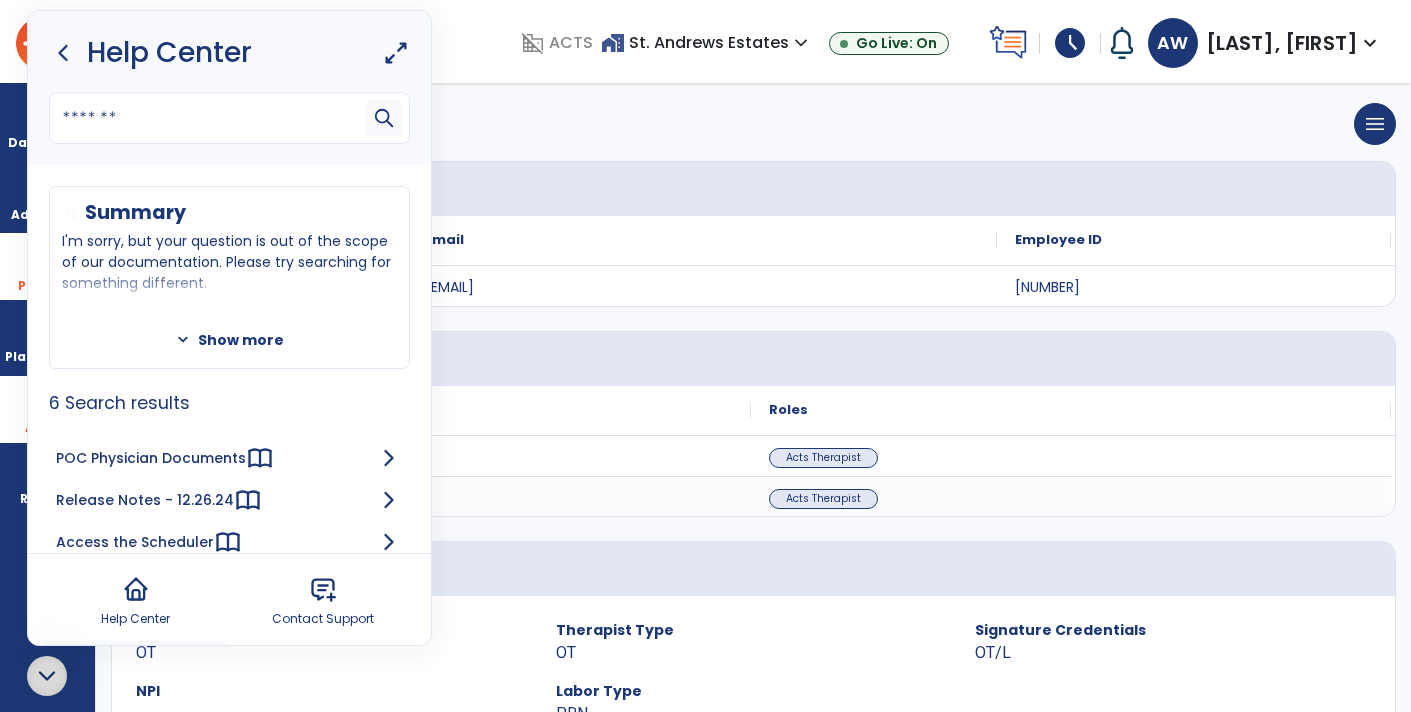 type on "********" 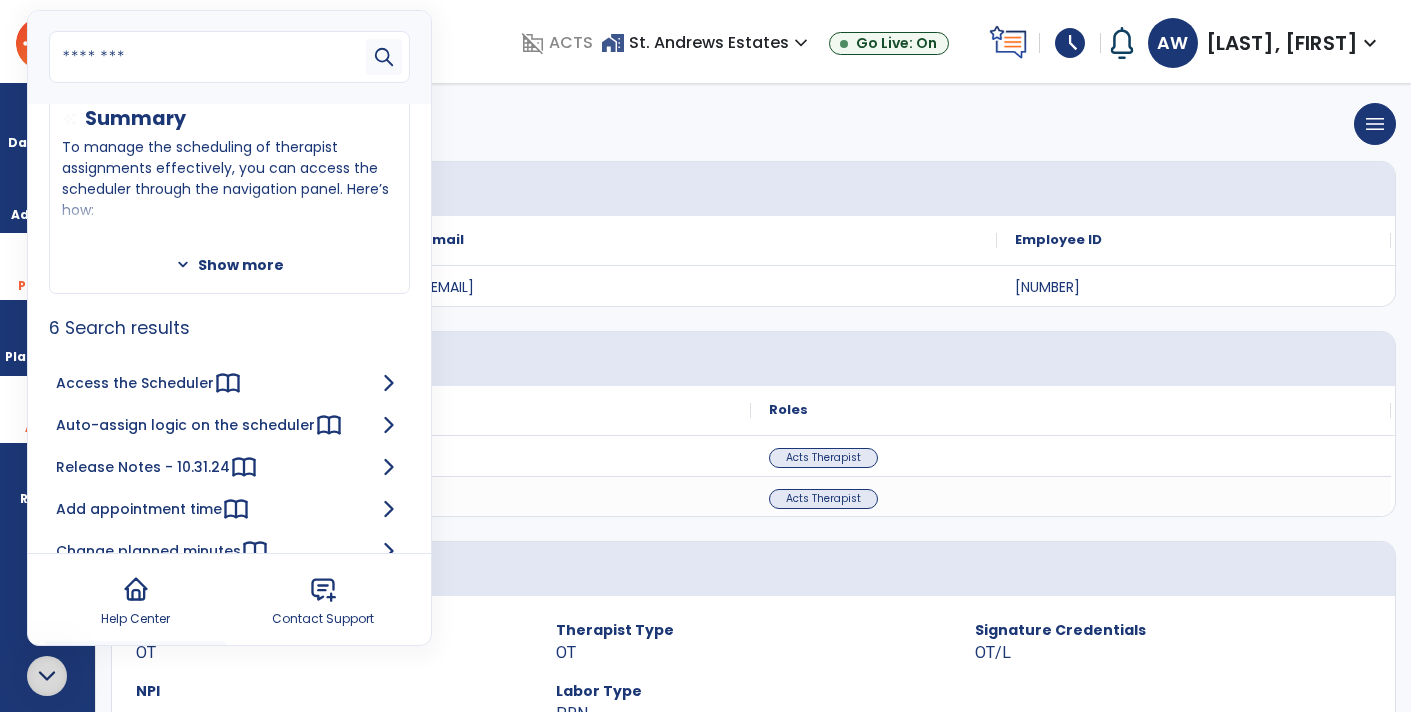 scroll, scrollTop: 95, scrollLeft: 0, axis: vertical 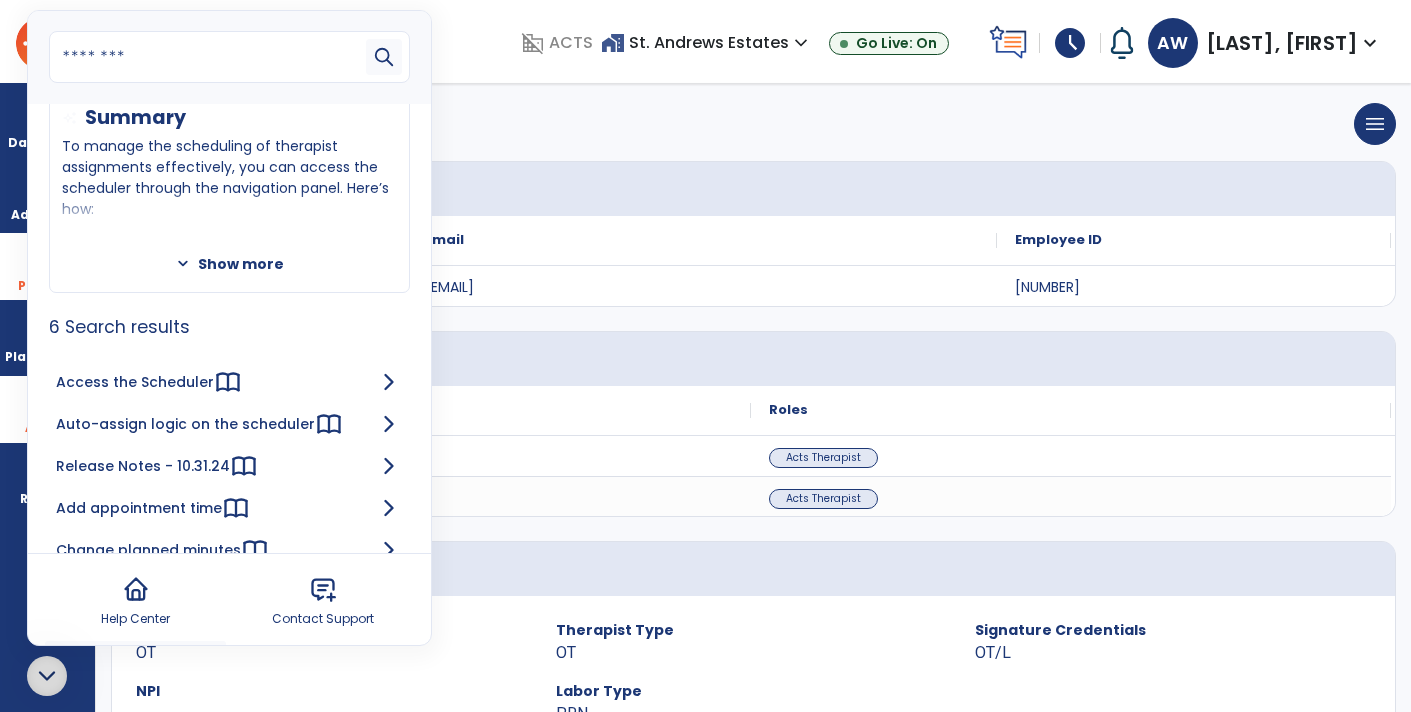 click on "Access the Scheduler" at bounding box center [135, 382] 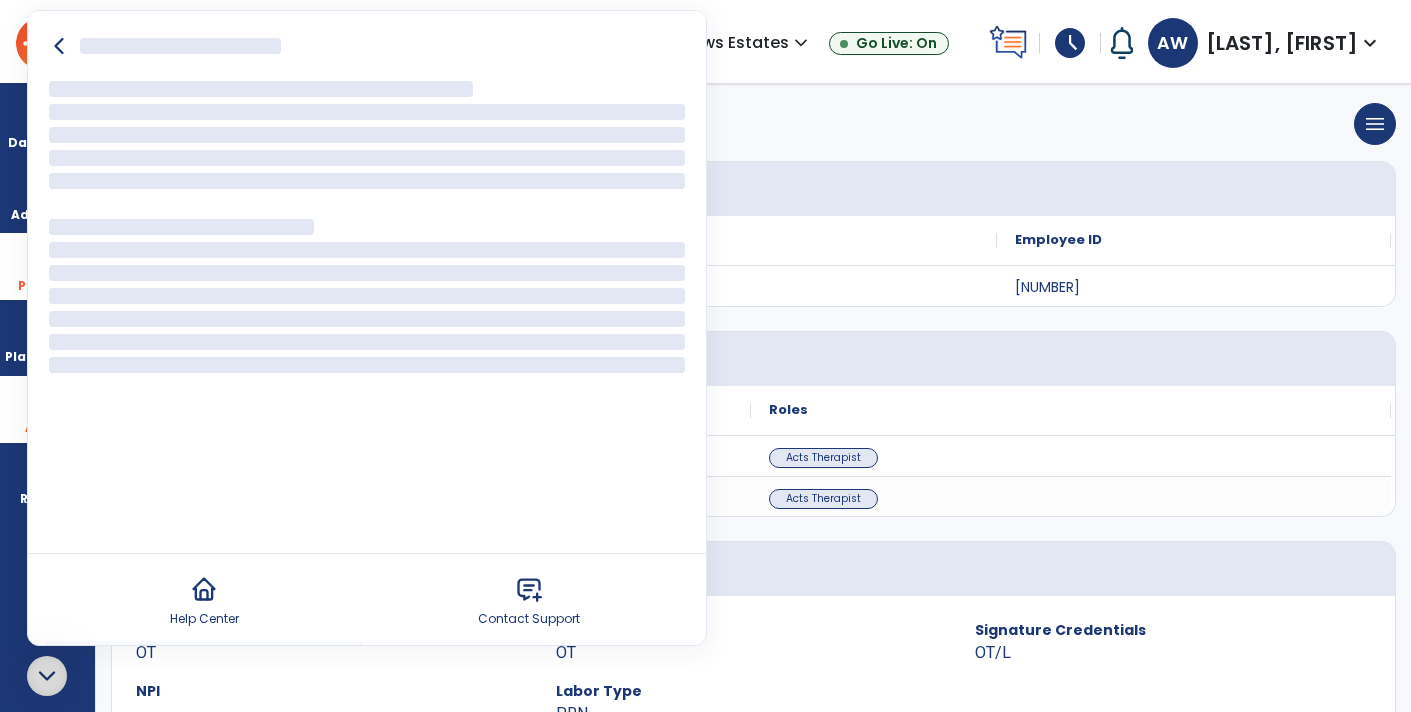 scroll, scrollTop: 0, scrollLeft: 0, axis: both 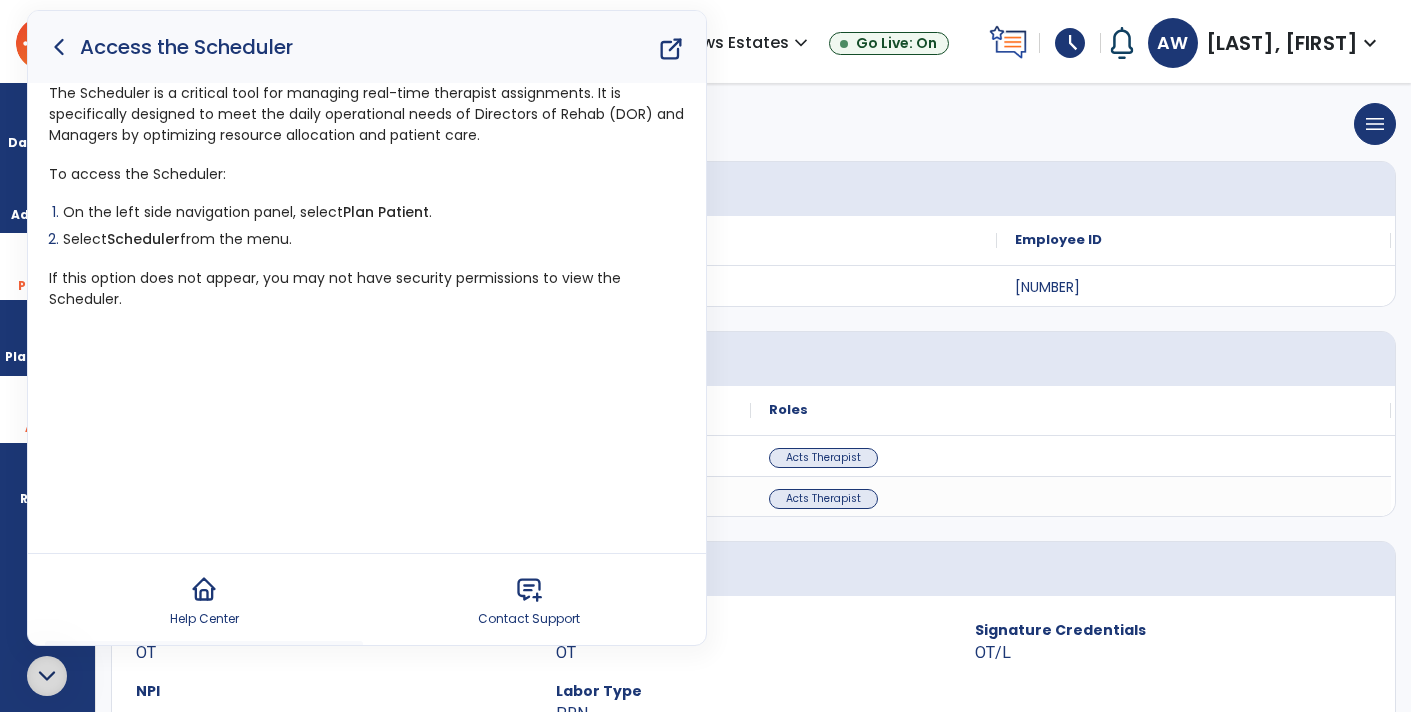 click 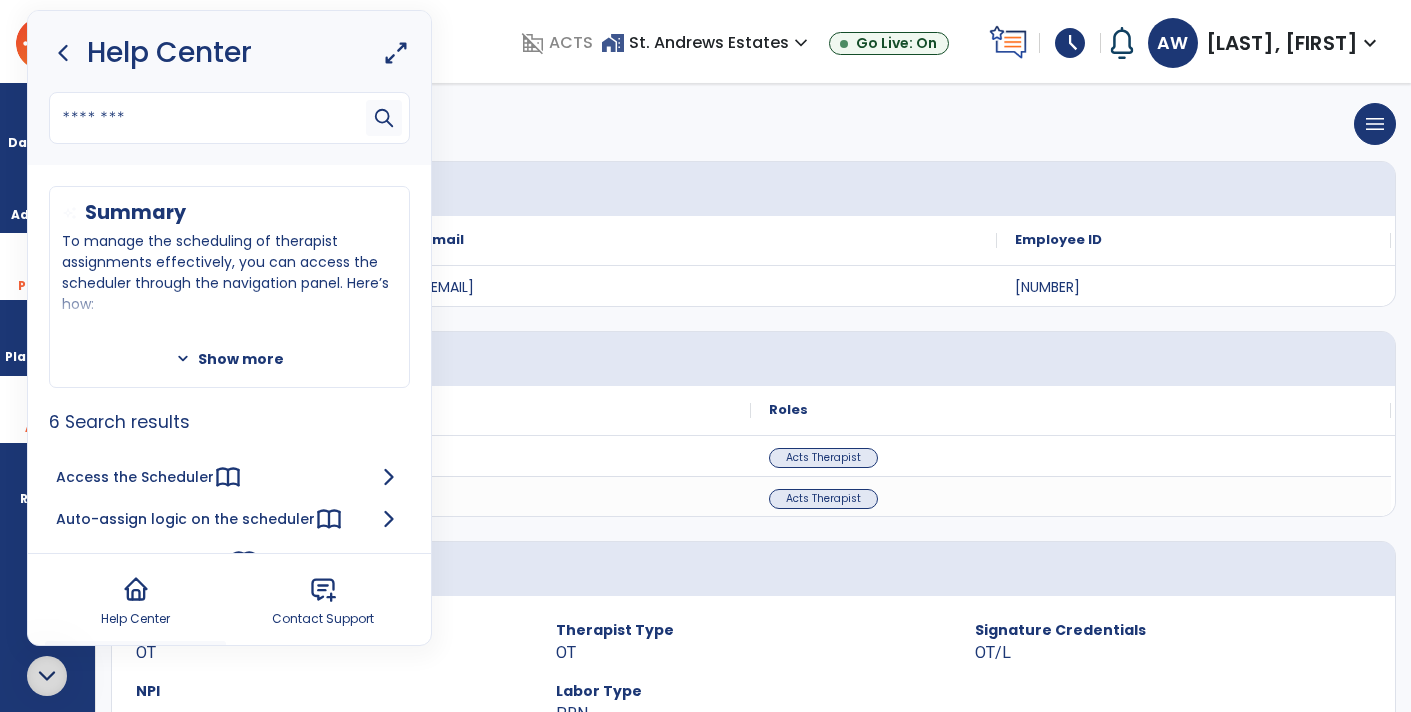 click 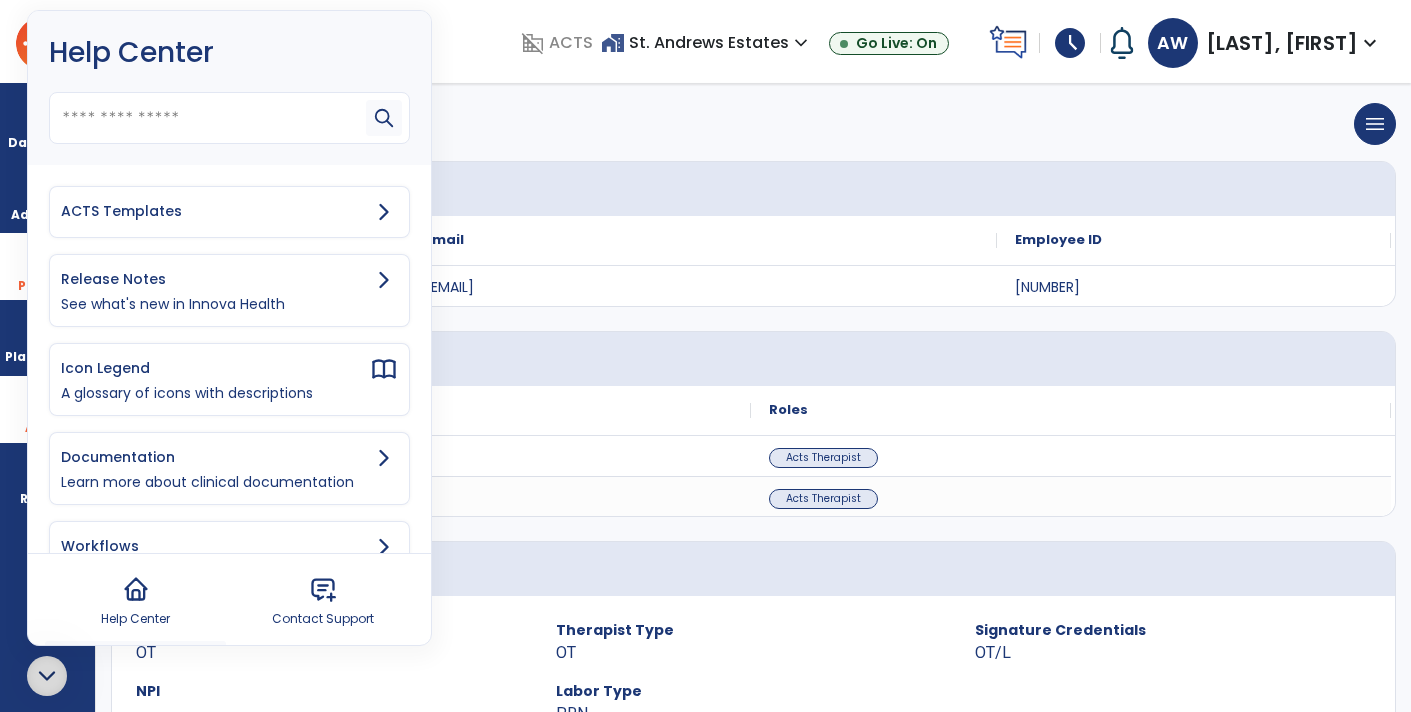 click on "arrow_back   View User       menu   Edit  Print  Change Password" 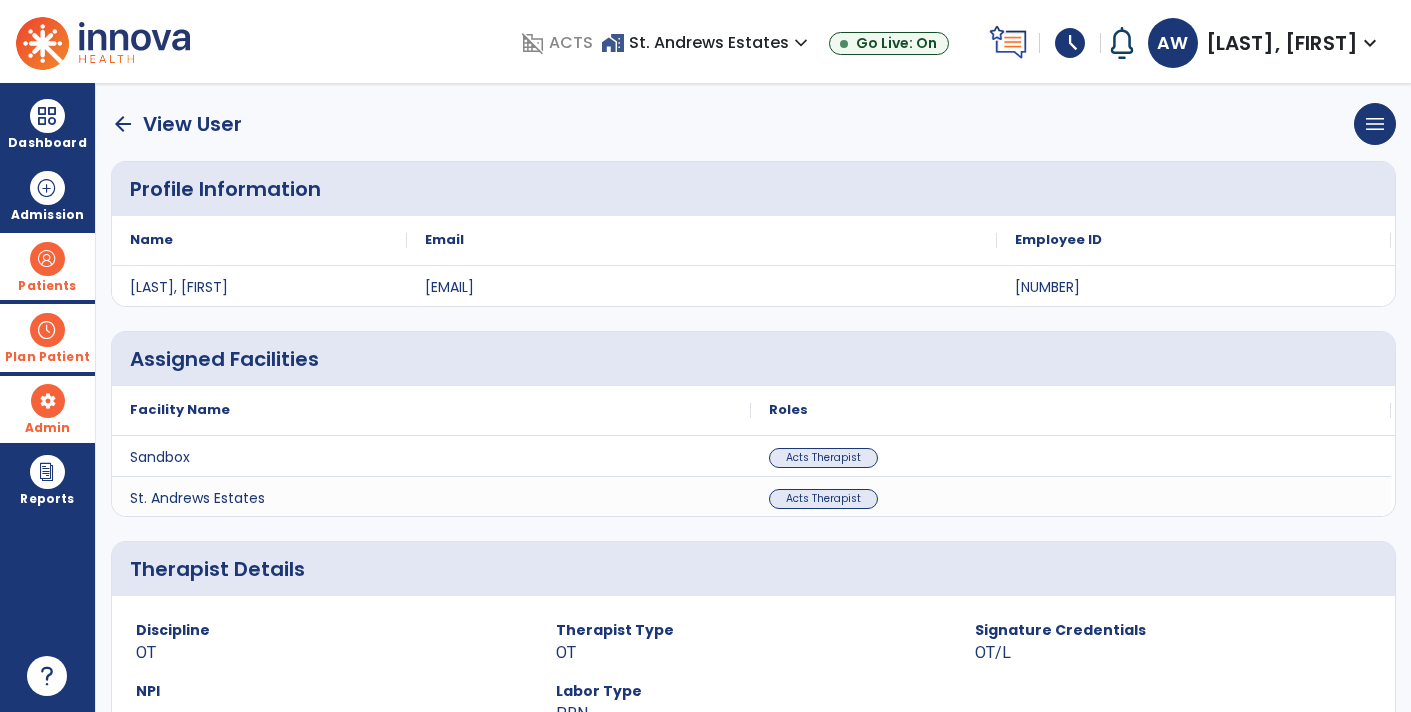click on "Plan Patient" at bounding box center (47, 286) 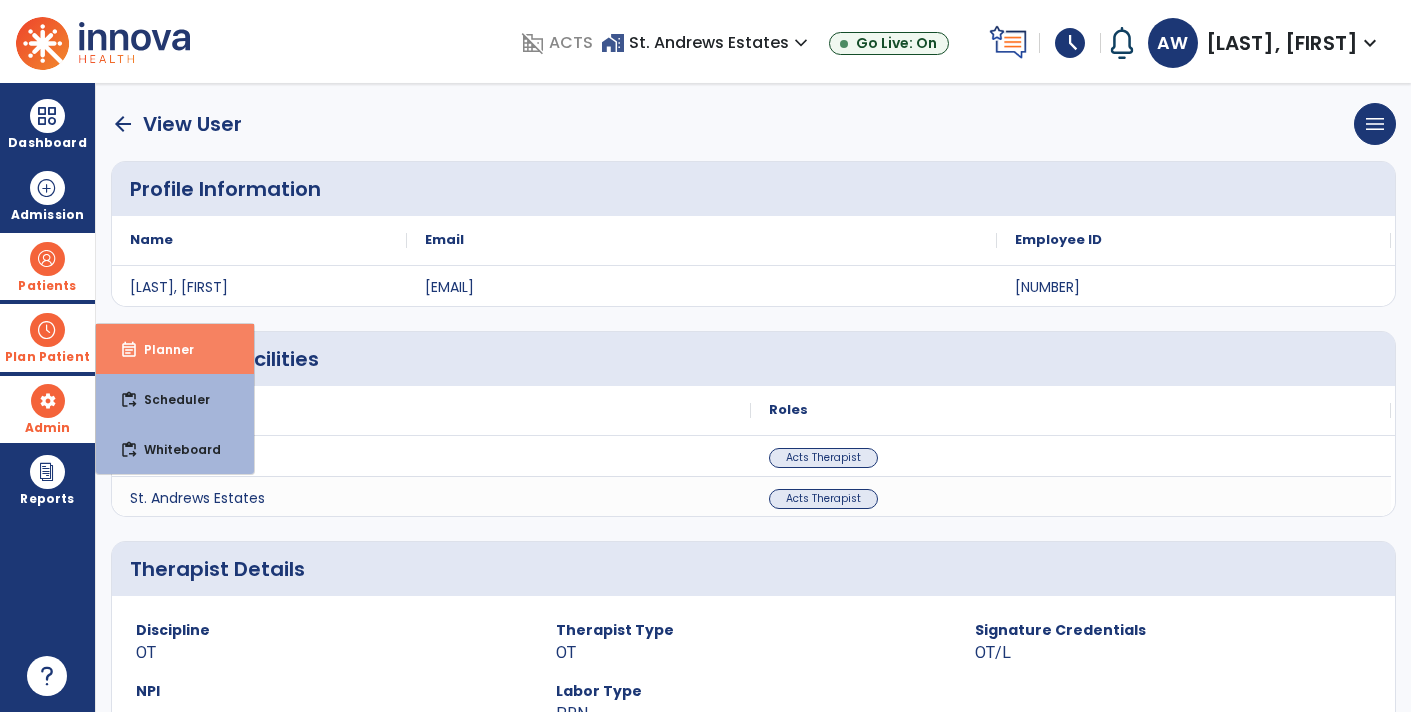 click on "event_note  Planner" at bounding box center [175, 349] 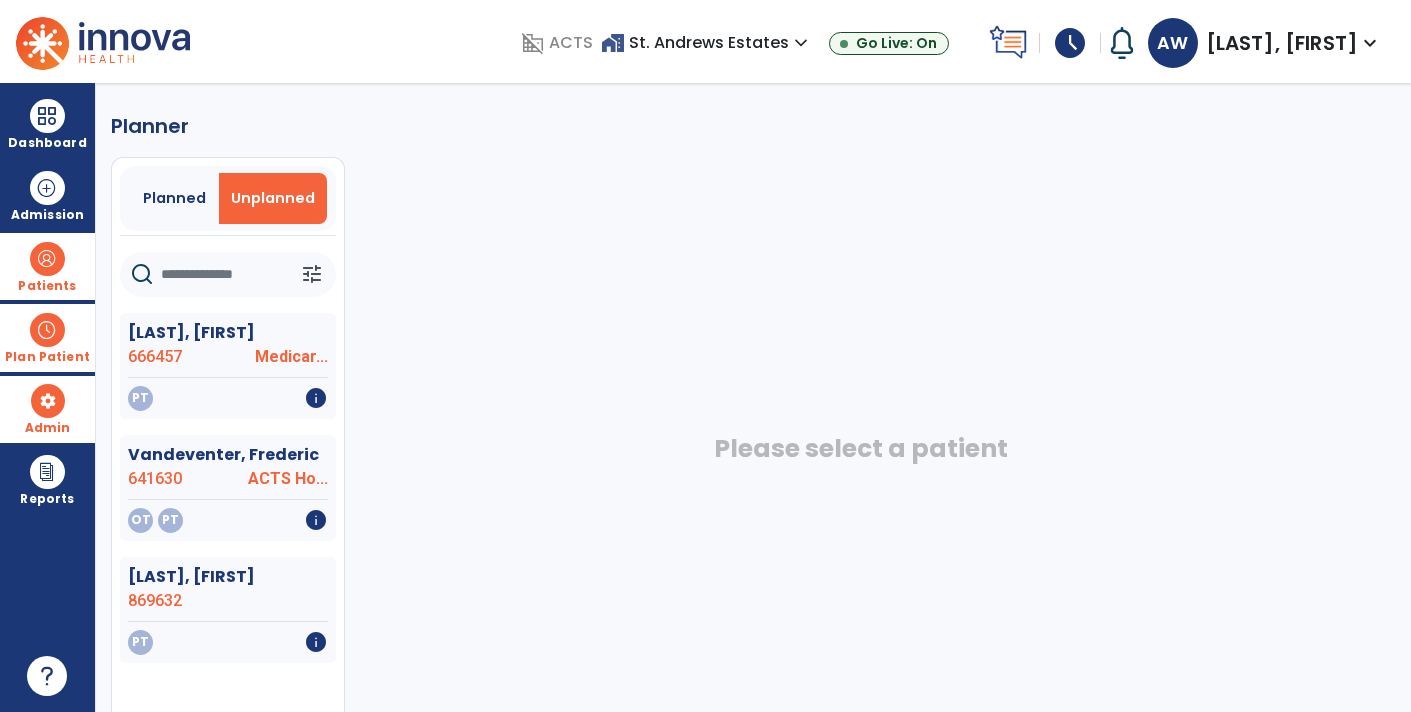 click on "Please select a patient" 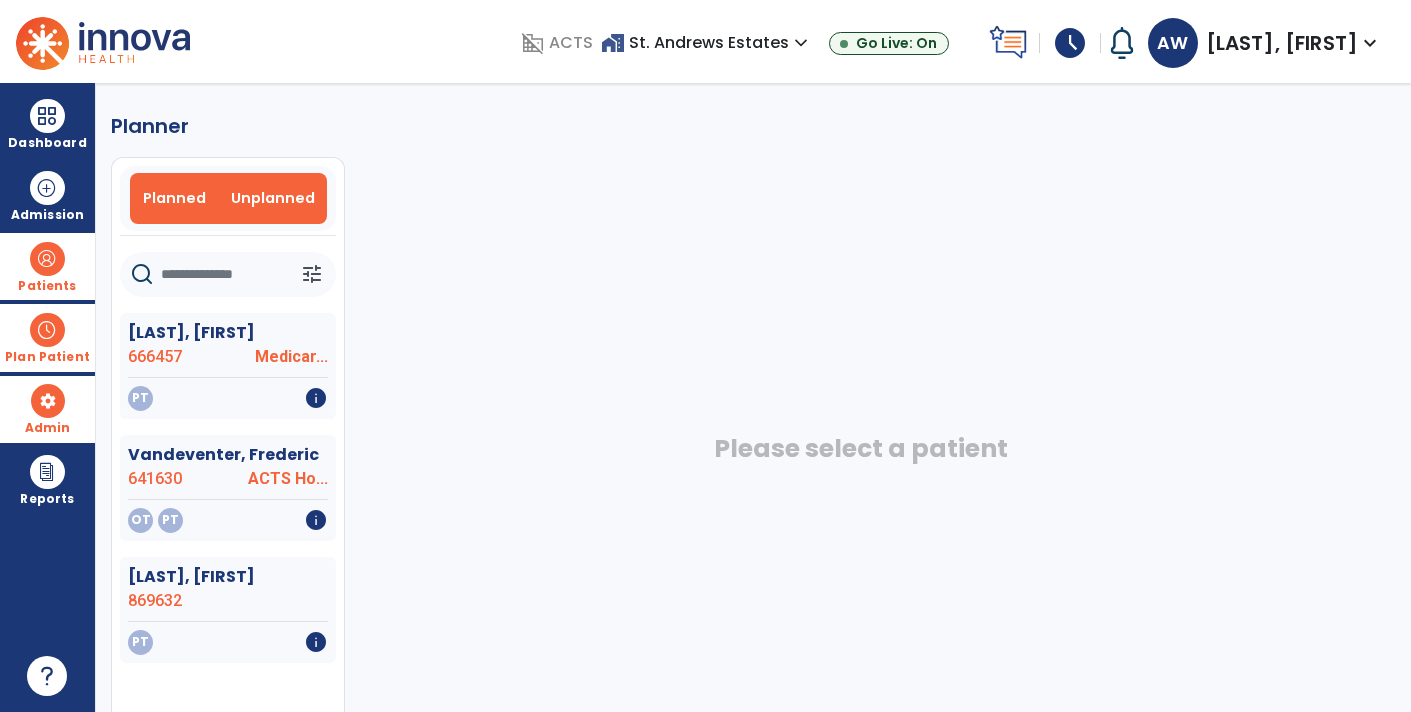 click on "Planned" at bounding box center [174, 198] 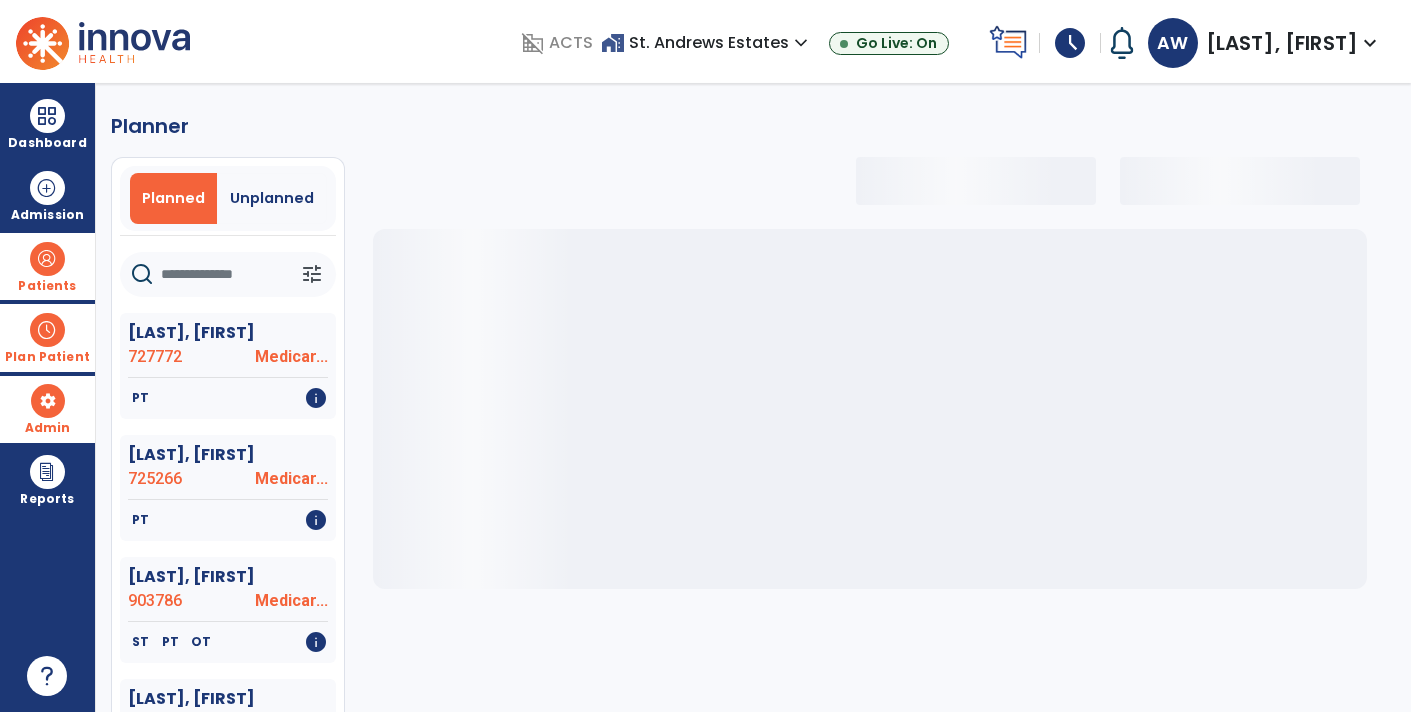 select on "***" 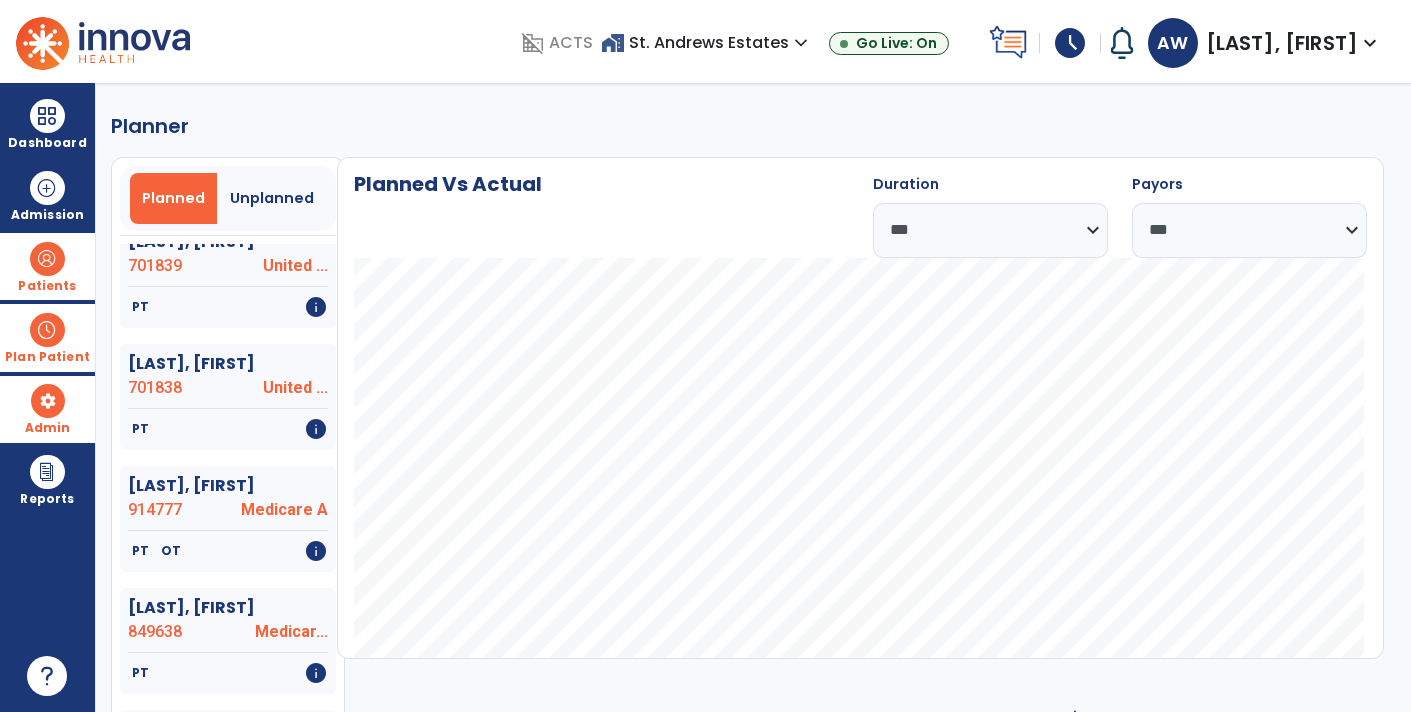 scroll, scrollTop: 462, scrollLeft: 0, axis: vertical 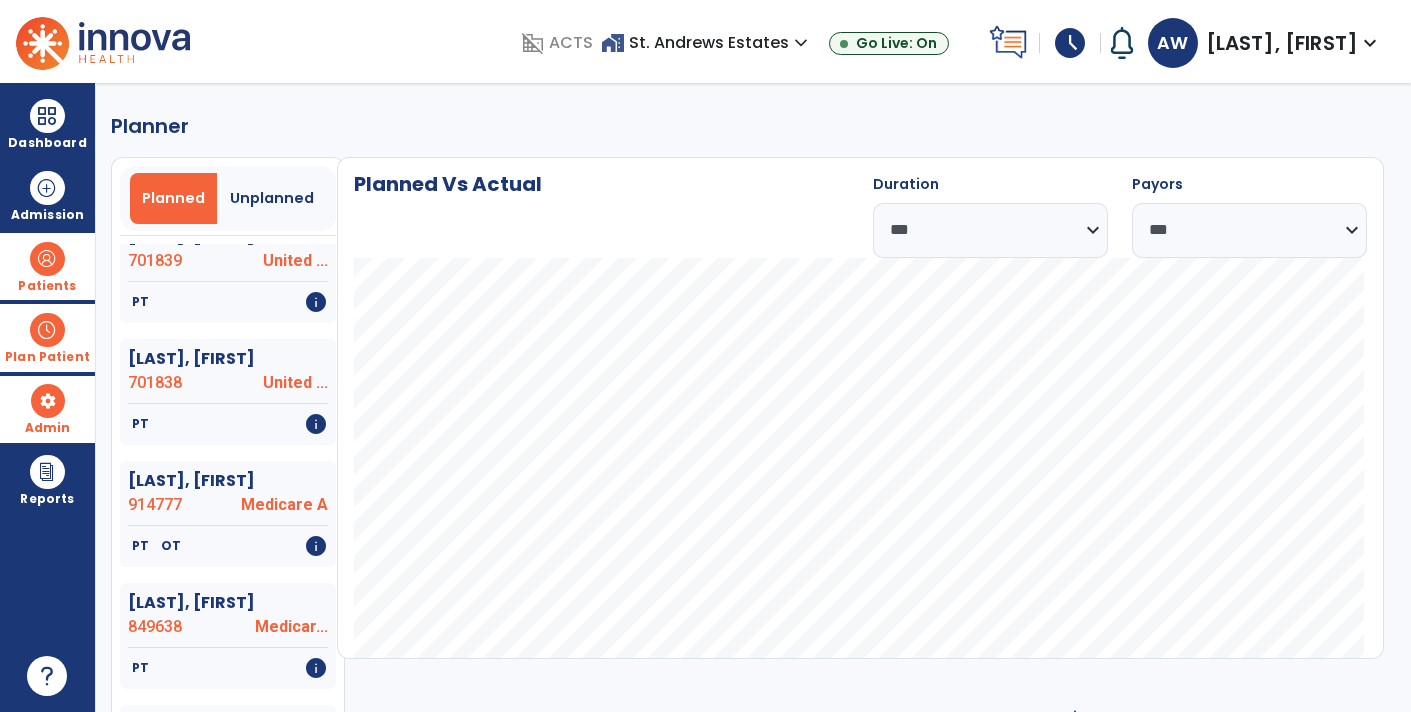 click at bounding box center (47, 330) 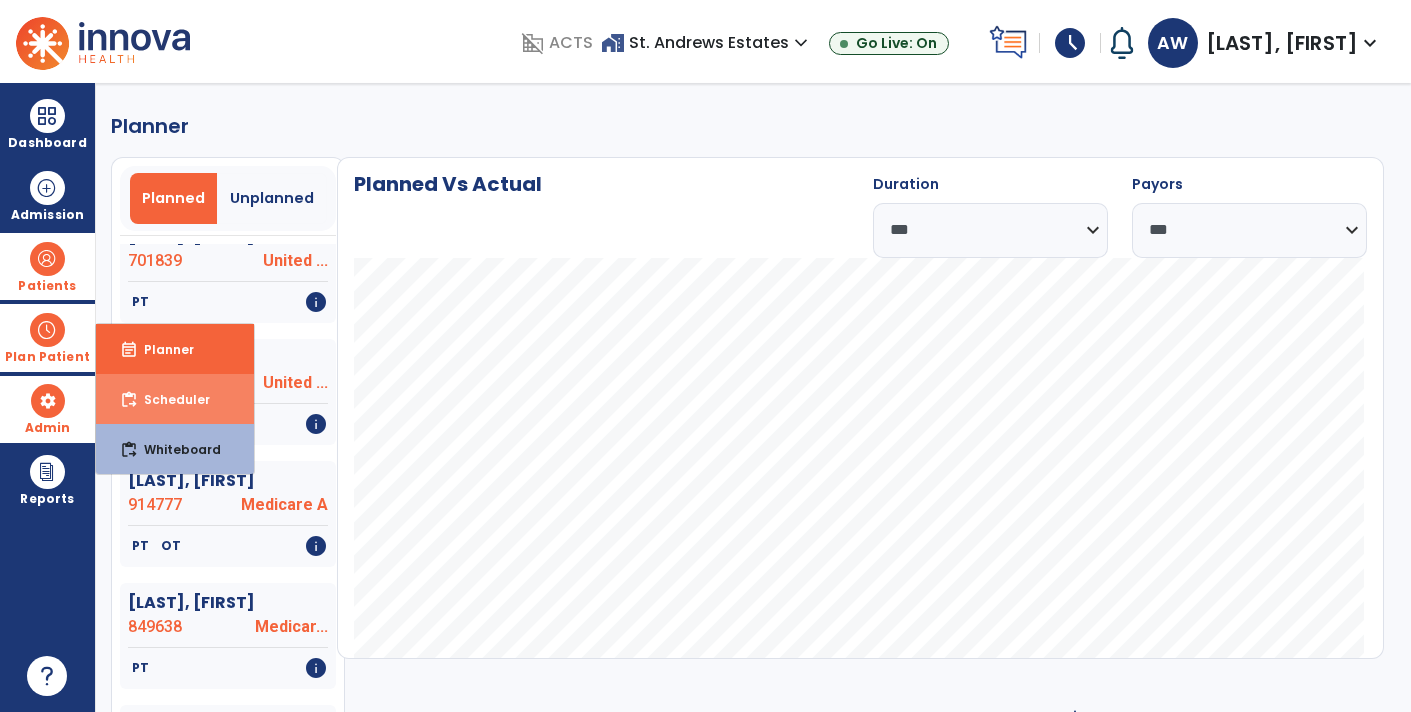 click on "content_paste_go  Scheduler" at bounding box center (175, 399) 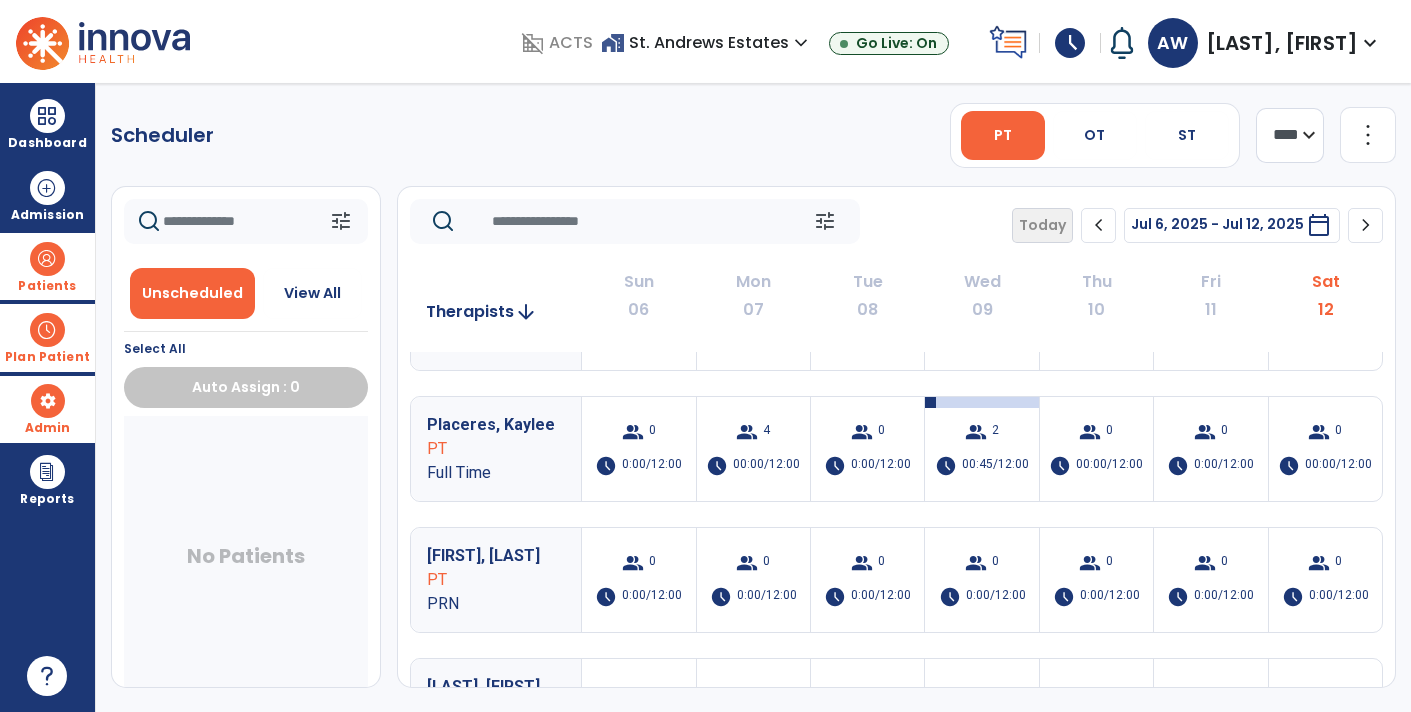 scroll, scrollTop: 1209, scrollLeft: 0, axis: vertical 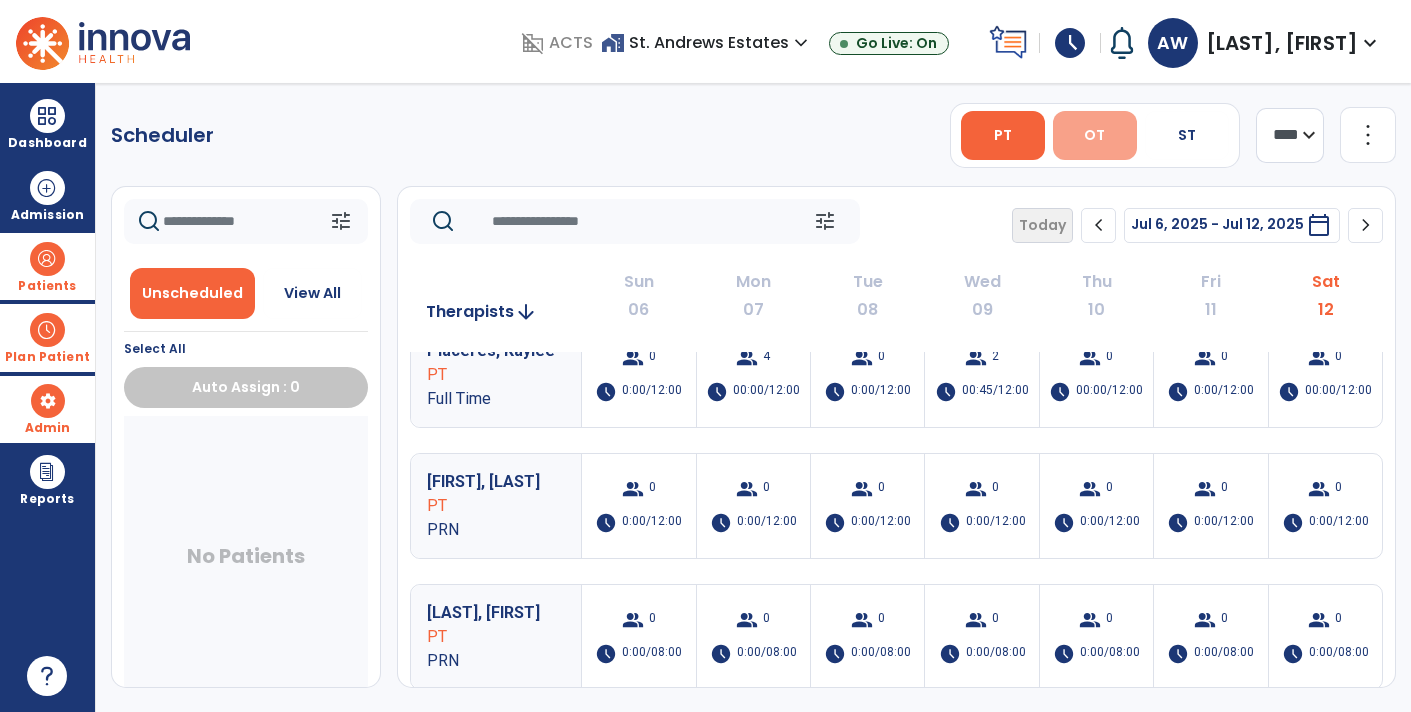 click on "OT" at bounding box center [1095, 135] 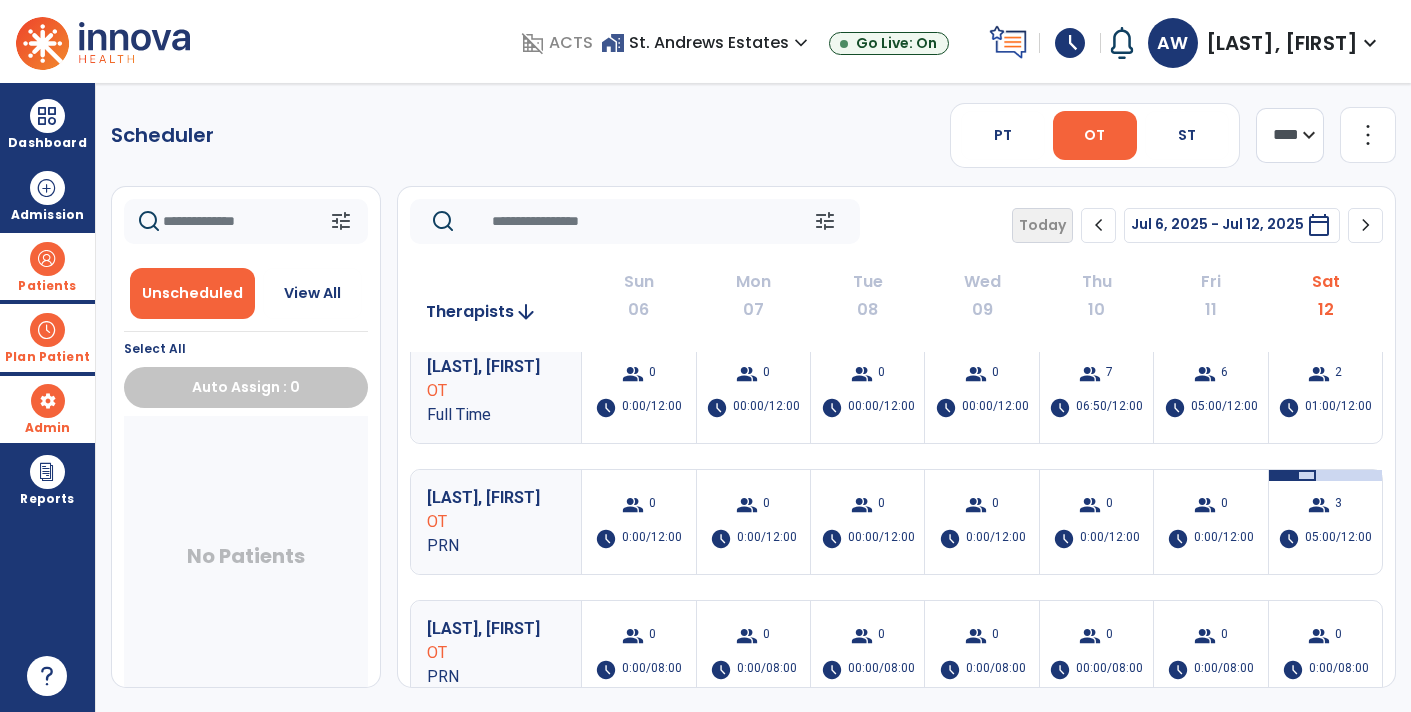 scroll, scrollTop: 409, scrollLeft: 0, axis: vertical 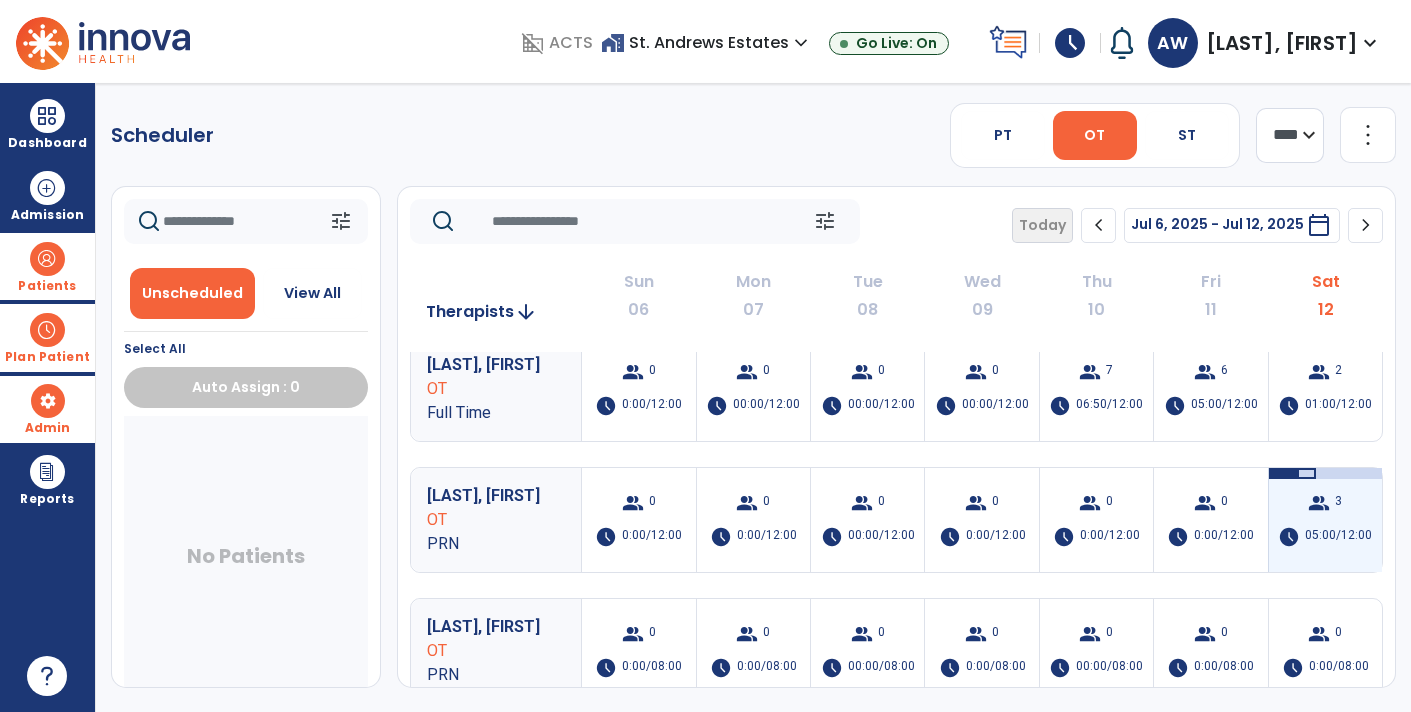 click on "group  3  schedule  05:00/12:00" at bounding box center [1325, 520] 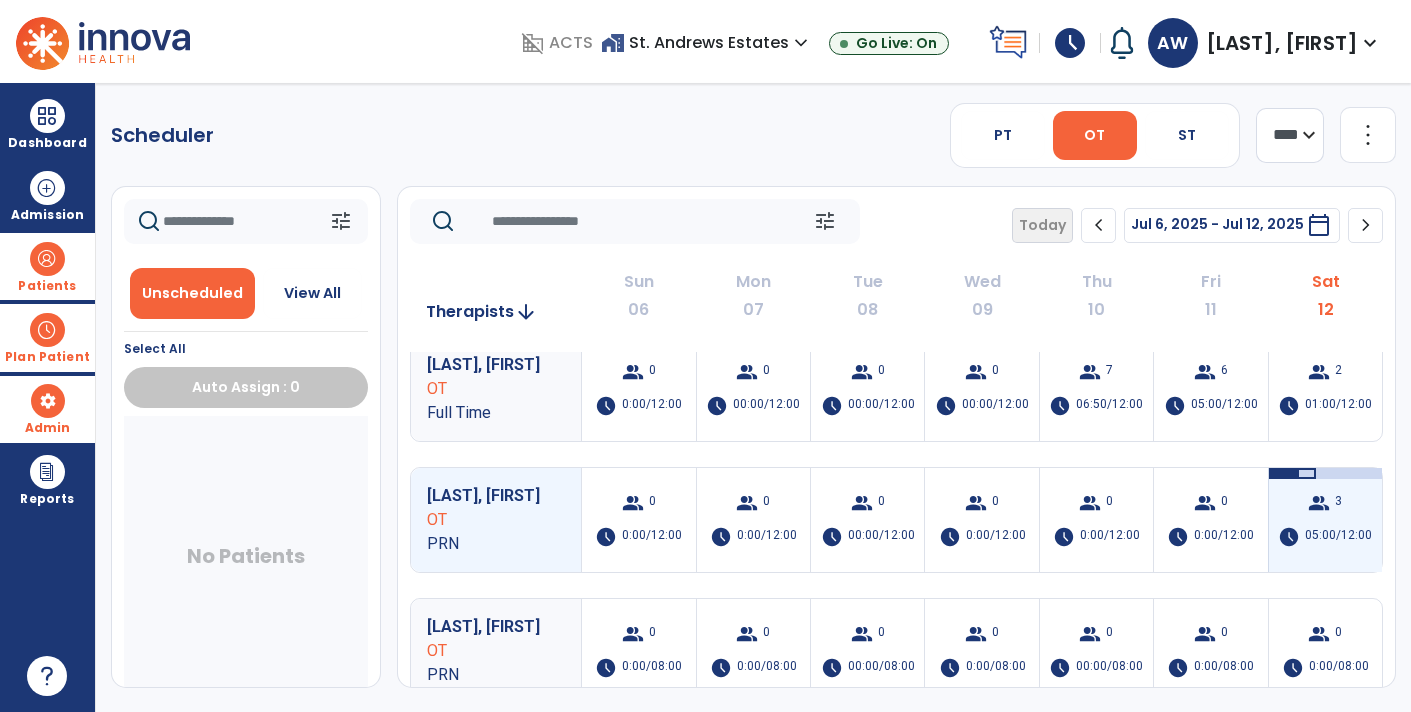 click on "05:00/12:00" at bounding box center [1338, 537] 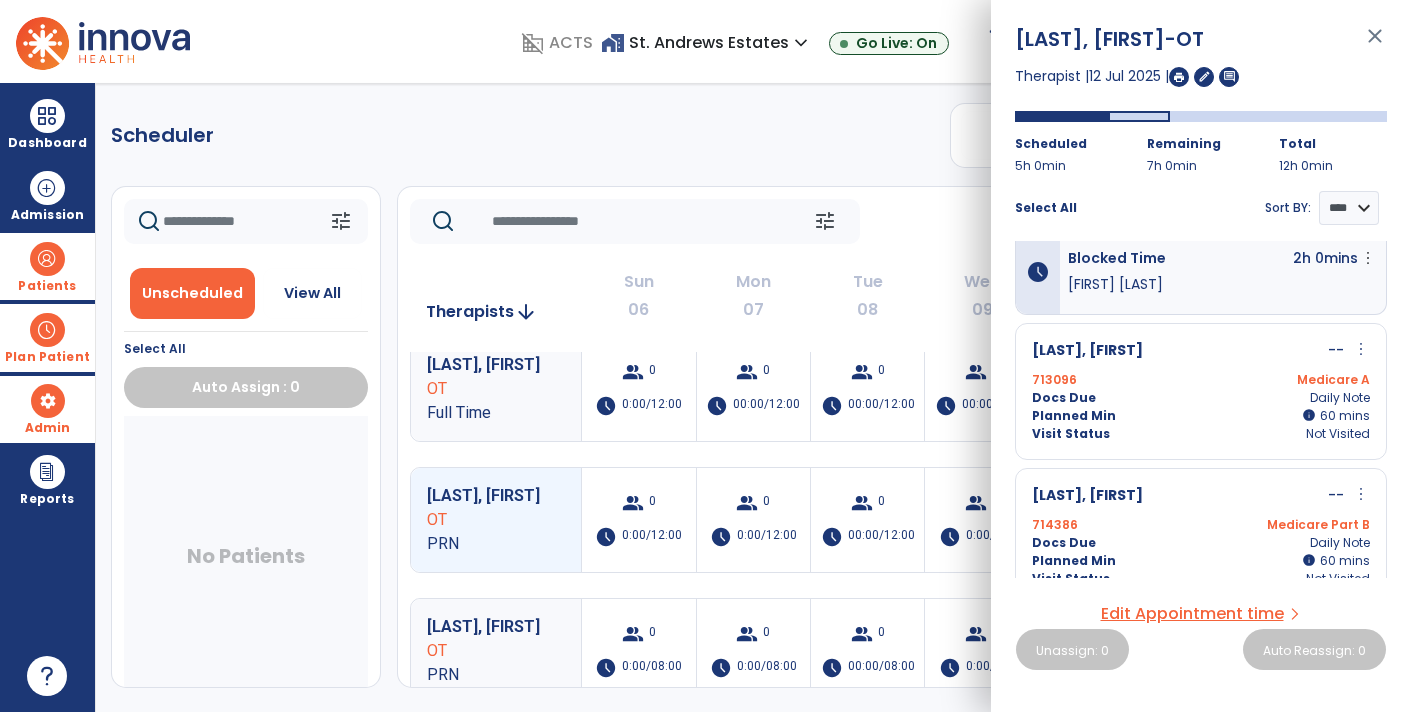scroll, scrollTop: 0, scrollLeft: 0, axis: both 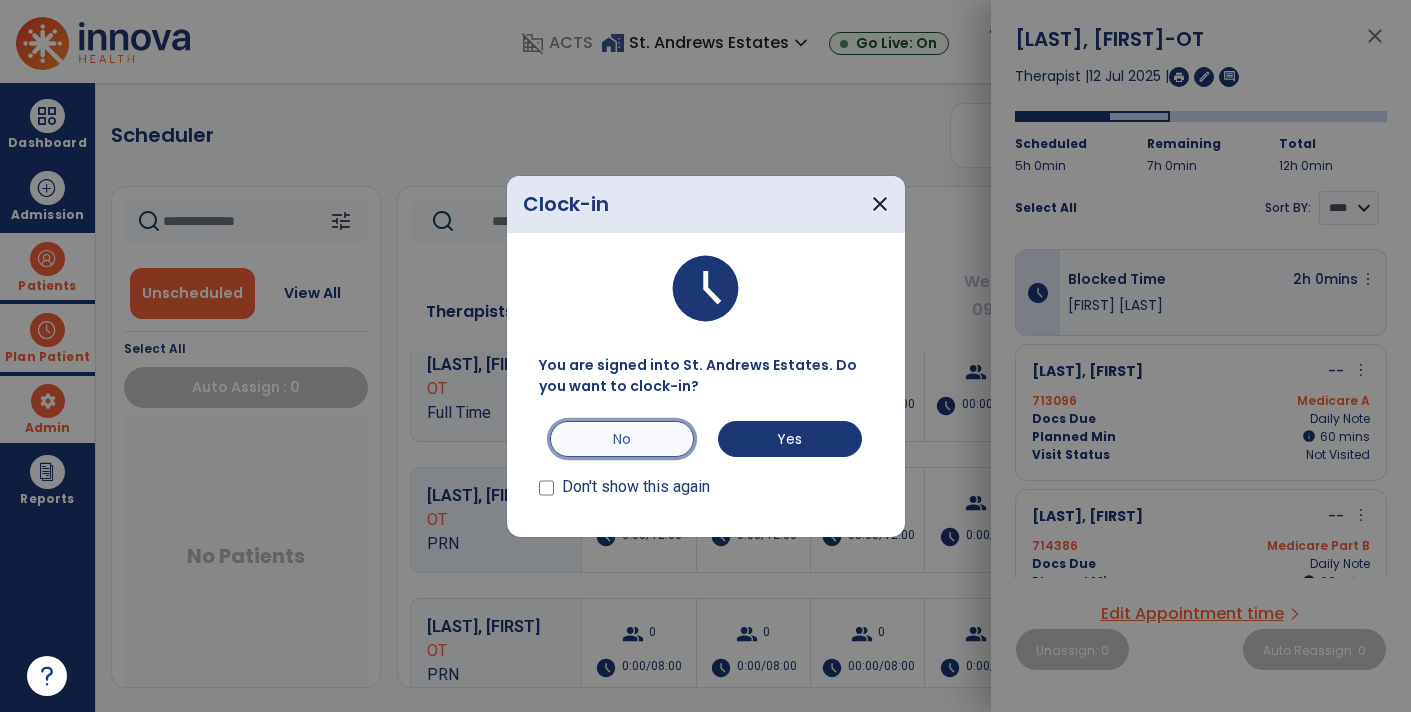 click on "No" at bounding box center [622, 439] 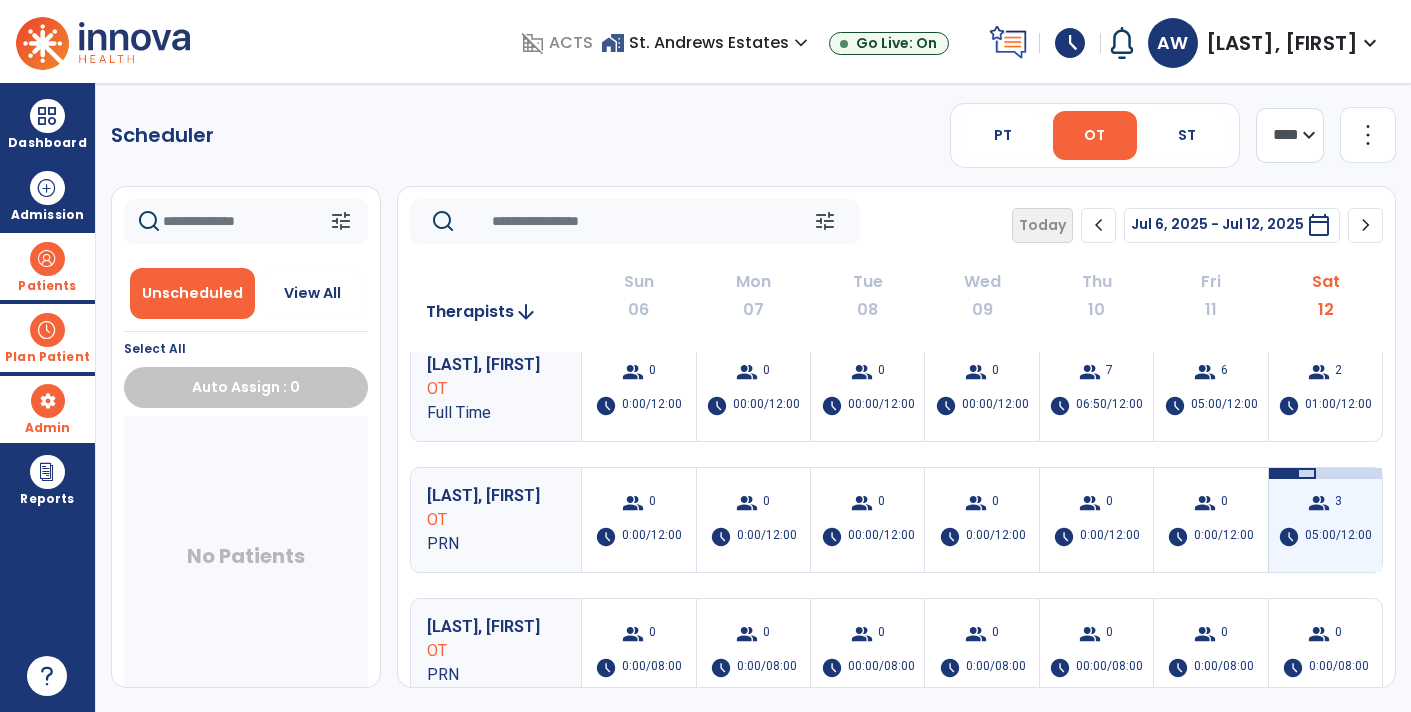 click on "3" at bounding box center [1338, 503] 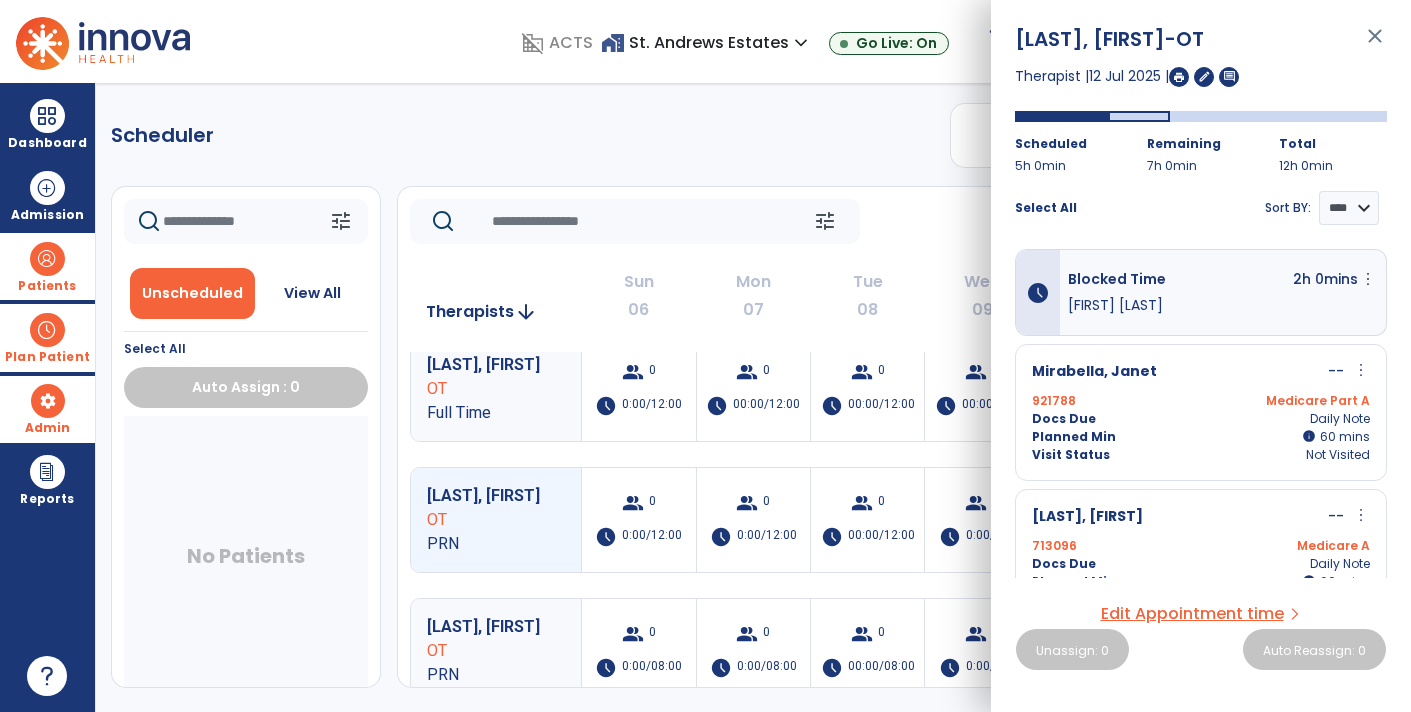 click at bounding box center [1179, 77] 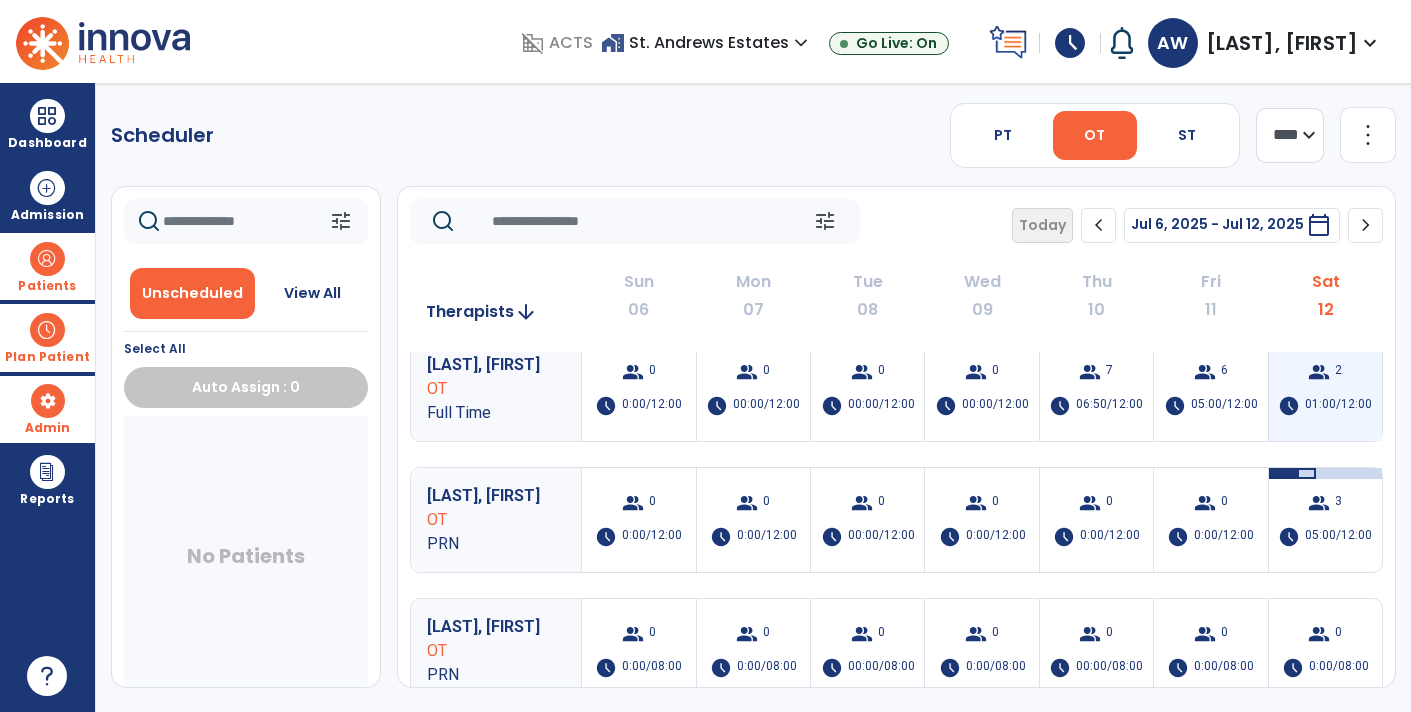 click on "01:00/12:00" at bounding box center [1338, 406] 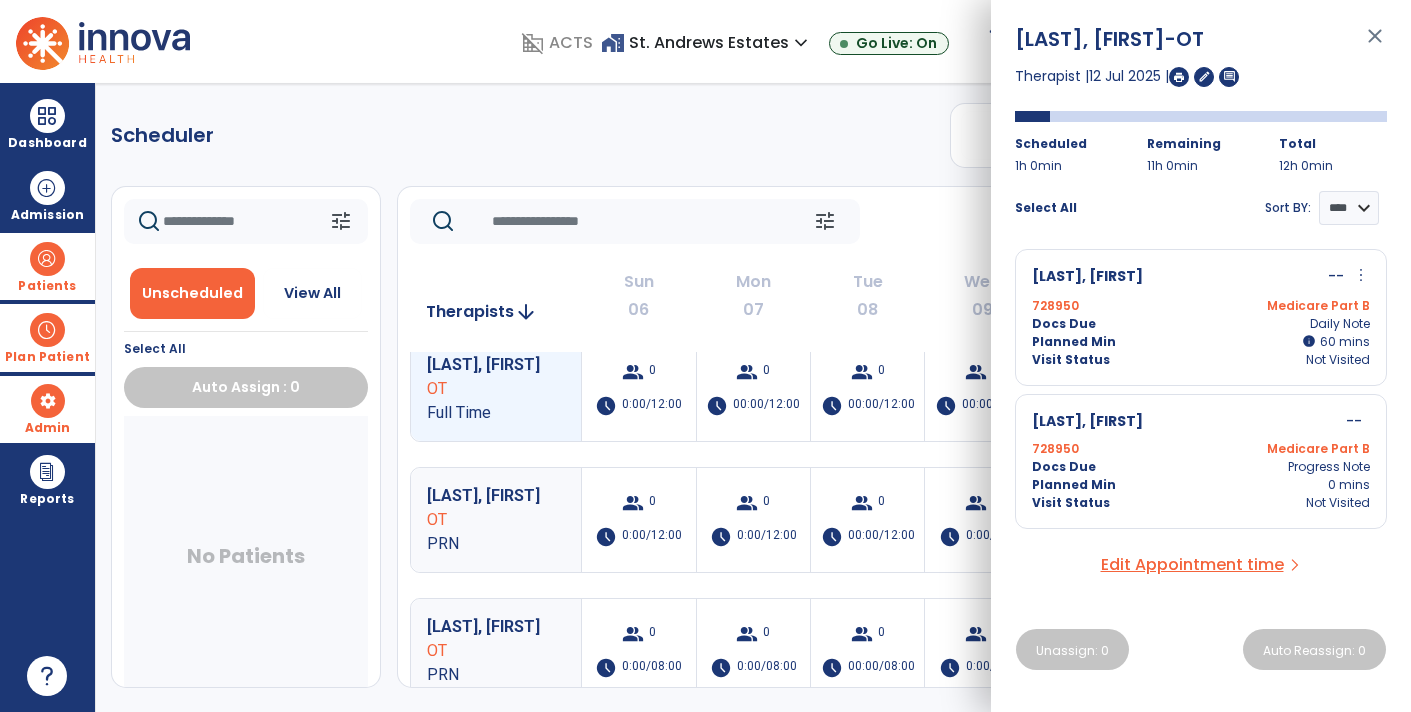 click on "close" at bounding box center (1375, 45) 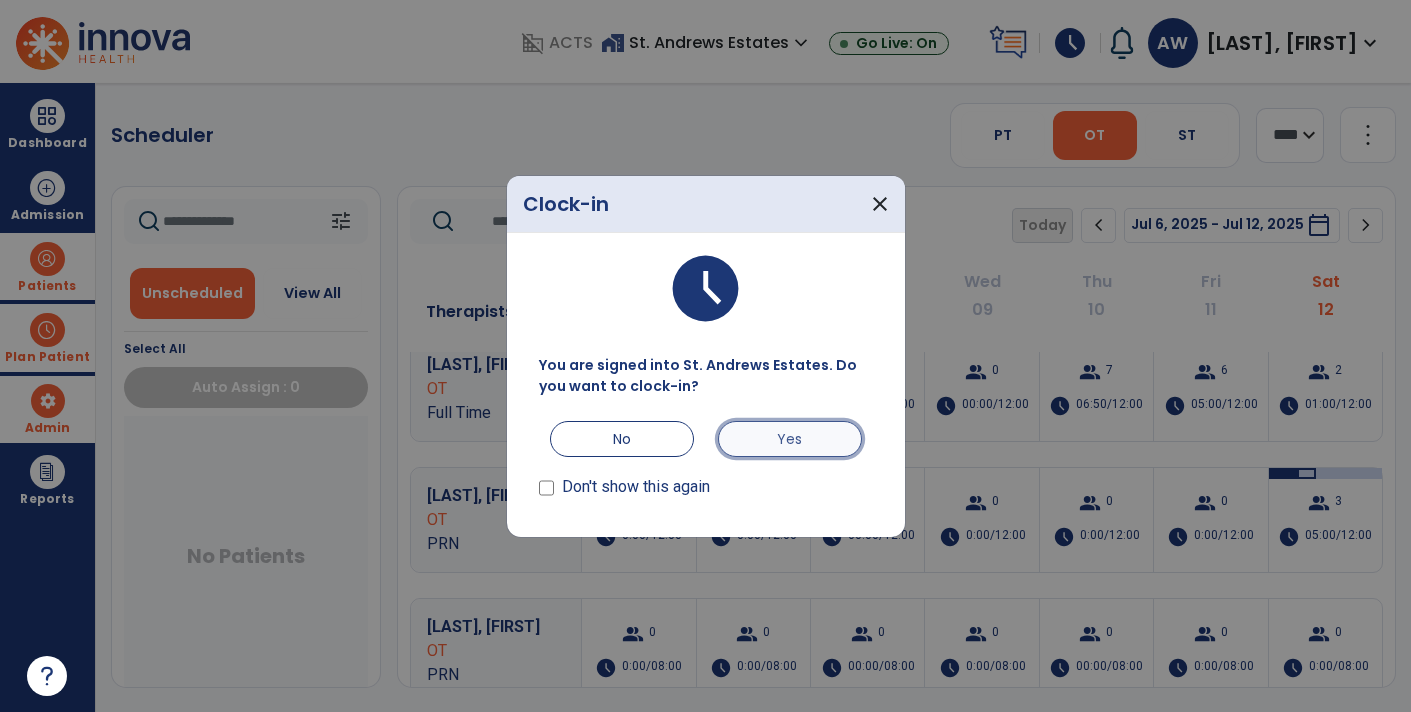 click on "Yes" at bounding box center (790, 439) 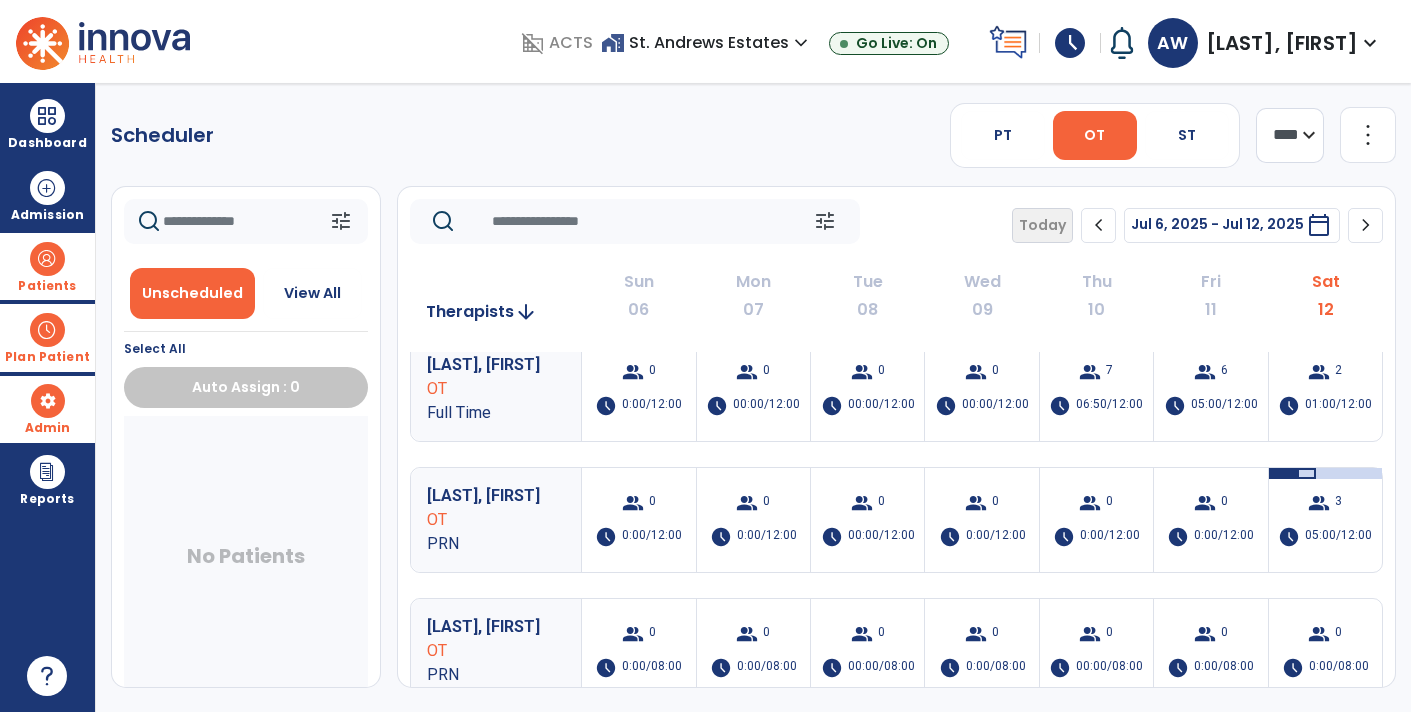 click on "Patients" at bounding box center (47, 266) 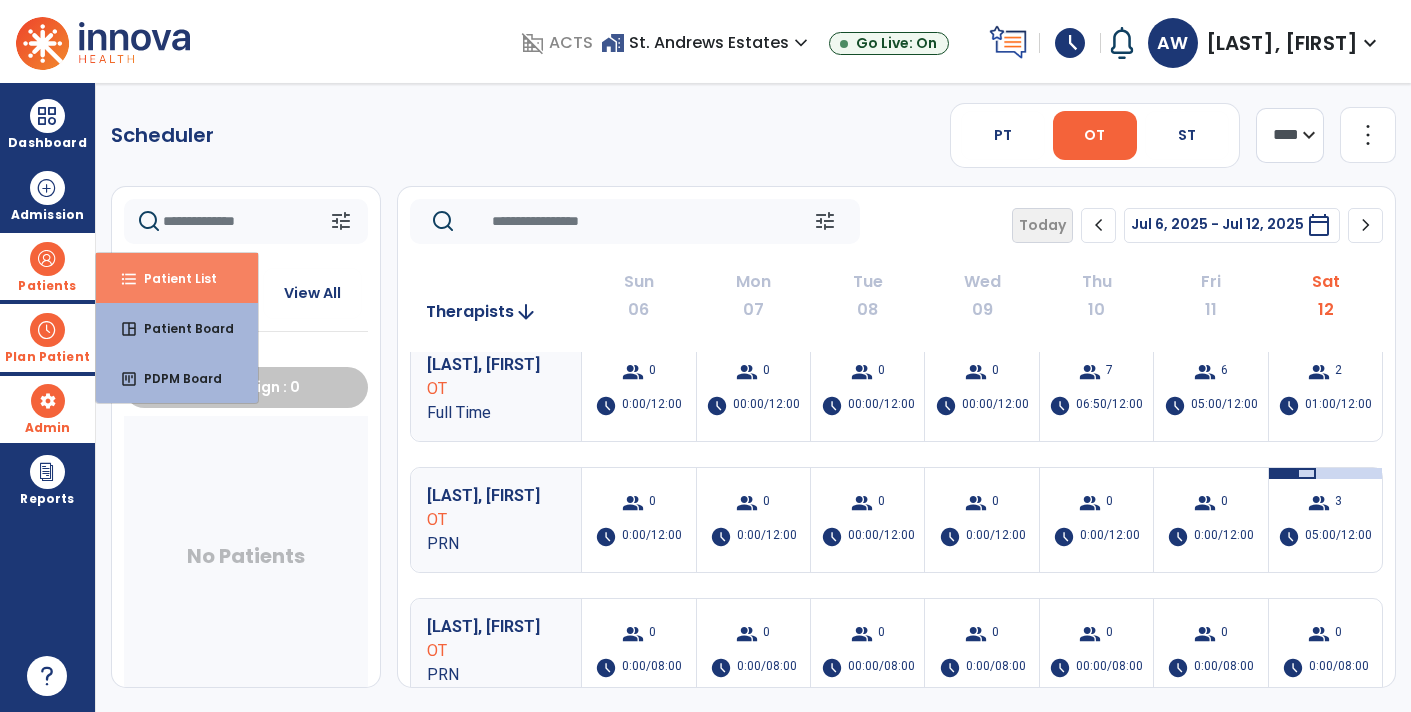 click on "format_list_bulleted  Patient List" at bounding box center (177, 278) 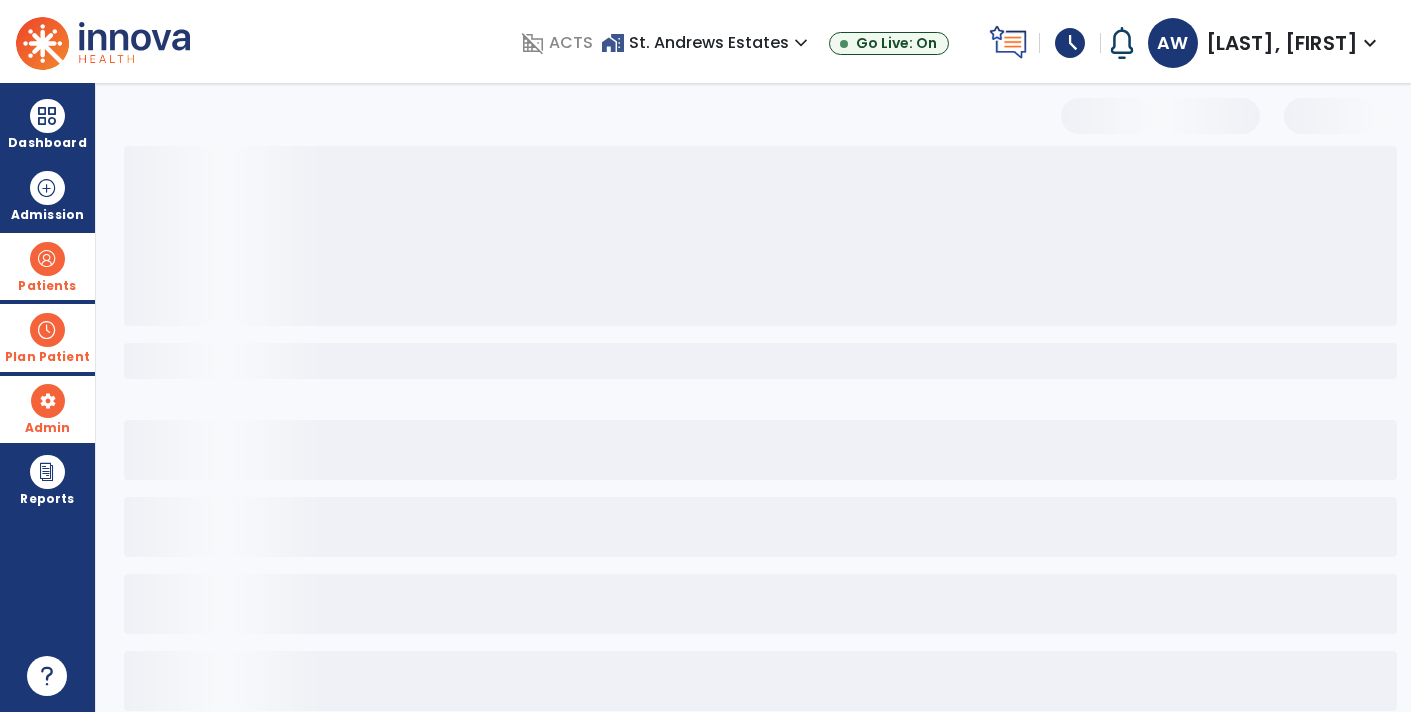 select on "***" 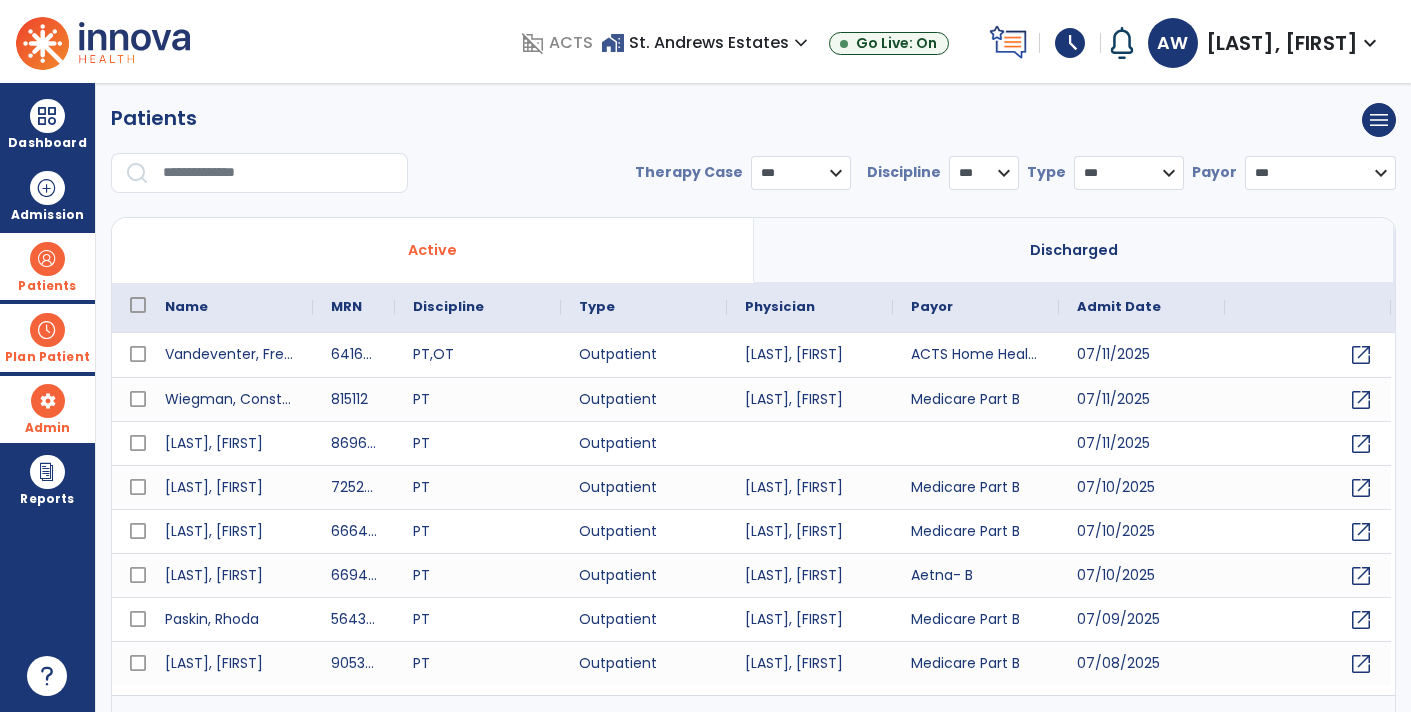 click at bounding box center (278, 173) 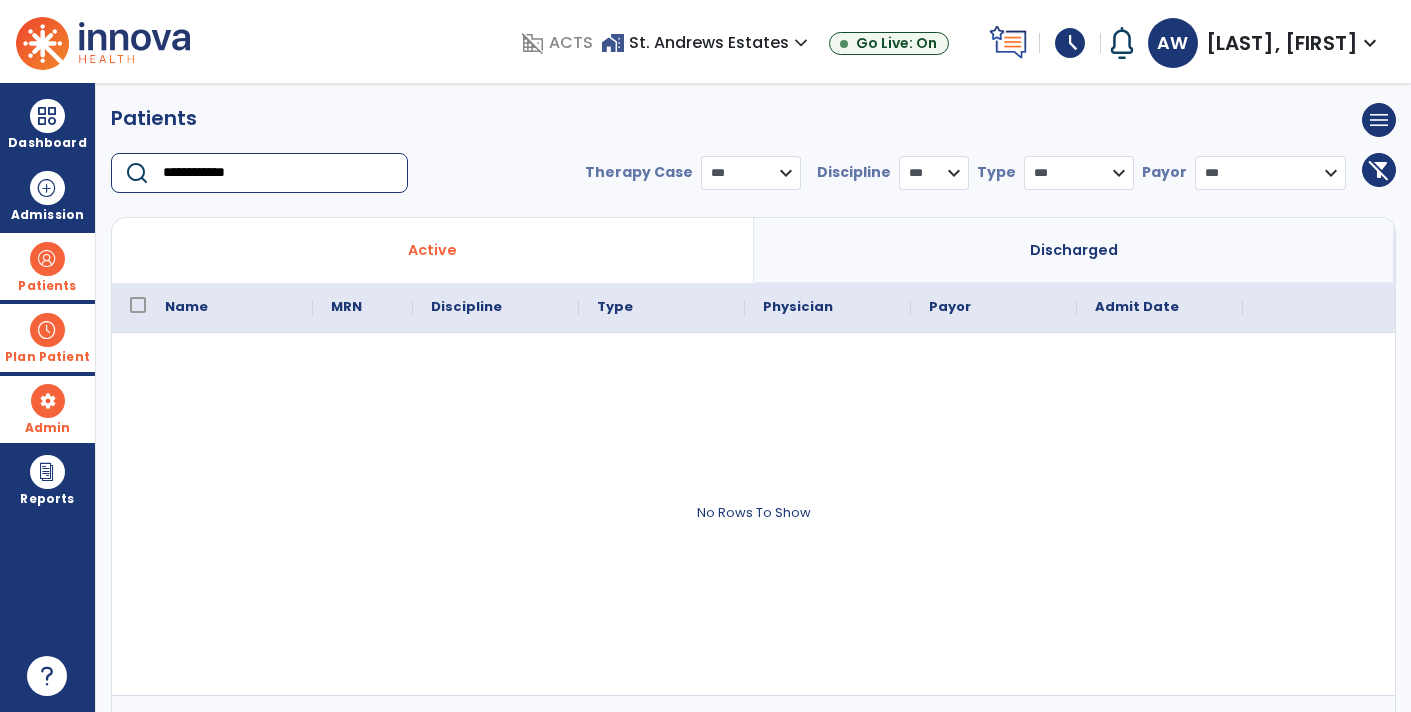 click on "**********" at bounding box center (278, 173) 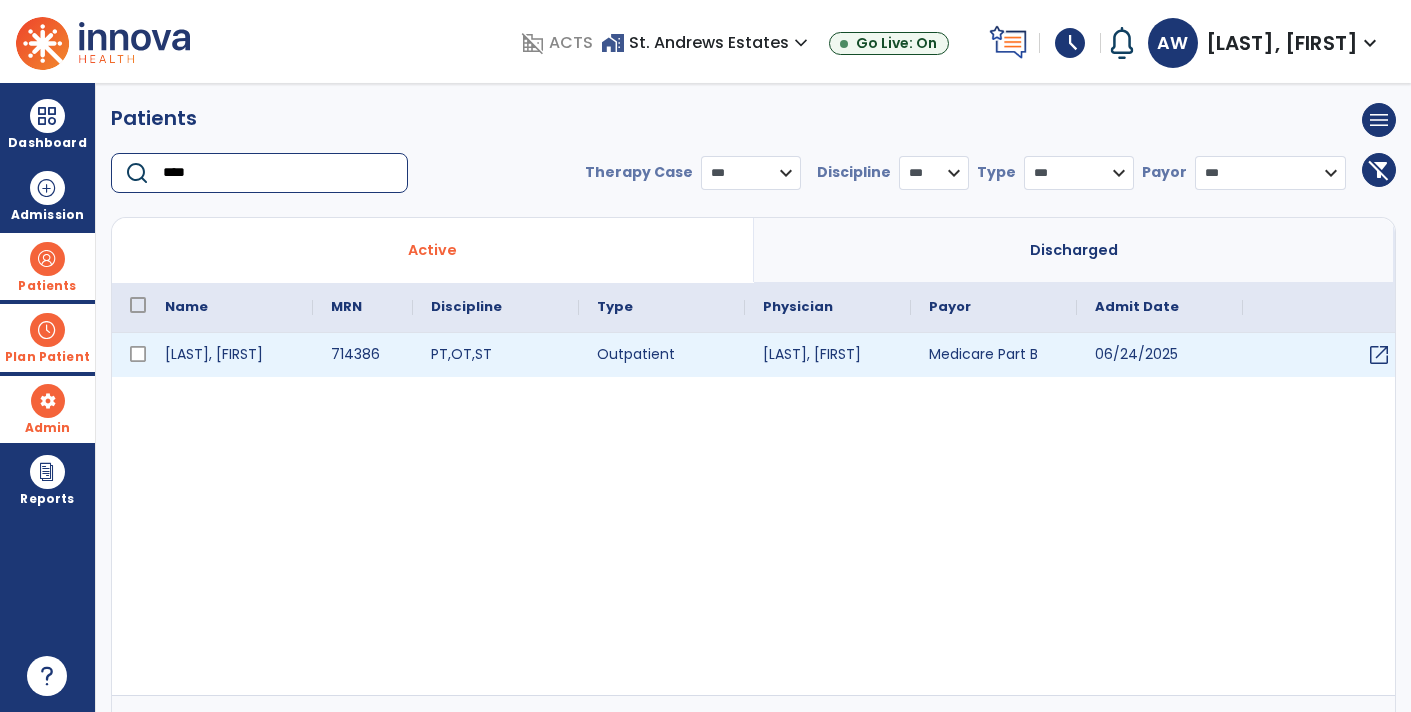 type on "****" 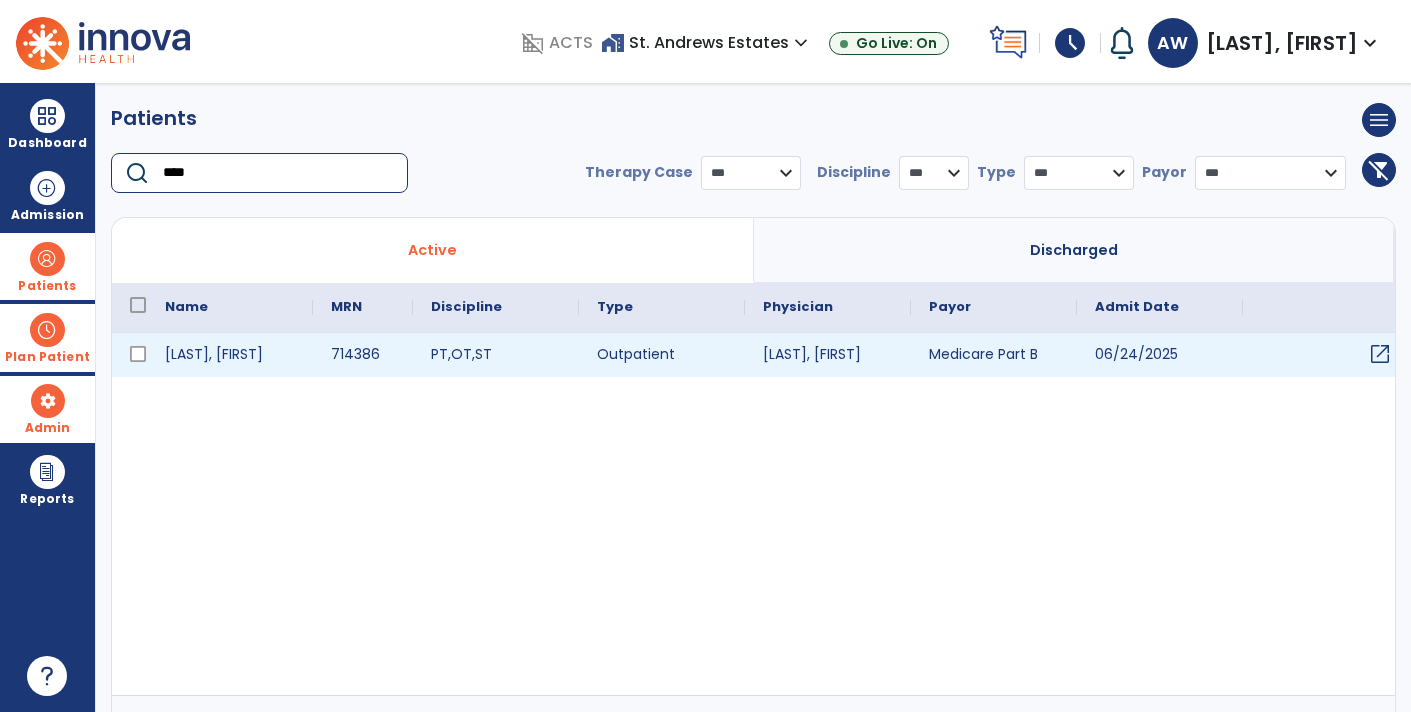 click on "open_in_new" at bounding box center [1380, 354] 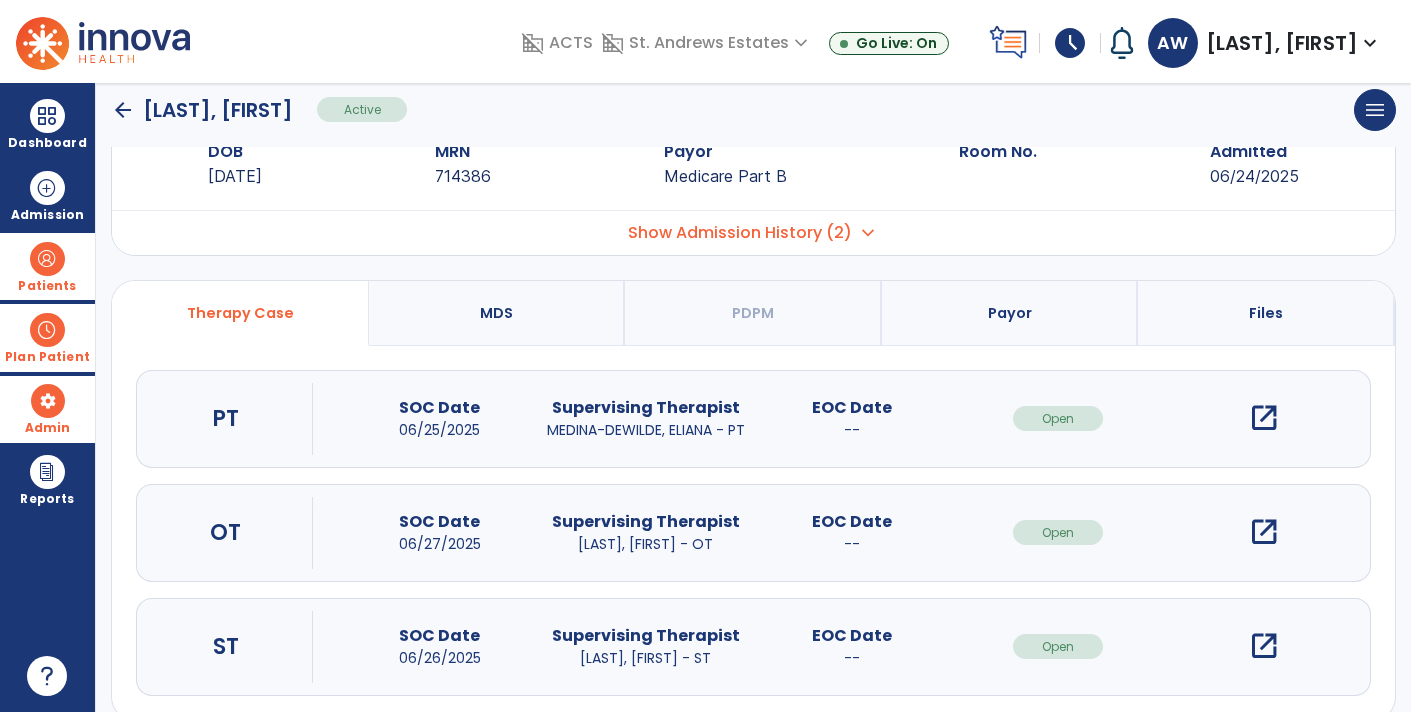 scroll, scrollTop: 70, scrollLeft: 0, axis: vertical 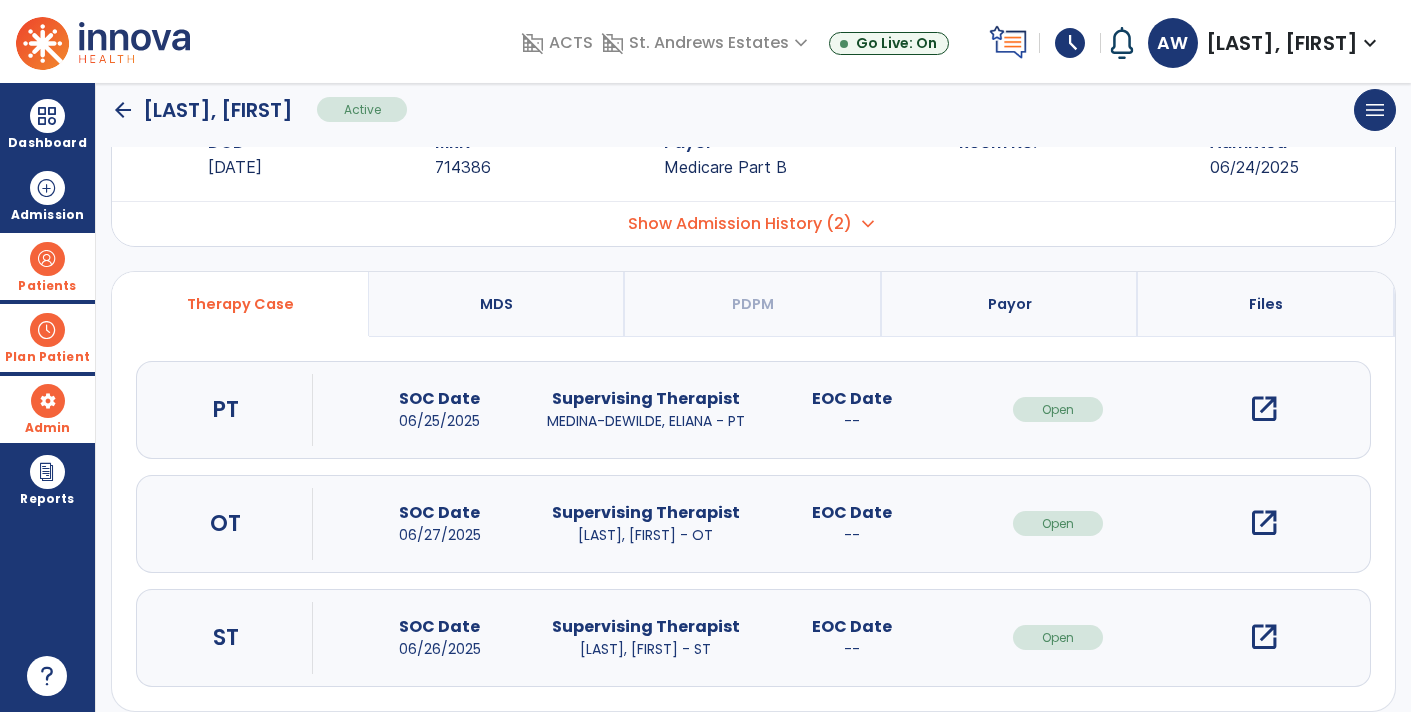 click on "open_in_new" at bounding box center (1264, 523) 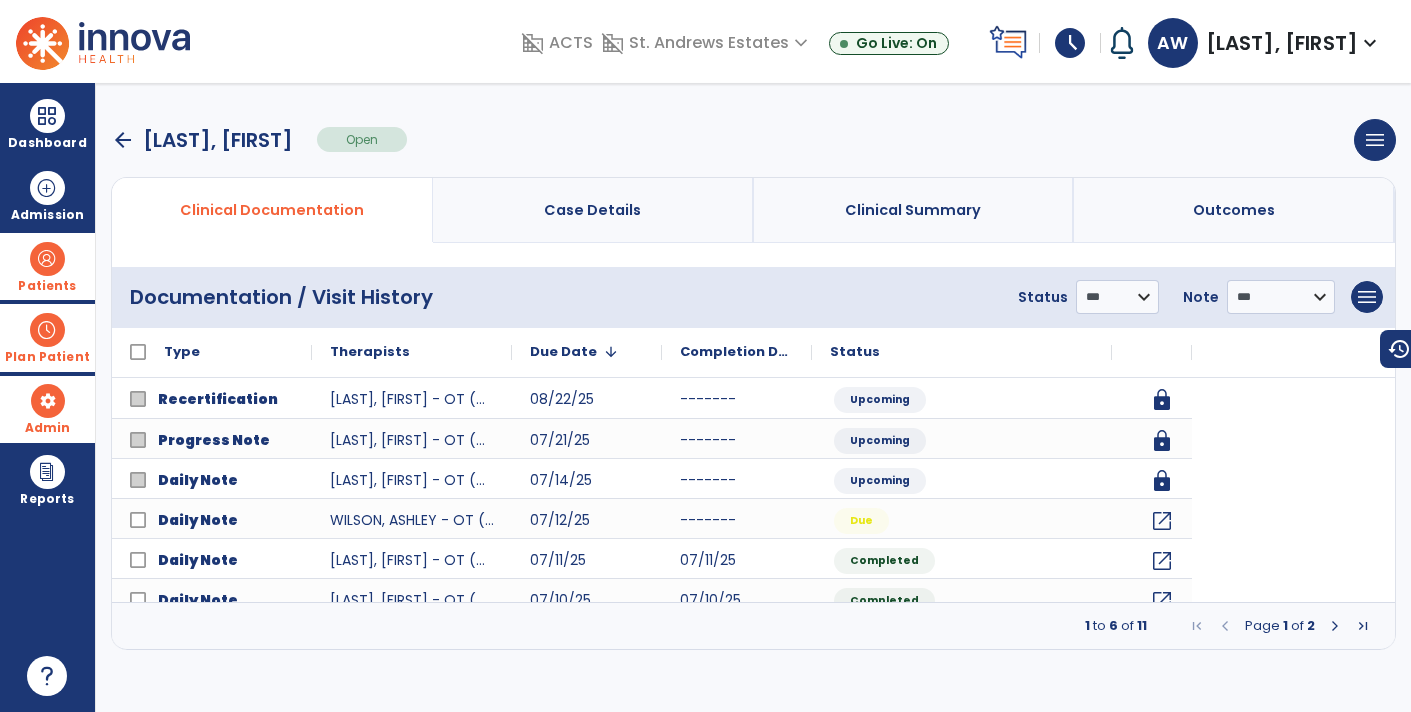 scroll, scrollTop: 0, scrollLeft: 0, axis: both 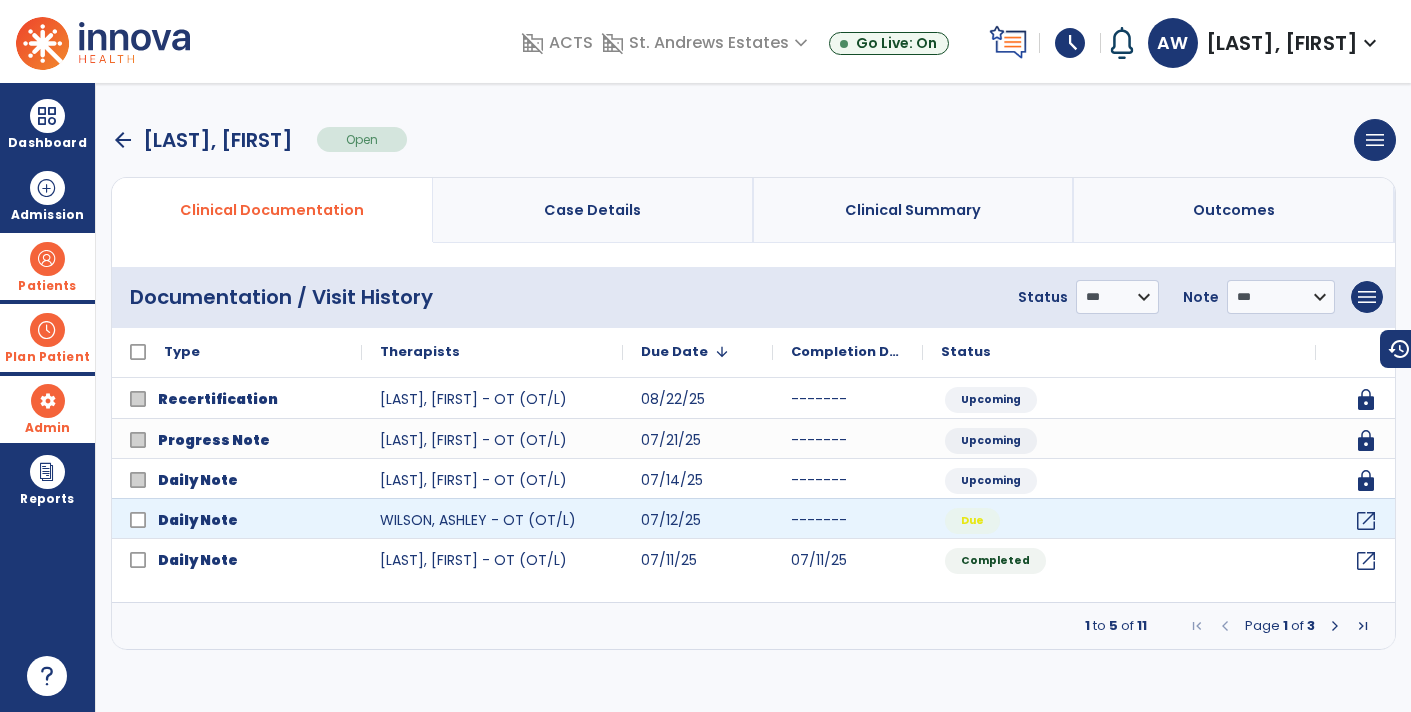 click at bounding box center (1335, 626) 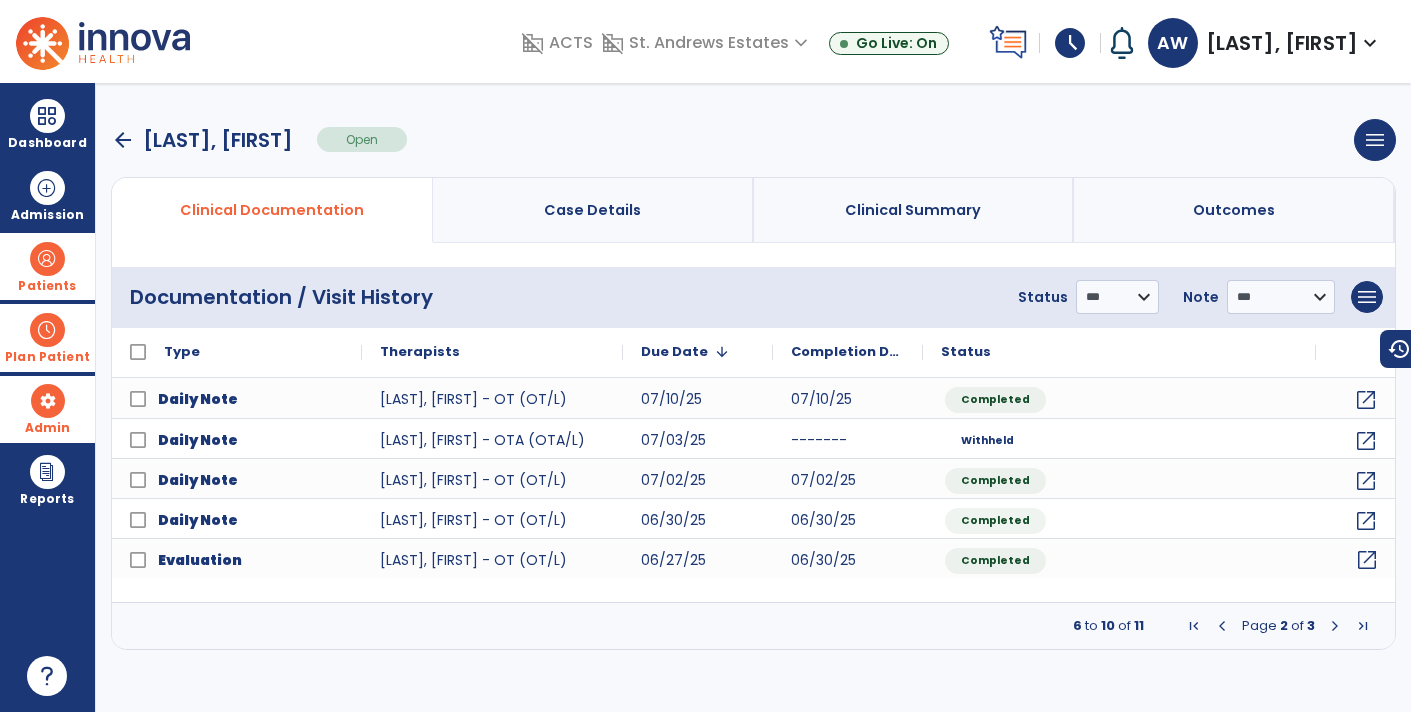 click on "open_in_new" 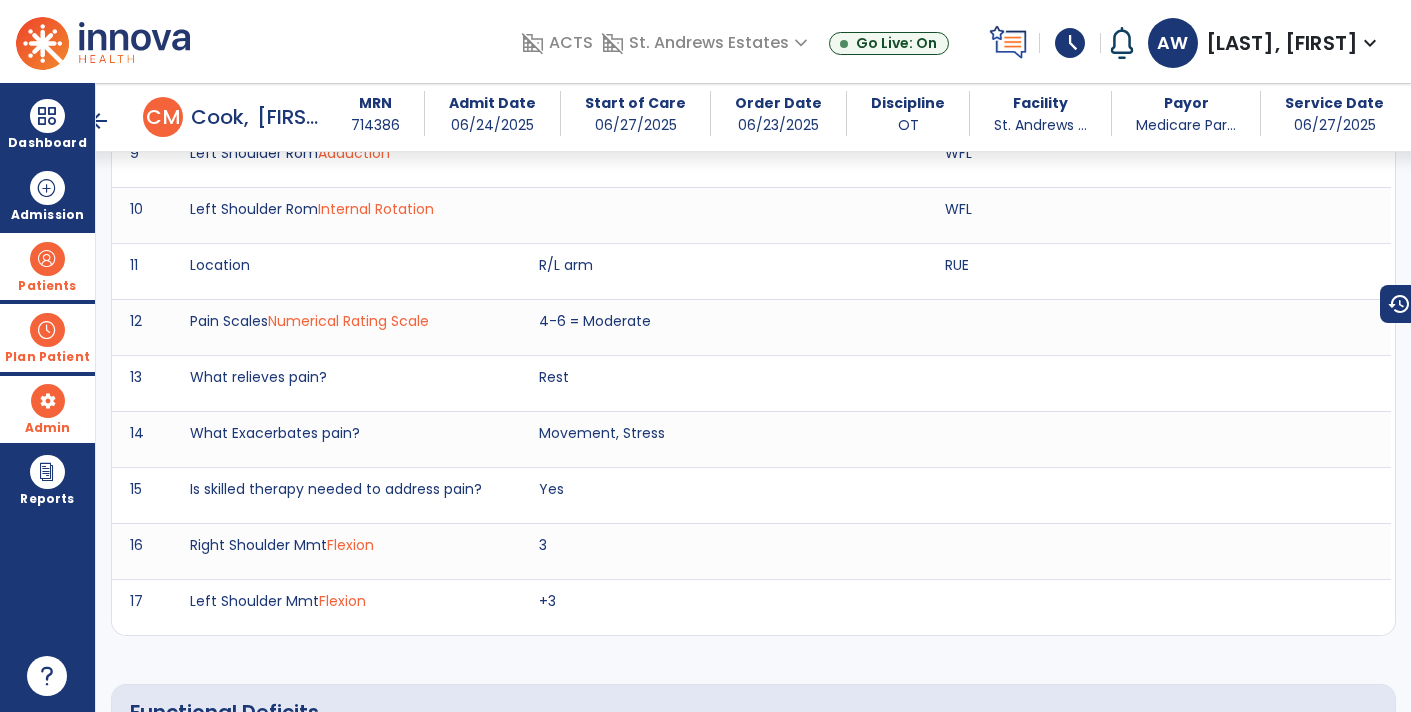 scroll, scrollTop: 3441, scrollLeft: 0, axis: vertical 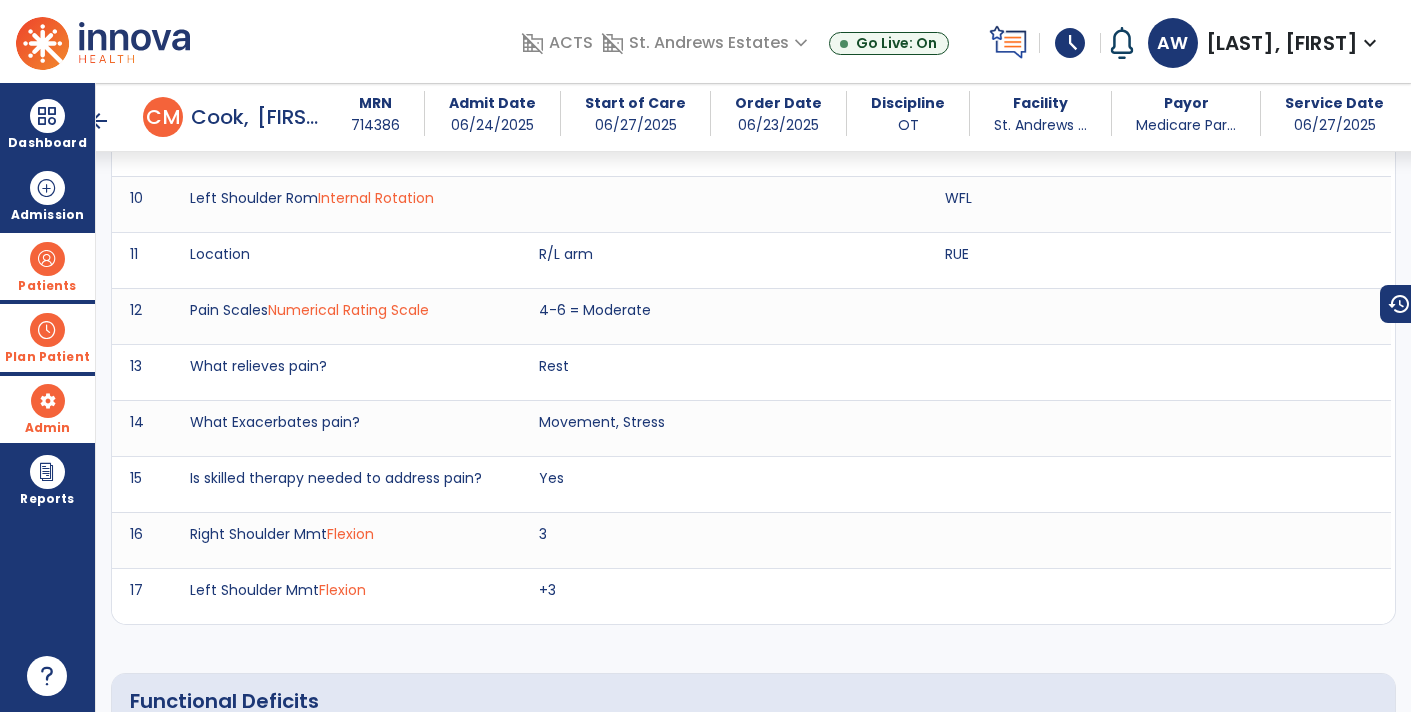 click on "Patients" at bounding box center [47, 286] 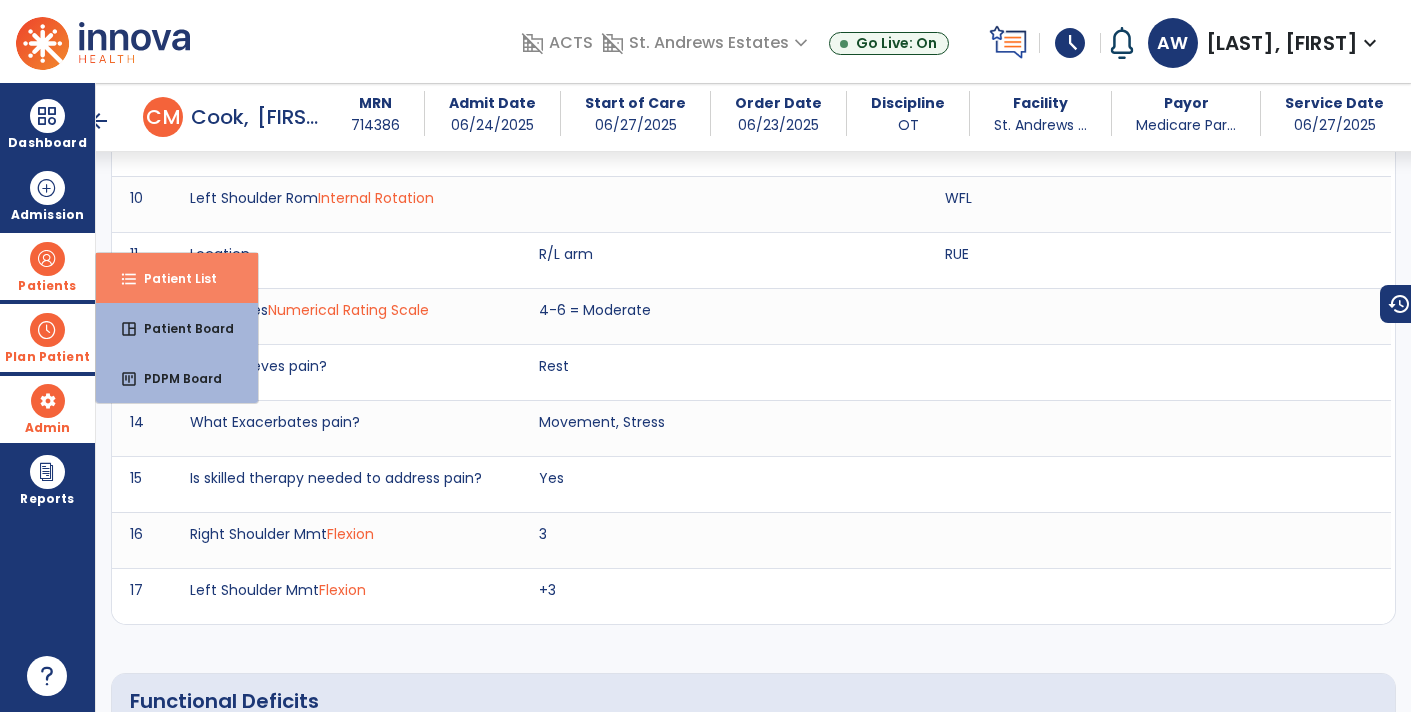 click on "format_list_bulleted  Patient List" at bounding box center (177, 278) 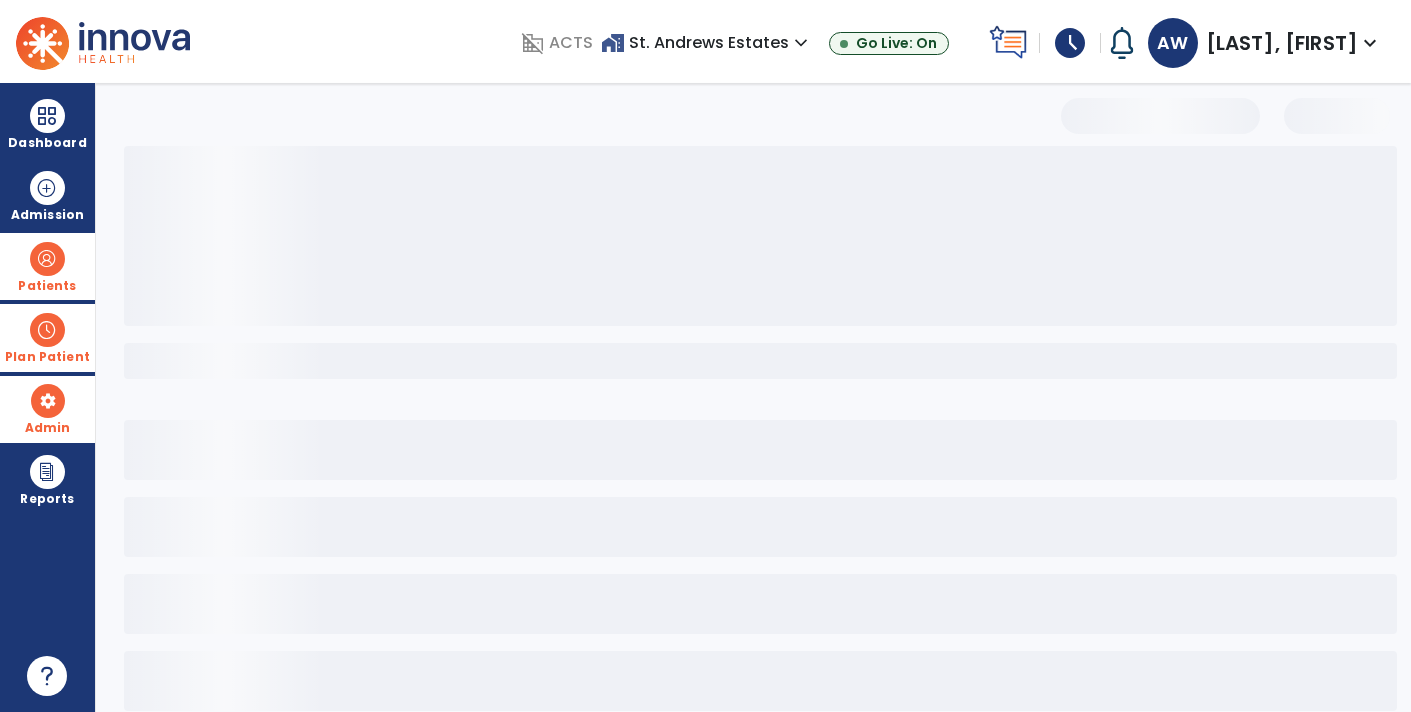 scroll, scrollTop: 30, scrollLeft: 0, axis: vertical 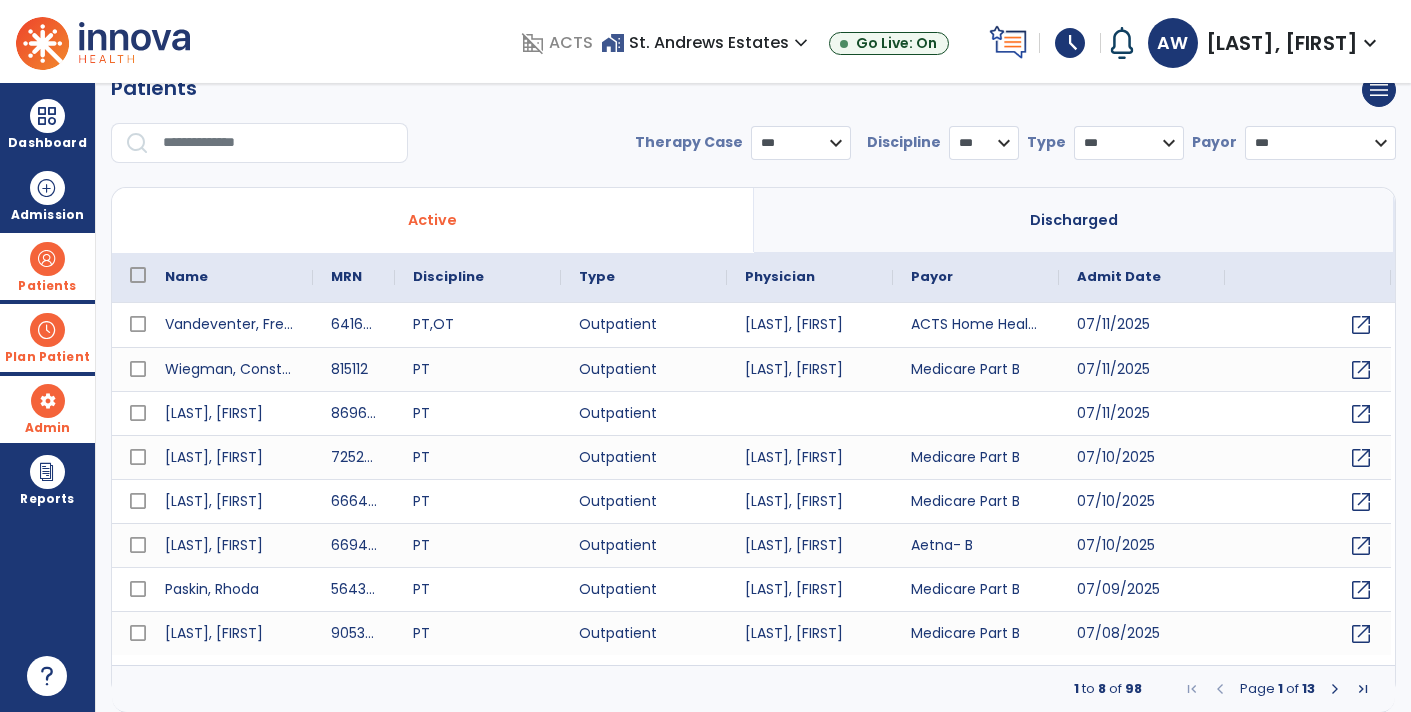 click at bounding box center (278, 143) 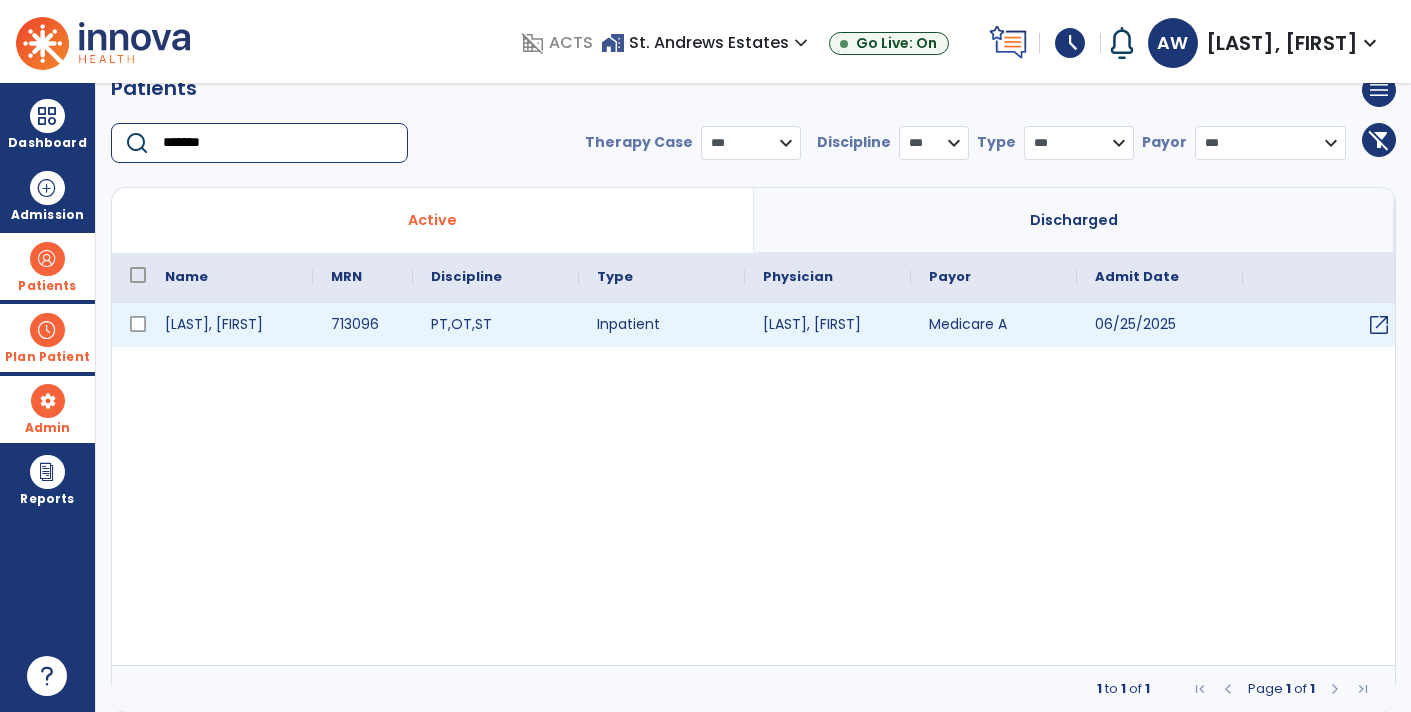 type on "*******" 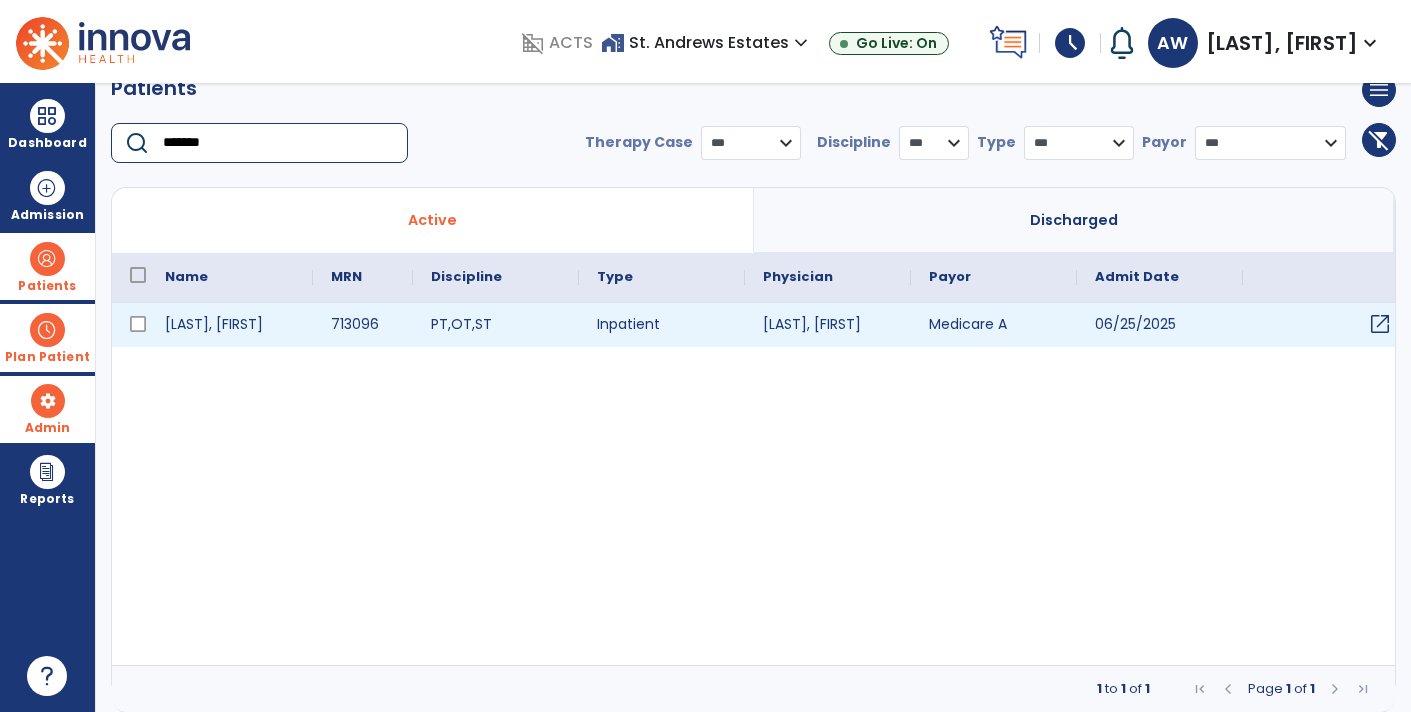 click on "open_in_new" at bounding box center (1380, 324) 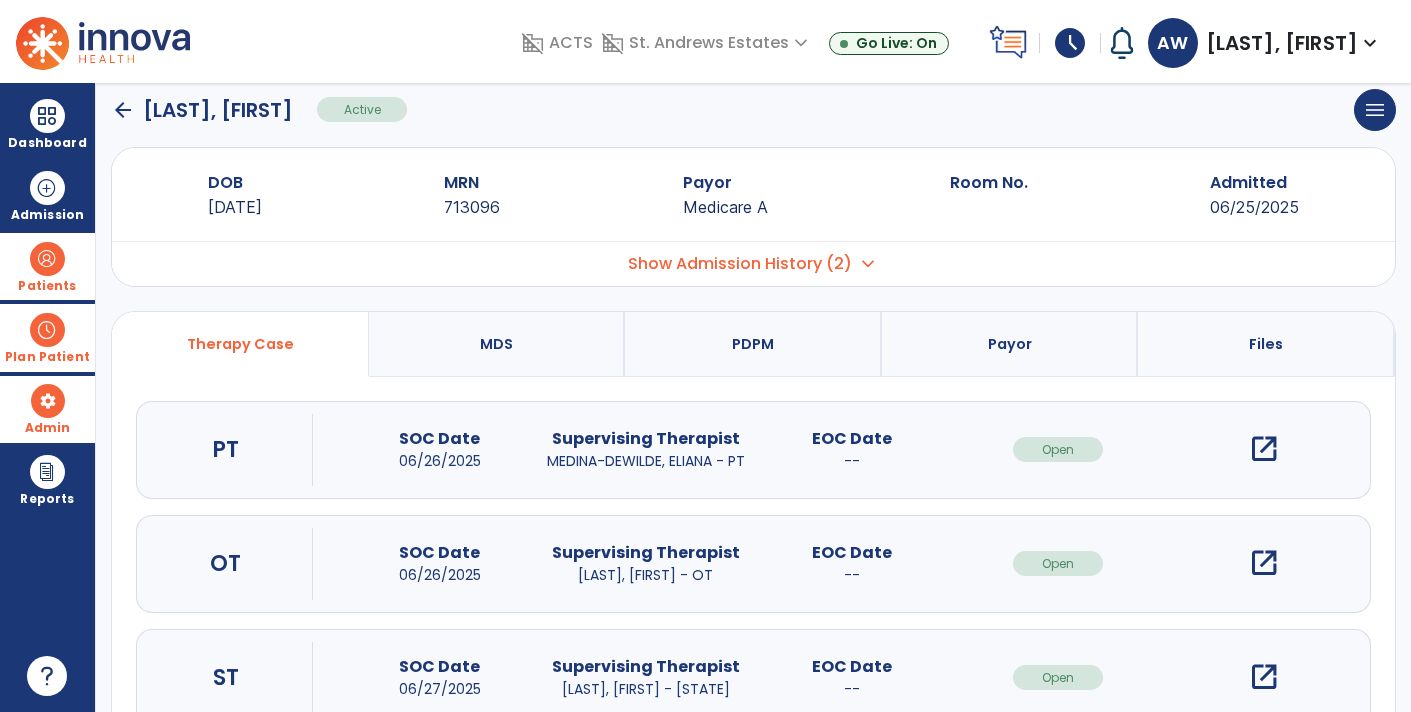 scroll, scrollTop: 0, scrollLeft: 0, axis: both 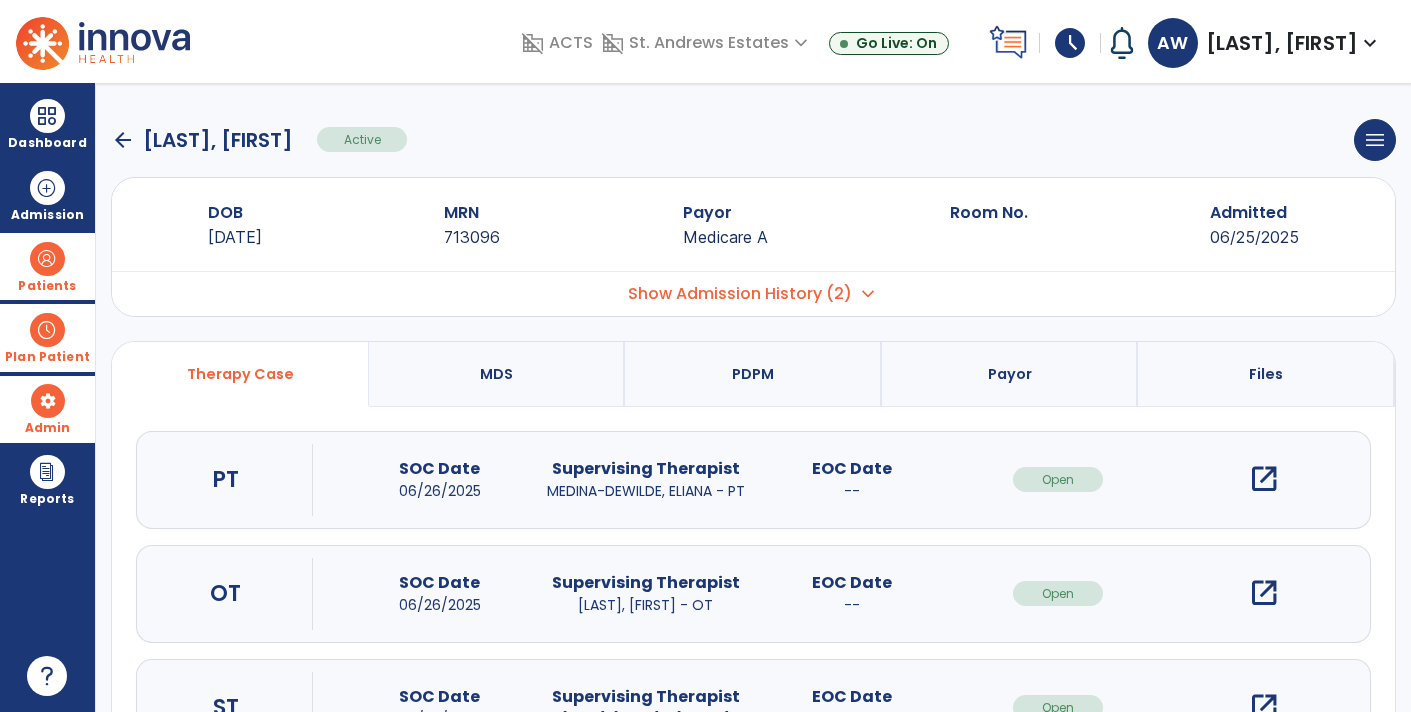 click on "open_in_new" at bounding box center [1264, 593] 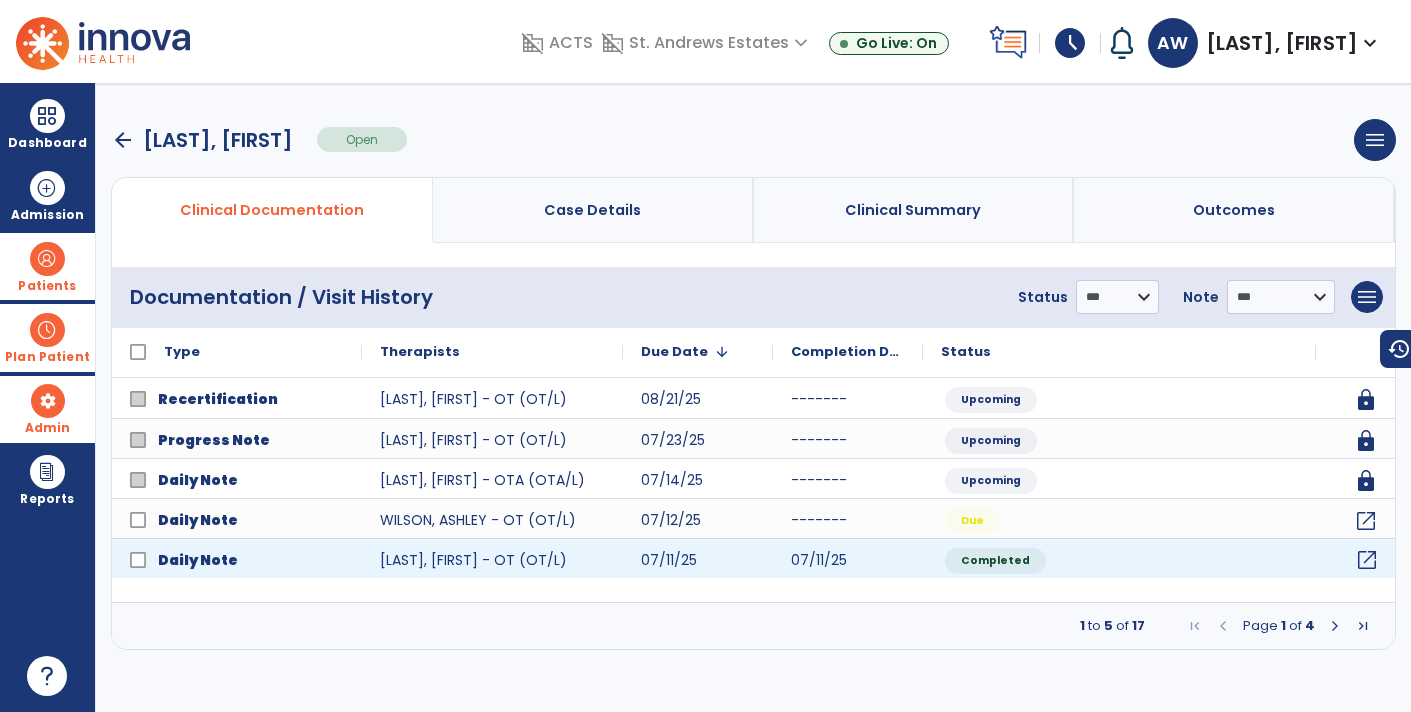 click on "open_in_new" 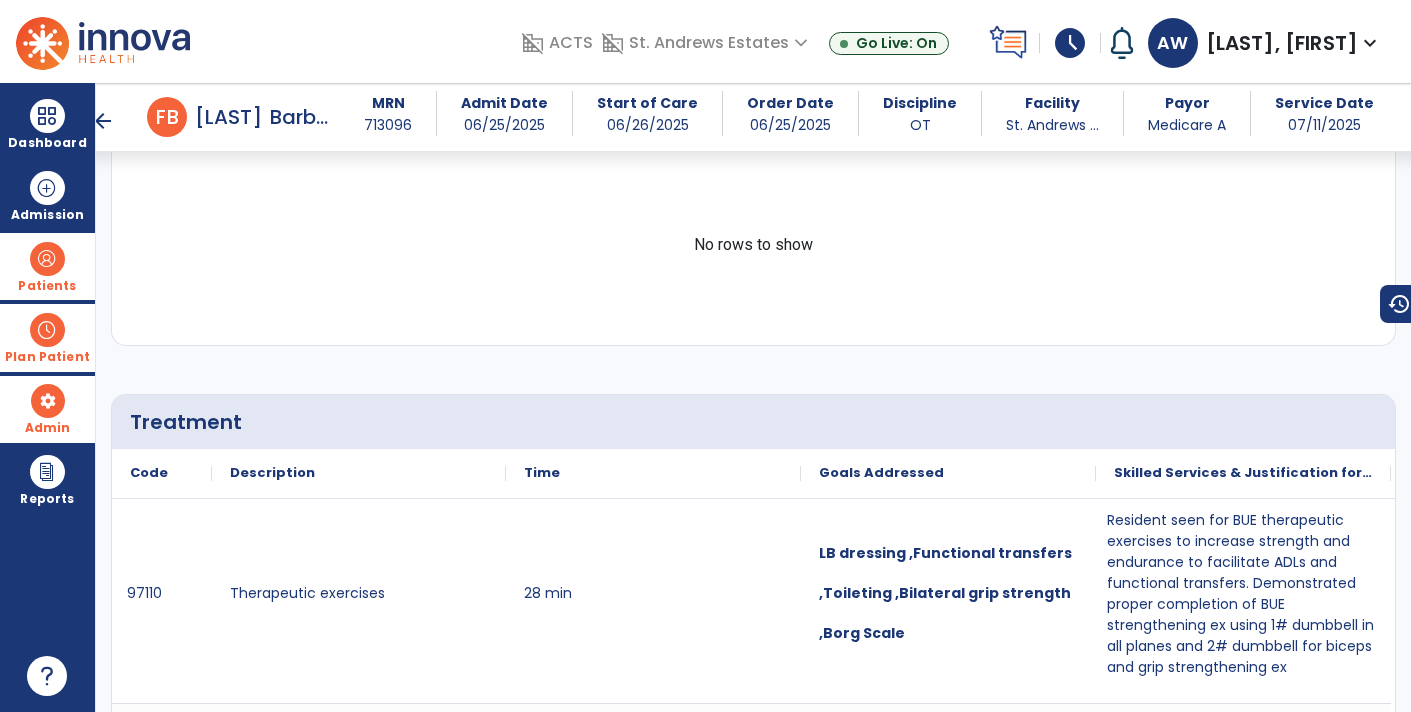 scroll, scrollTop: 865, scrollLeft: 0, axis: vertical 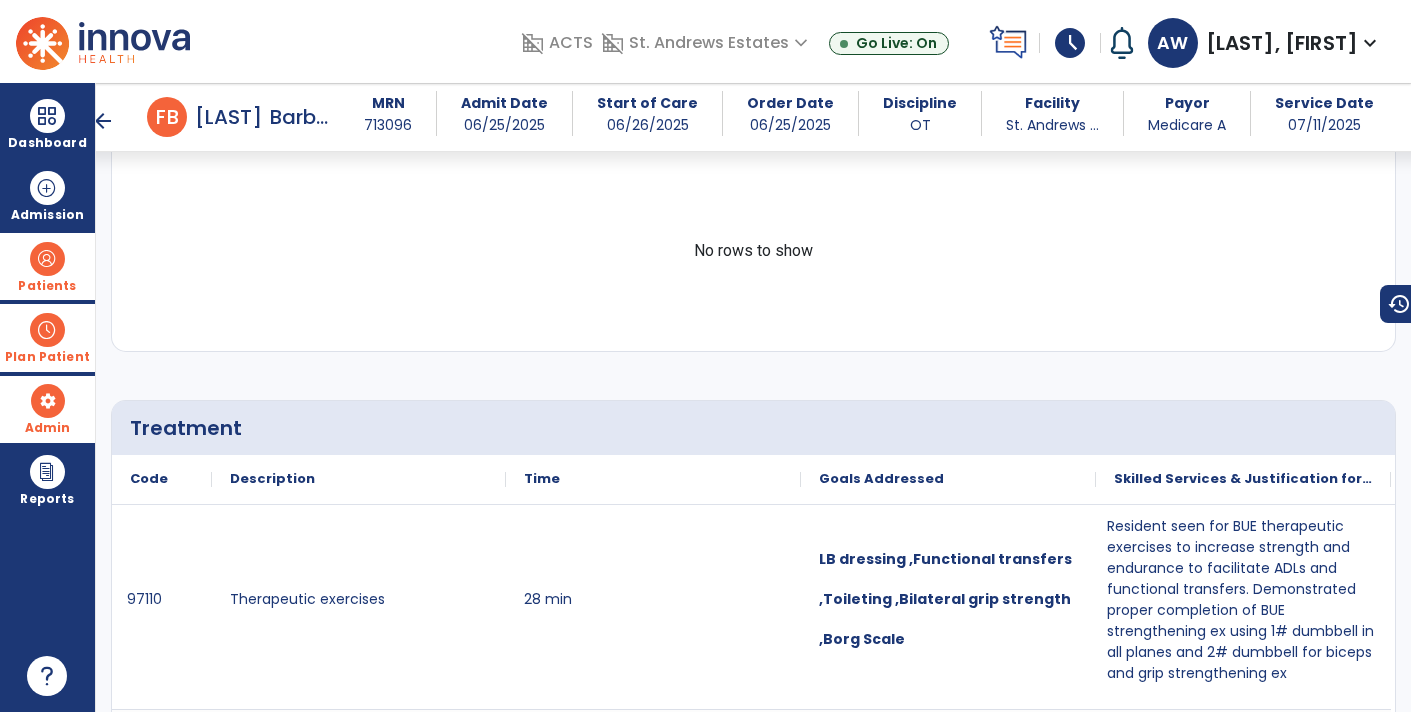 click on "arrow_back" at bounding box center [103, 121] 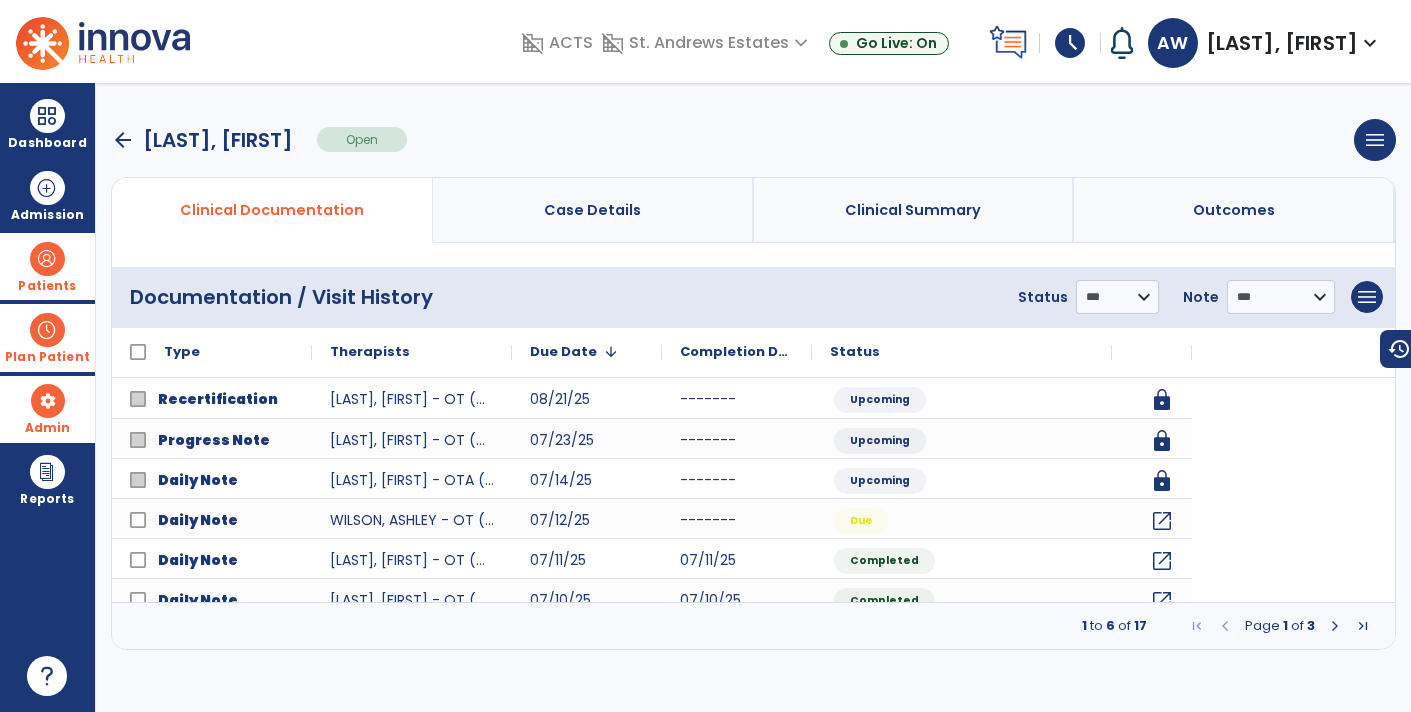 scroll, scrollTop: 0, scrollLeft: 0, axis: both 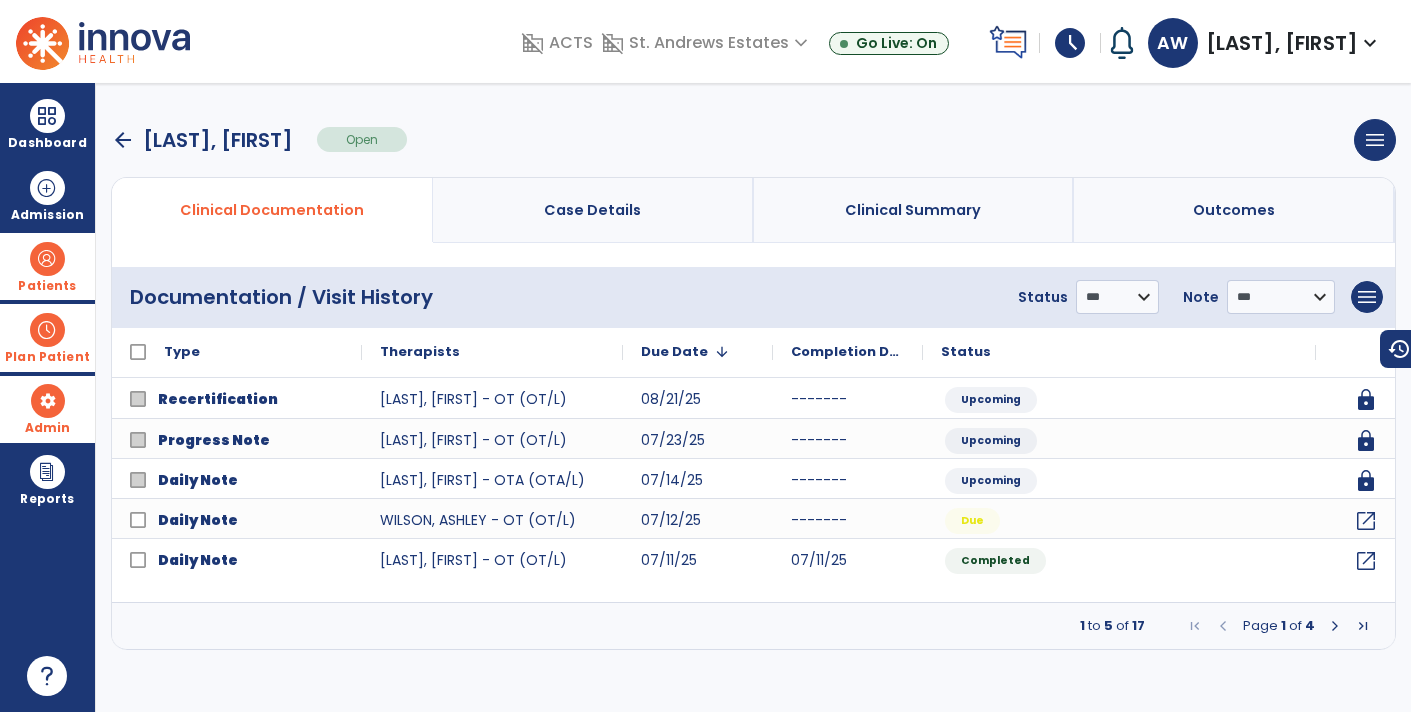 click at bounding box center (1335, 626) 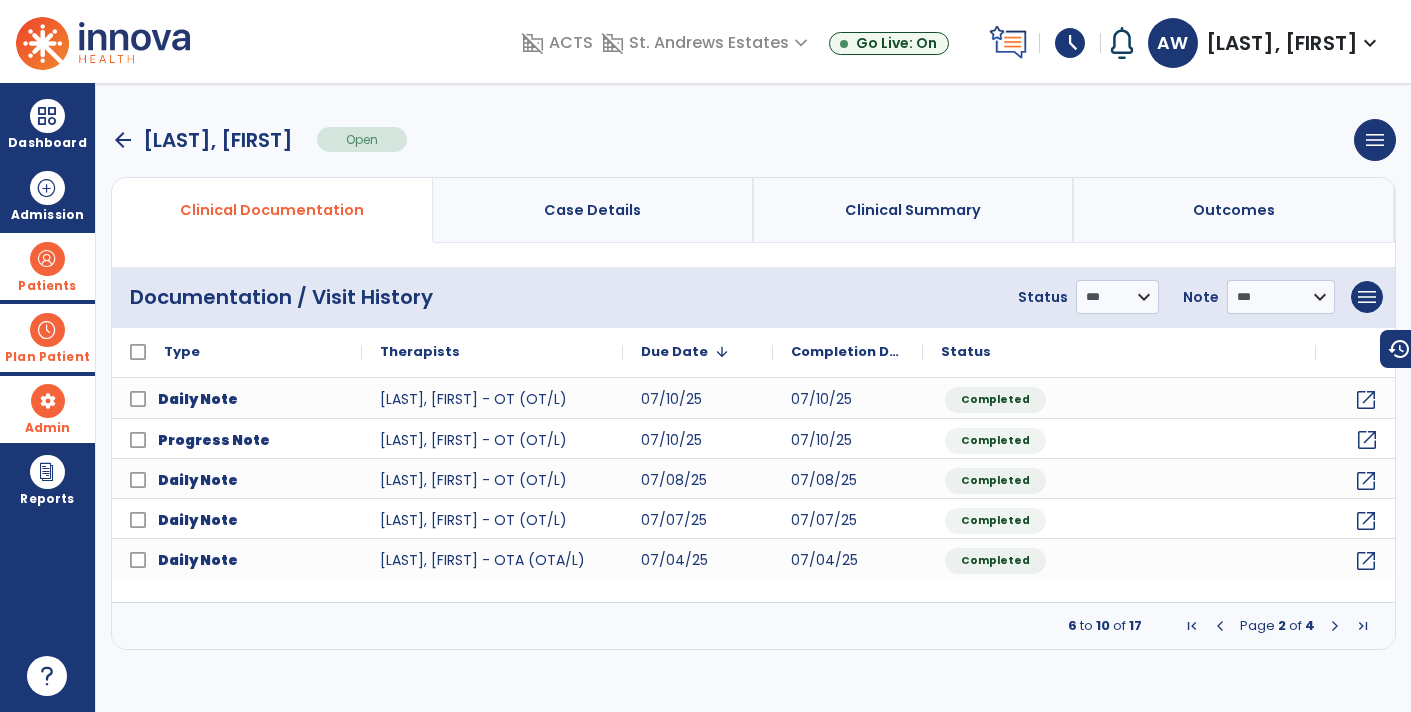 click on "open_in_new" 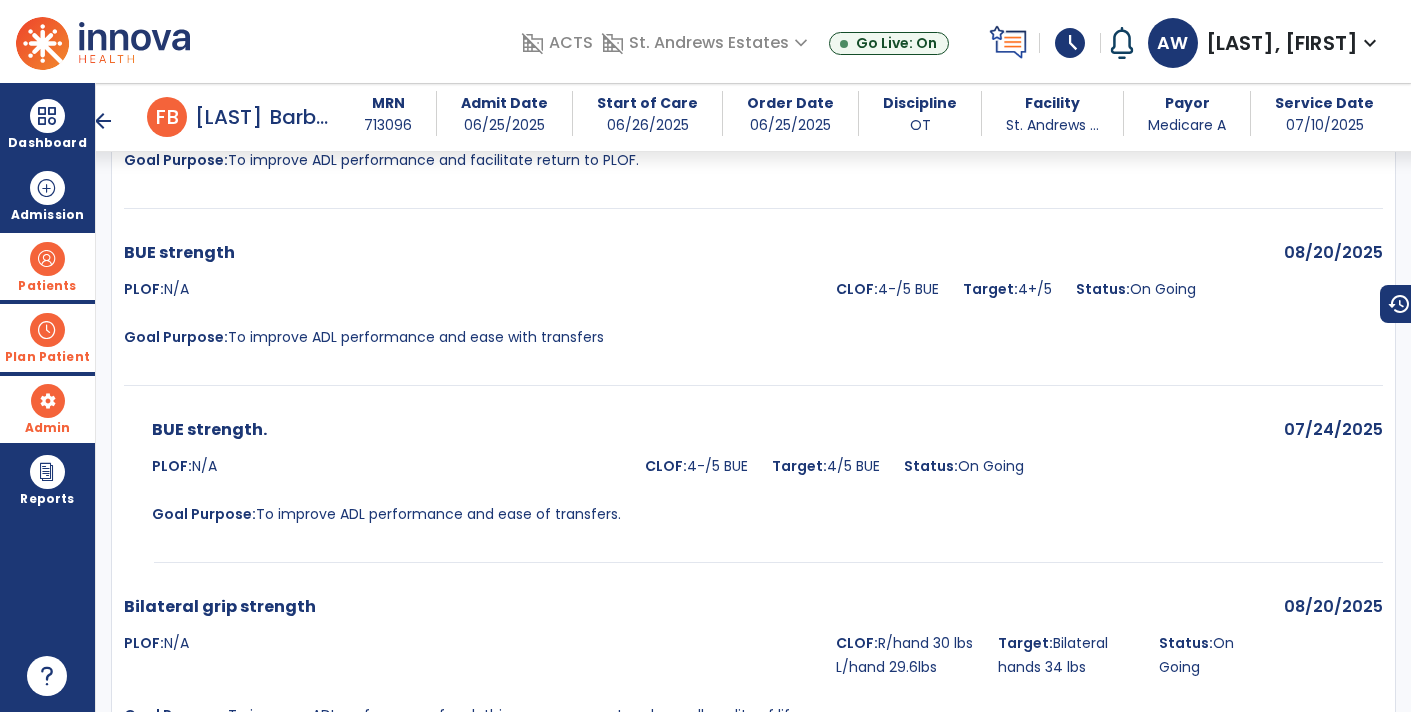 scroll, scrollTop: 1660, scrollLeft: 0, axis: vertical 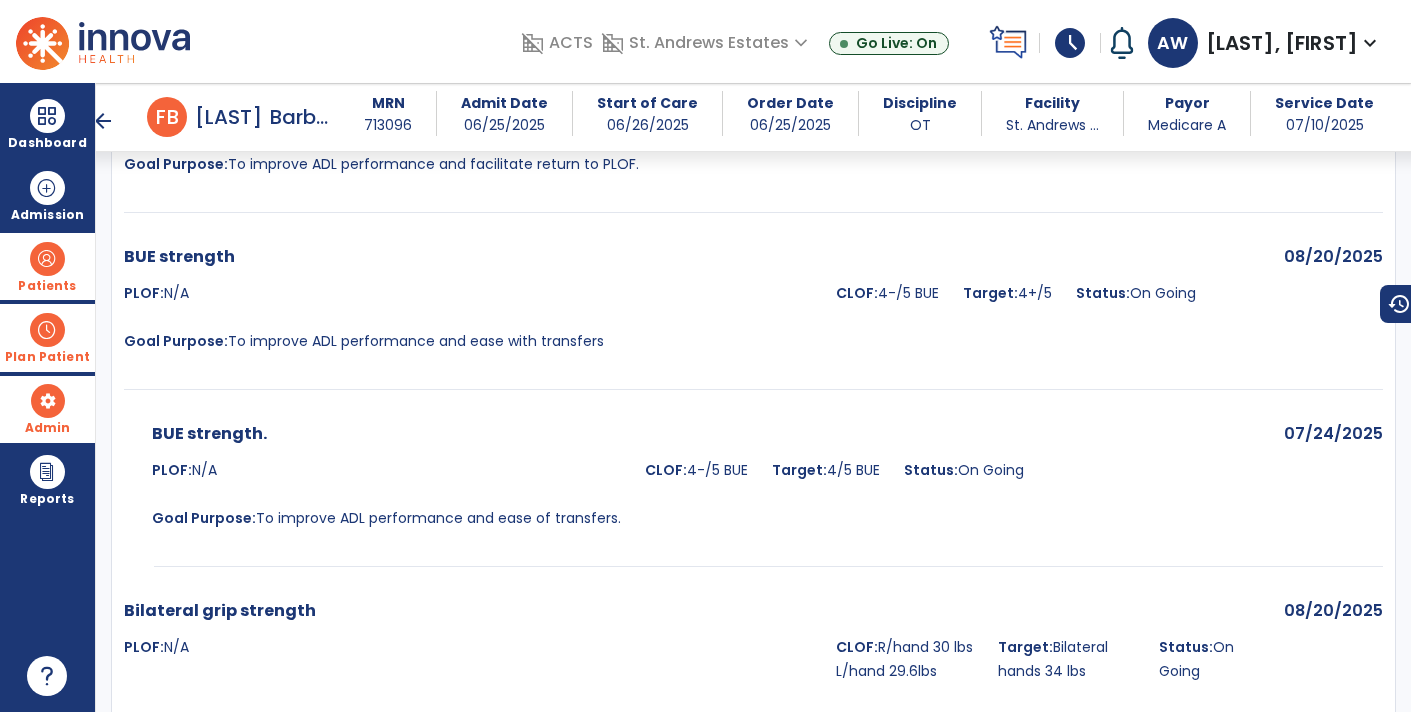 click on "arrow_back" at bounding box center (103, 121) 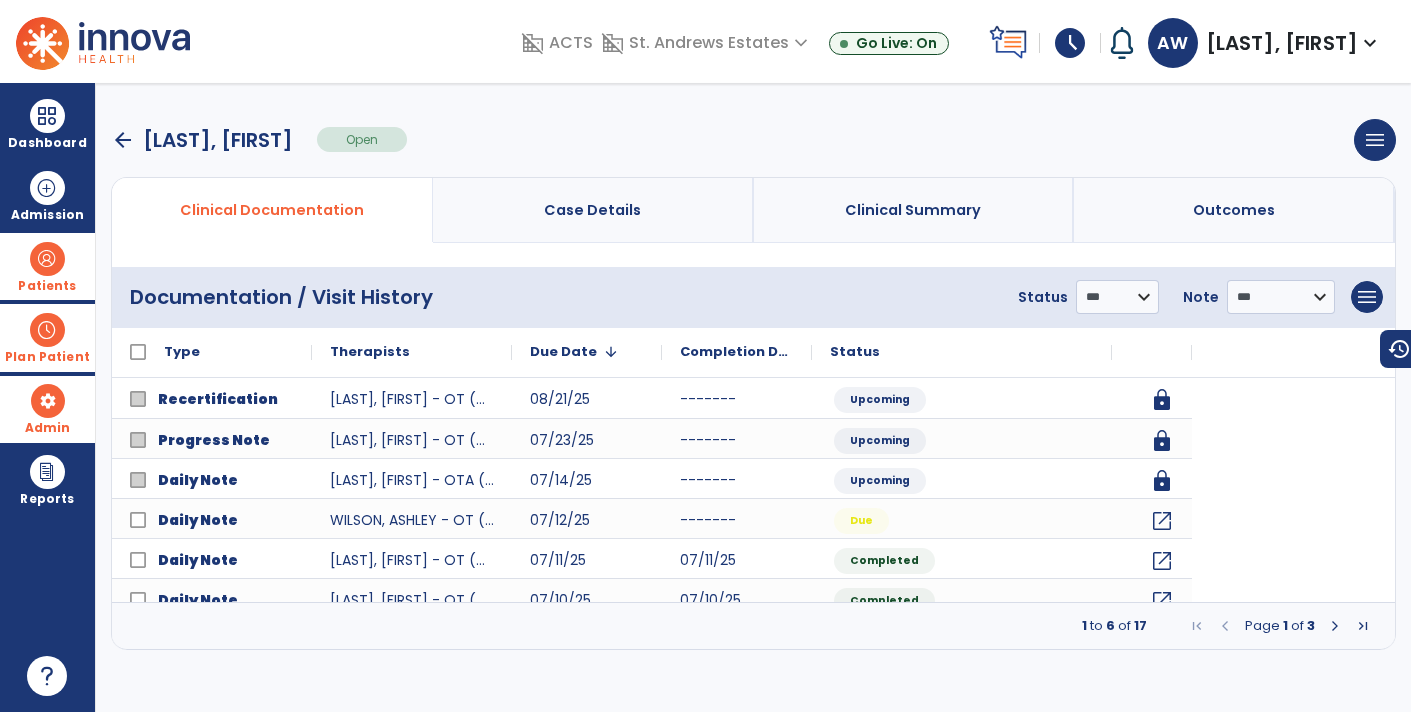 scroll, scrollTop: 0, scrollLeft: 0, axis: both 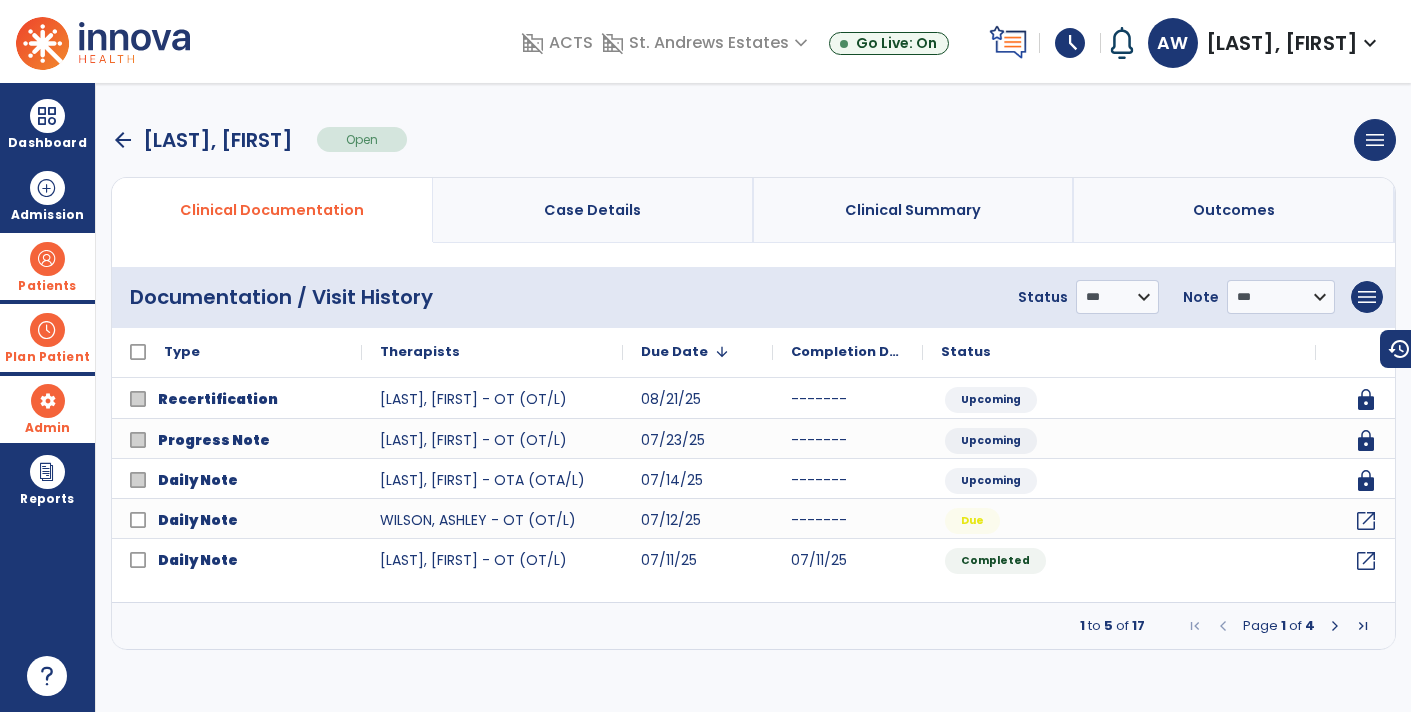 click at bounding box center (1335, 626) 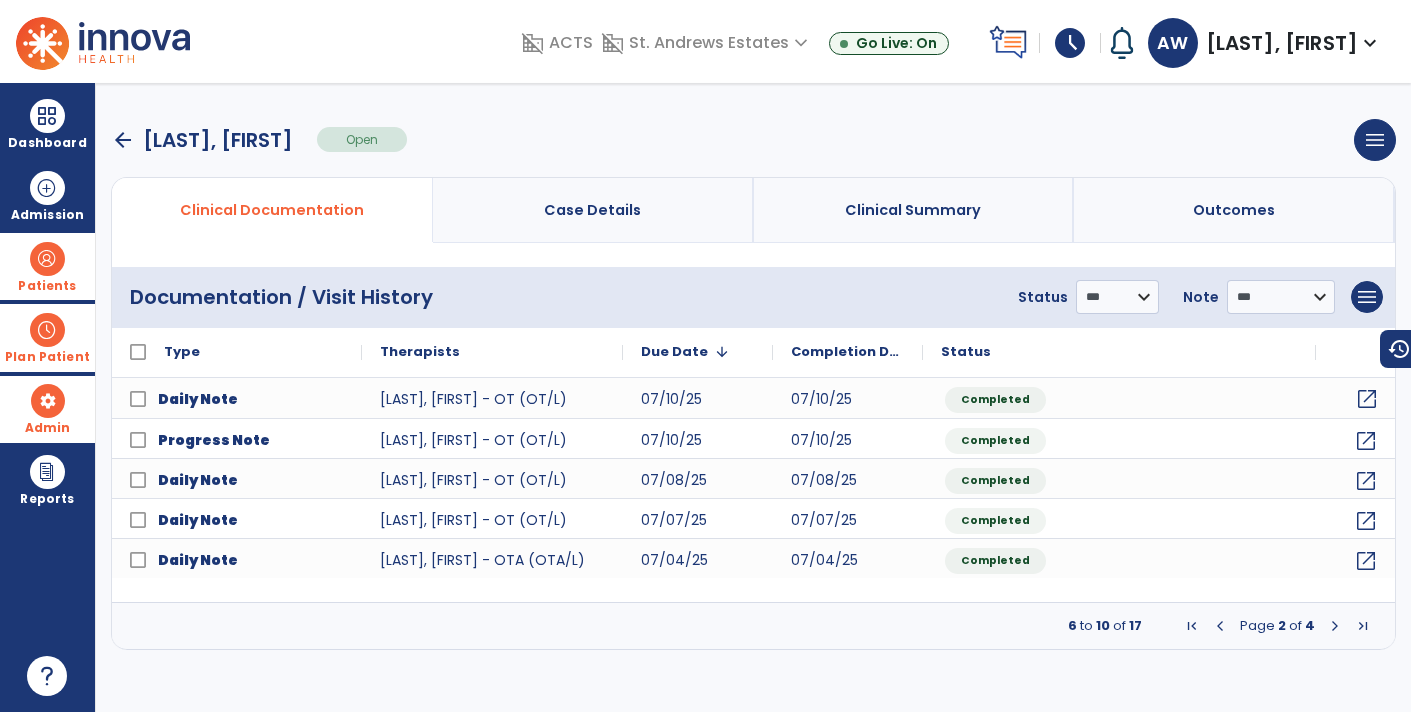 click on "open_in_new" 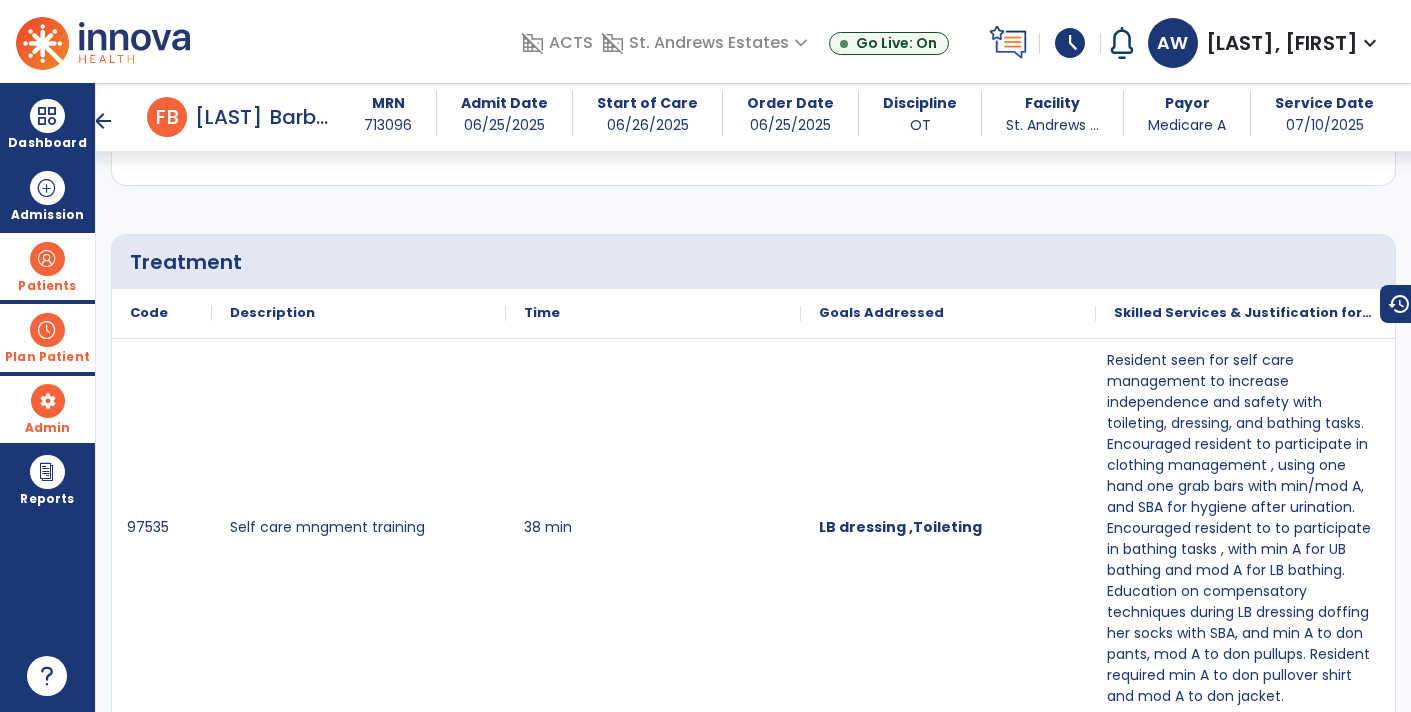 scroll, scrollTop: 1006, scrollLeft: 0, axis: vertical 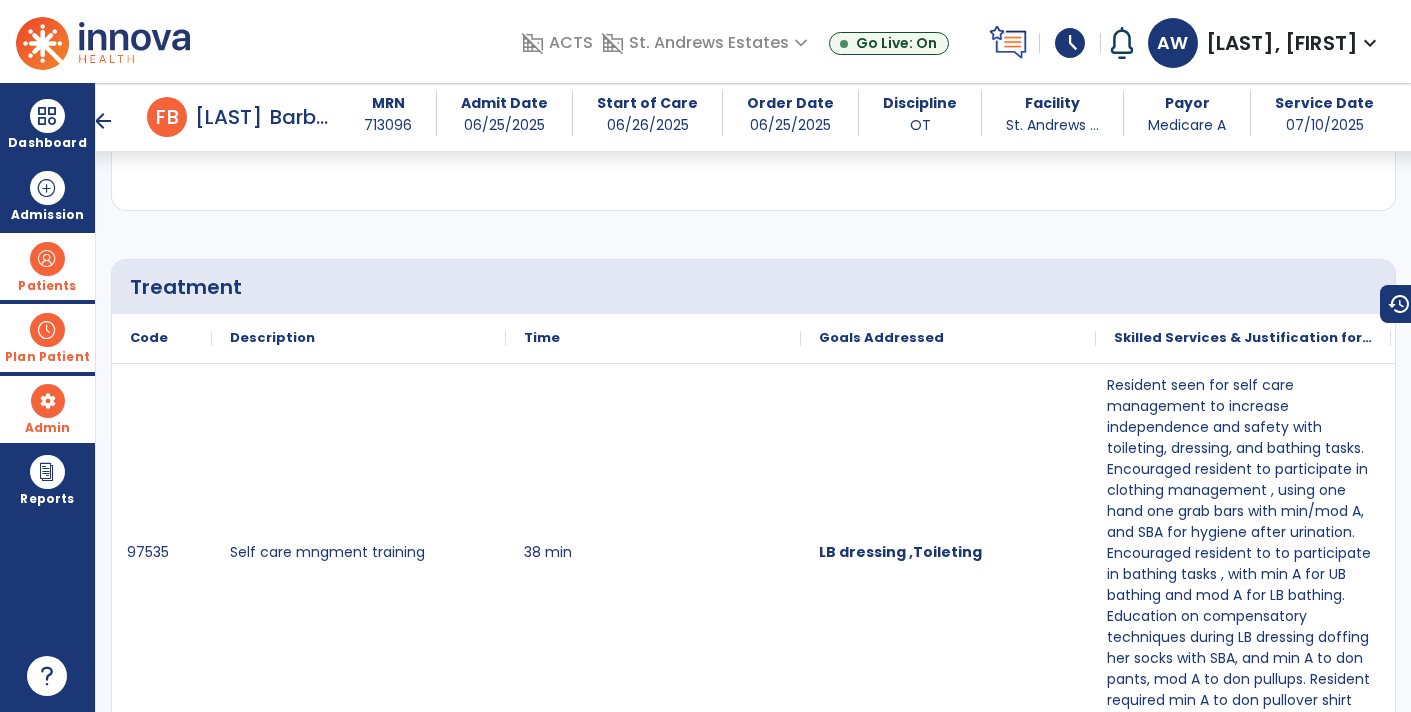 click on "arrow_back" at bounding box center [103, 121] 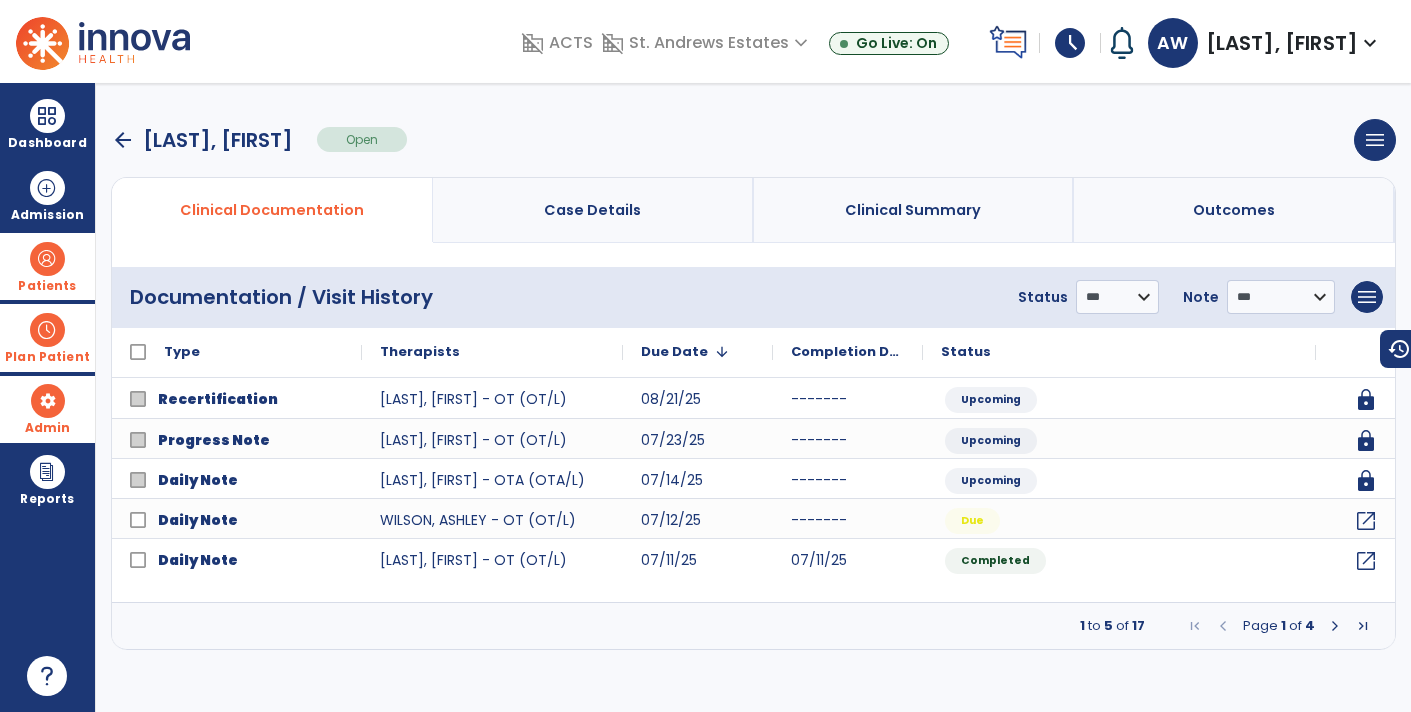 scroll, scrollTop: 0, scrollLeft: 0, axis: both 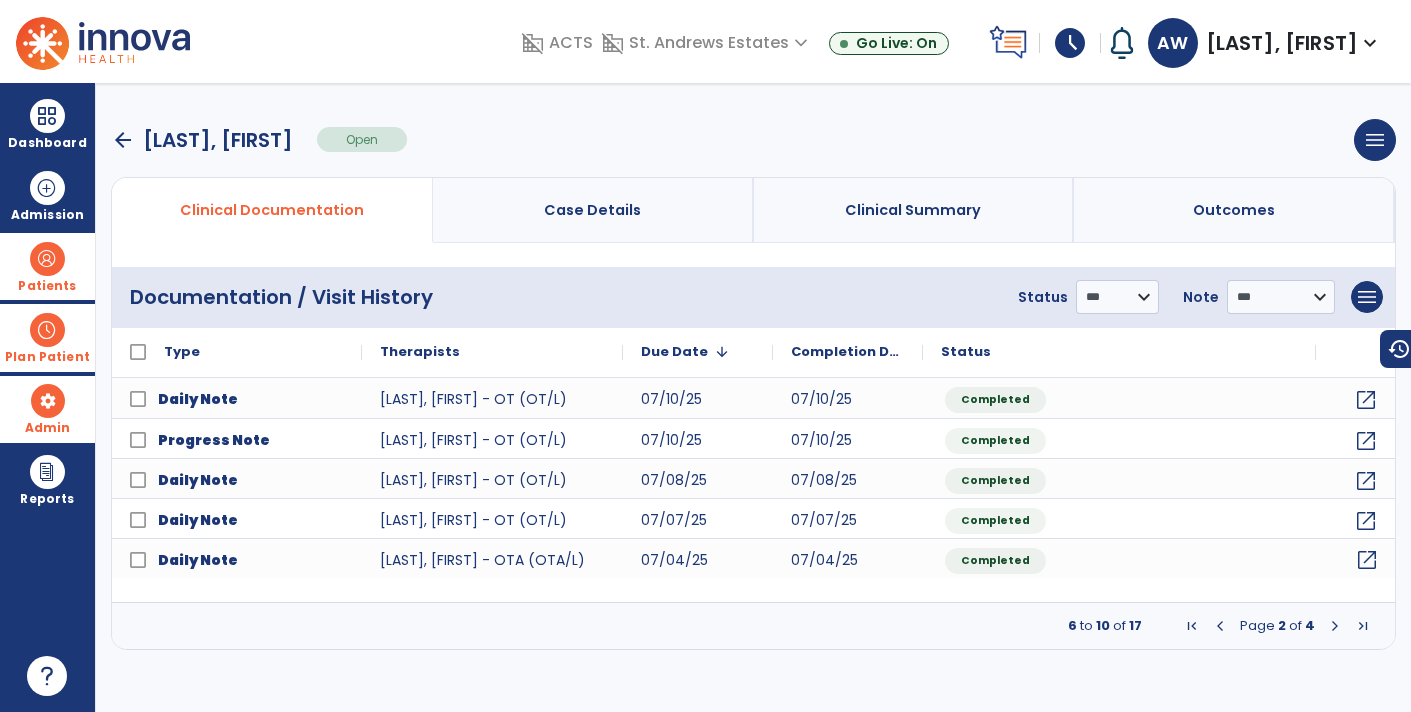 click on "open_in_new" 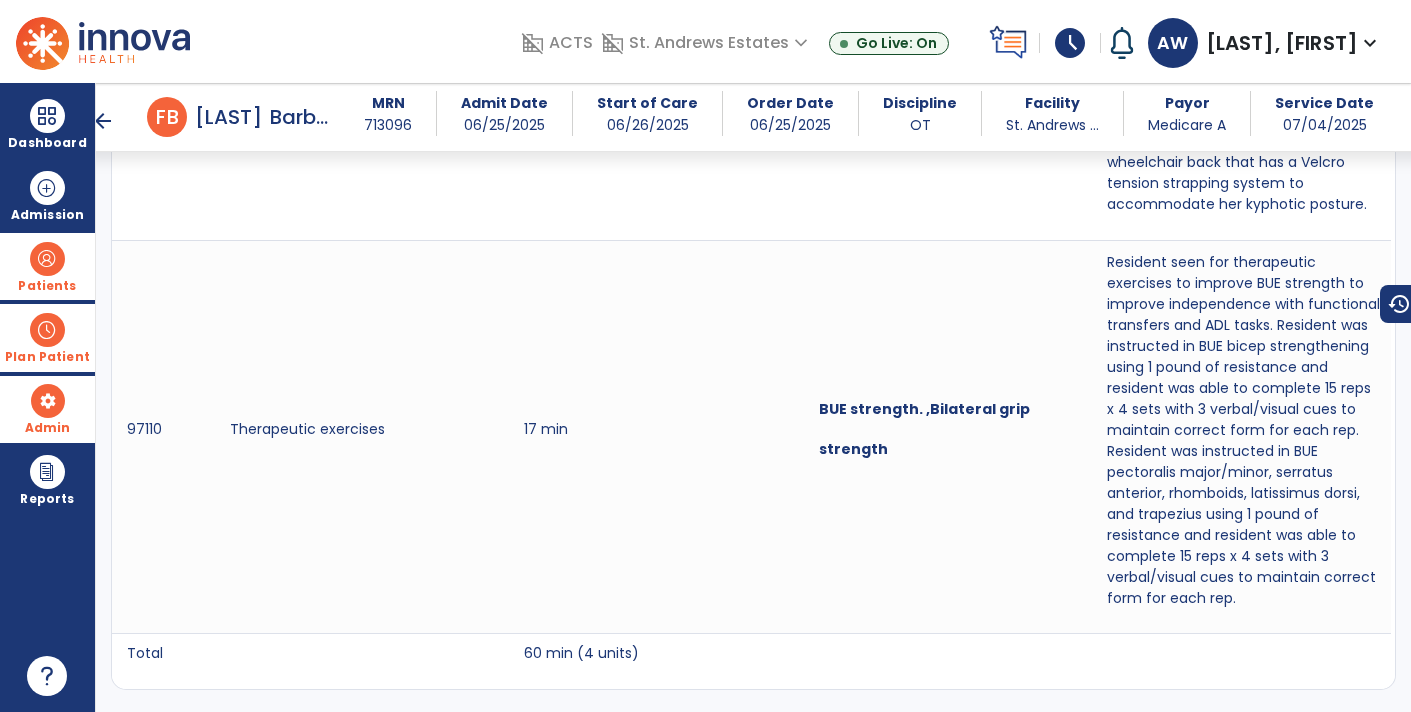 scroll, scrollTop: 1457, scrollLeft: 0, axis: vertical 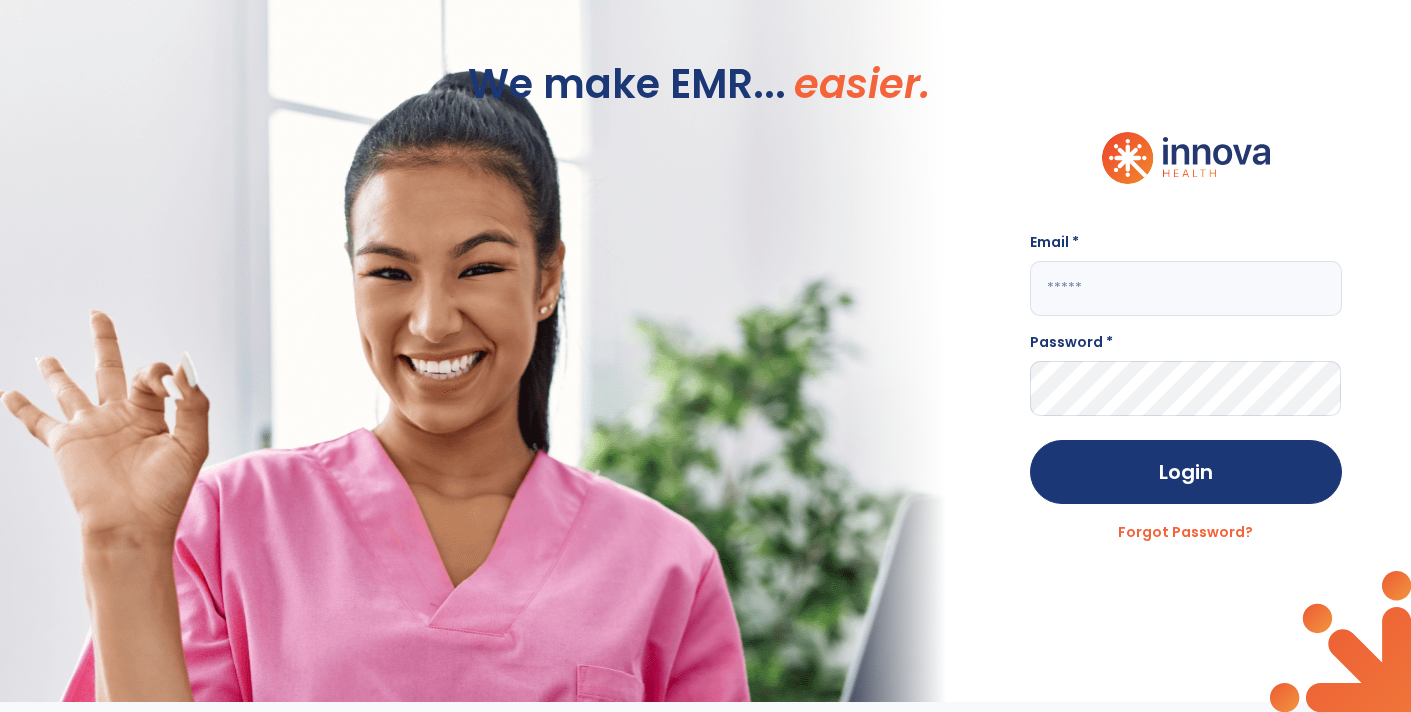 click 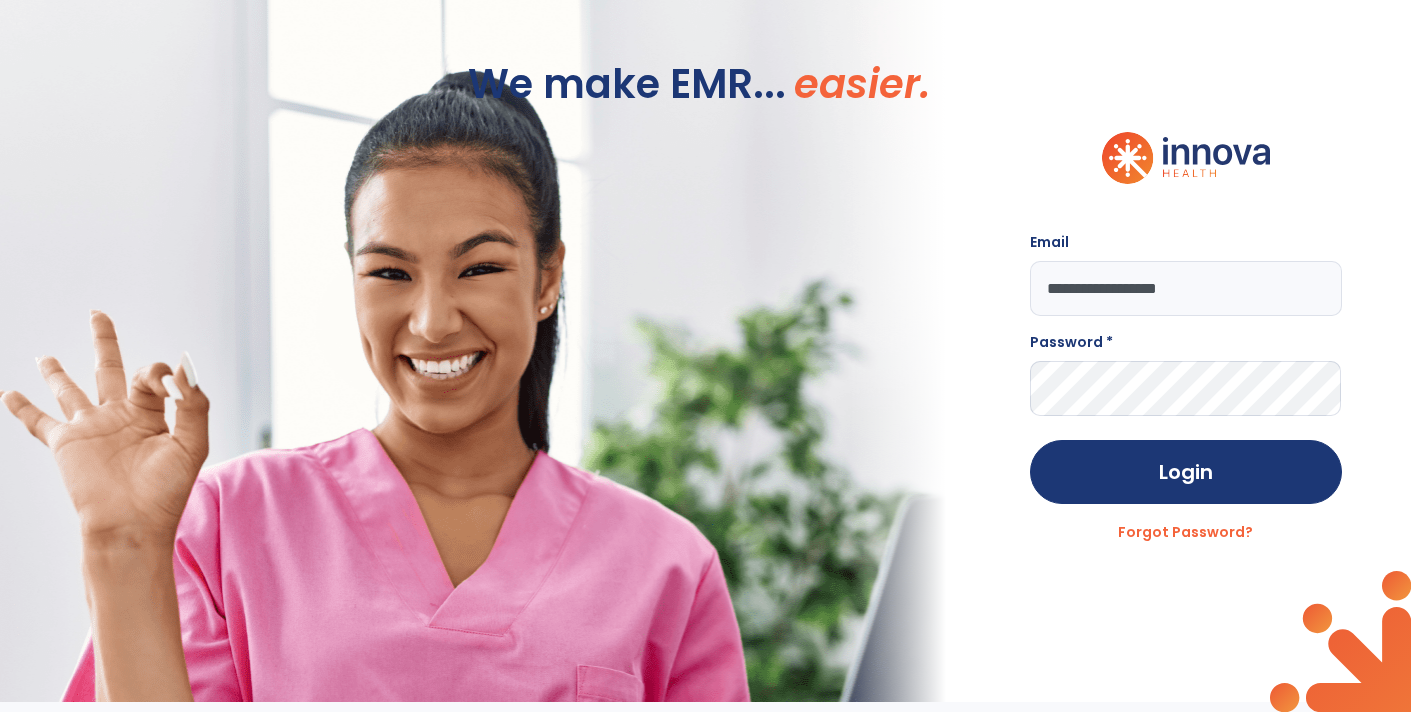 type on "**********" 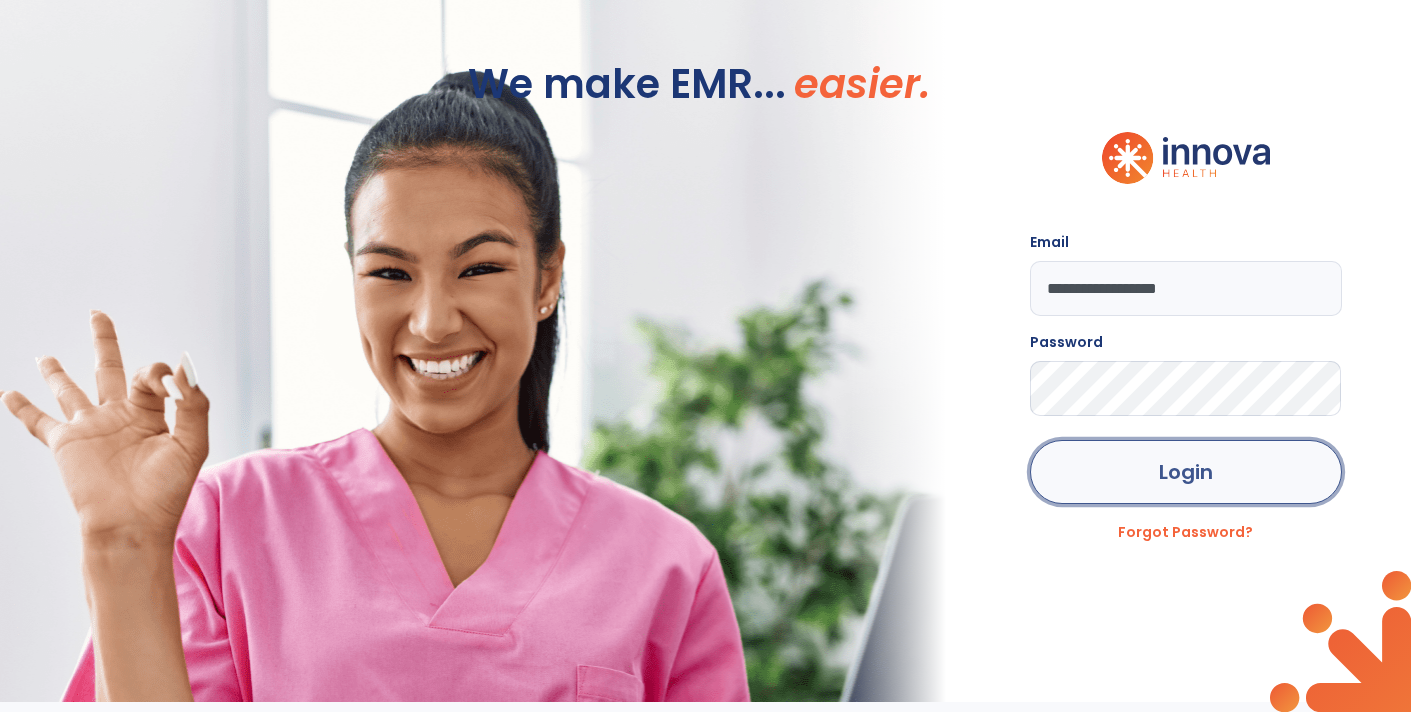 click on "Login" 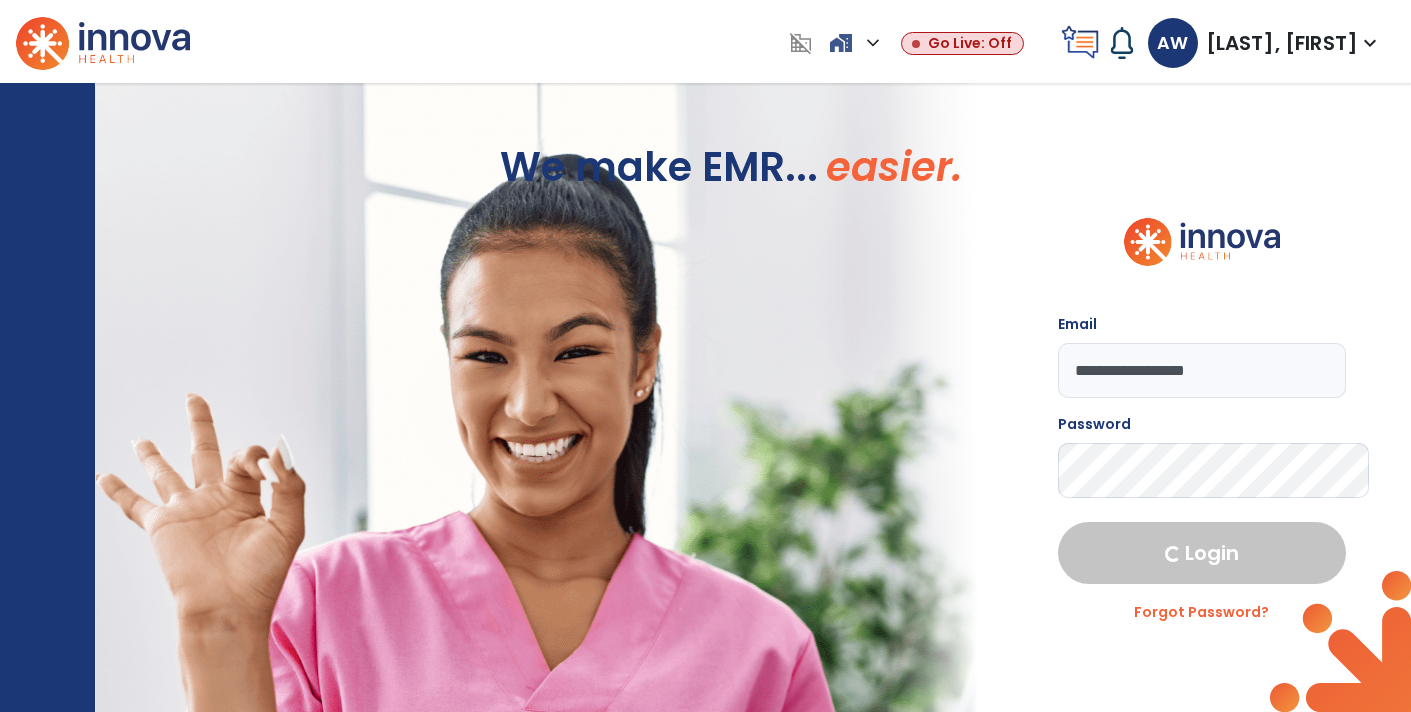 select on "****" 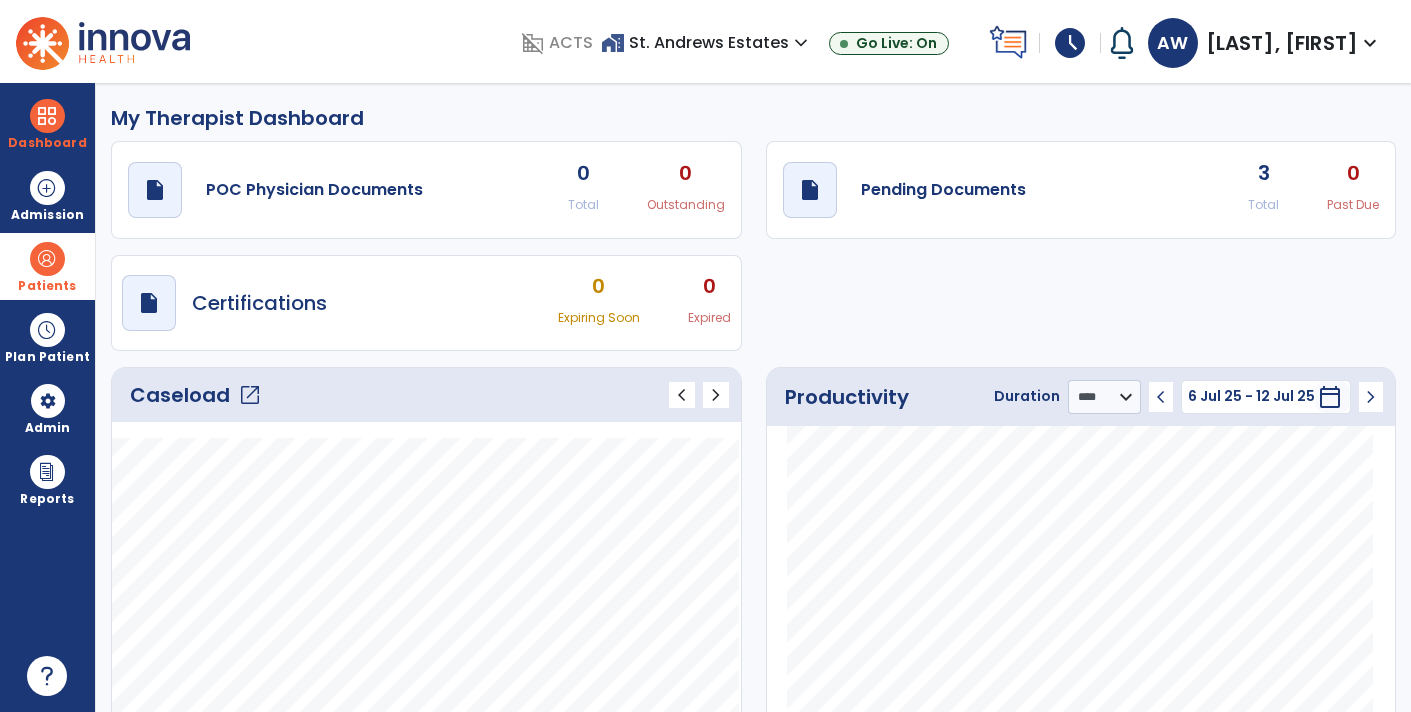 click on "Patients" at bounding box center [47, 286] 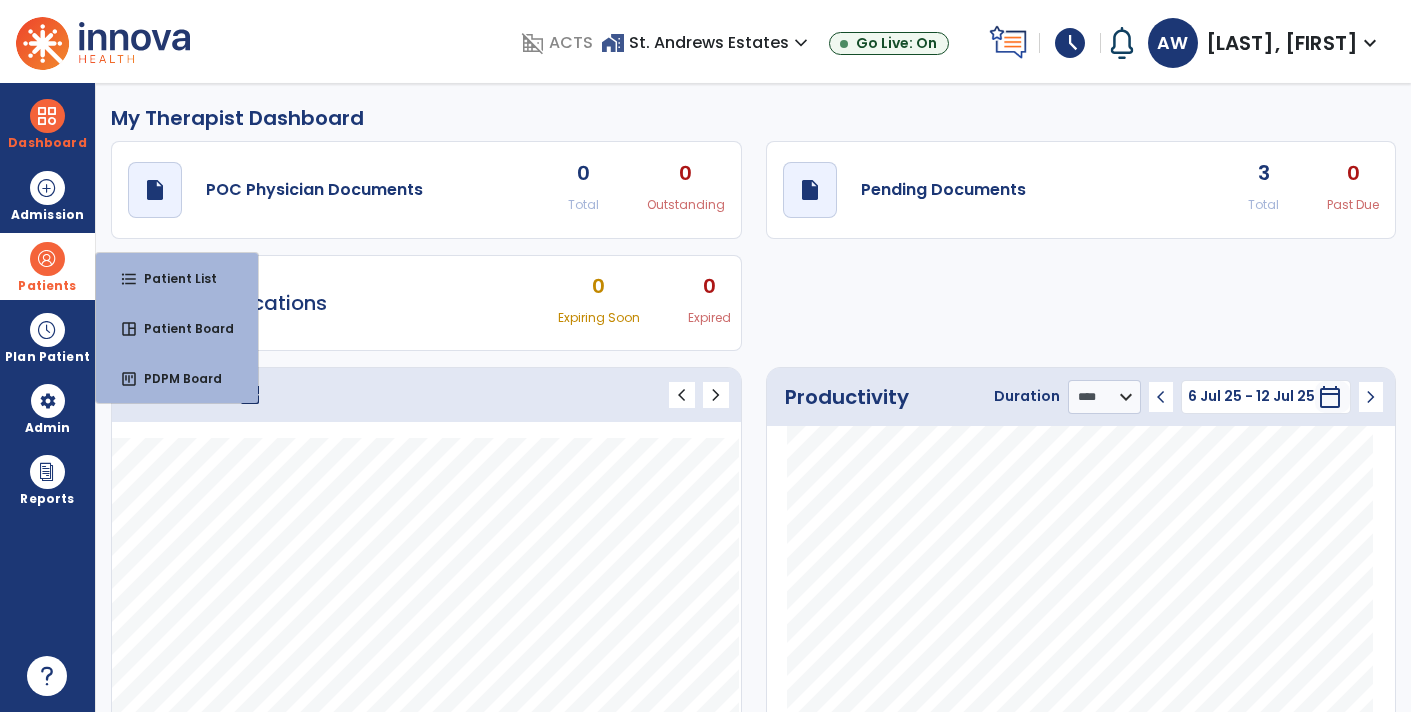 click on "Patients" at bounding box center [47, 286] 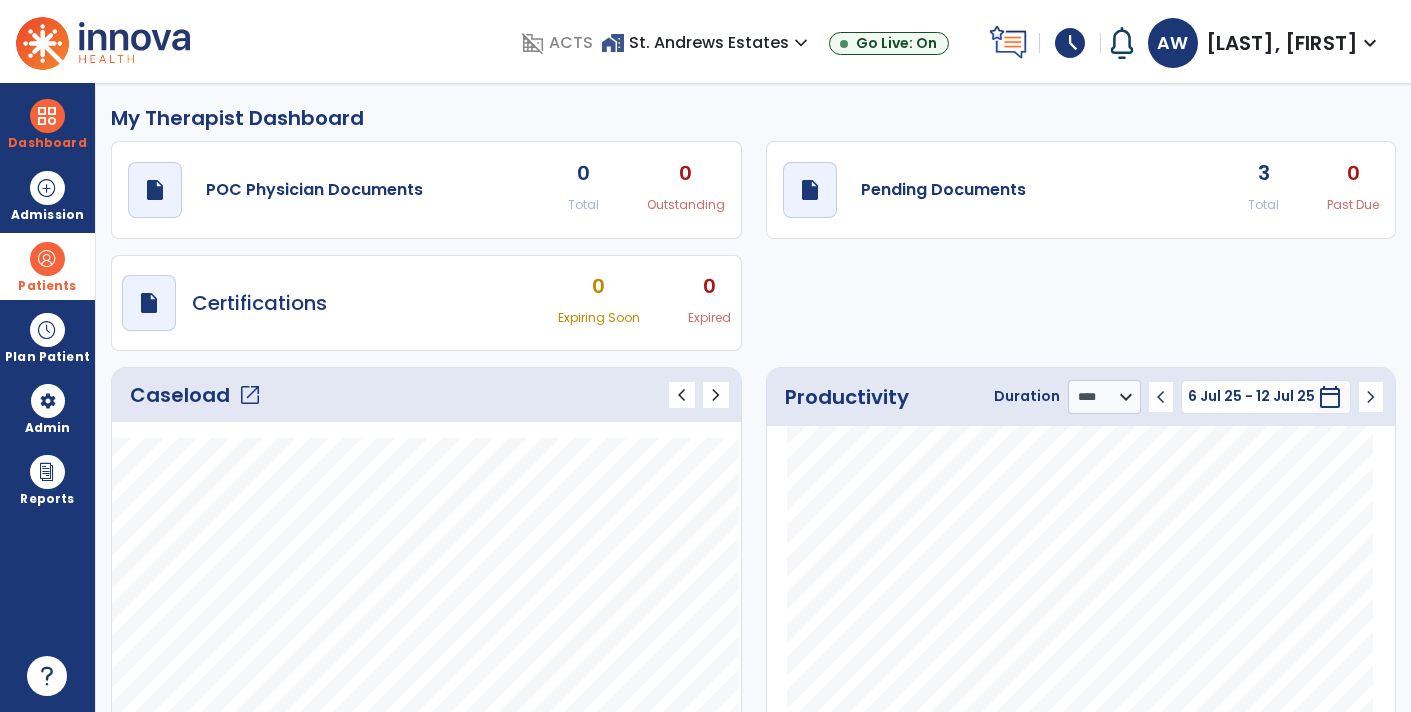 click at bounding box center [47, 259] 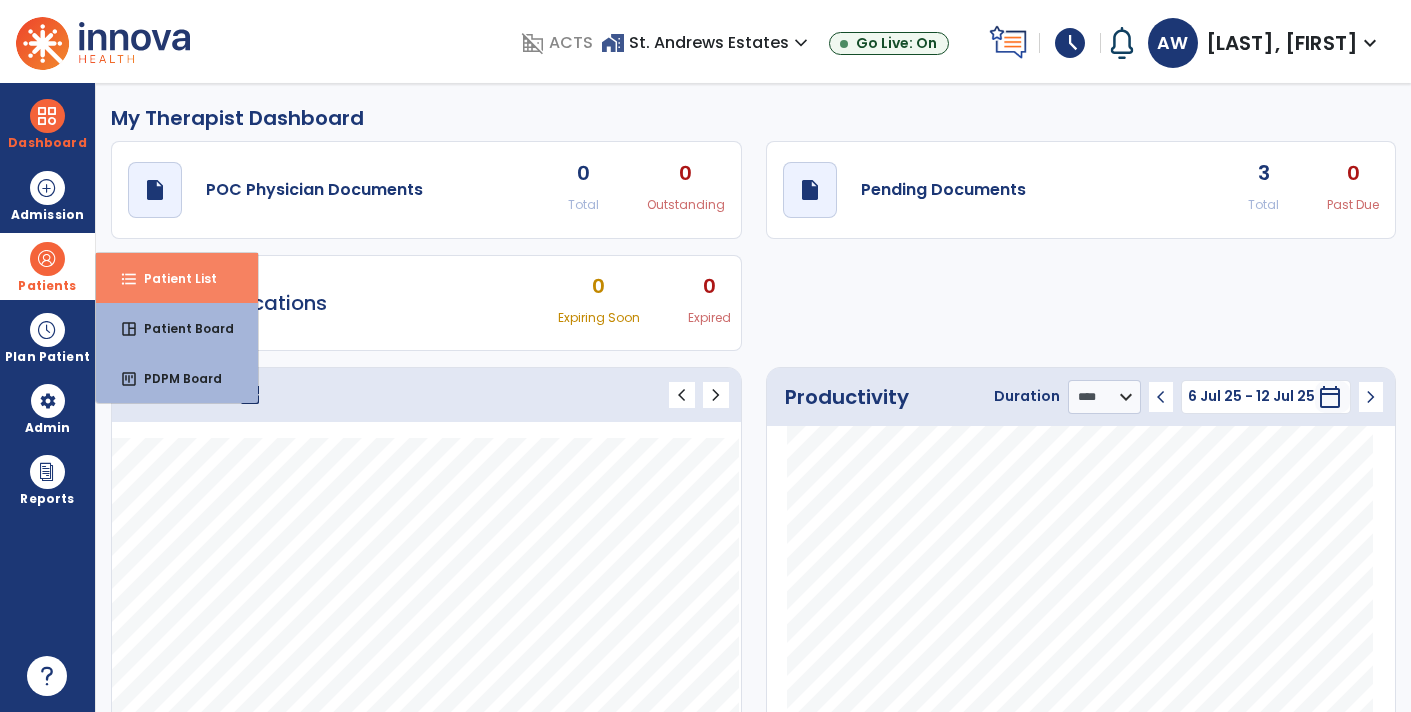 click on "format_list_bulleted  Patient List" at bounding box center (177, 278) 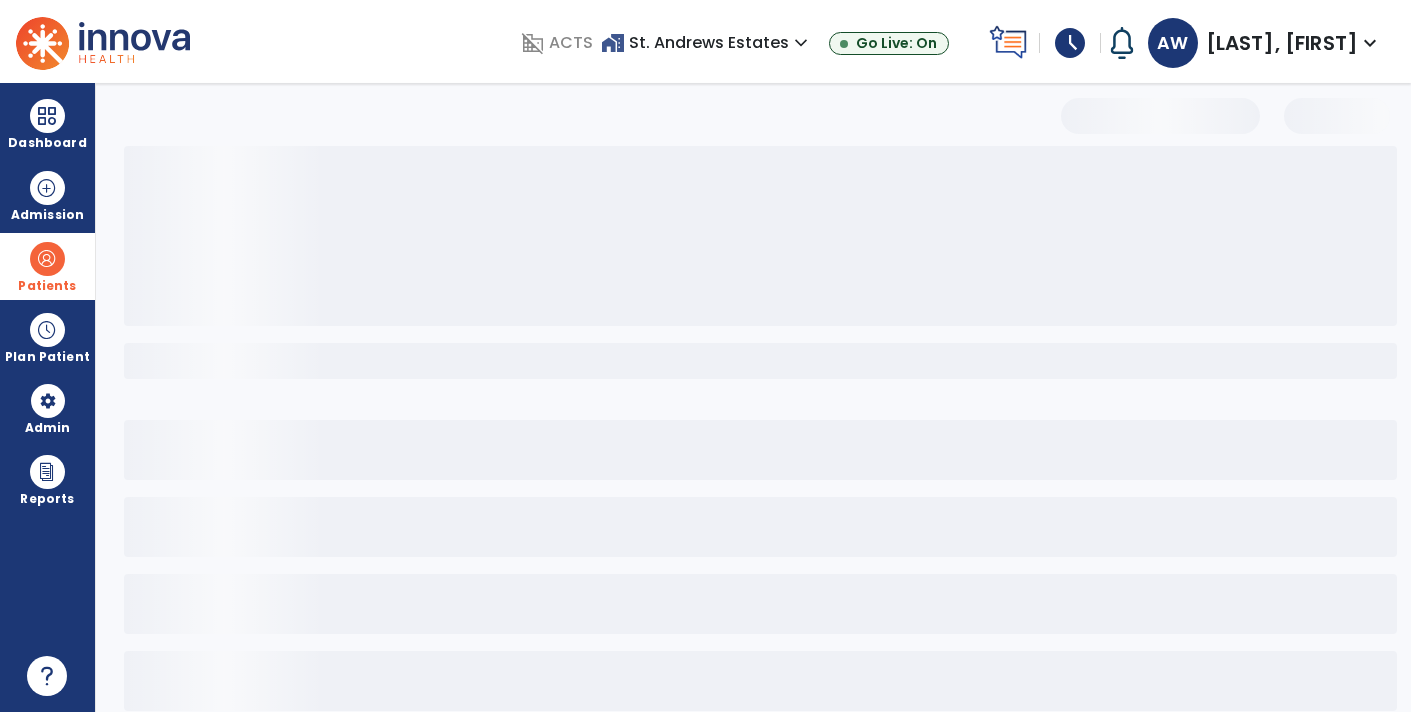 select on "***" 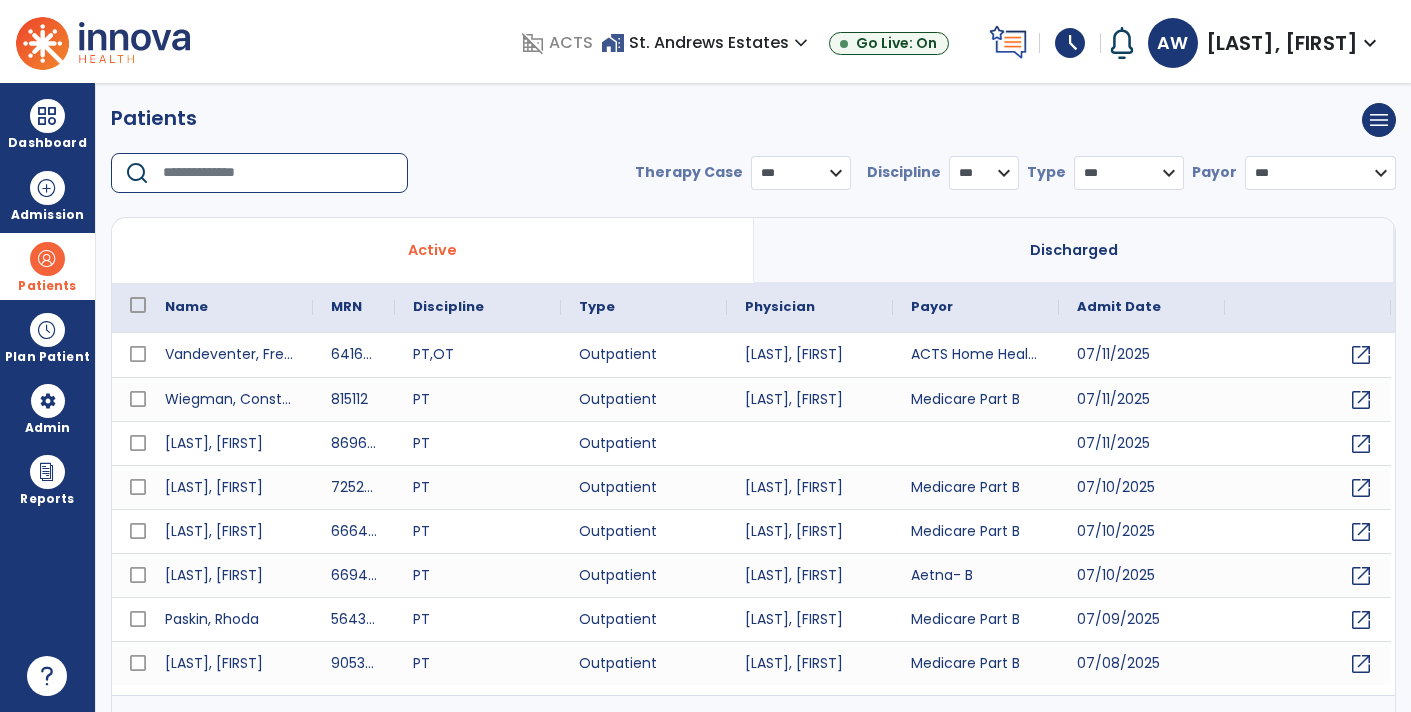 click at bounding box center [278, 173] 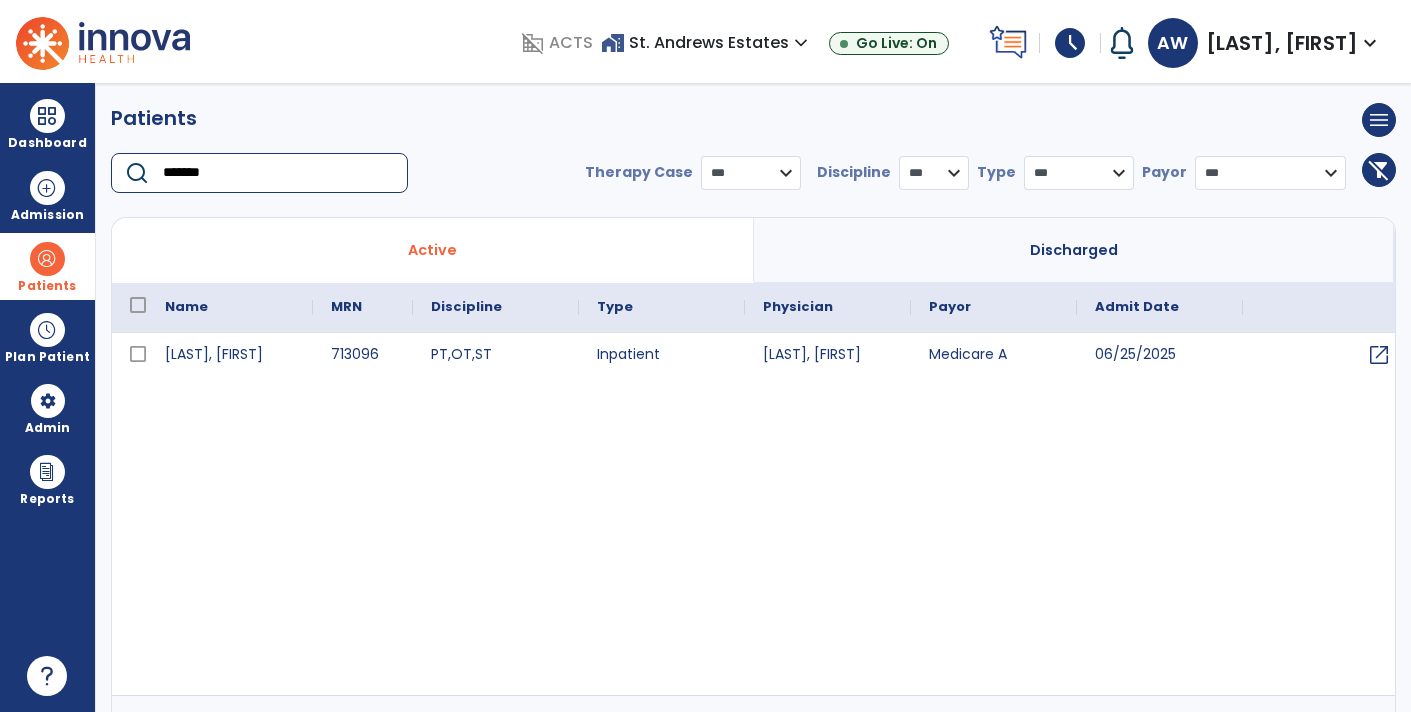 type on "*******" 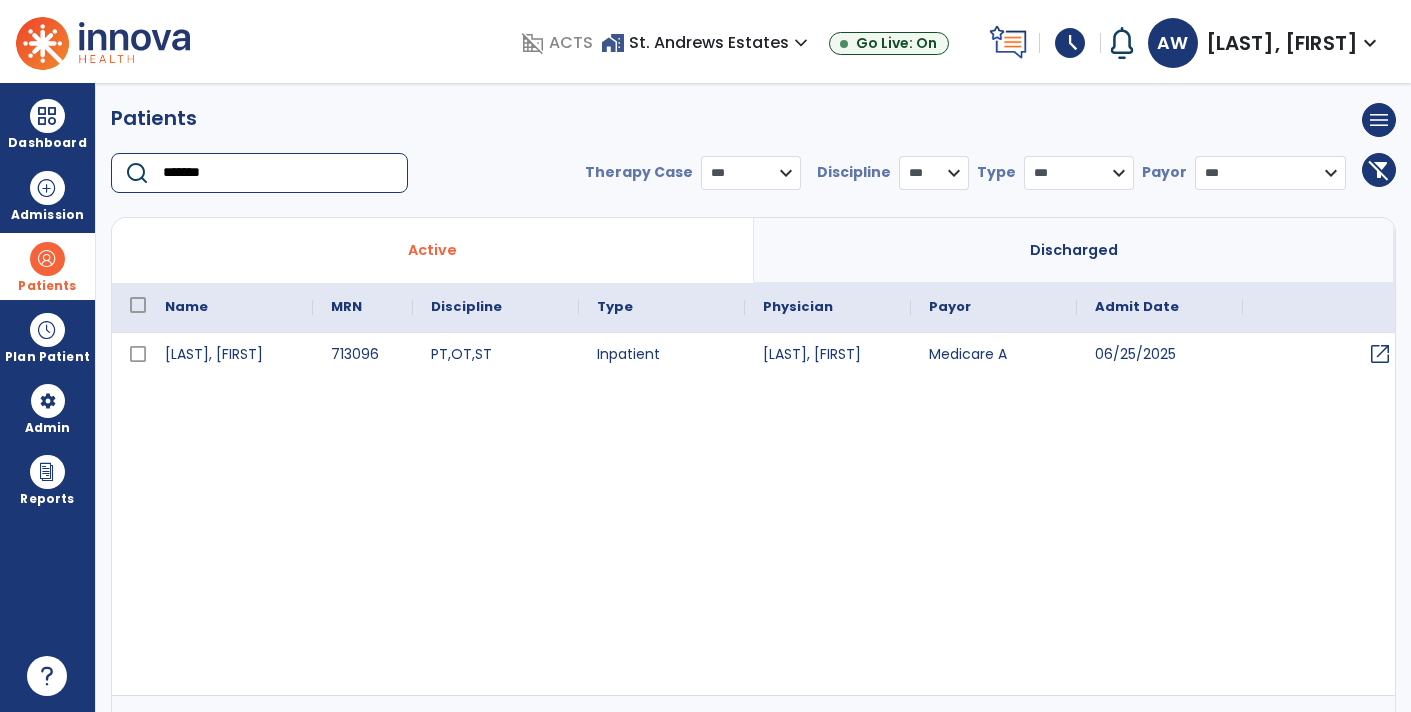 click on "open_in_new" at bounding box center (1380, 354) 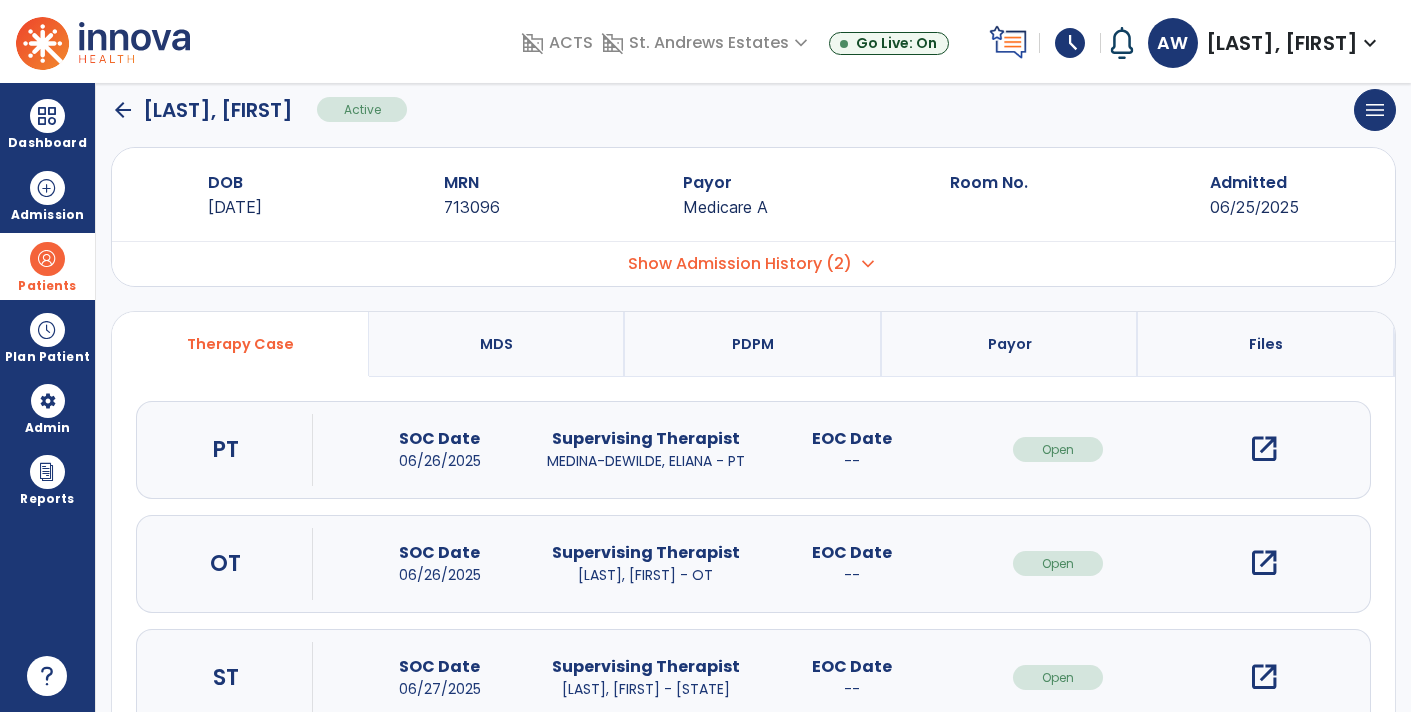 scroll, scrollTop: 89, scrollLeft: 0, axis: vertical 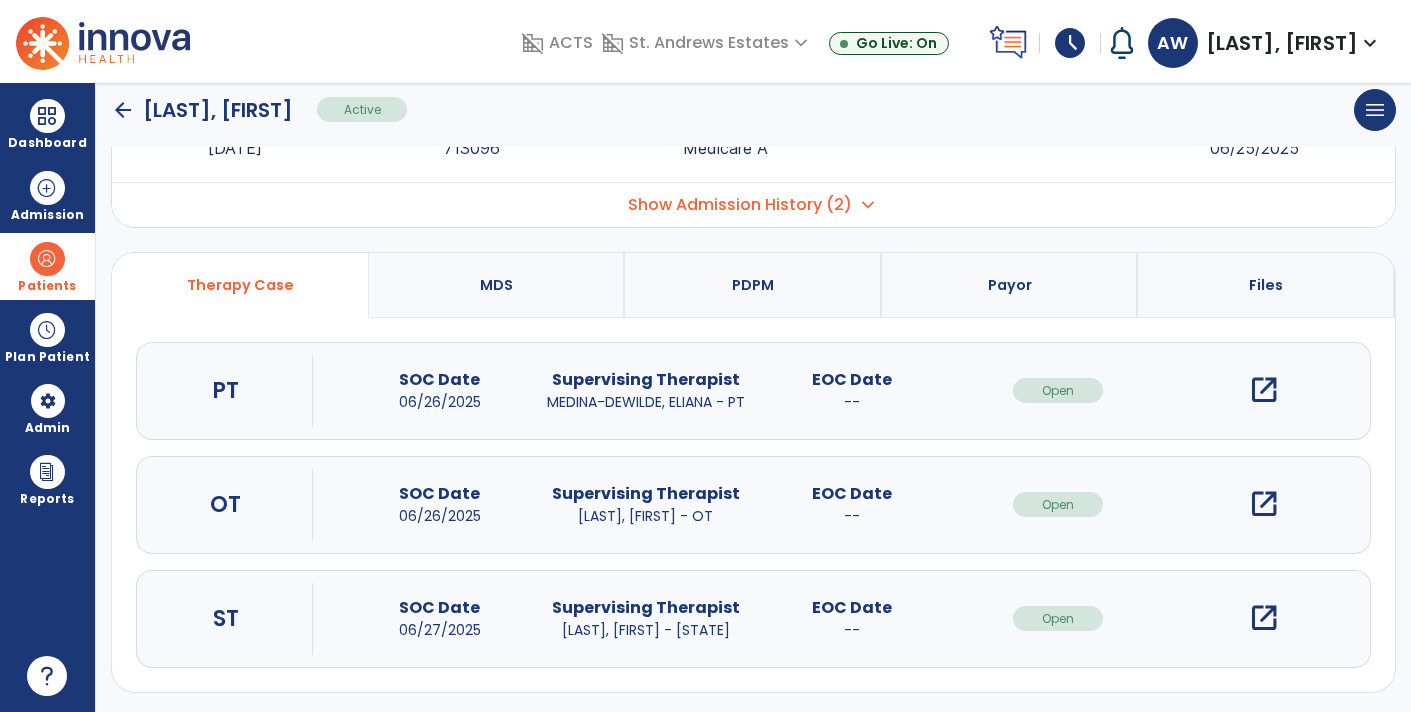 click on "open_in_new" at bounding box center (1264, 618) 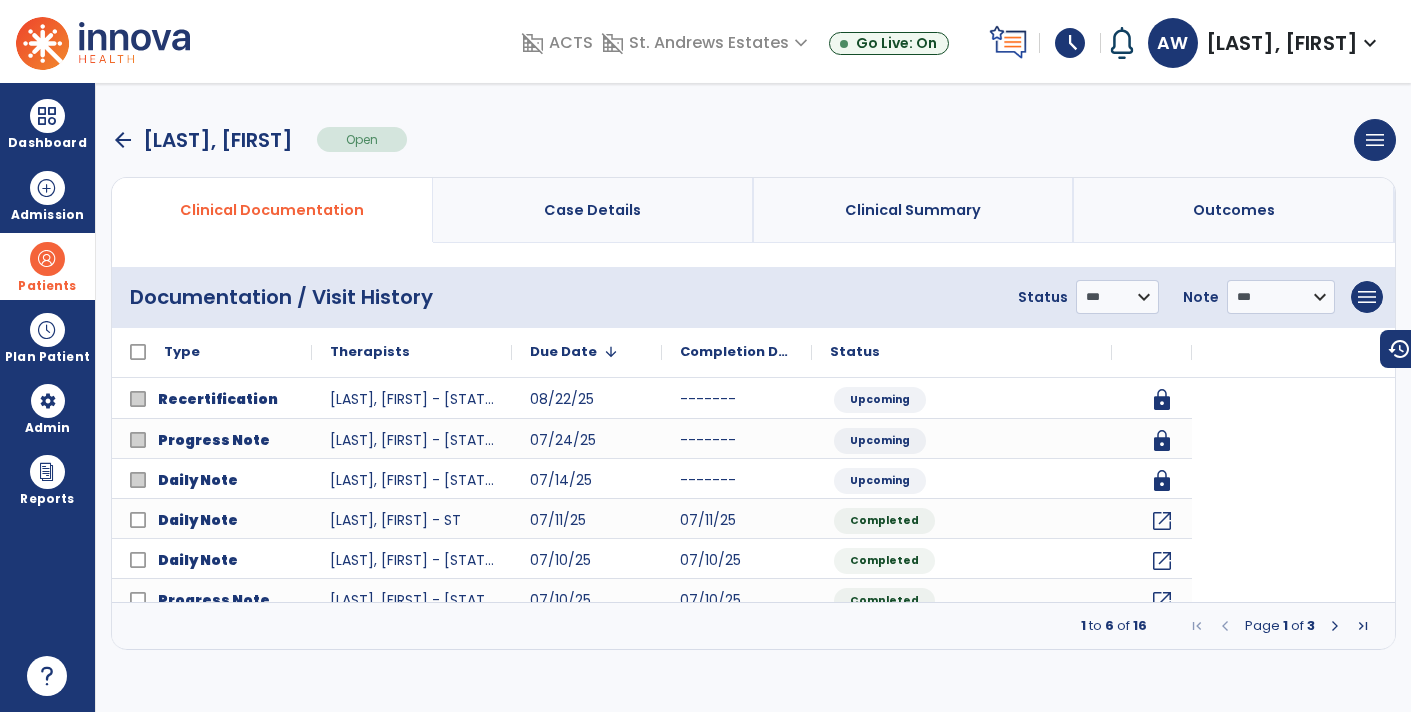 scroll, scrollTop: 0, scrollLeft: 0, axis: both 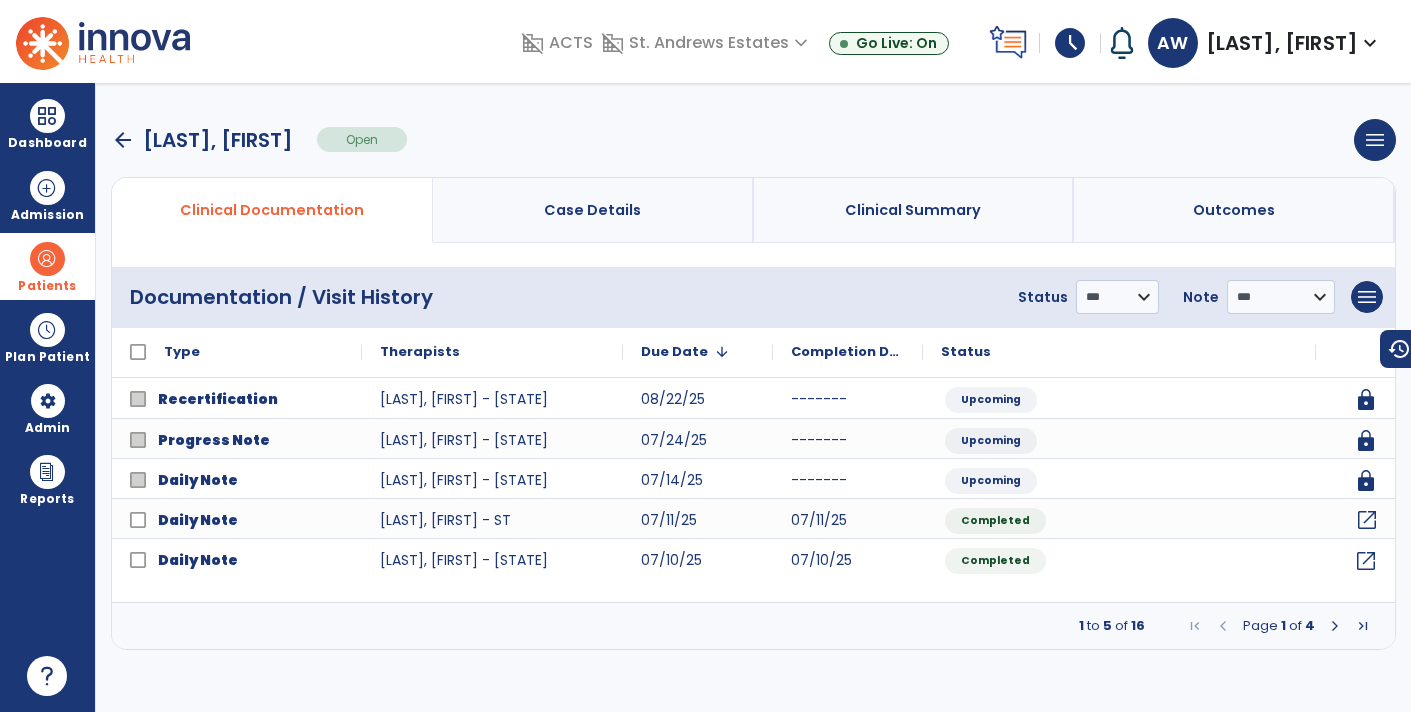 click on "open_in_new" 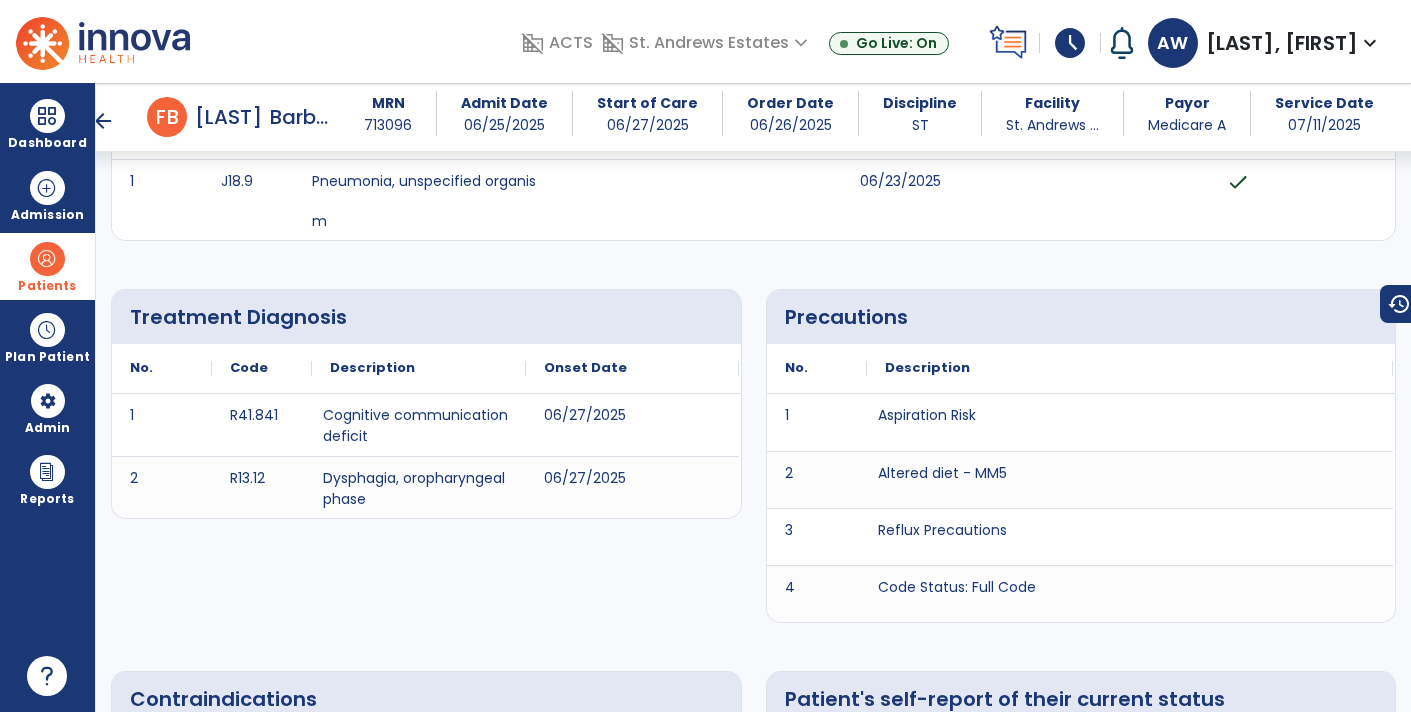 scroll, scrollTop: 194, scrollLeft: 0, axis: vertical 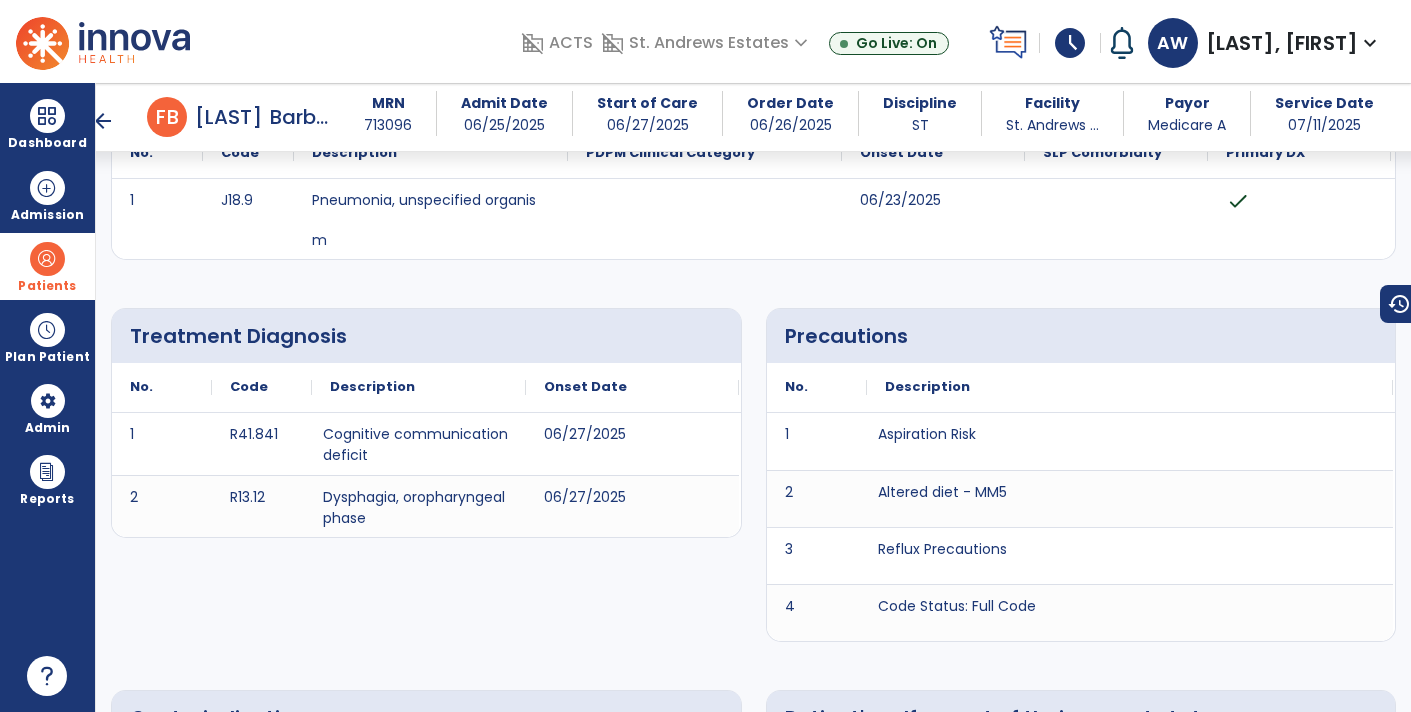 click on "arrow_back" at bounding box center [103, 121] 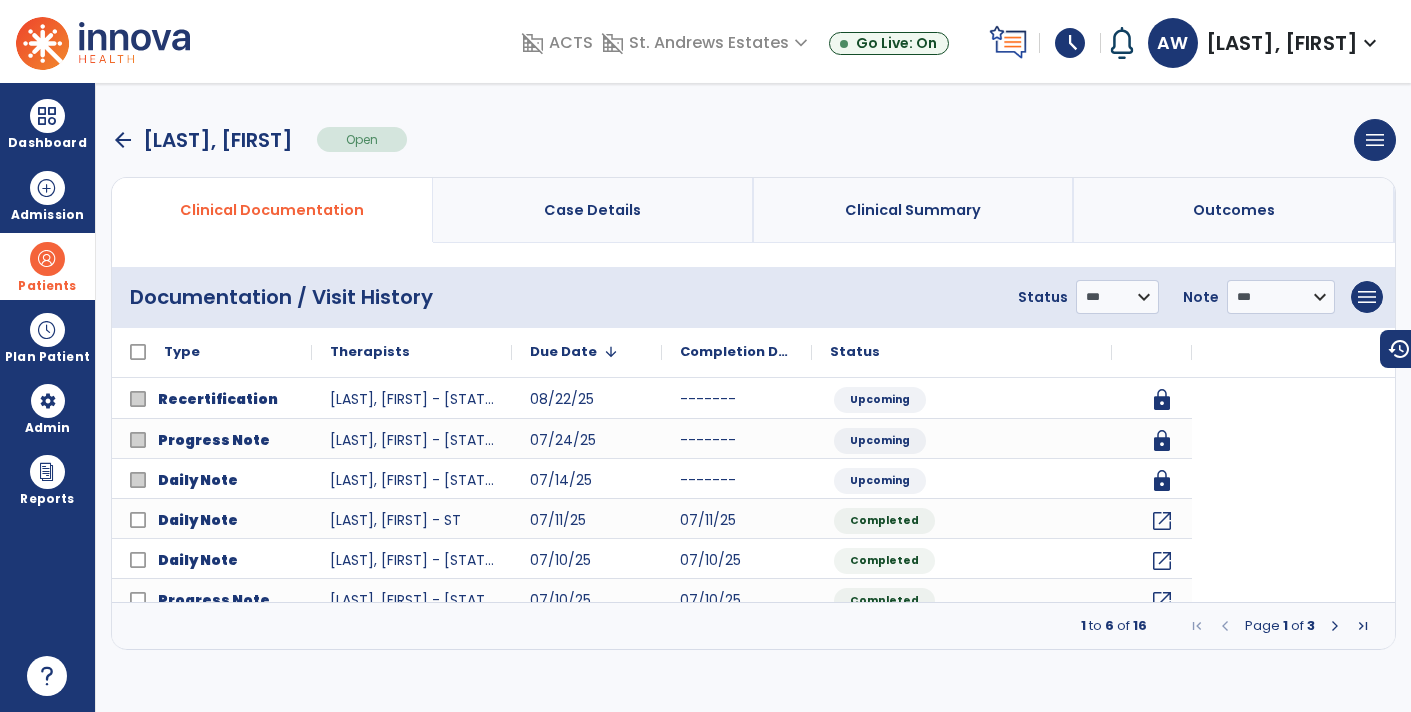scroll, scrollTop: 0, scrollLeft: 0, axis: both 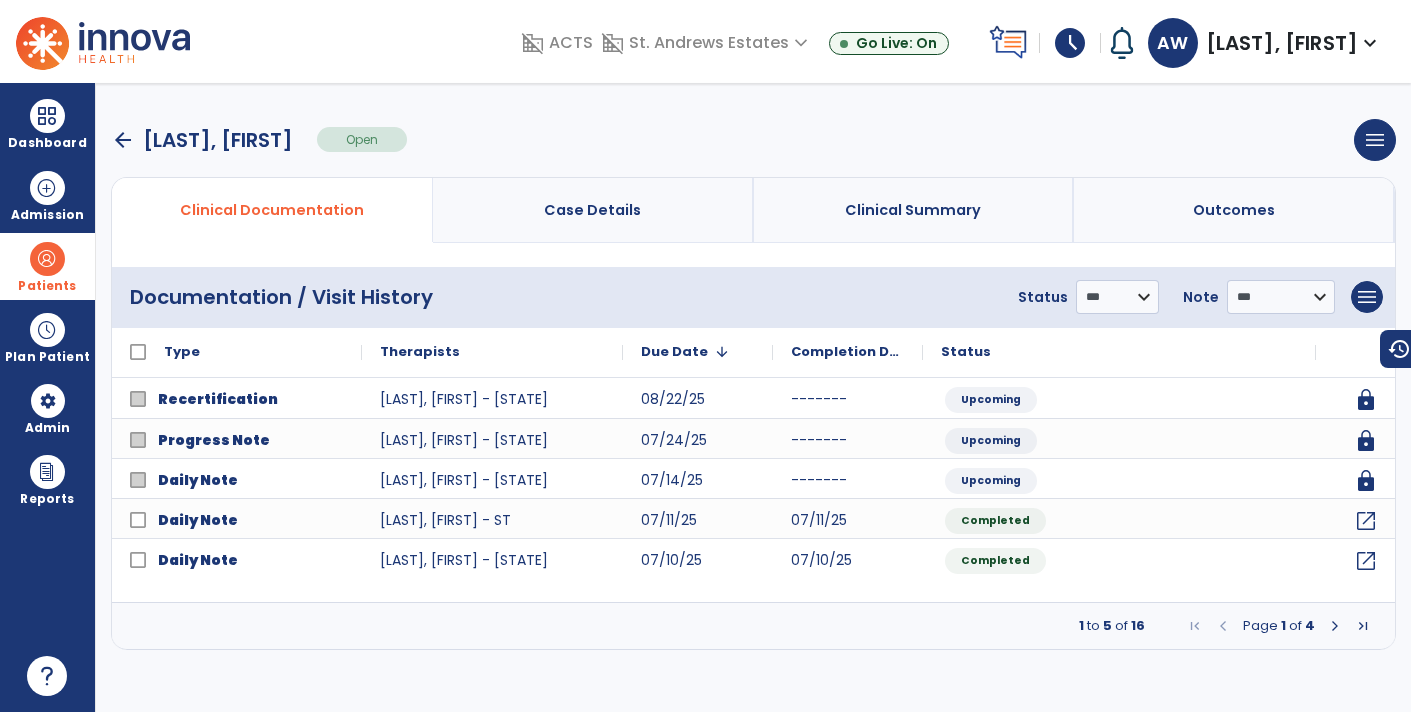 click at bounding box center [47, 259] 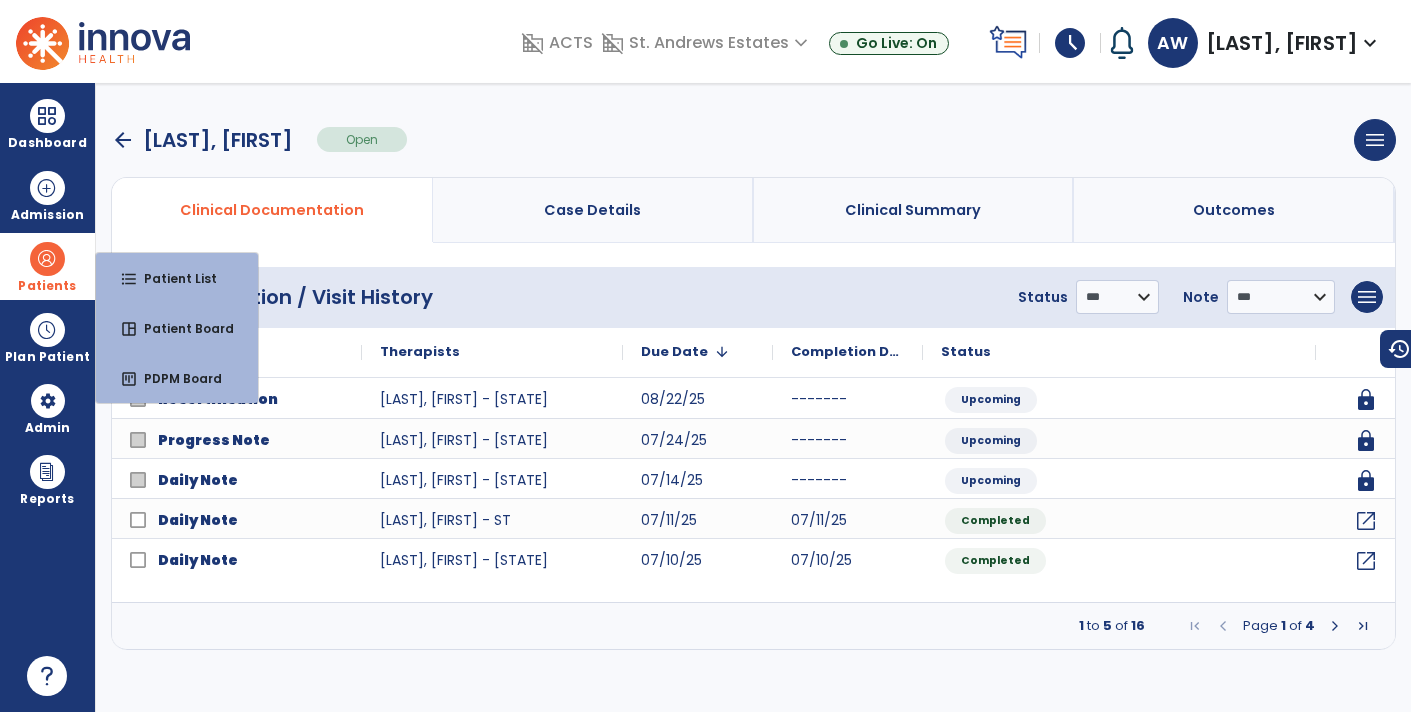 click at bounding box center [47, 259] 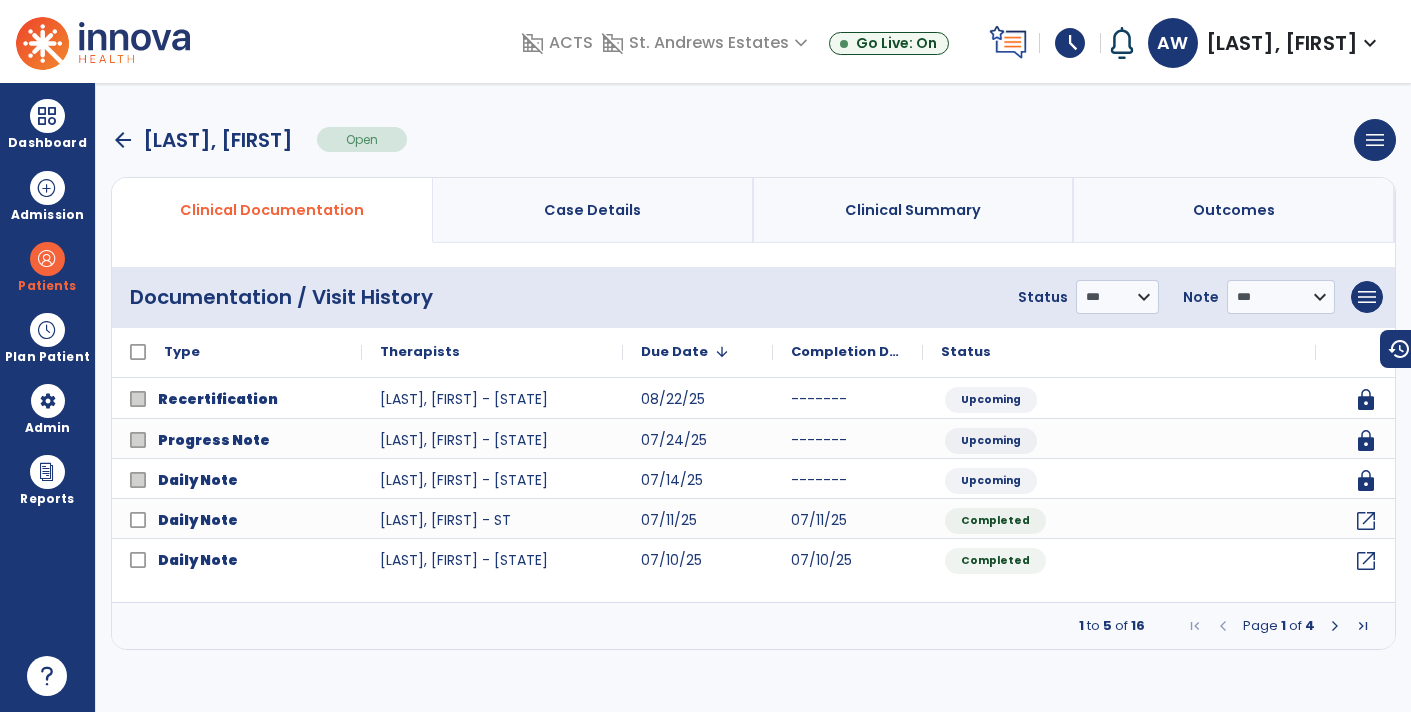 click on "arrow_back" at bounding box center (123, 140) 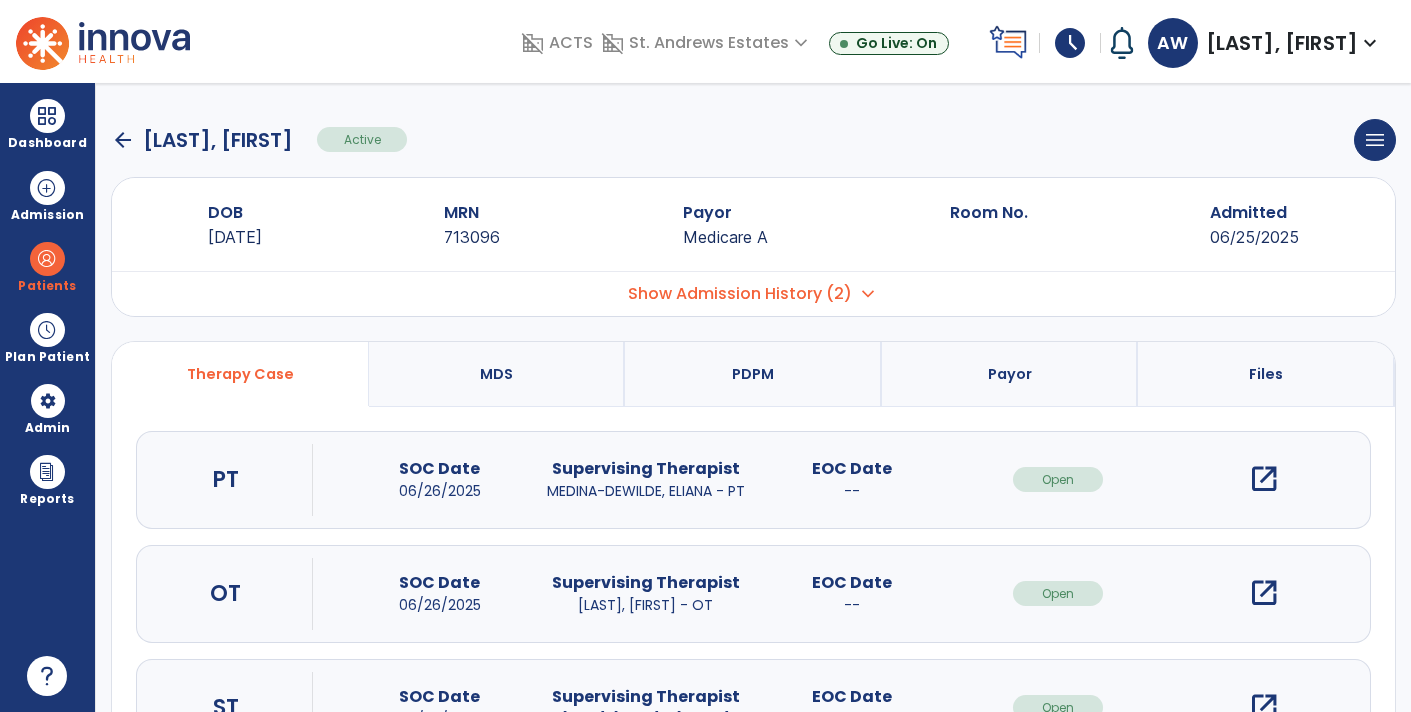 click on "open_in_new" at bounding box center [1264, 593] 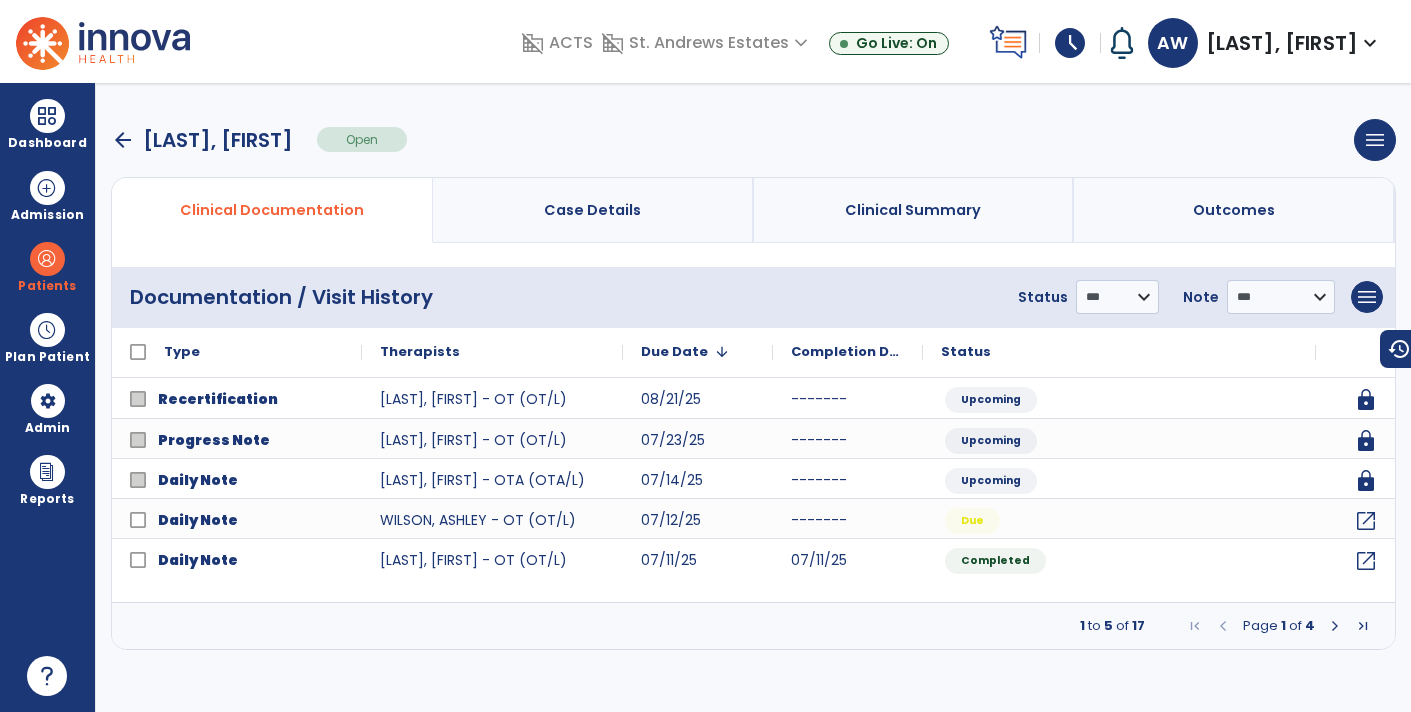 click at bounding box center (1335, 626) 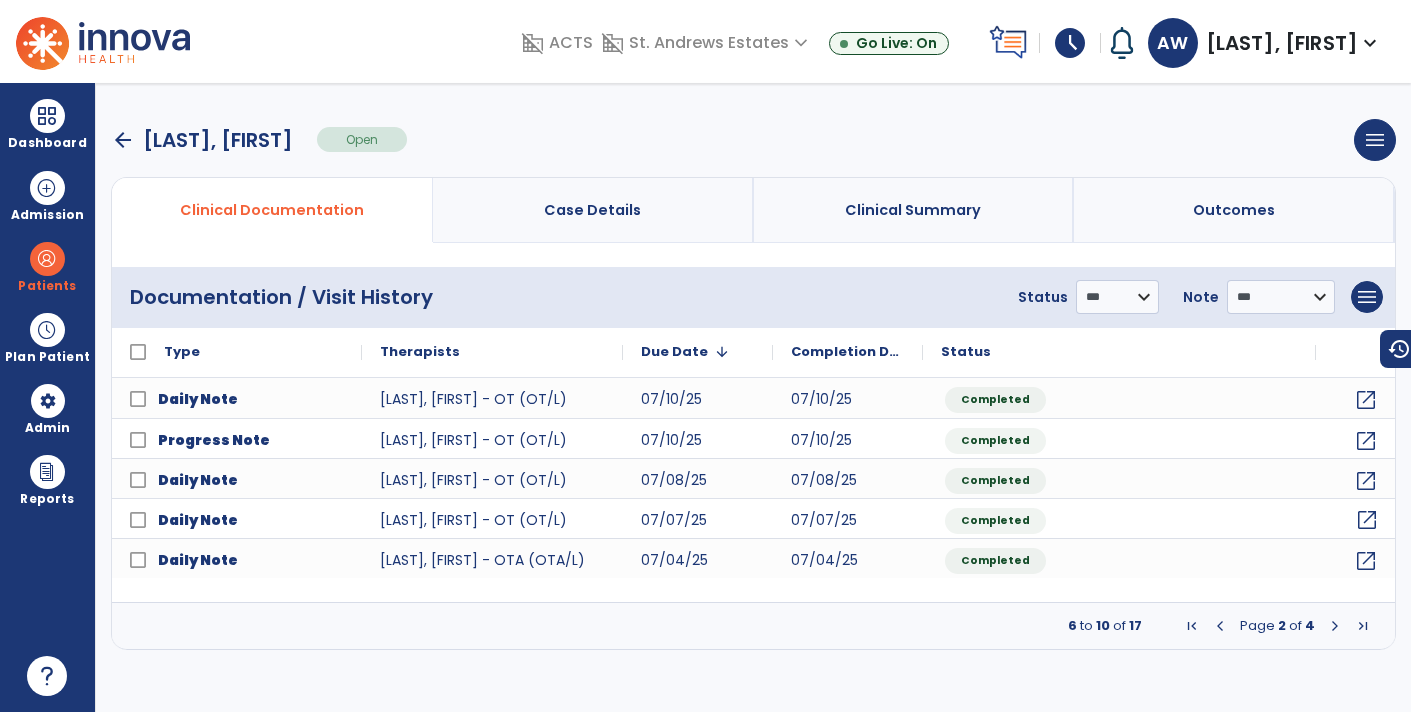 click on "open_in_new" 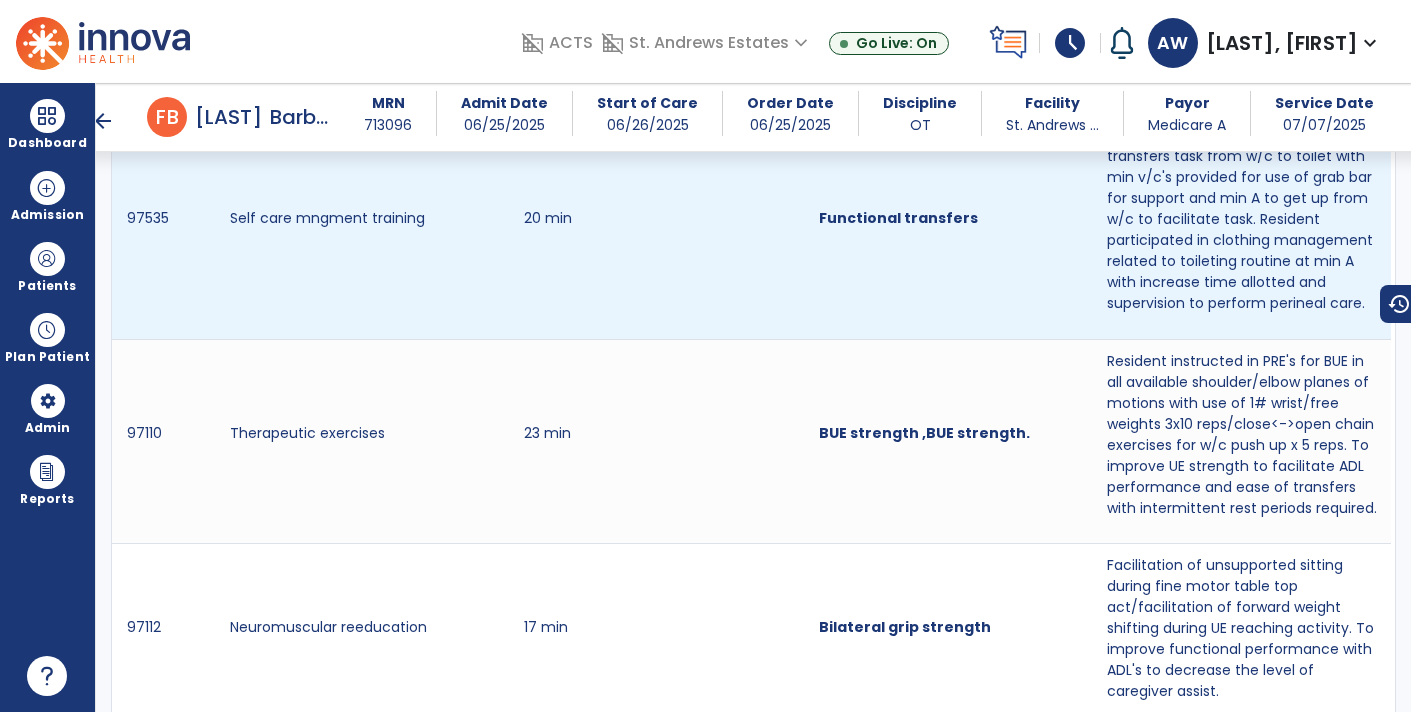 scroll, scrollTop: 1221, scrollLeft: 0, axis: vertical 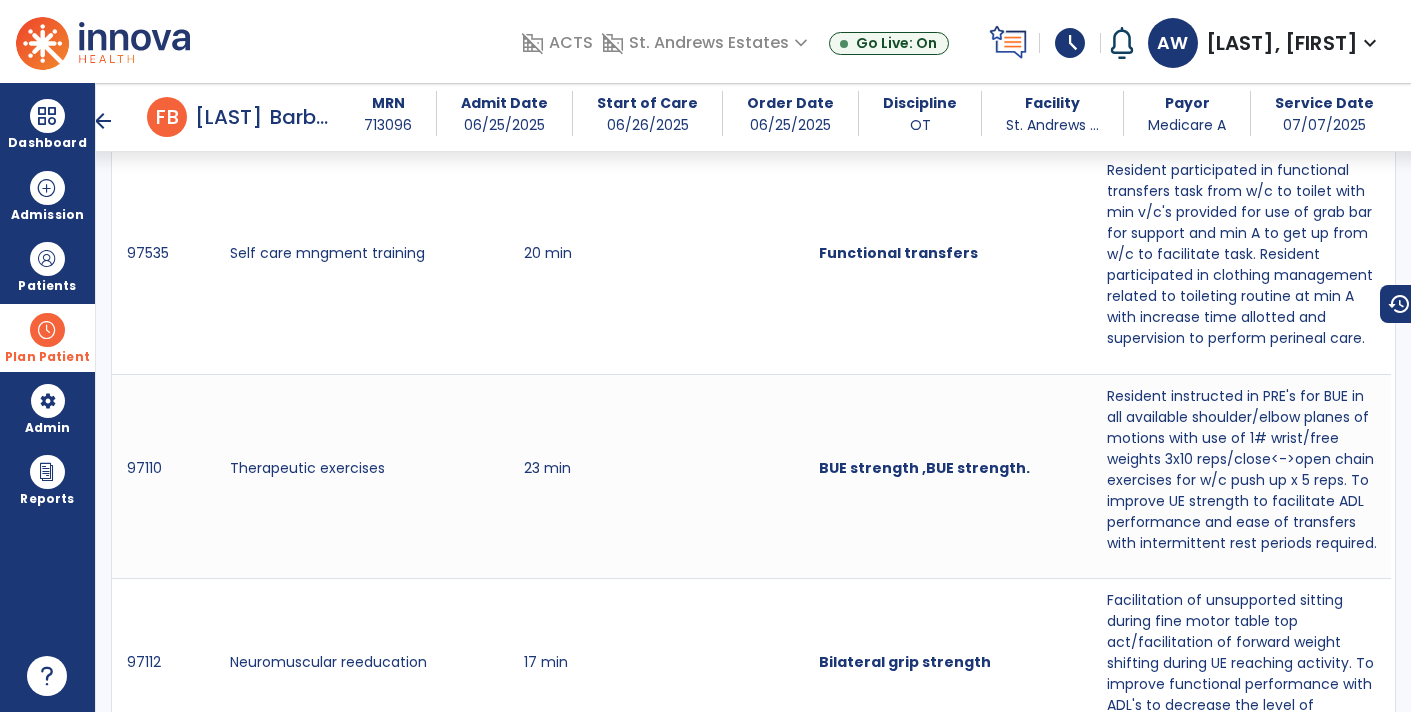click on "Plan Patient" at bounding box center [47, 286] 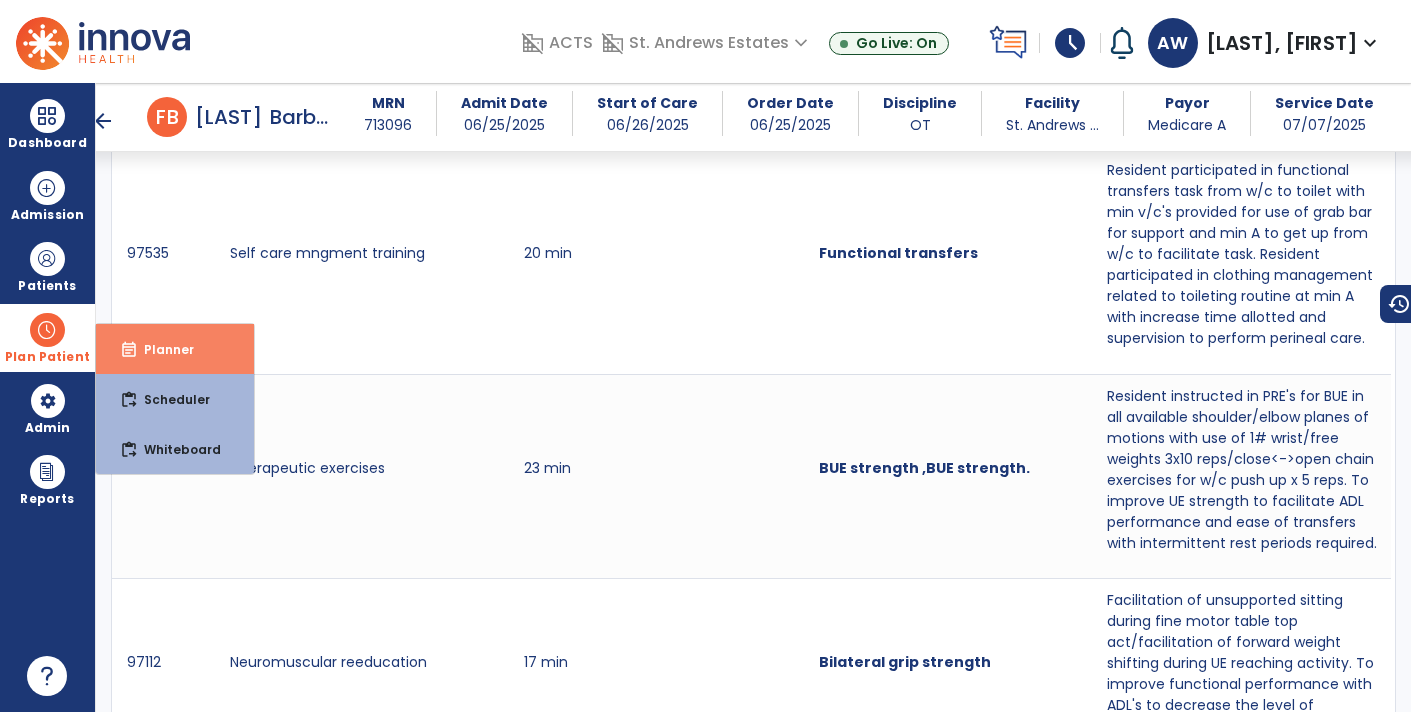 click on "Planner" at bounding box center (161, 349) 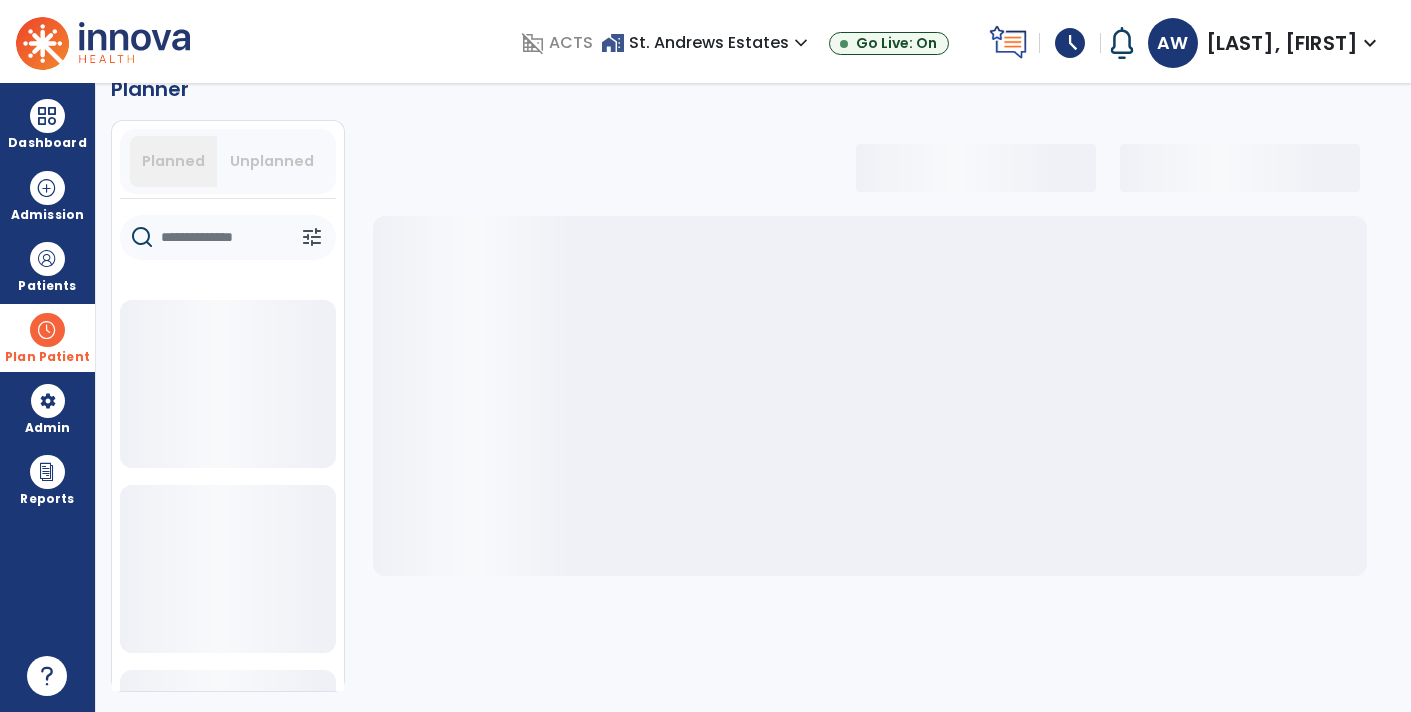 scroll, scrollTop: 36, scrollLeft: 0, axis: vertical 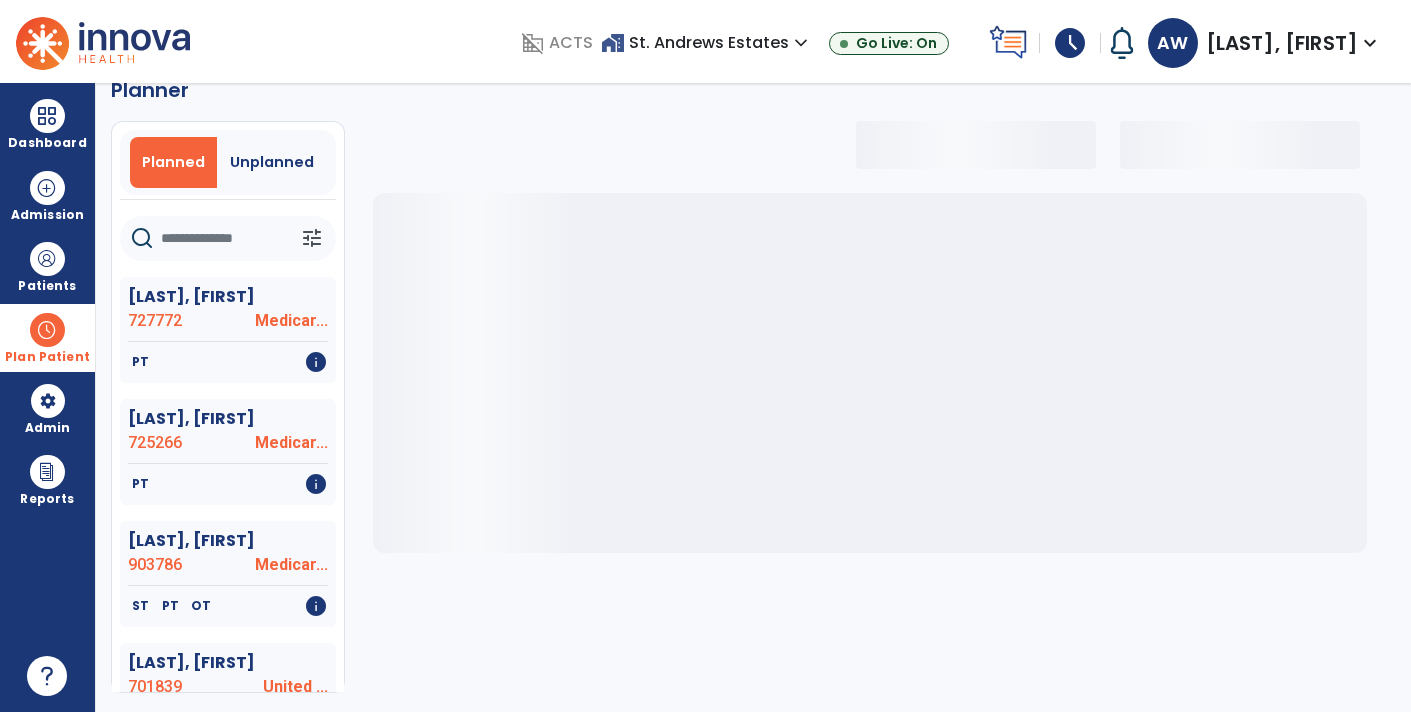 select on "***" 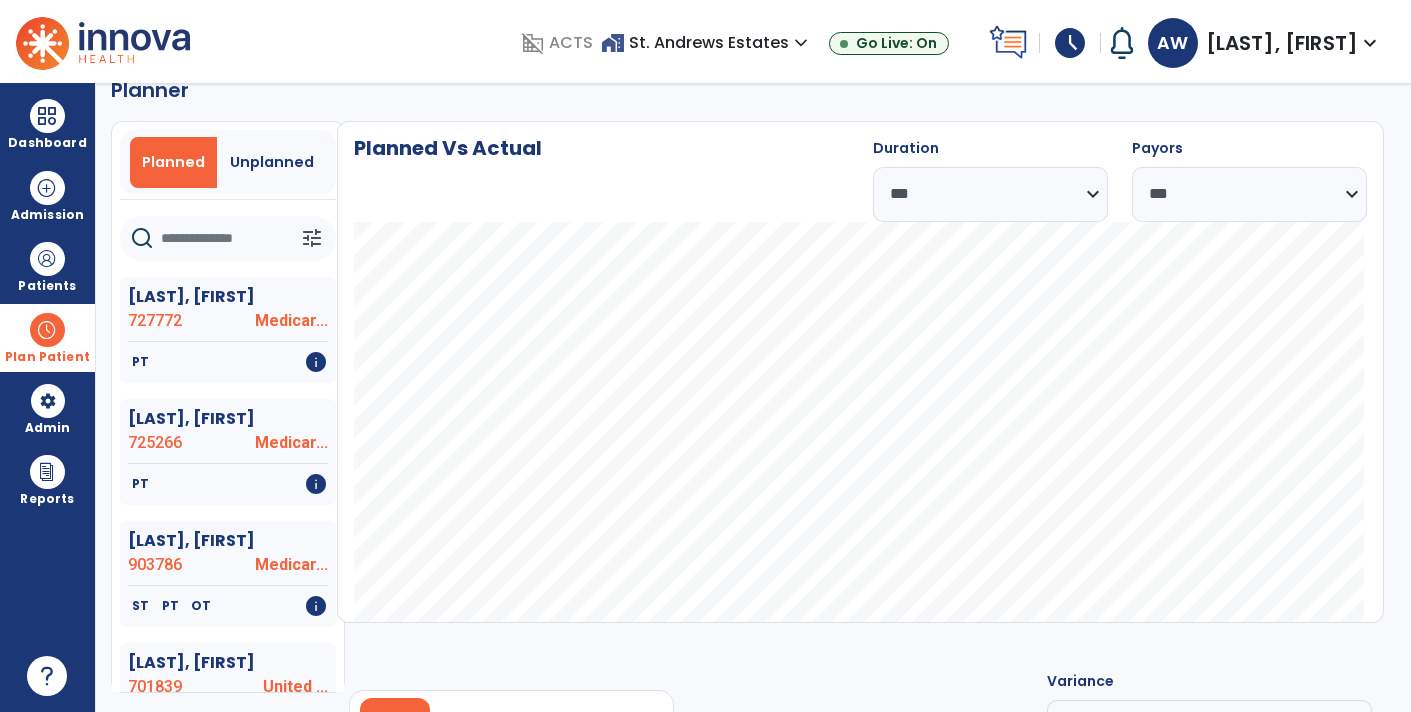 scroll, scrollTop: 0, scrollLeft: 0, axis: both 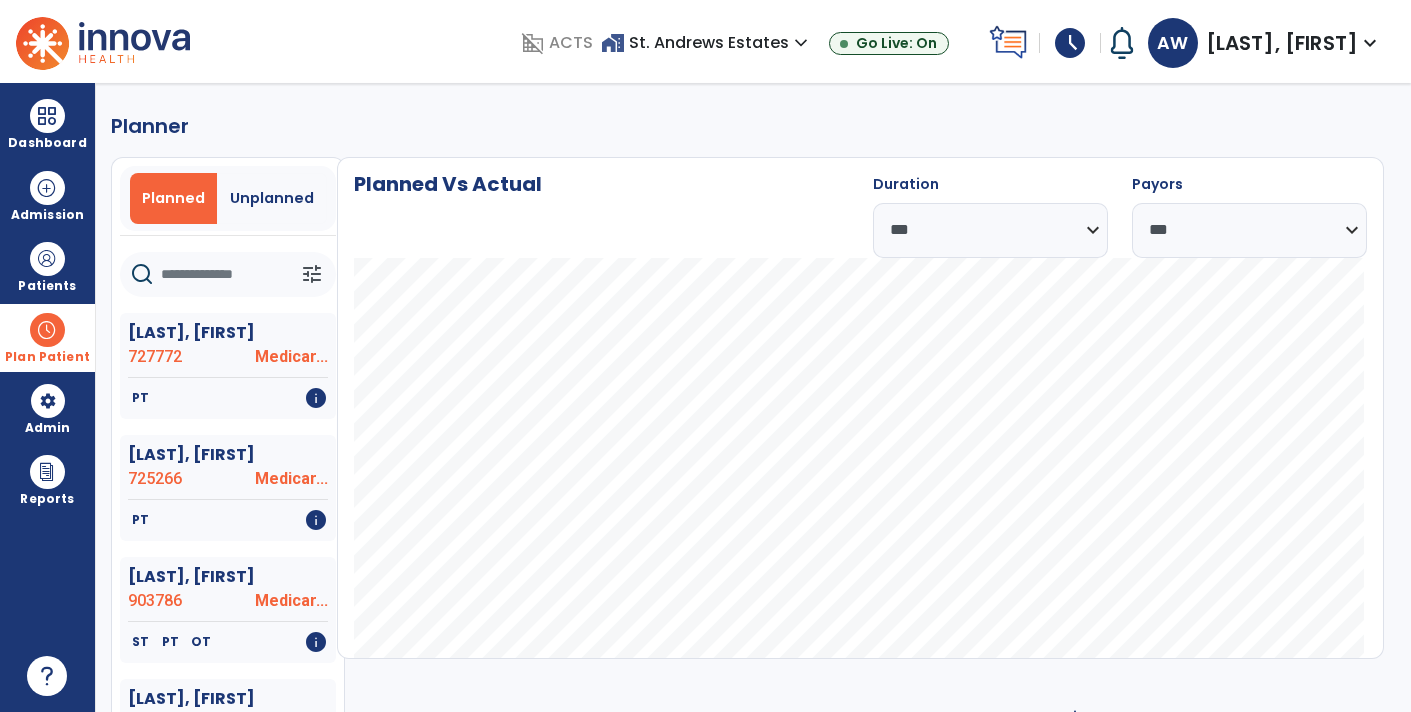 click on "Plan Patient" at bounding box center [47, 357] 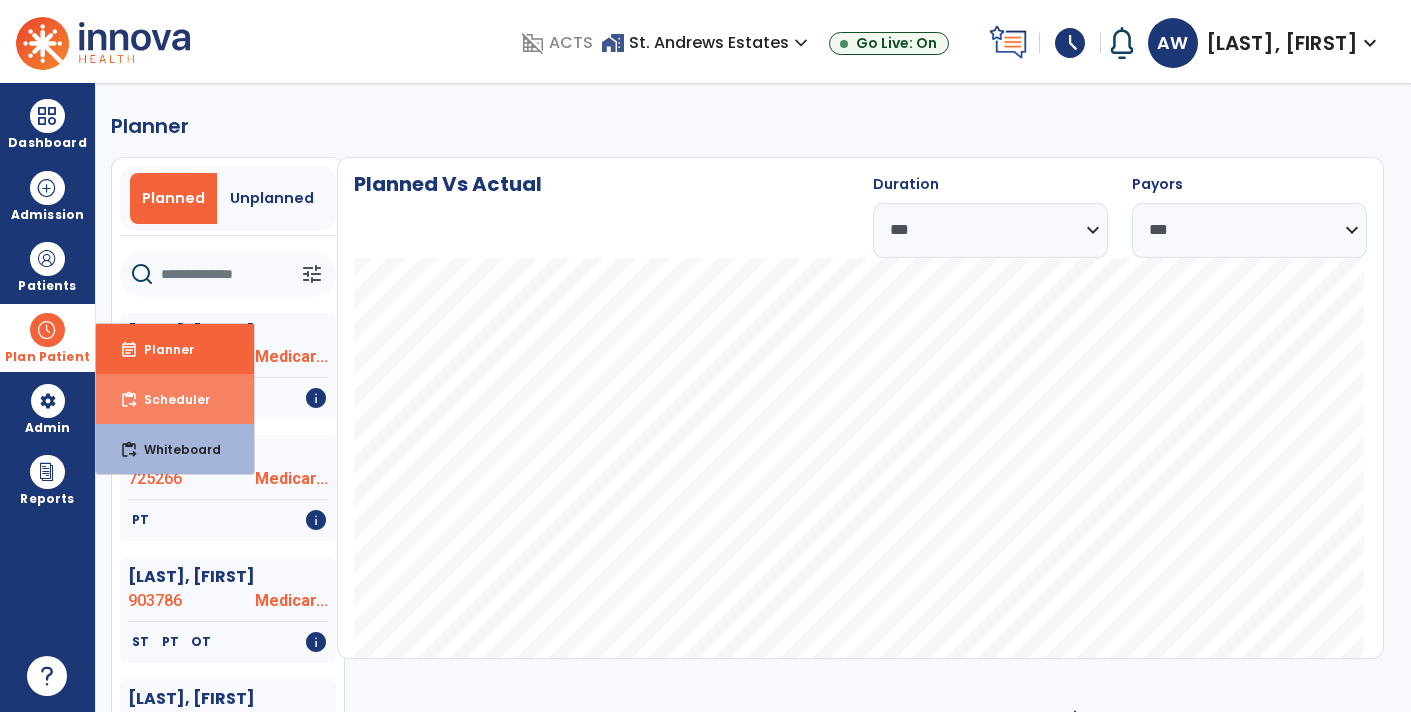 click on "content_paste_go  Scheduler" at bounding box center (175, 399) 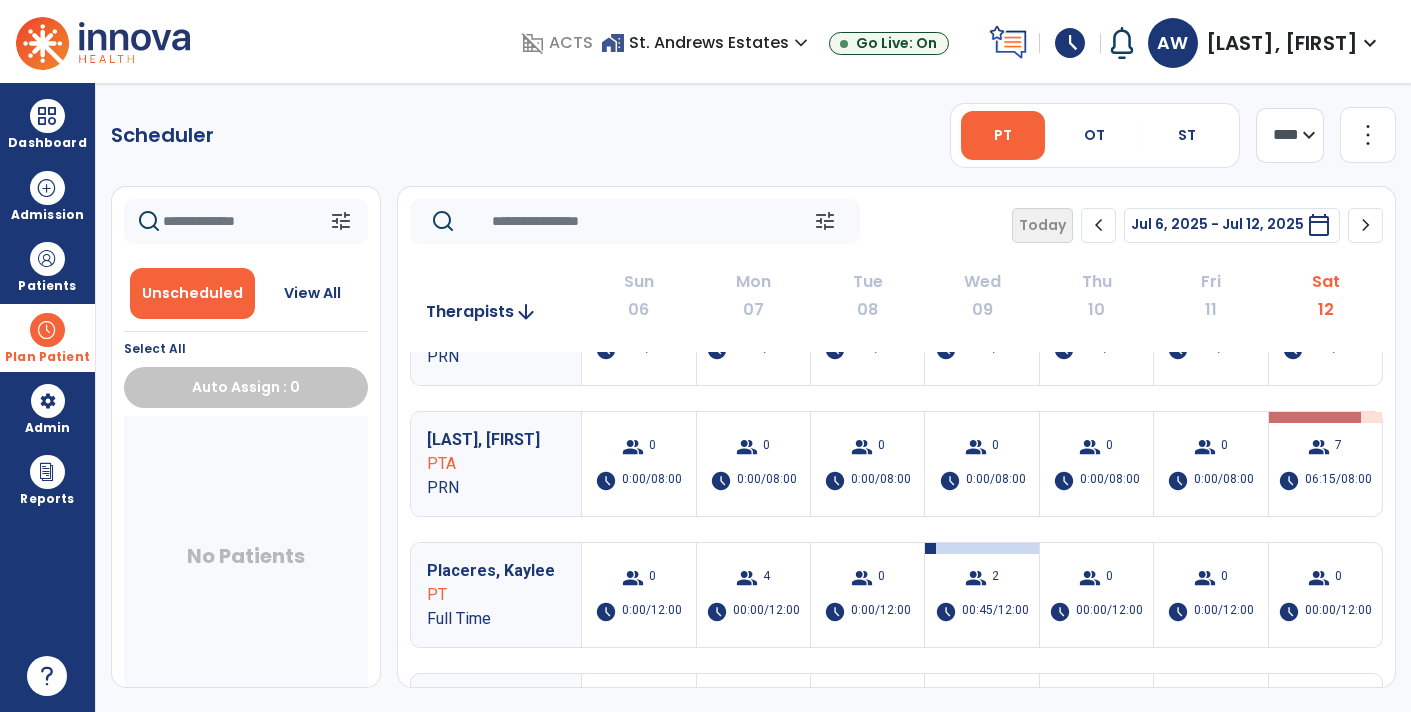 scroll, scrollTop: 991, scrollLeft: 0, axis: vertical 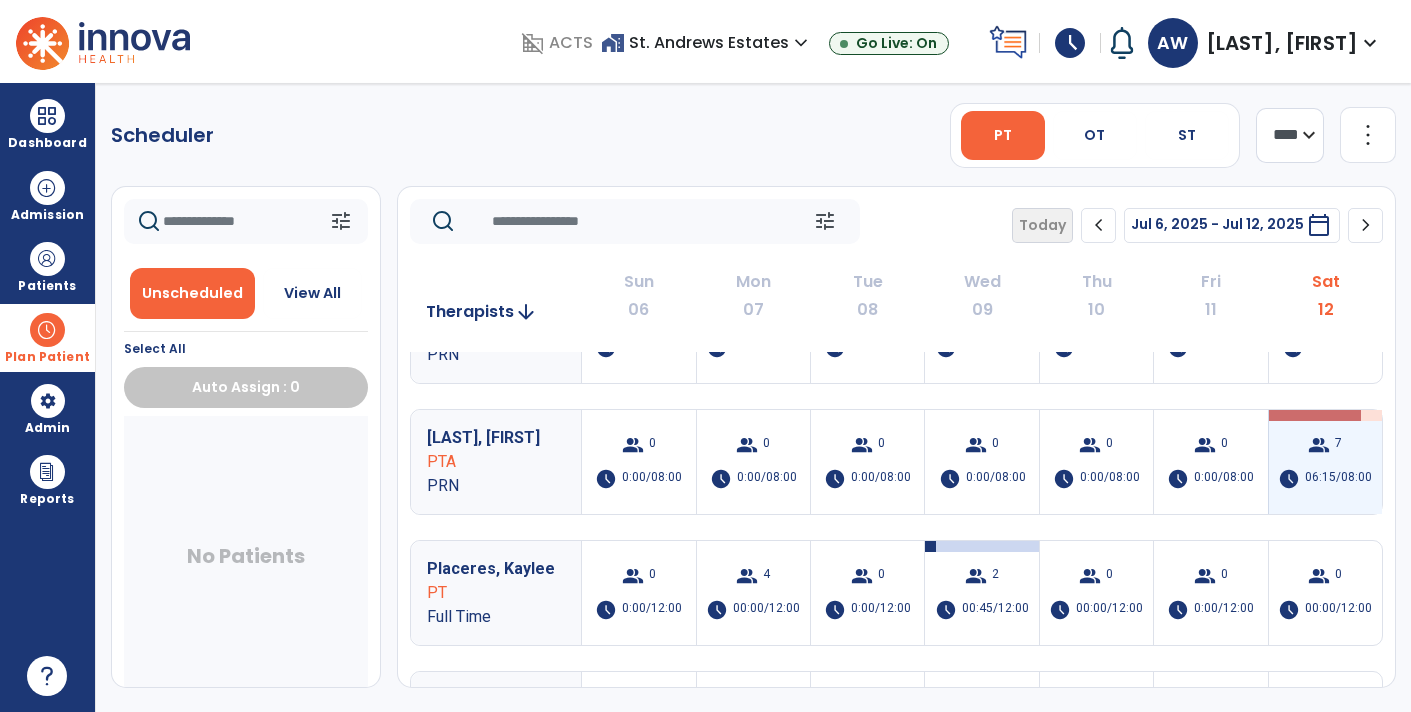 click on "06:15/08:00" at bounding box center (1338, 479) 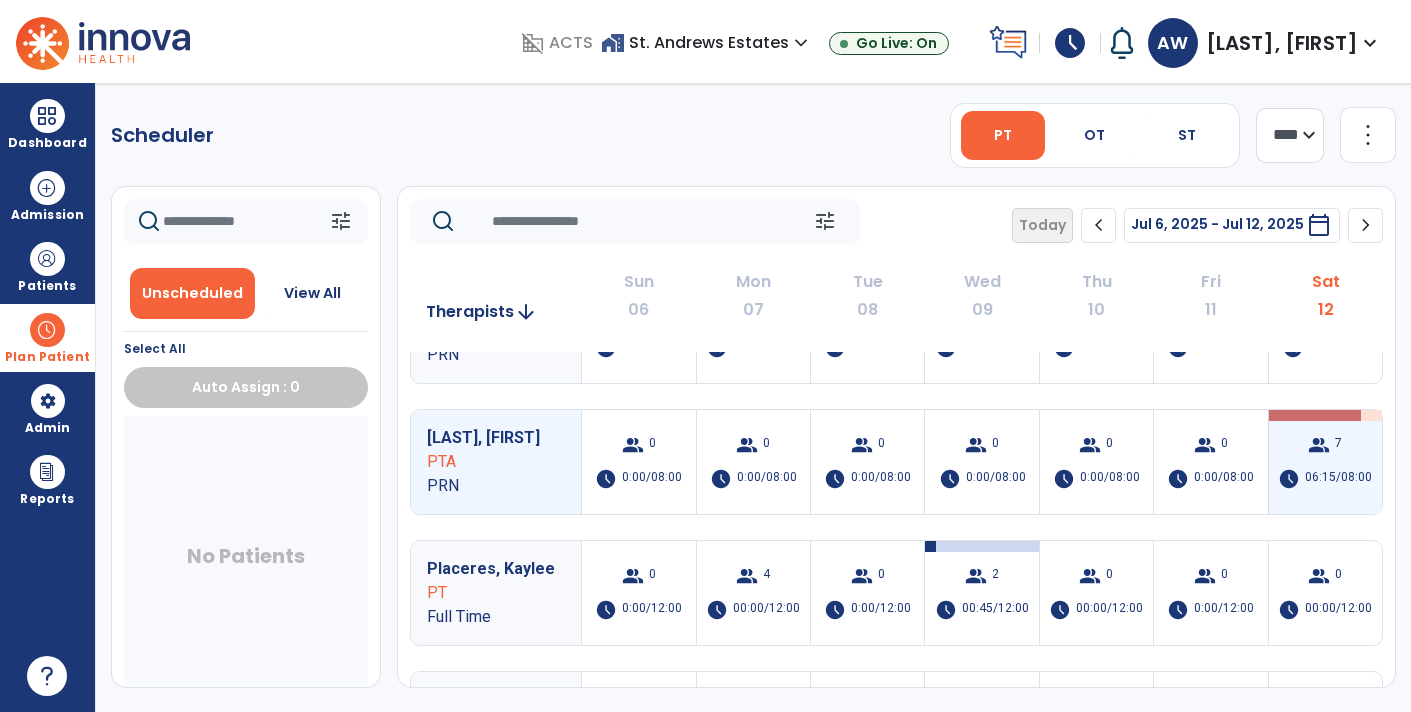 click on "group  7  schedule  06:15/08:00" at bounding box center [1325, 462] 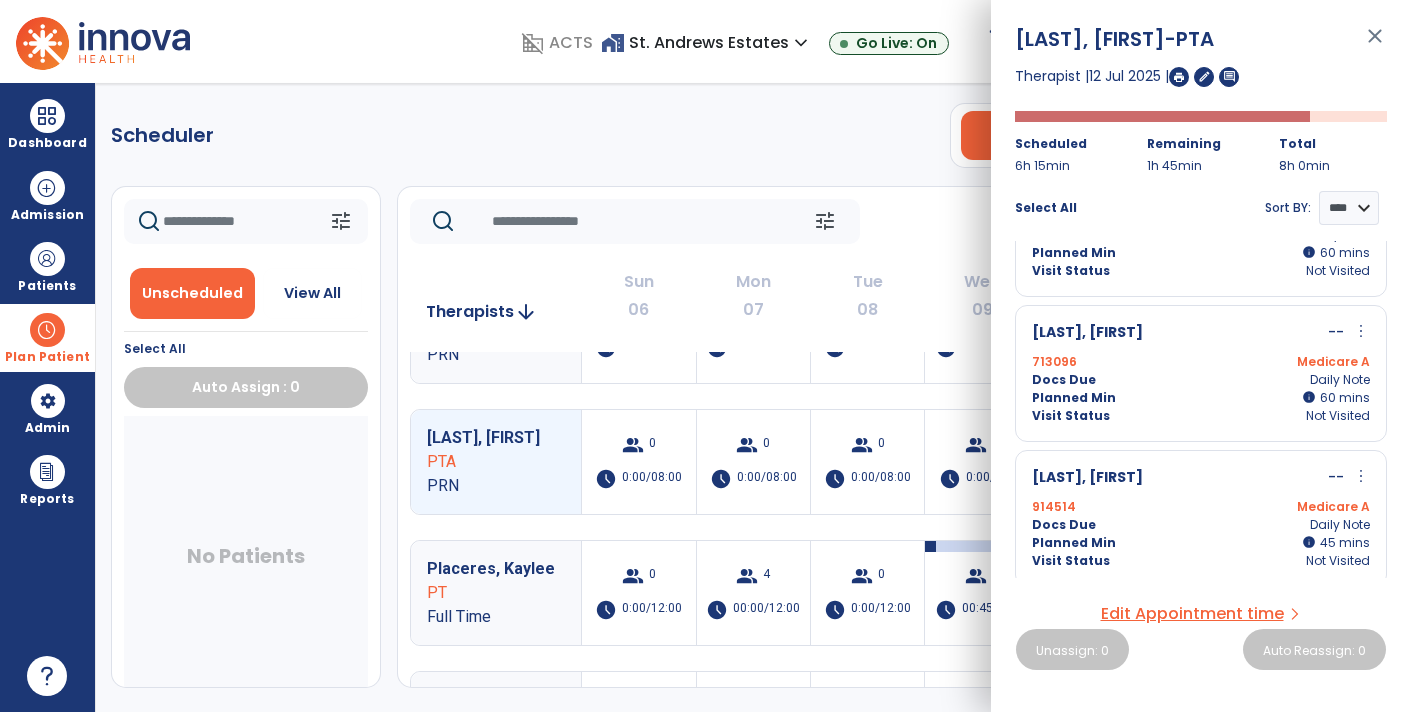 scroll, scrollTop: 385, scrollLeft: 0, axis: vertical 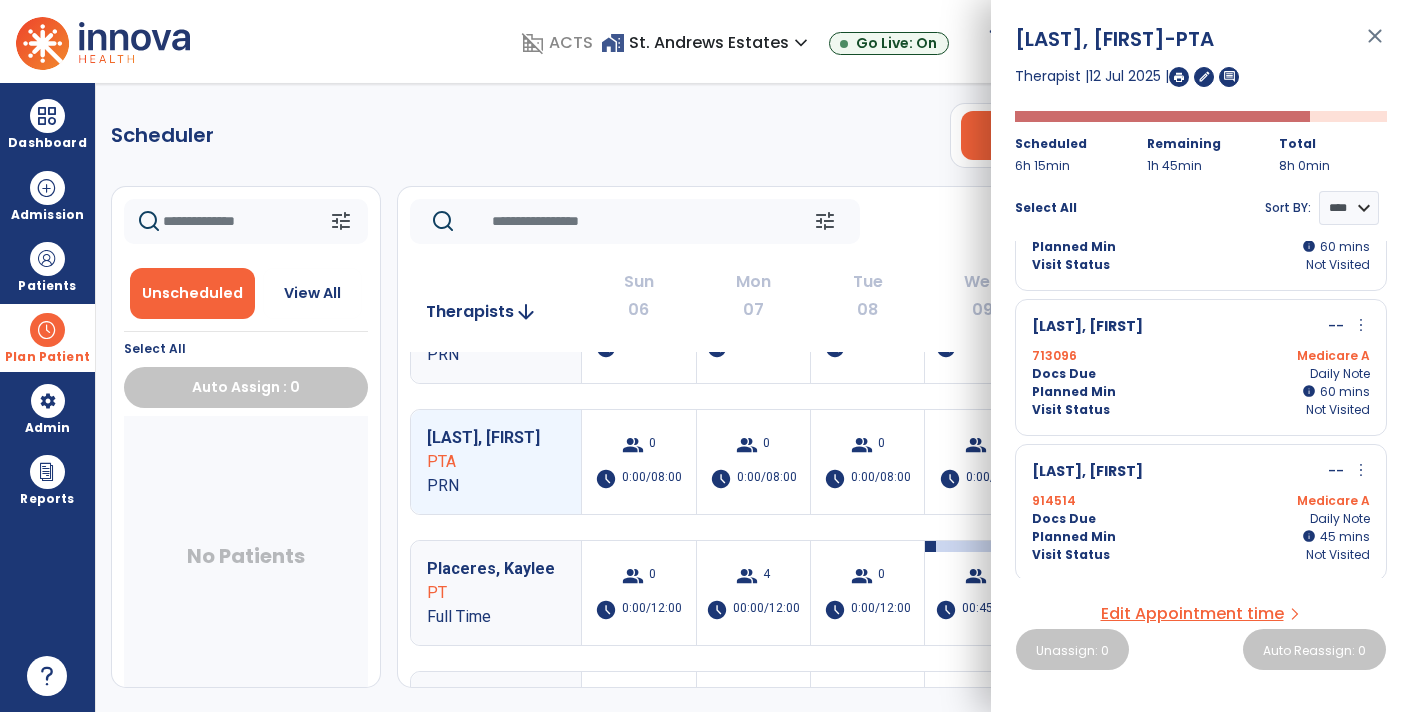 click on "close" at bounding box center [1375, 45] 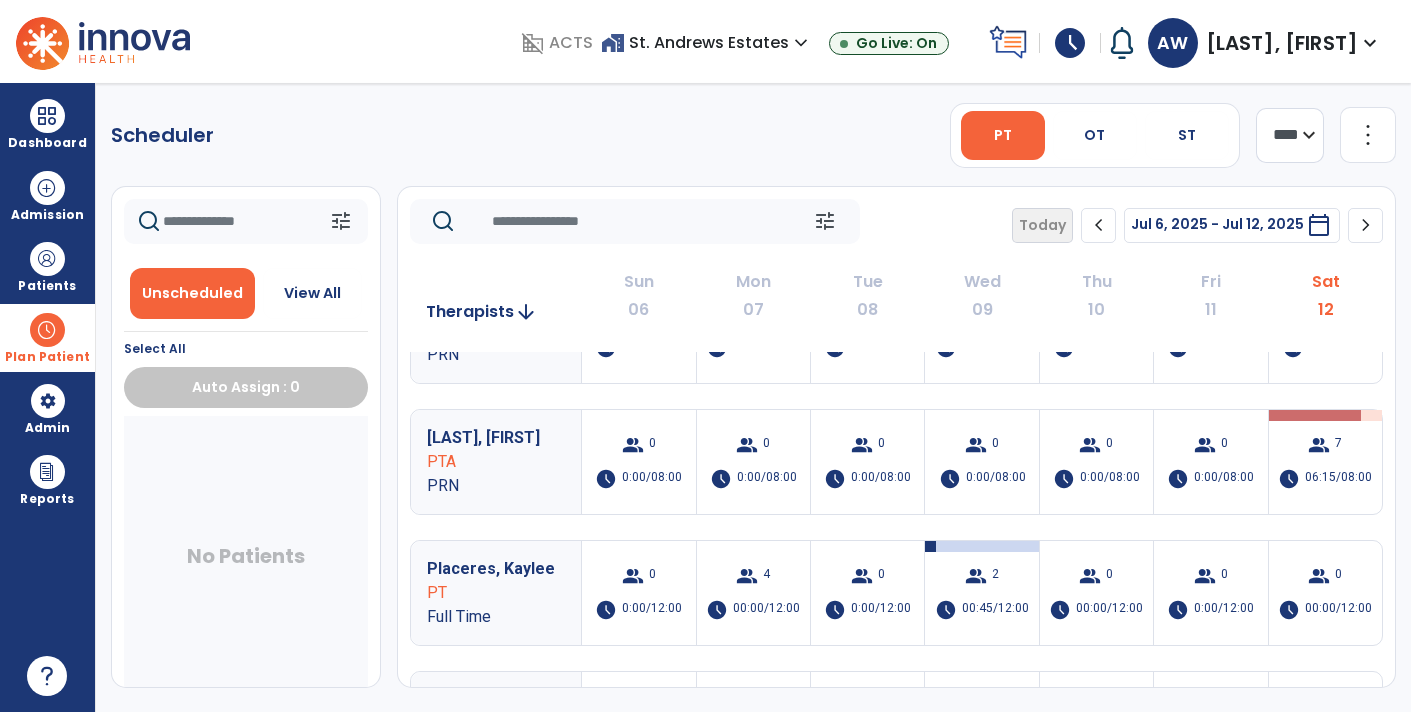 click on "**** ***" 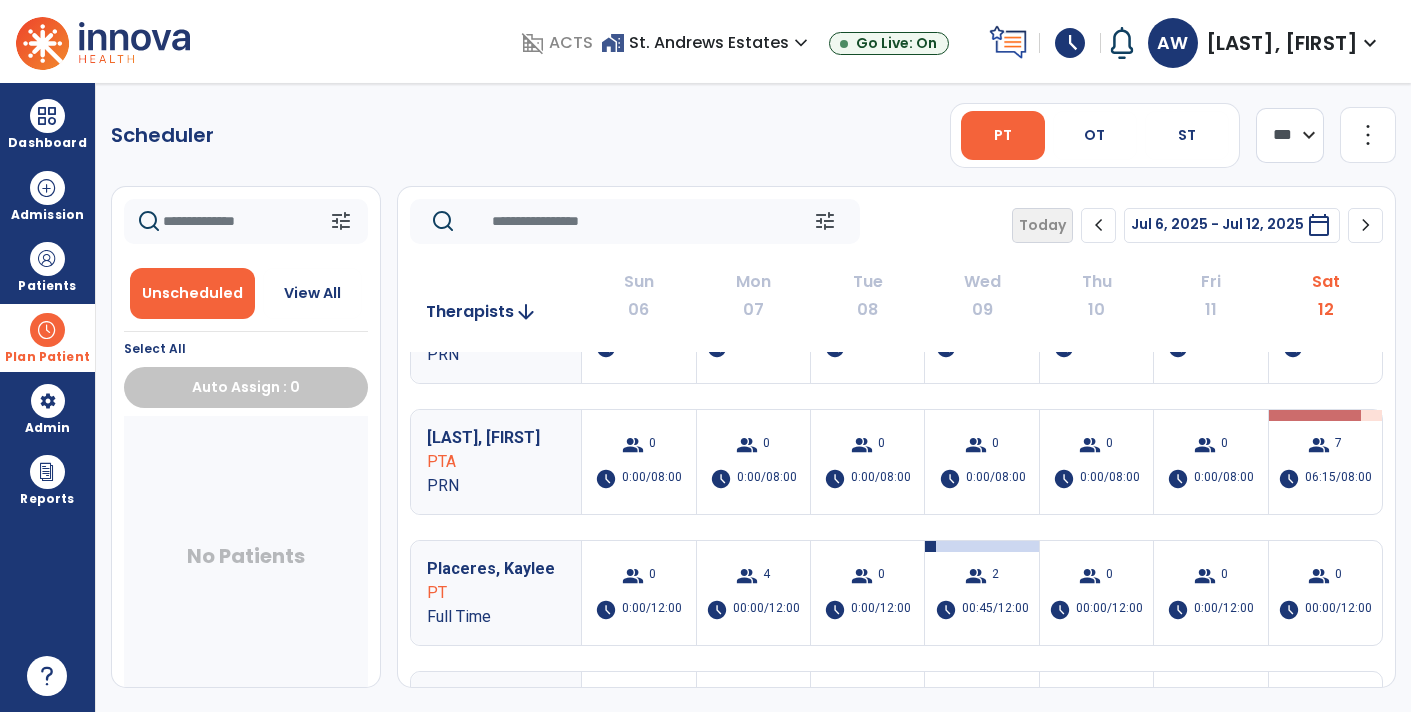 click on "**** ***" 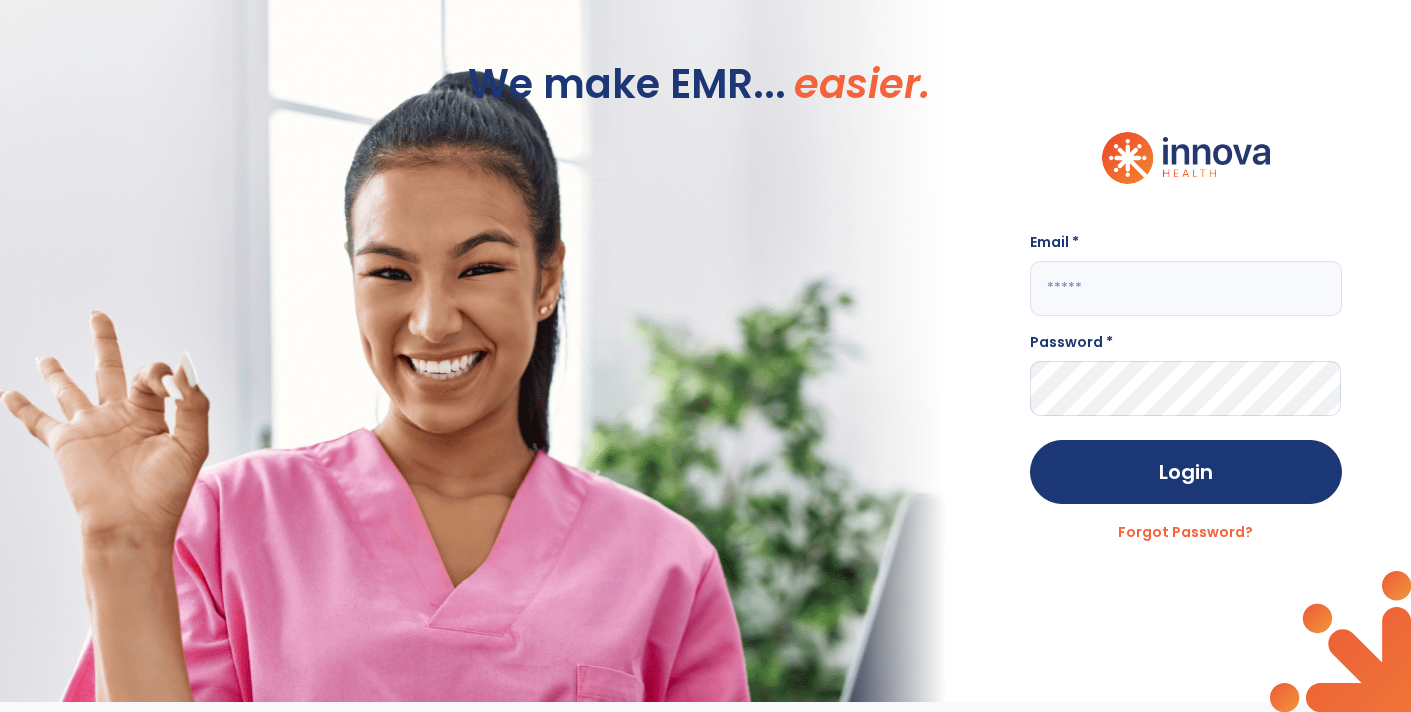 click 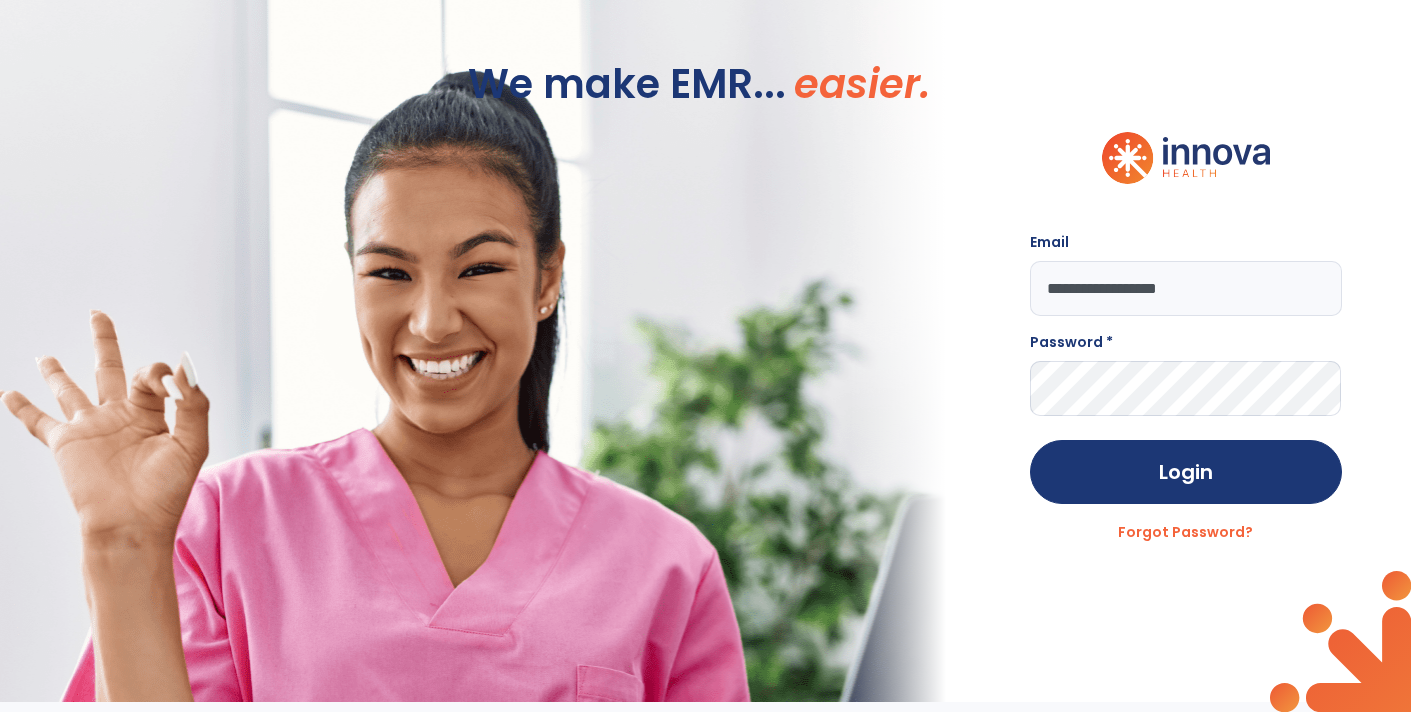 type on "**********" 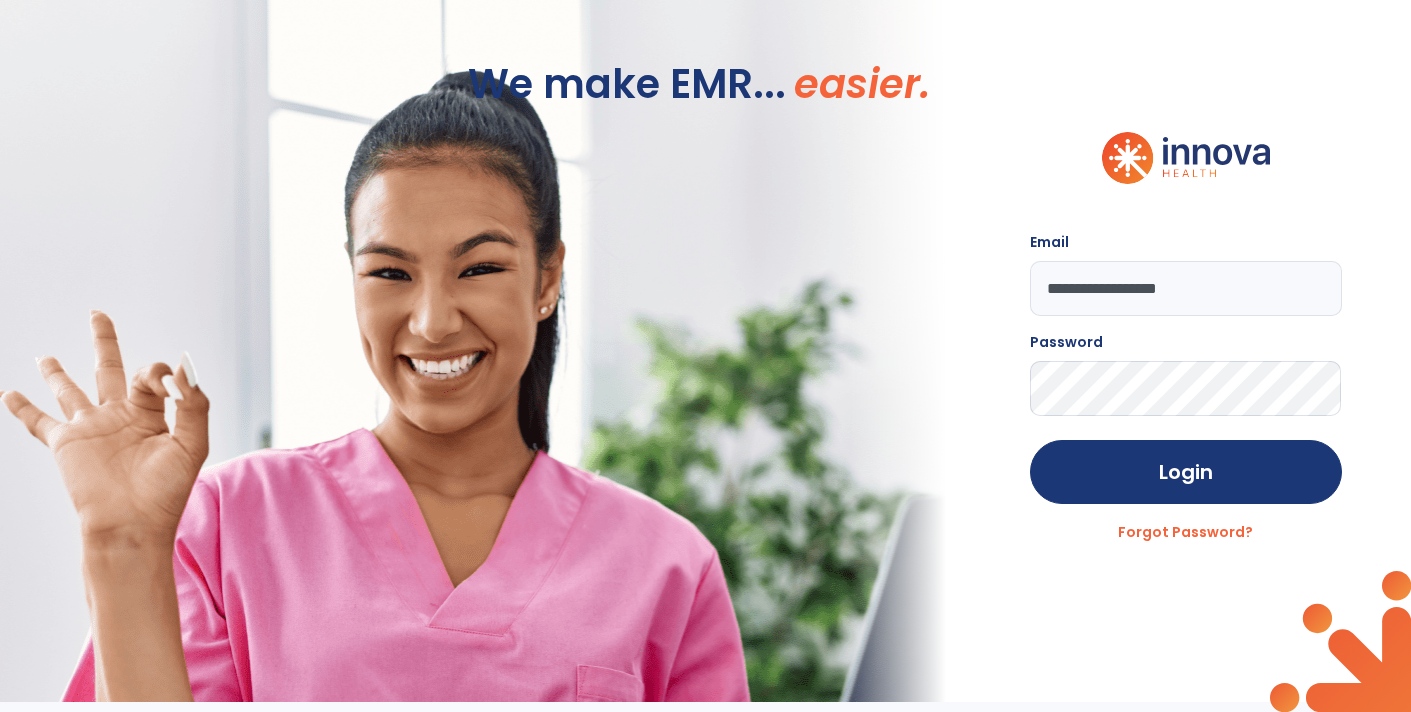 click on "Login" 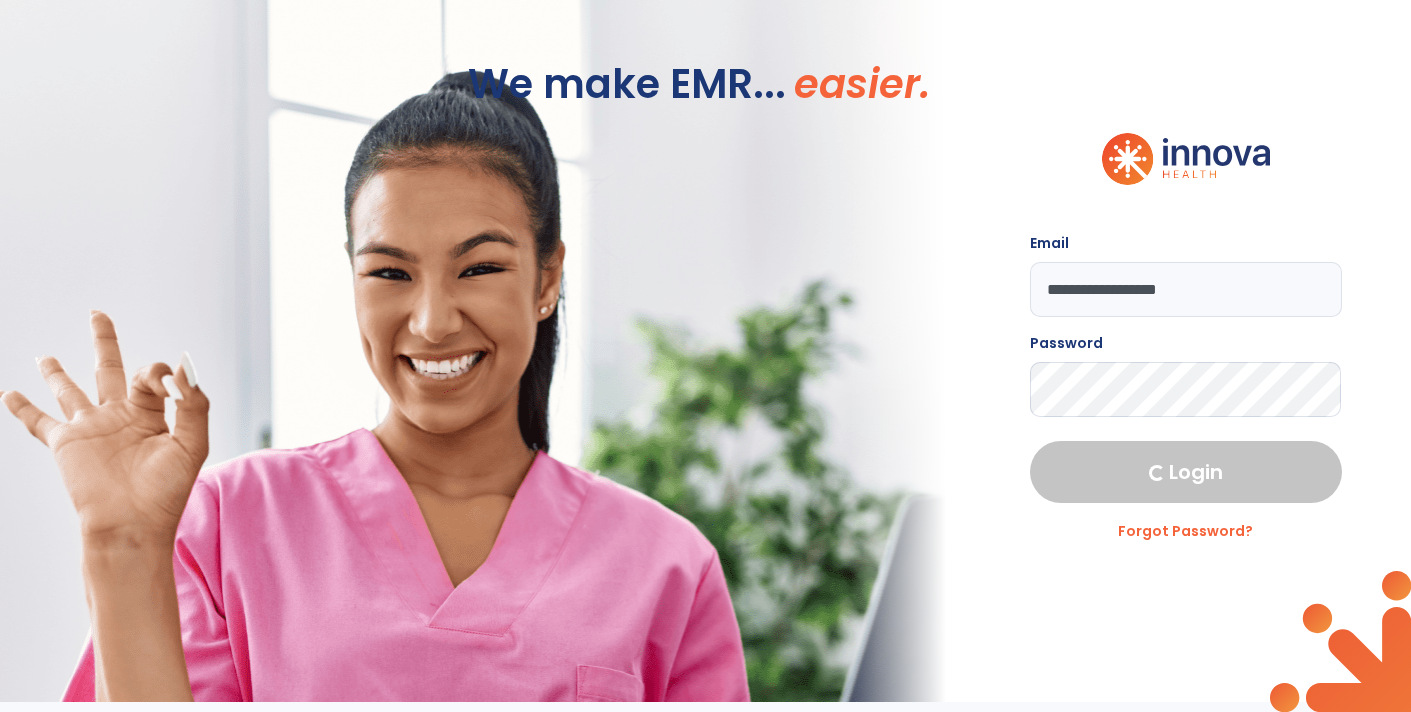 select on "****" 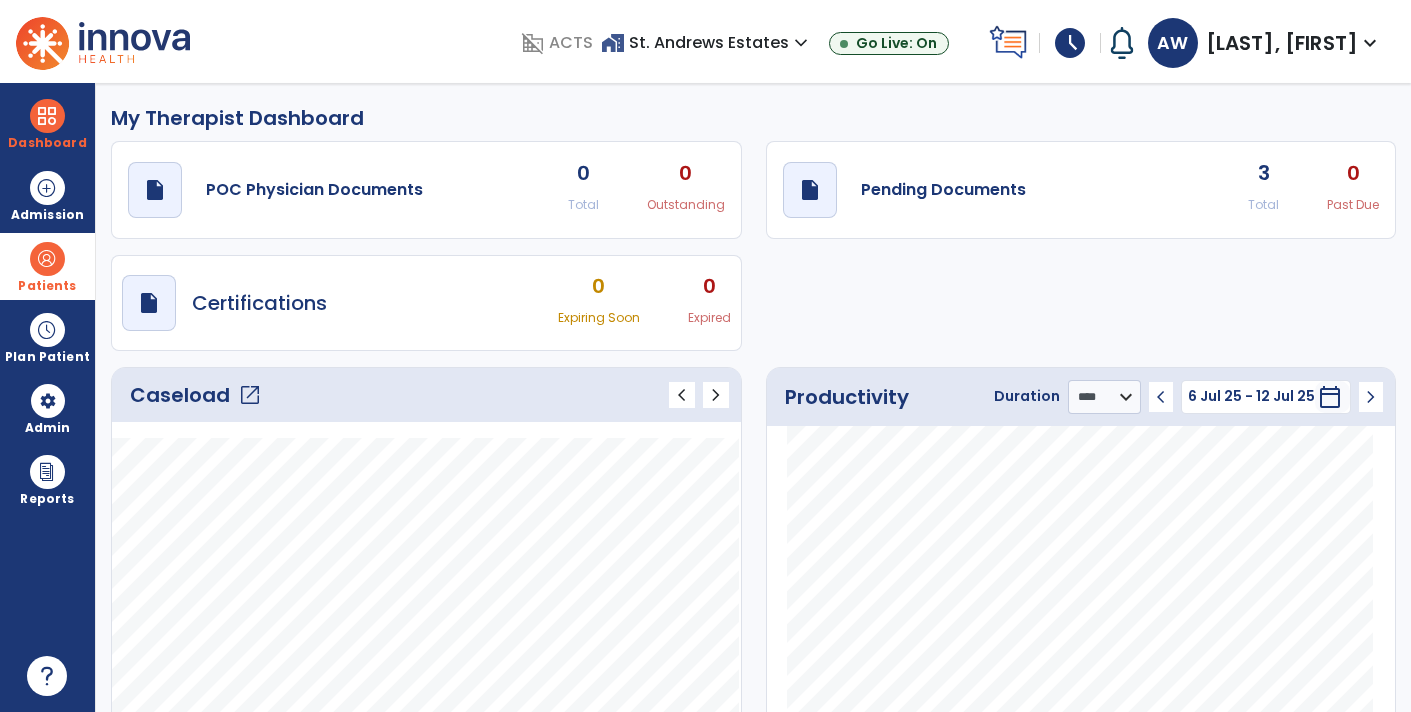 click on "Patients" at bounding box center [47, 286] 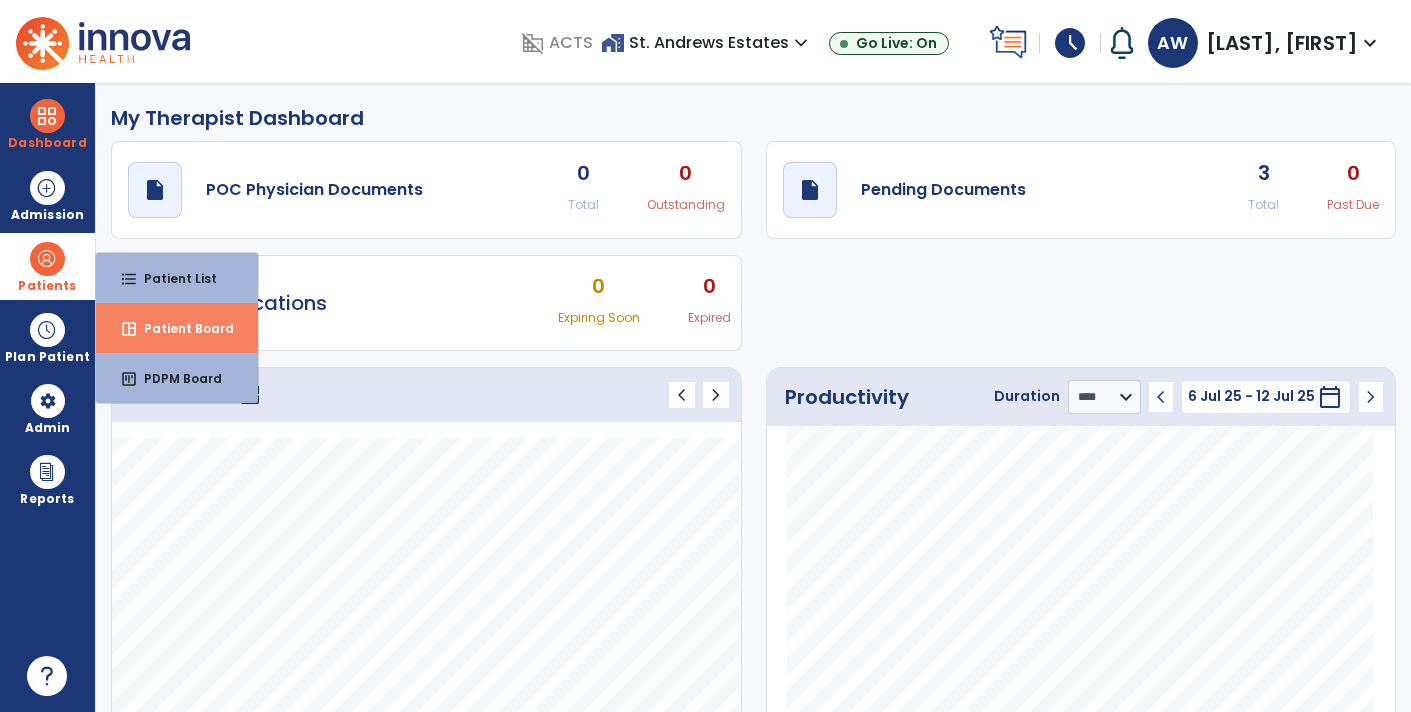 click on "space_dashboard  Patient Board" at bounding box center [177, 328] 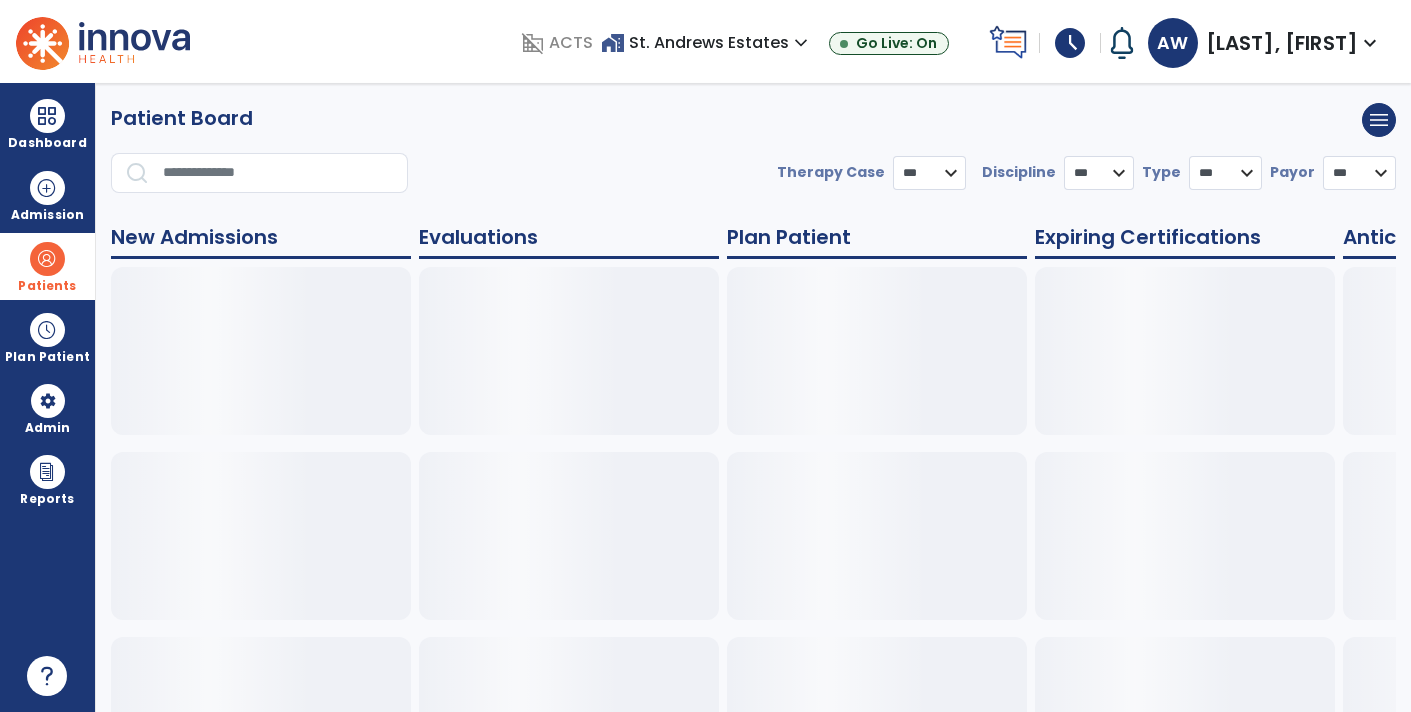 select on "***" 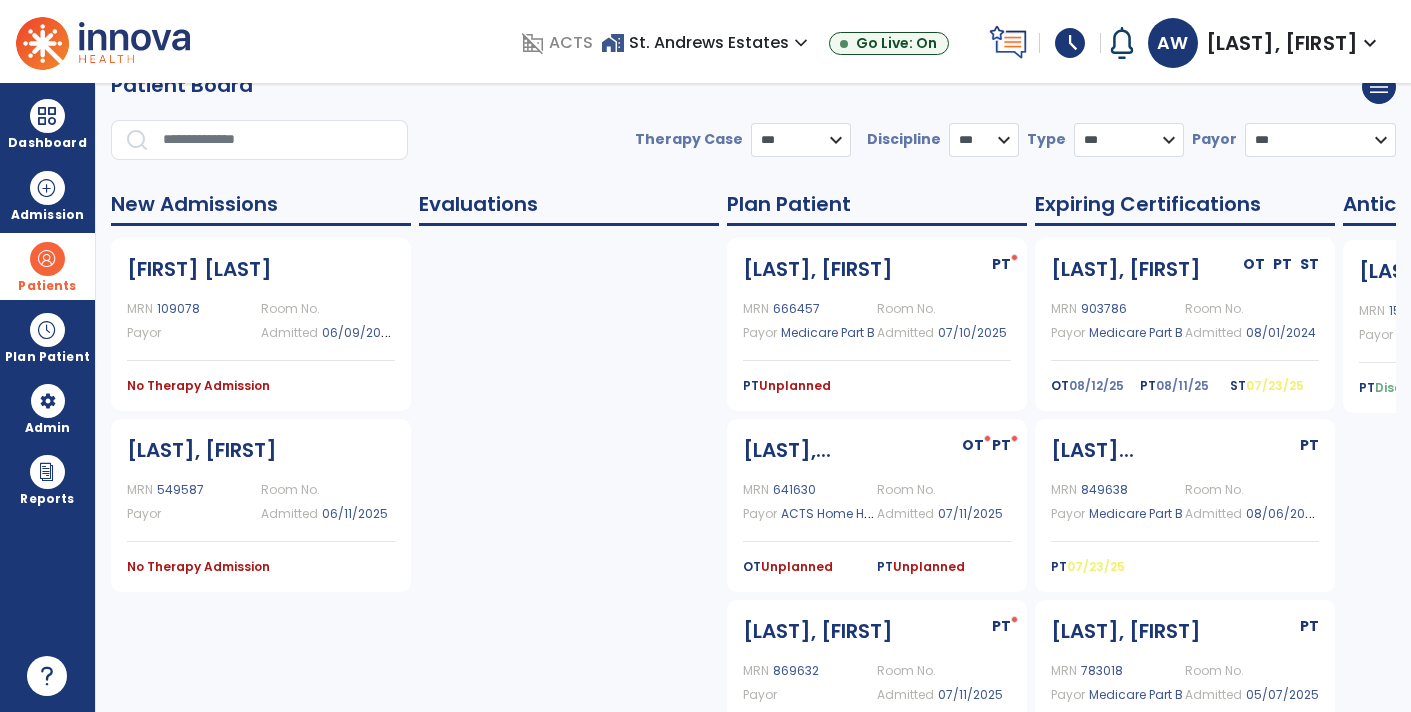 scroll, scrollTop: 0, scrollLeft: 0, axis: both 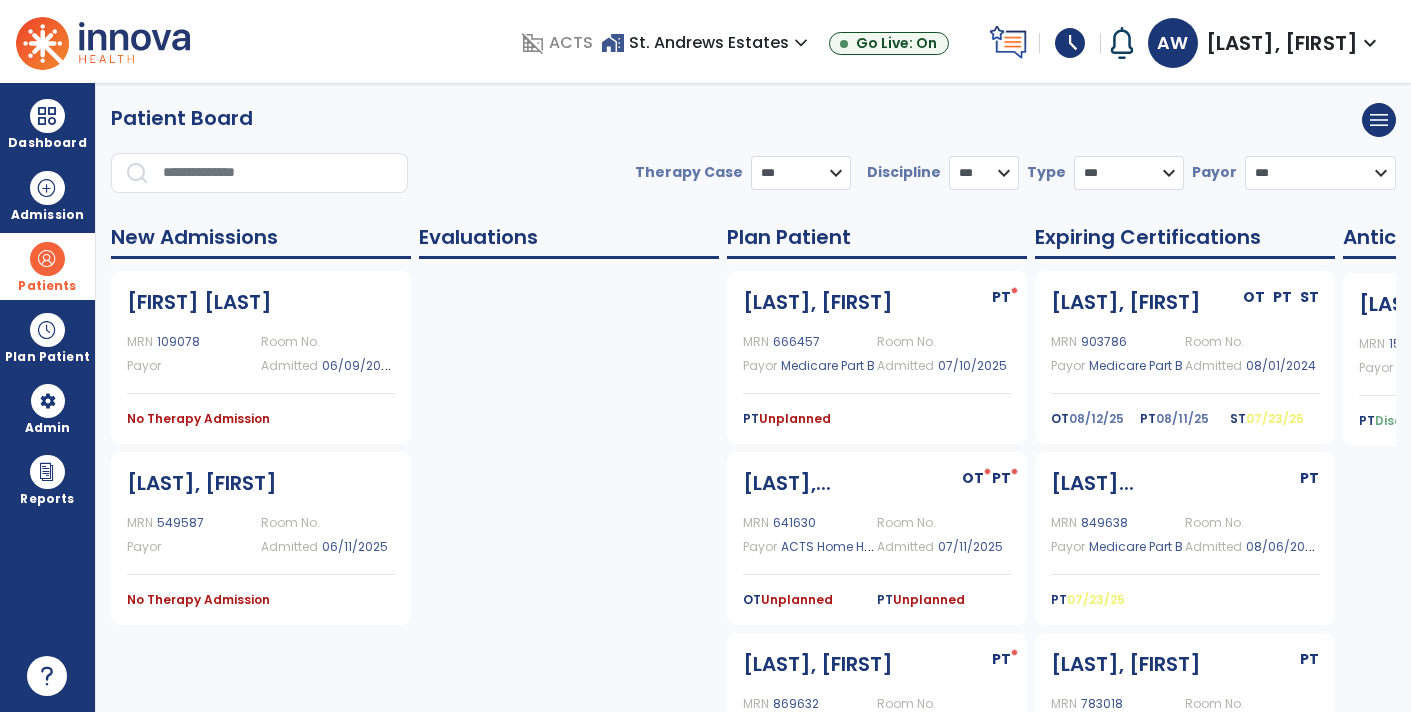 click at bounding box center (278, 173) 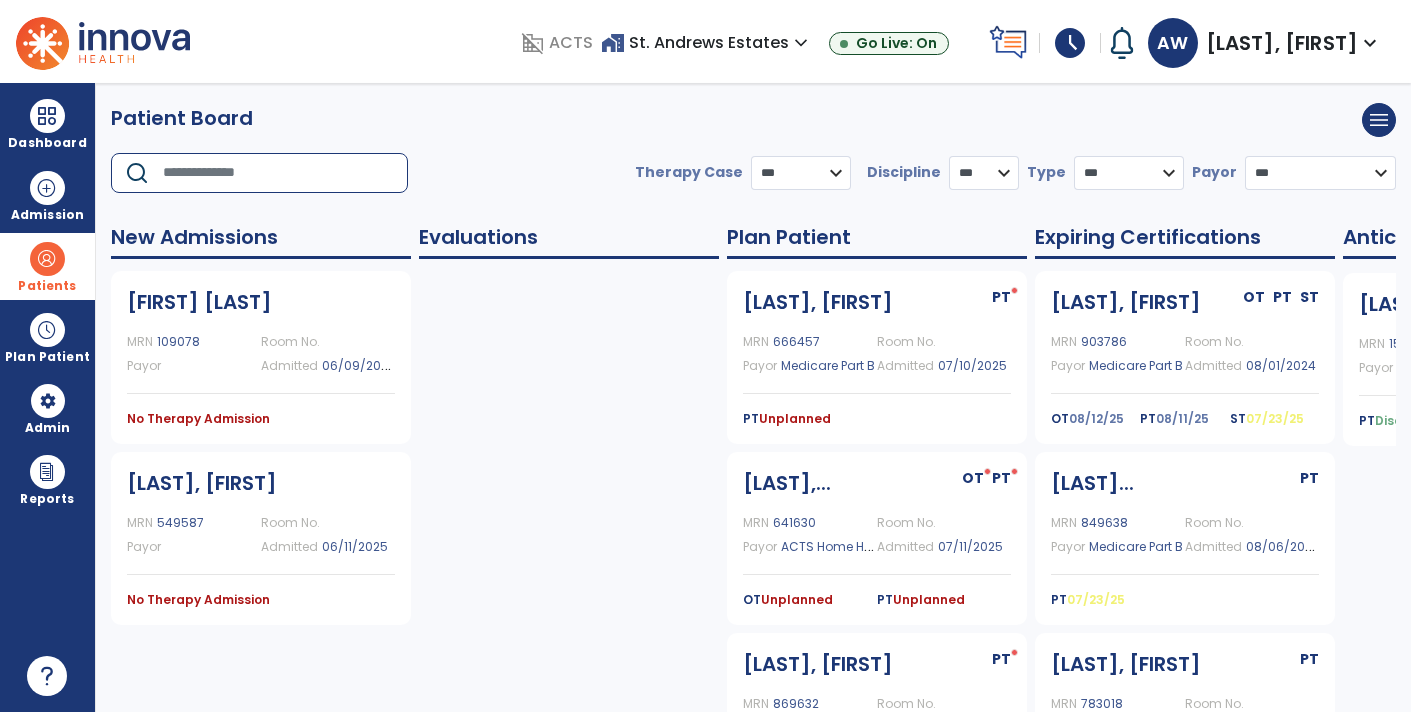 click on "Patients" at bounding box center [47, 286] 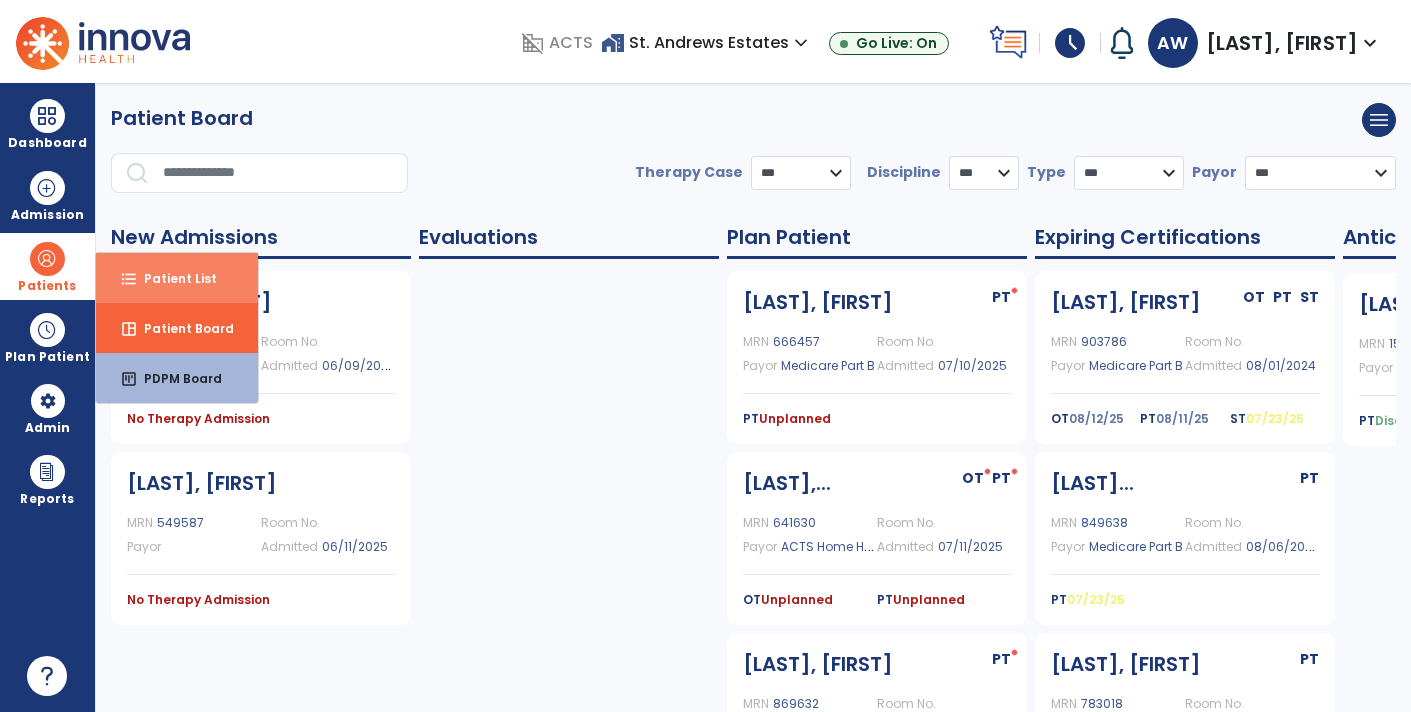 click on "Patient List" at bounding box center [172, 278] 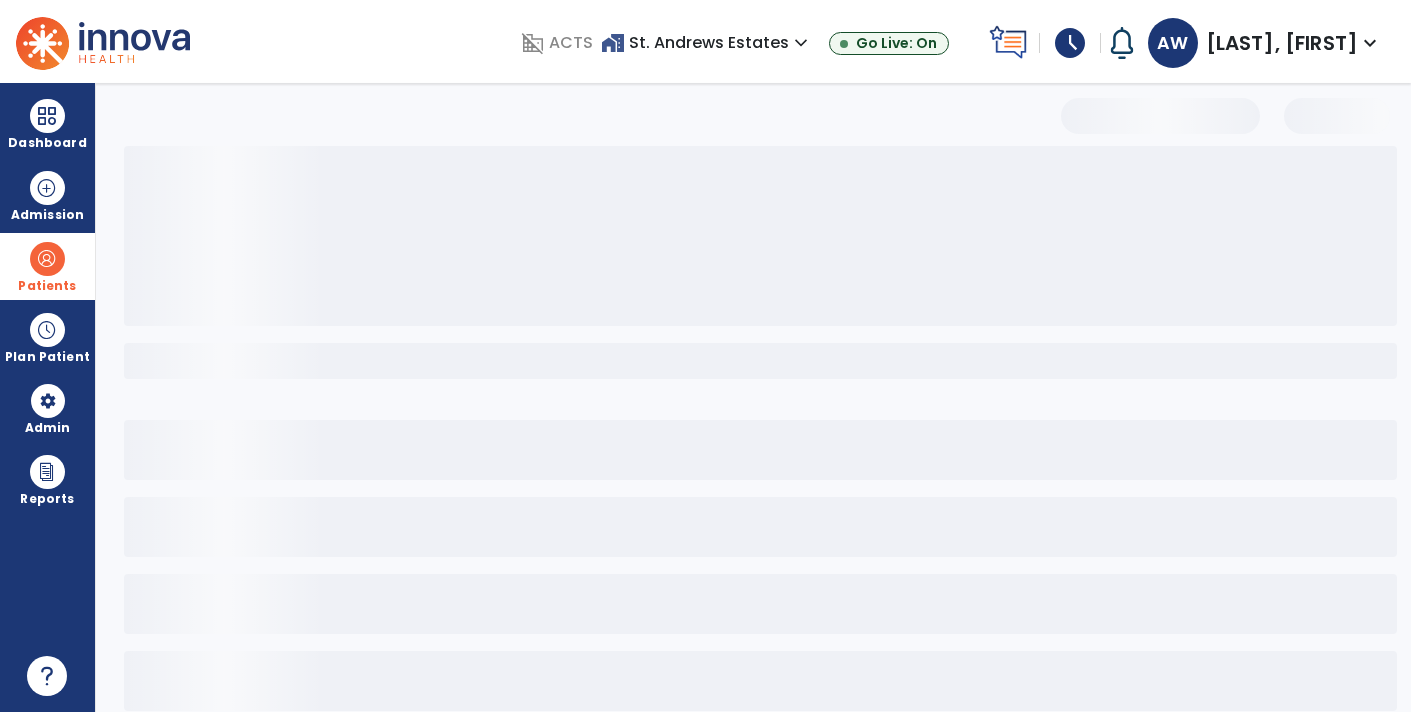 select on "***" 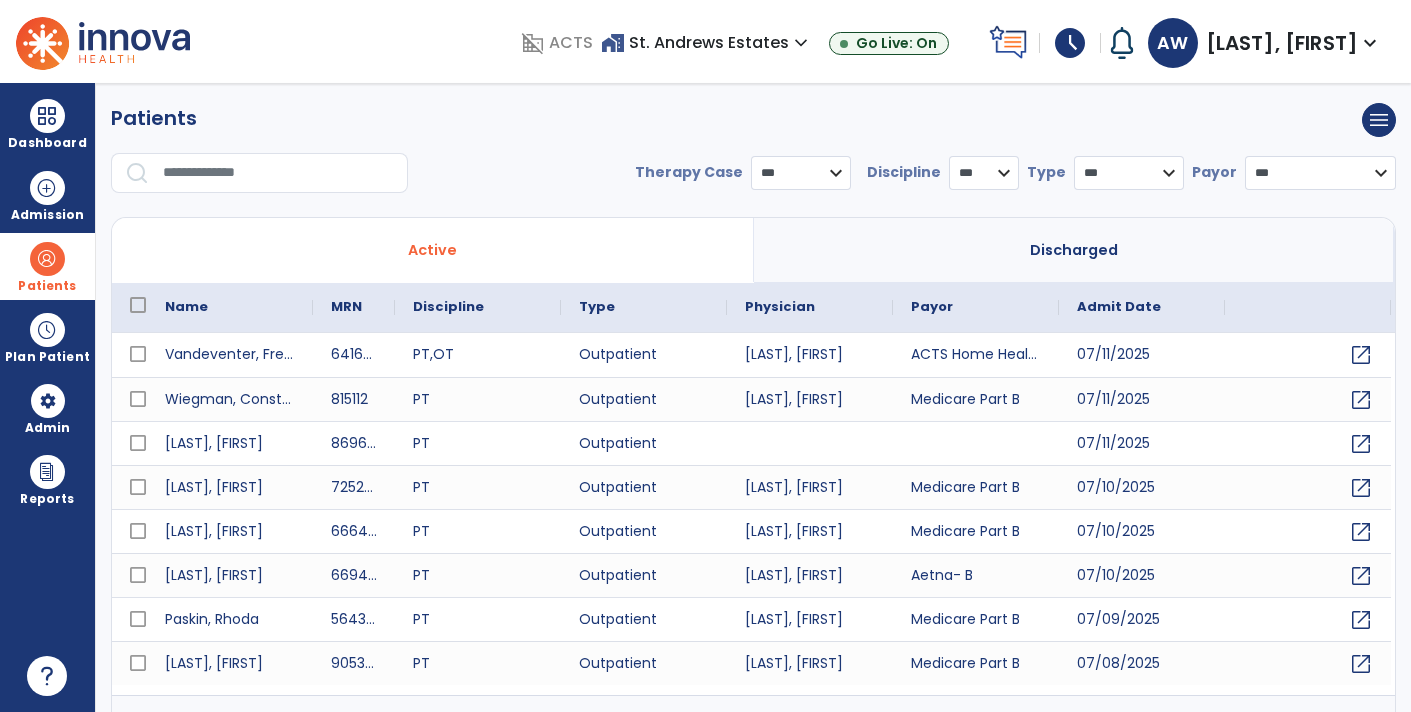 click at bounding box center [278, 173] 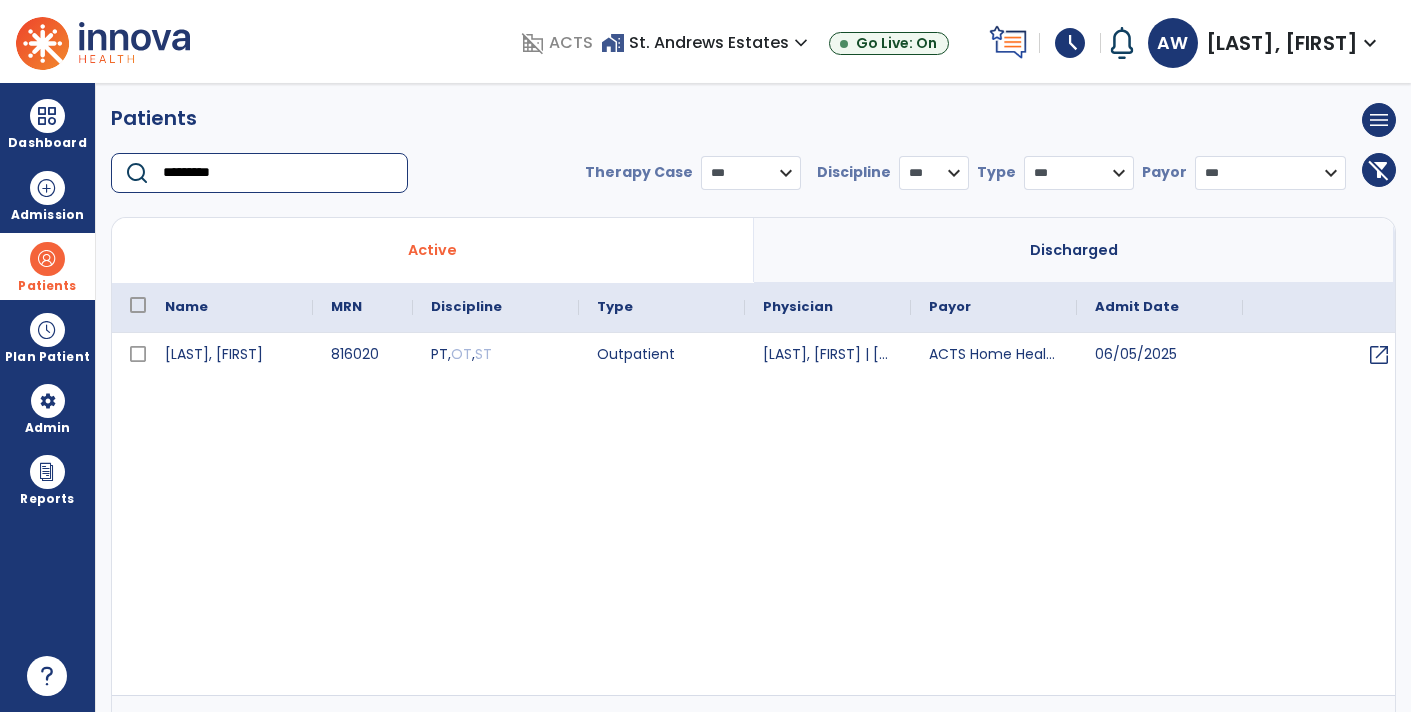 type on "*********" 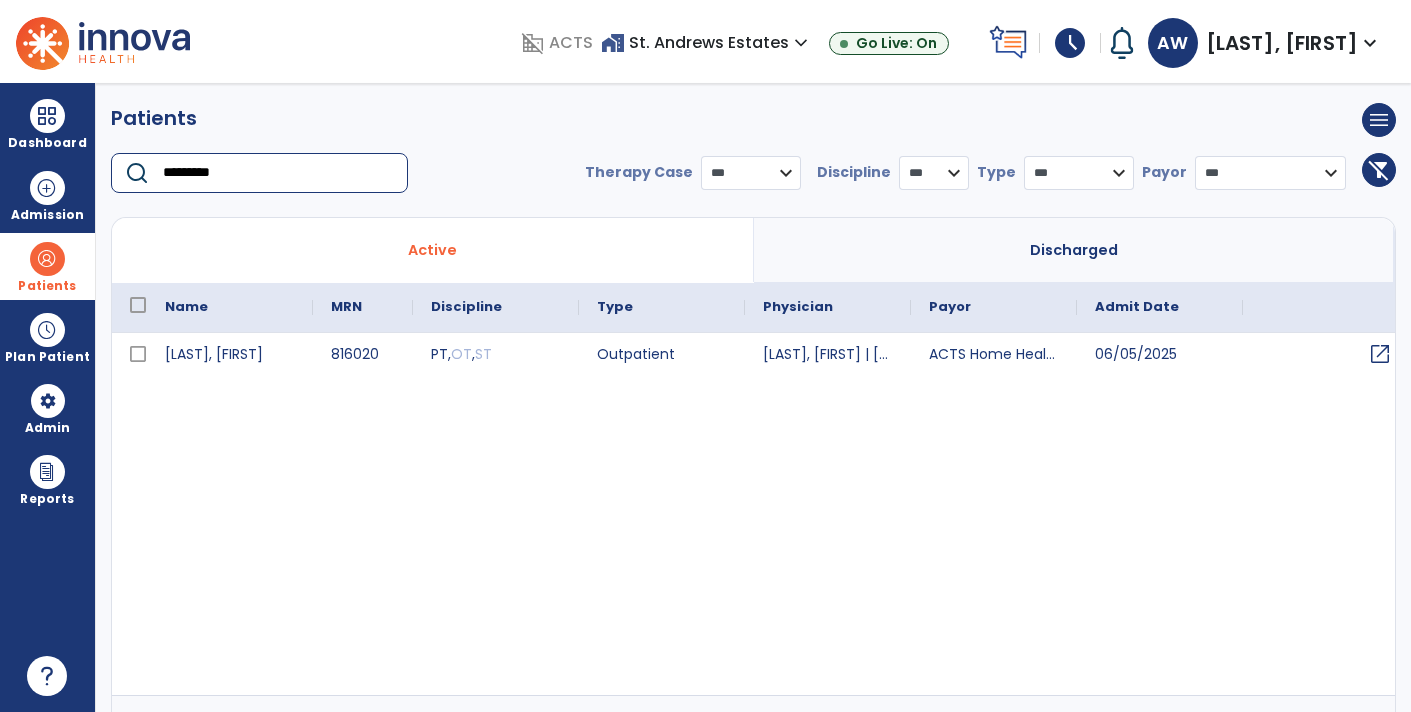 click on "open_in_new" at bounding box center [1380, 354] 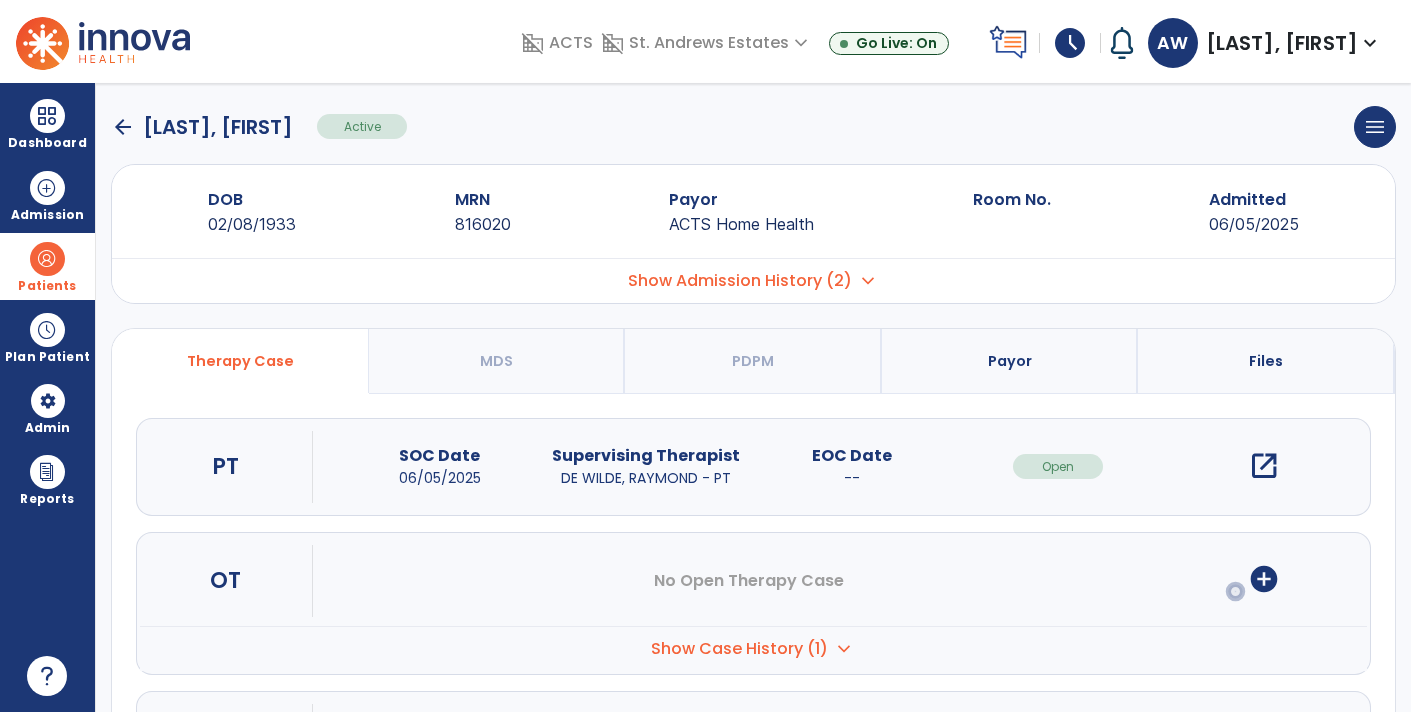 scroll, scrollTop: 1, scrollLeft: 0, axis: vertical 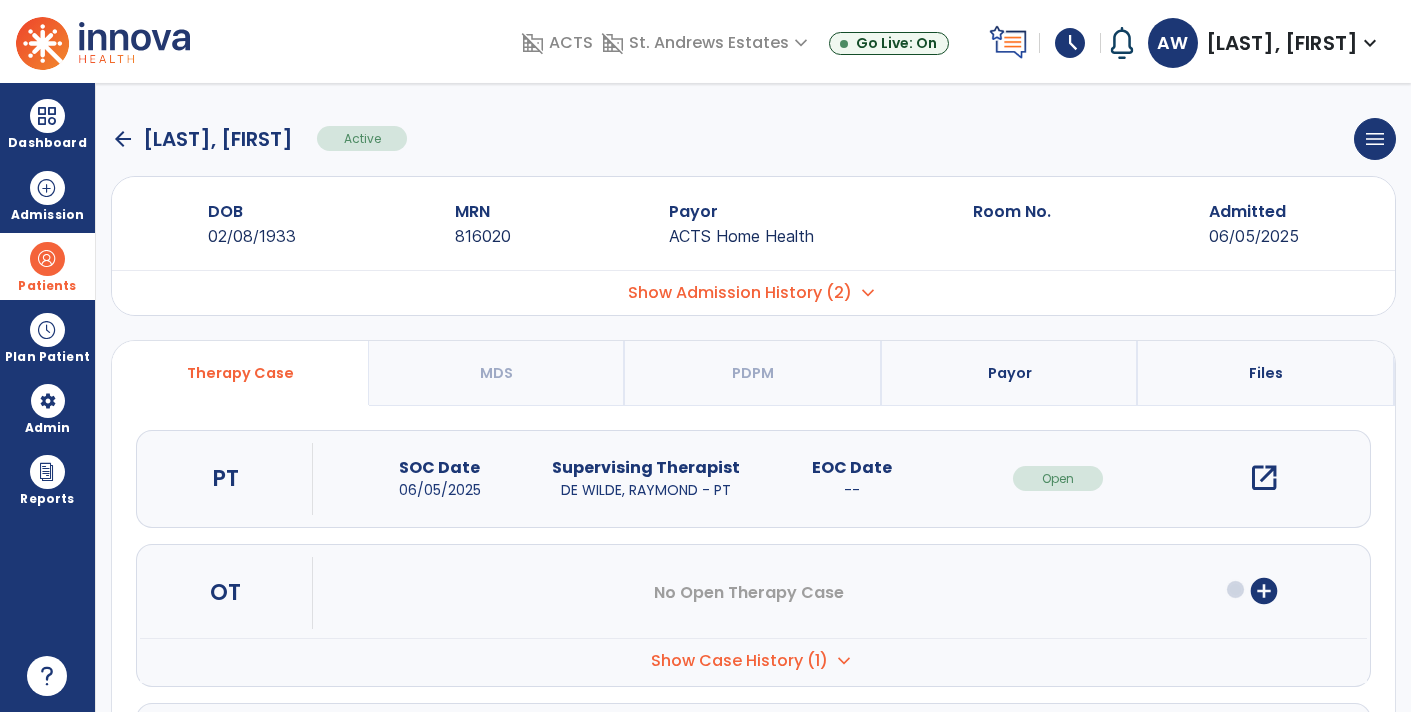 click on "Show Admission History (2)     expand_more" at bounding box center [753, 292] 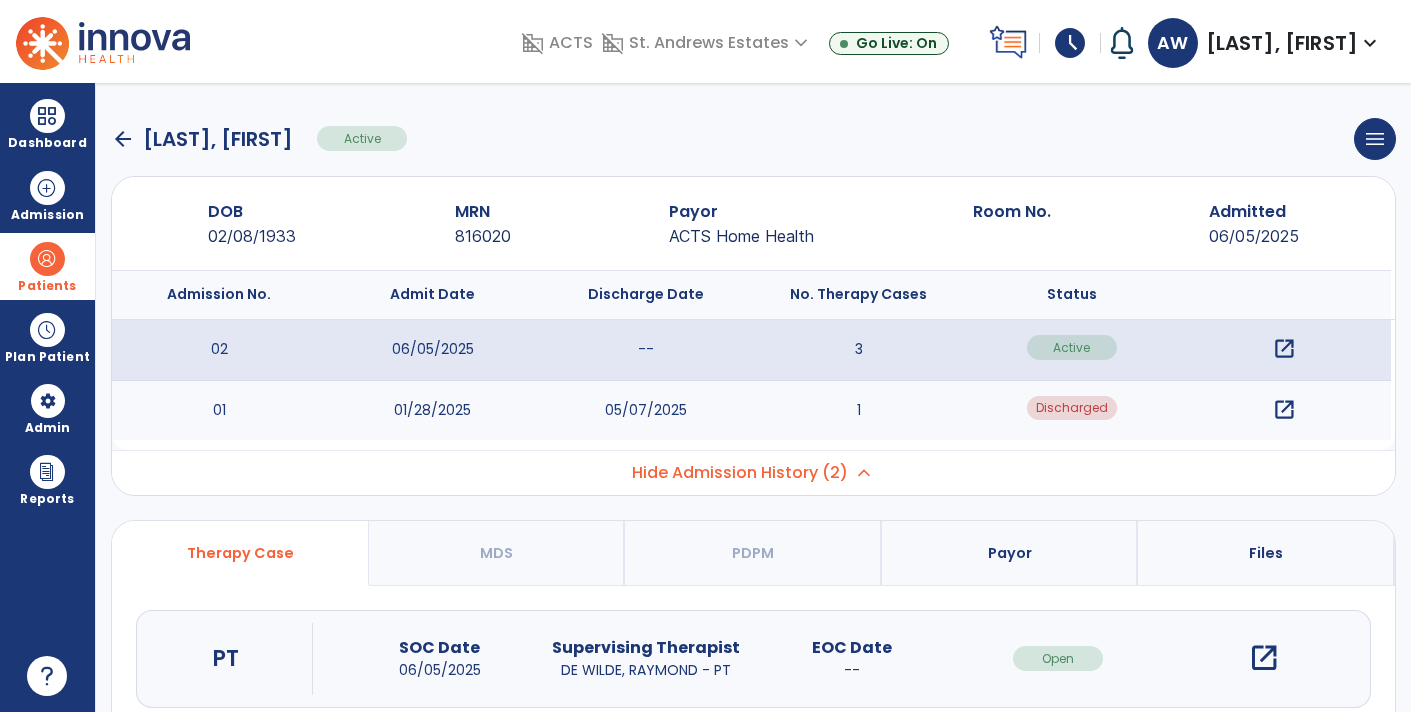 click on "Files" at bounding box center (1266, 553) 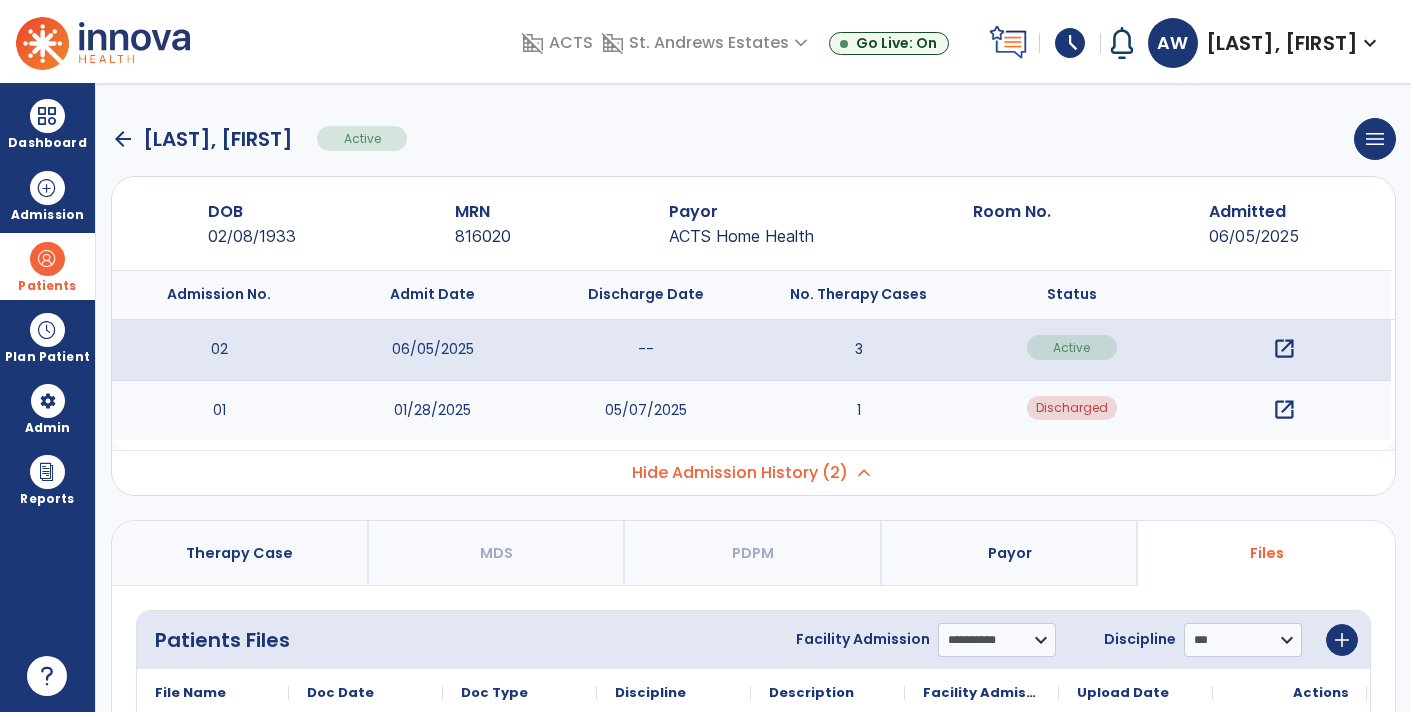 click on "Files" at bounding box center [1266, 553] 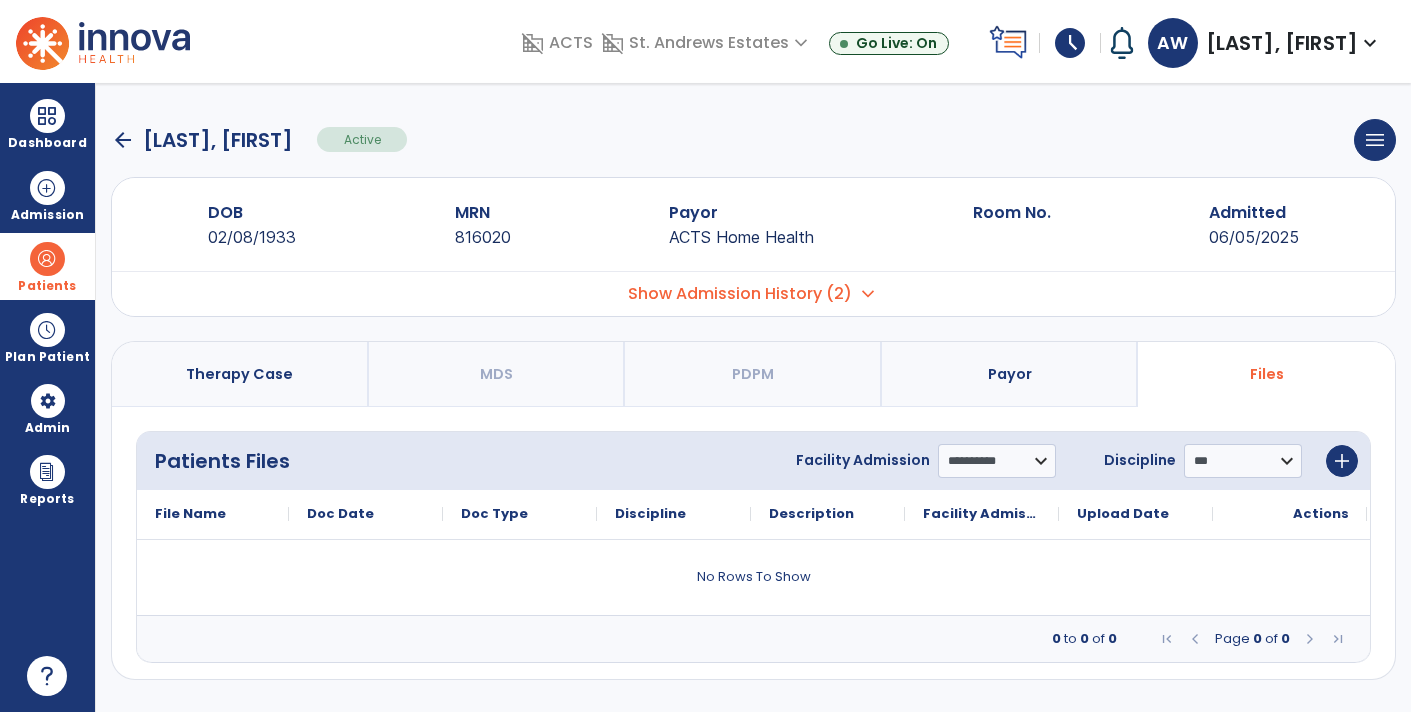 scroll, scrollTop: 0, scrollLeft: 0, axis: both 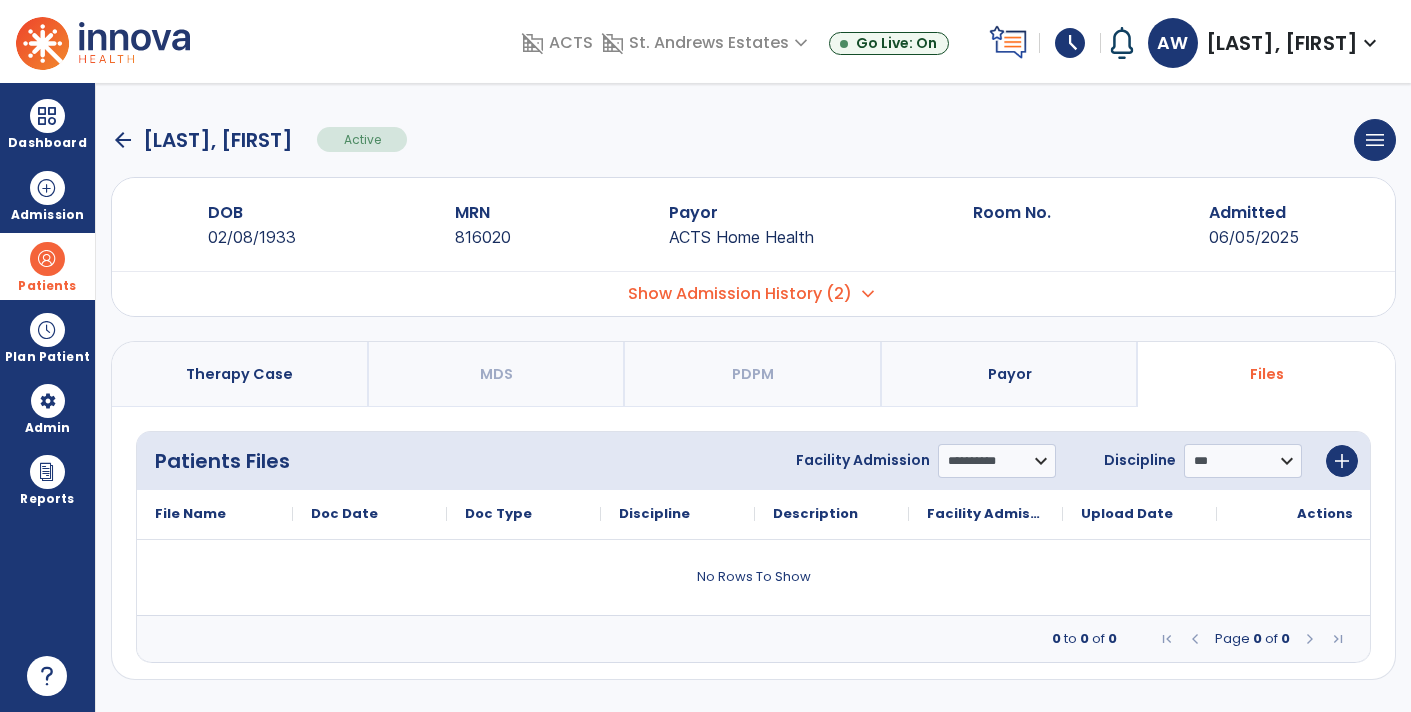 click on "arrow_back" 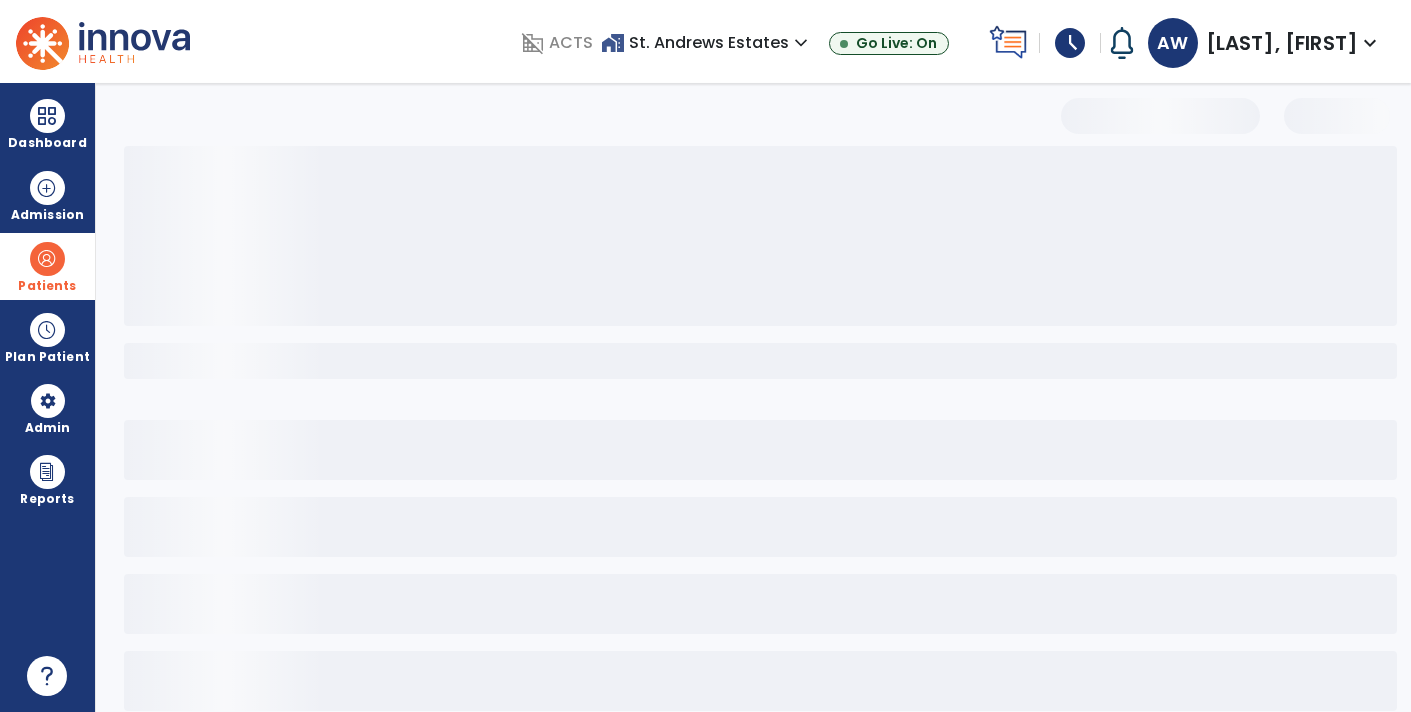 select on "***" 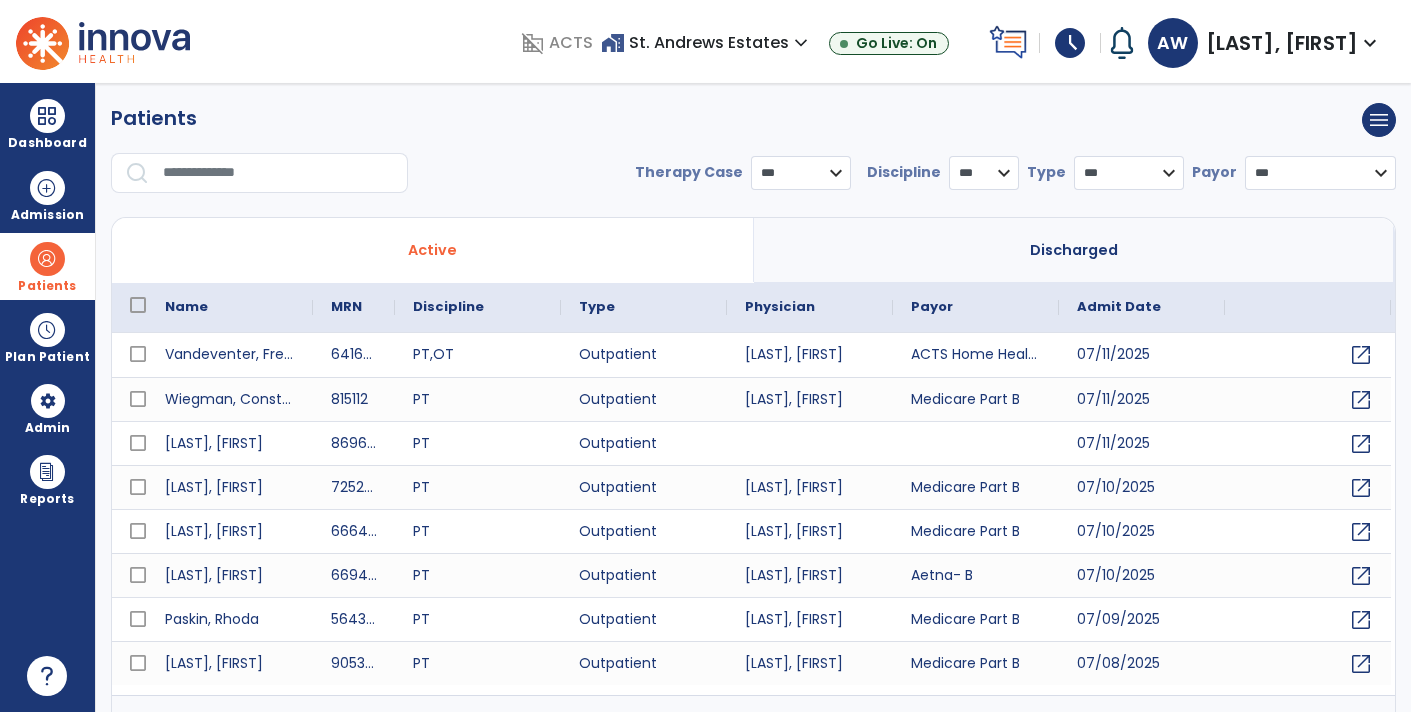 click on "Patients" at bounding box center [47, 286] 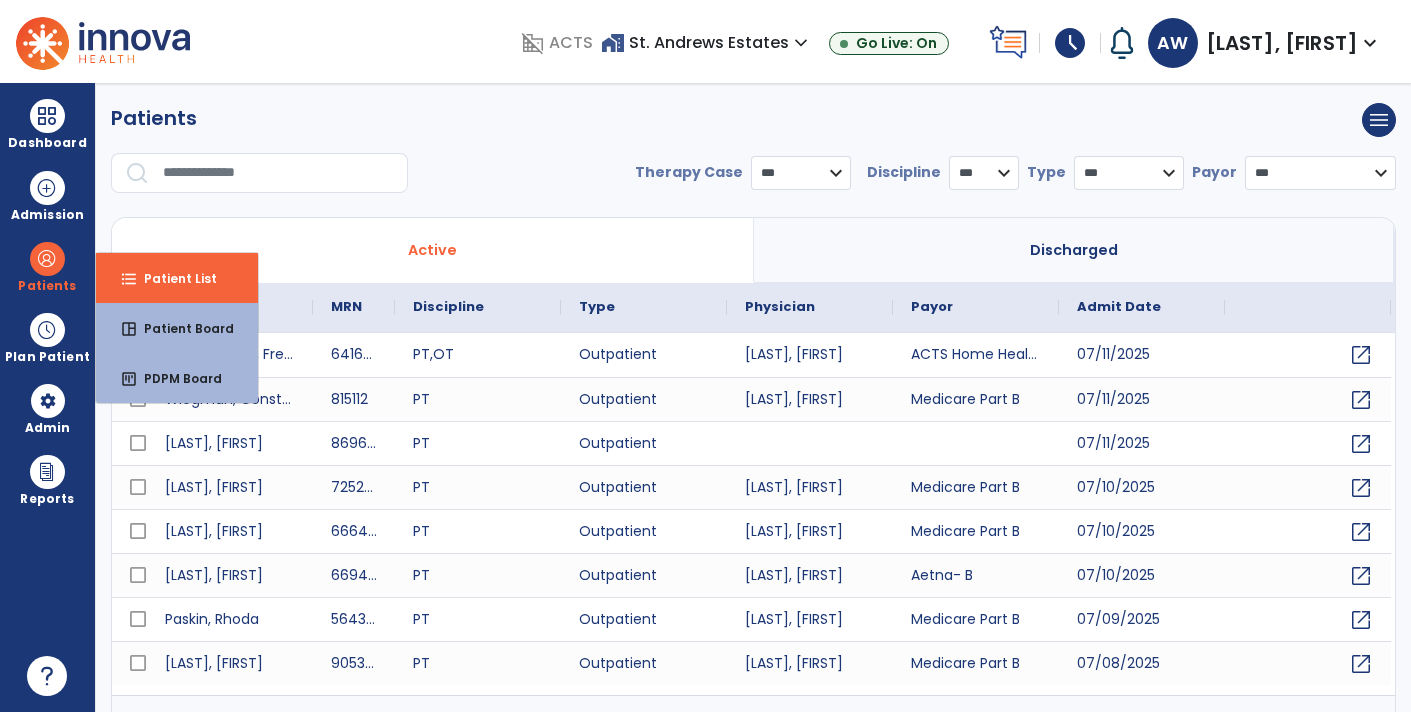 click at bounding box center [278, 173] 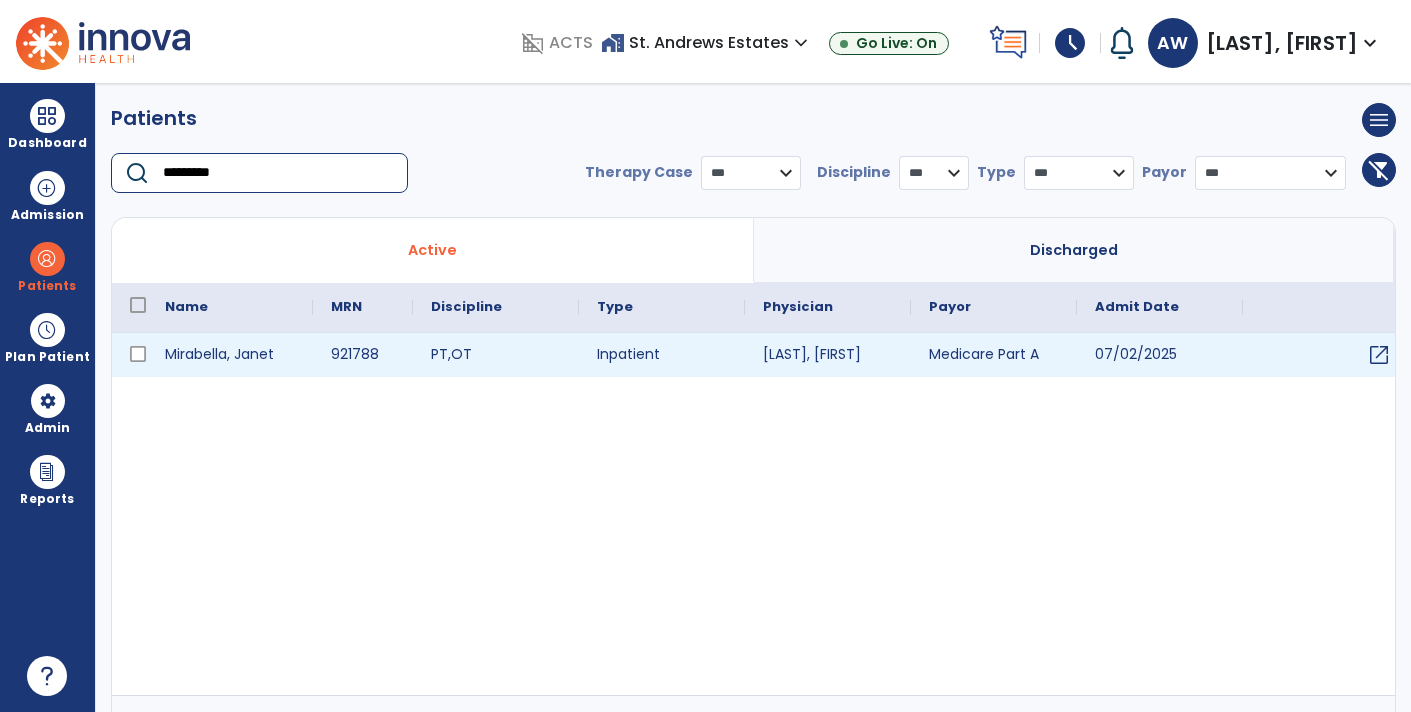type on "*********" 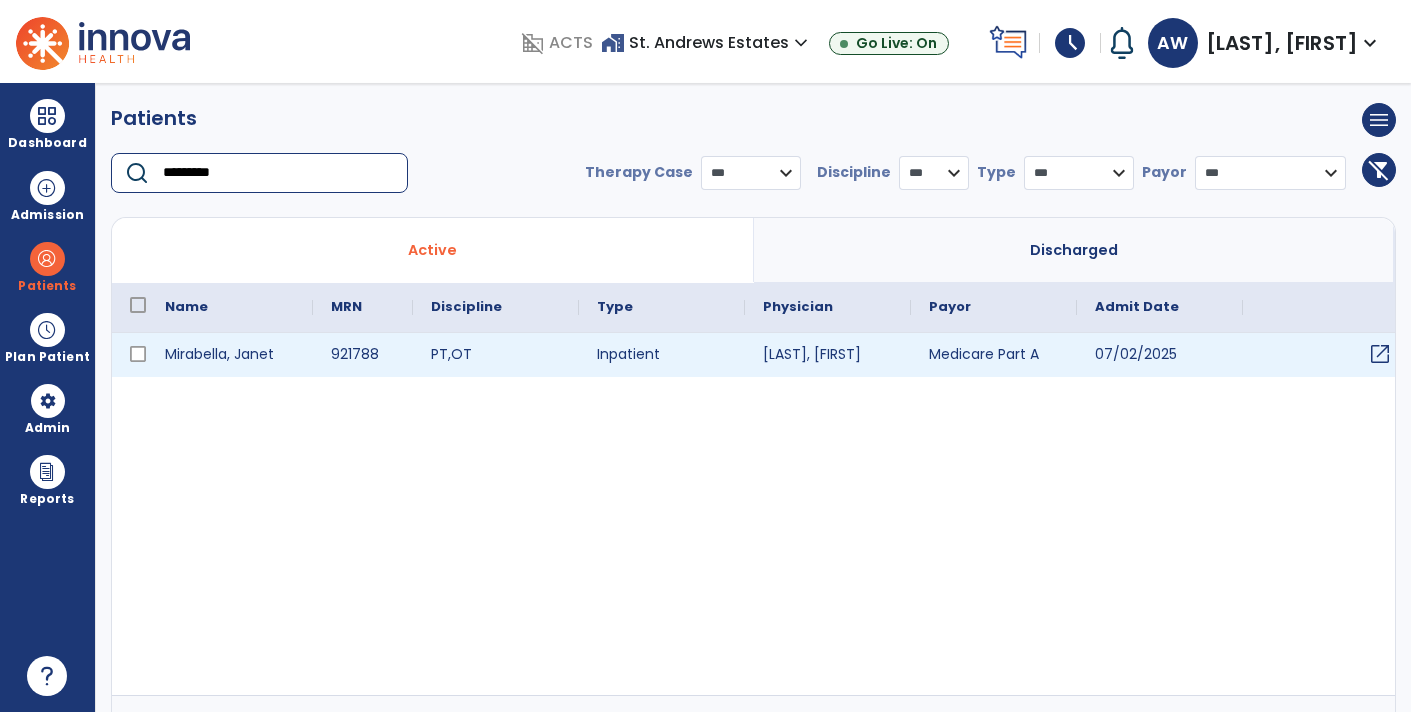 click on "open_in_new" at bounding box center (1326, 355) 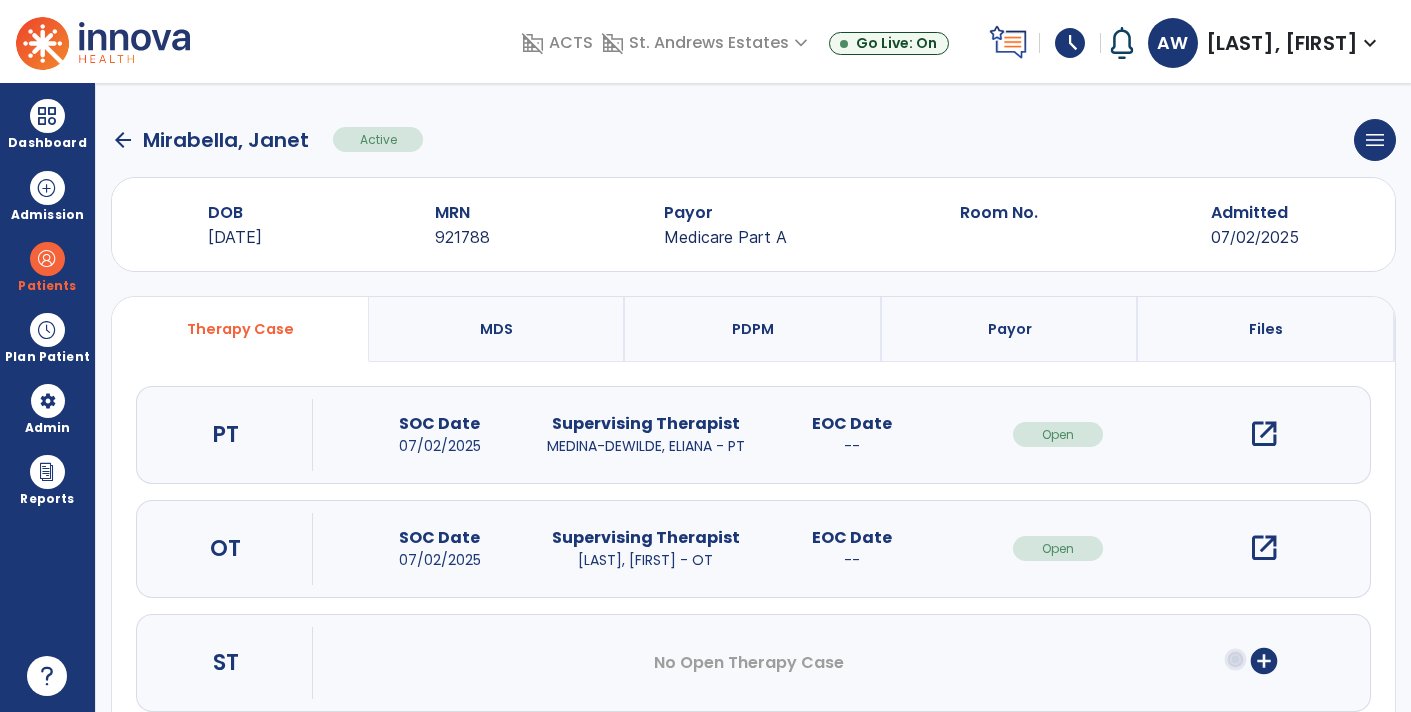 click on "open_in_new" at bounding box center [1264, 548] 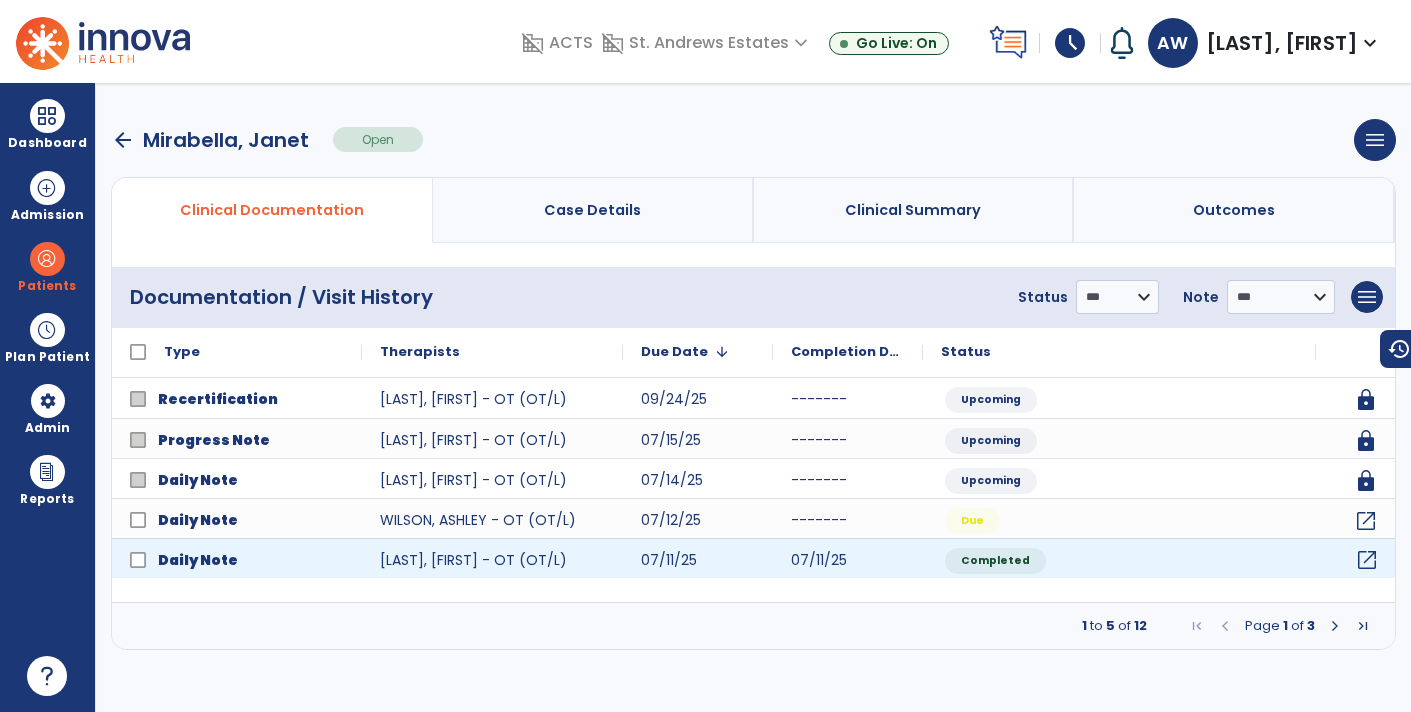 click on "open_in_new" 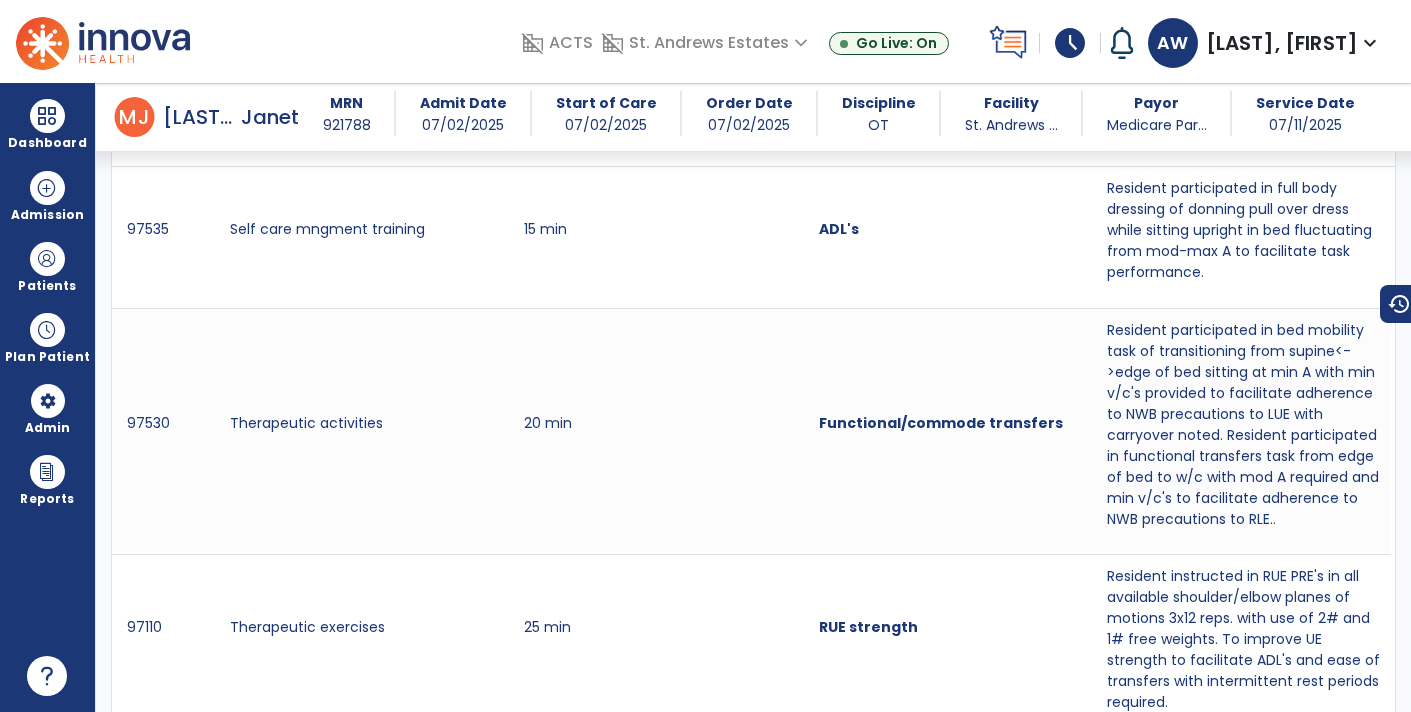 scroll, scrollTop: 1517, scrollLeft: 0, axis: vertical 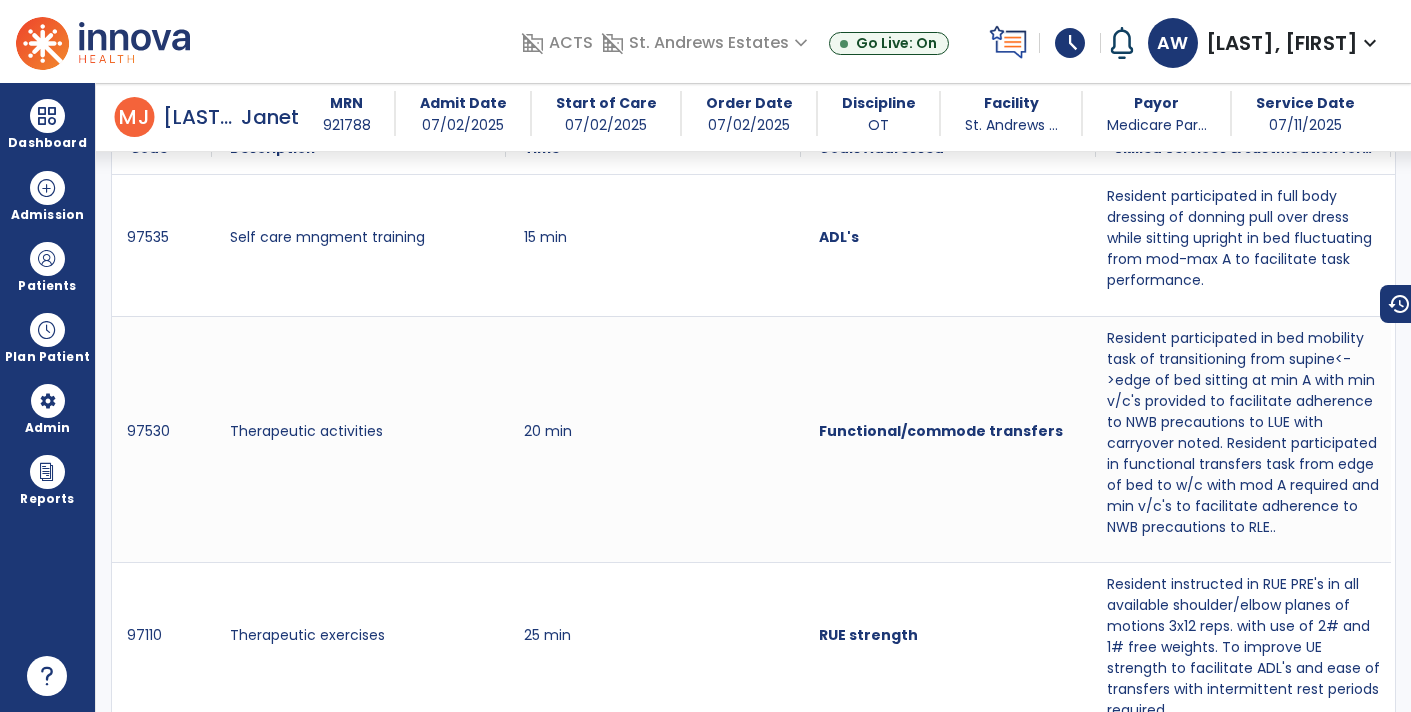click on "[FIRST] [LAST]" at bounding box center [135, 117] 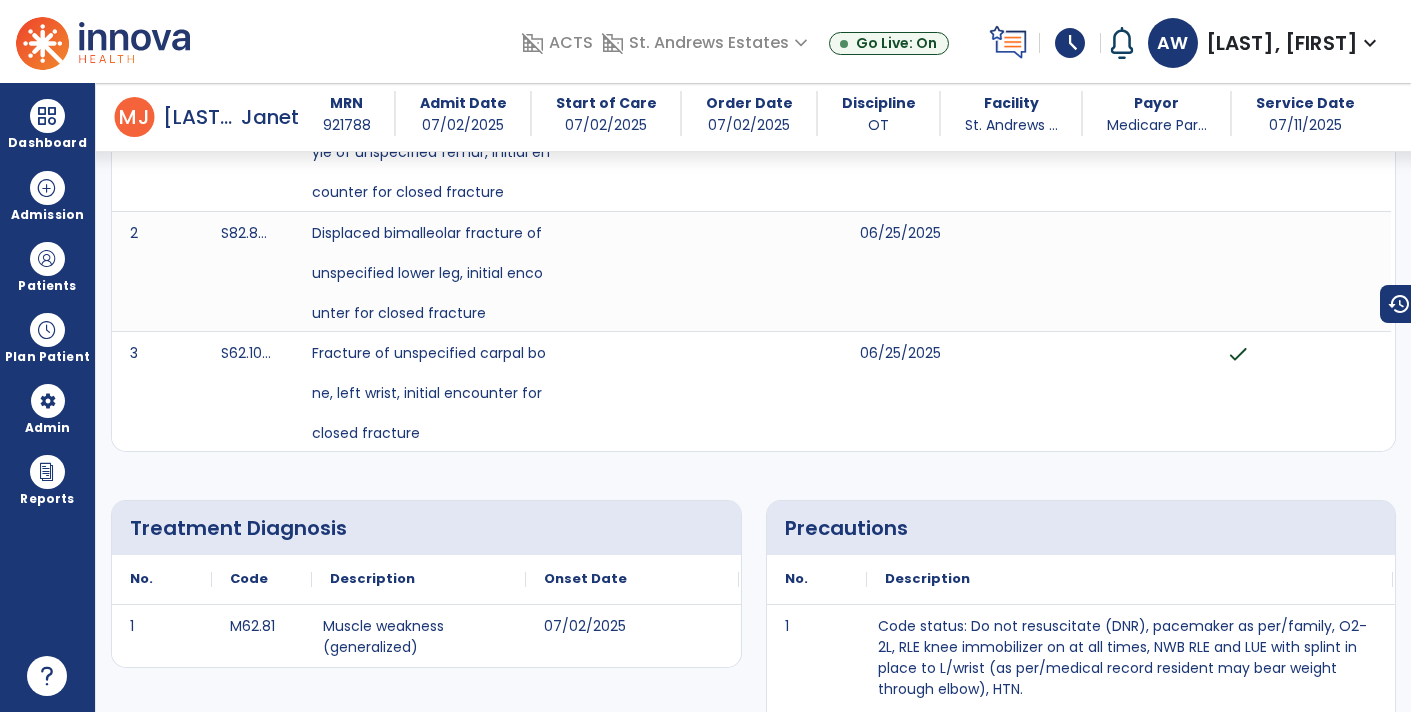 scroll, scrollTop: 0, scrollLeft: 0, axis: both 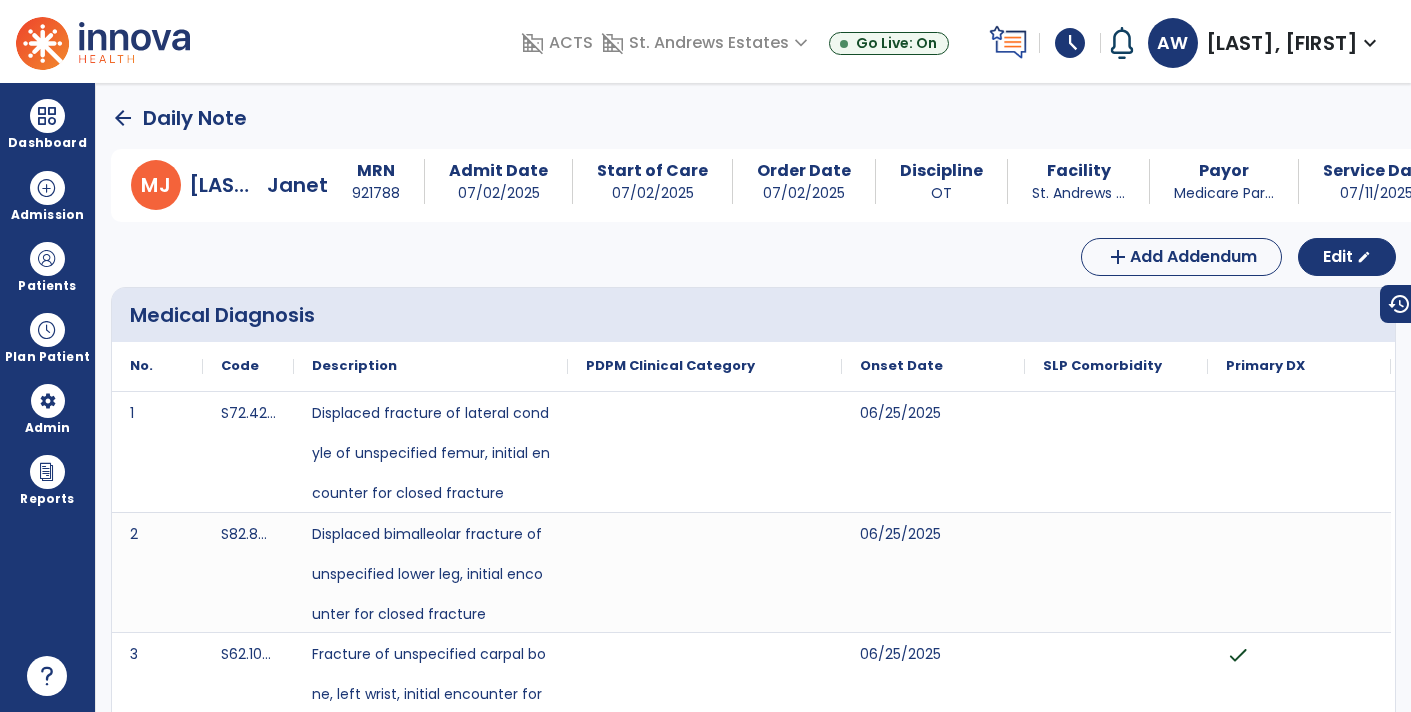click on "arrow_back" 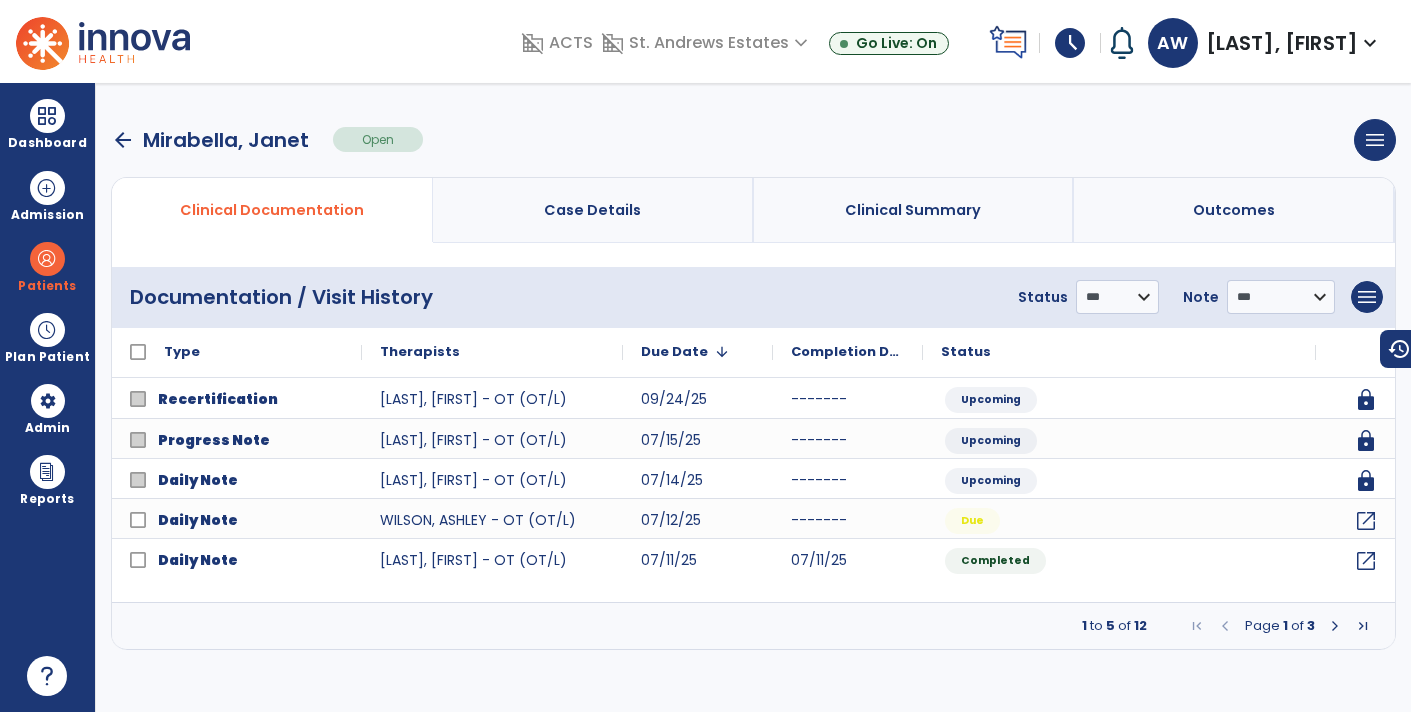 click at bounding box center (1335, 626) 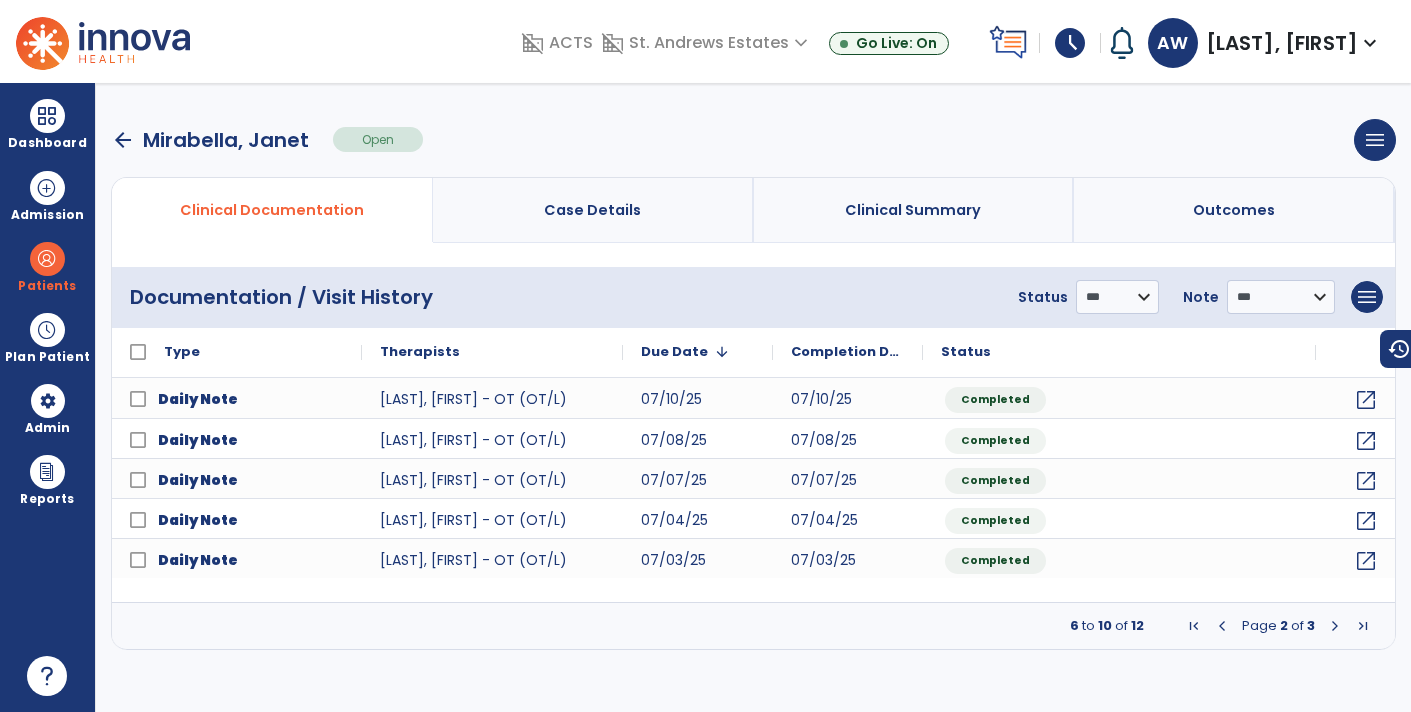 click at bounding box center [1335, 626] 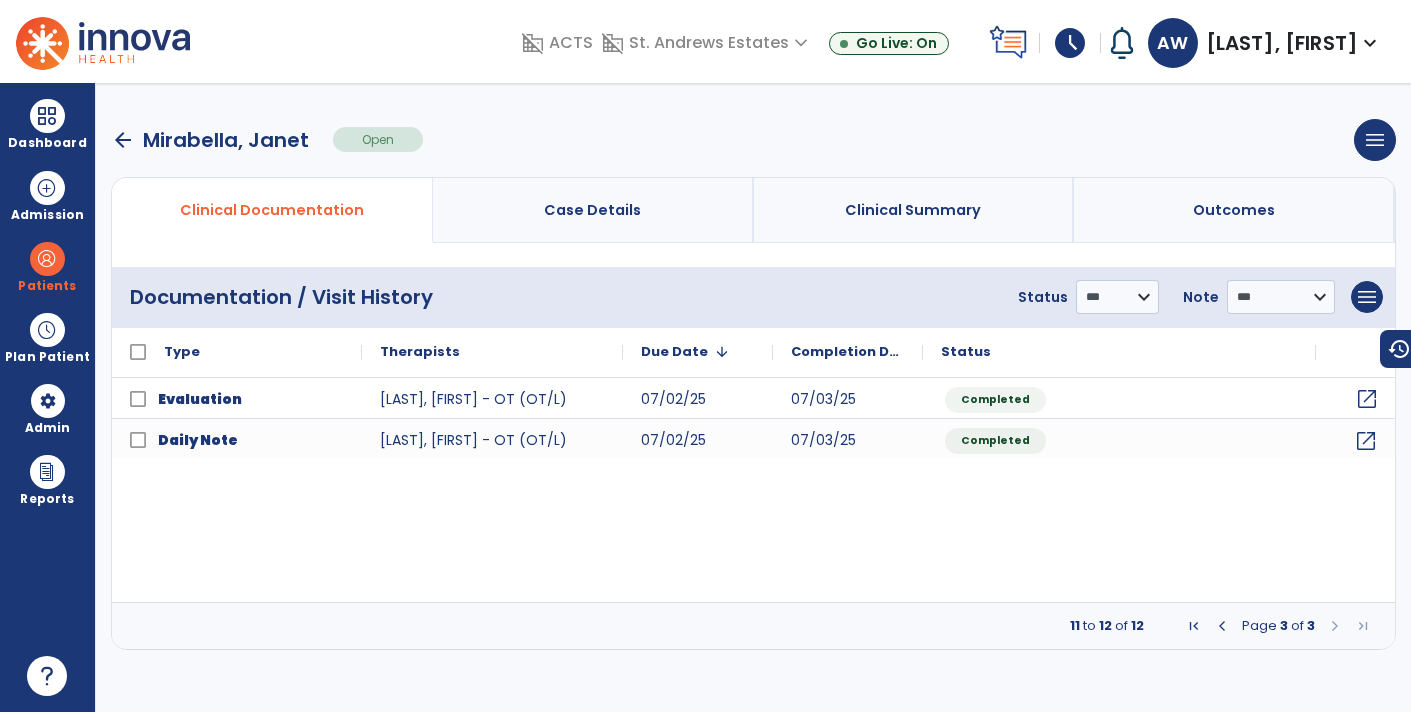 click on "open_in_new" 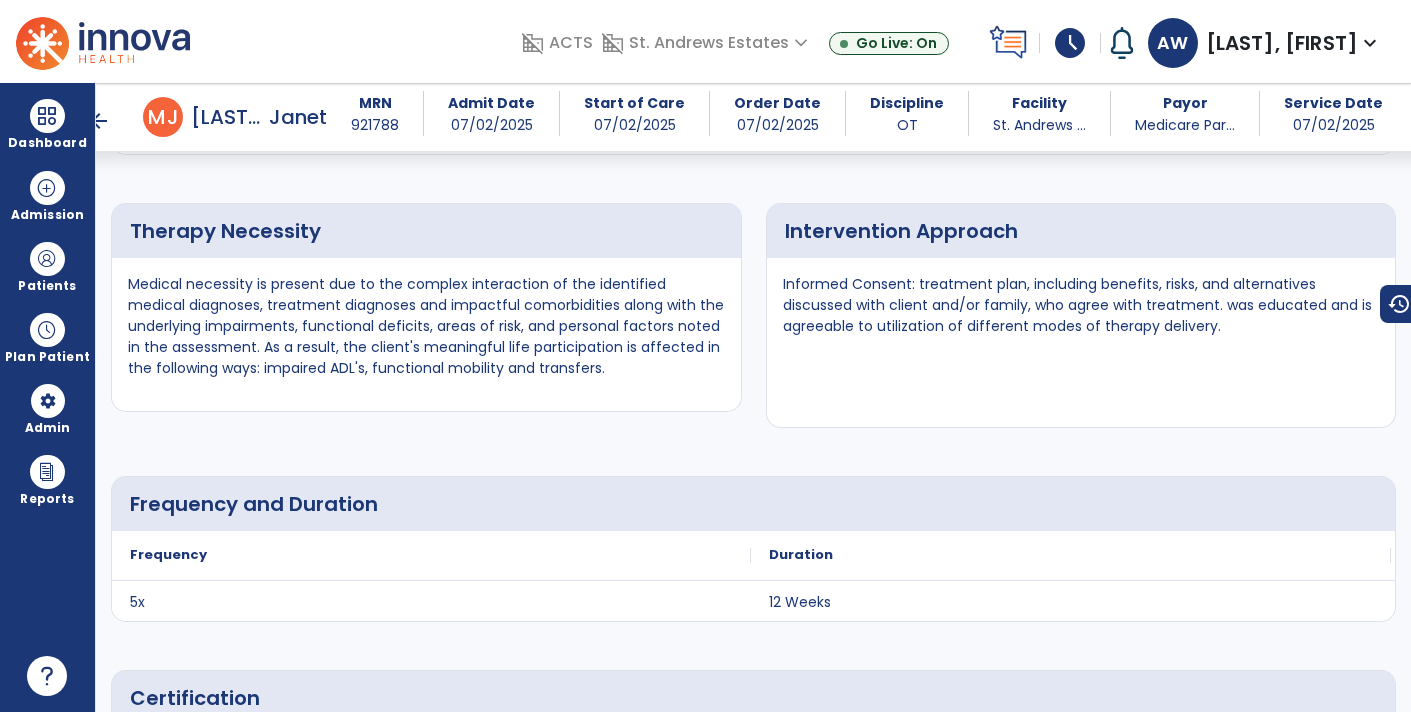 scroll, scrollTop: 4192, scrollLeft: 0, axis: vertical 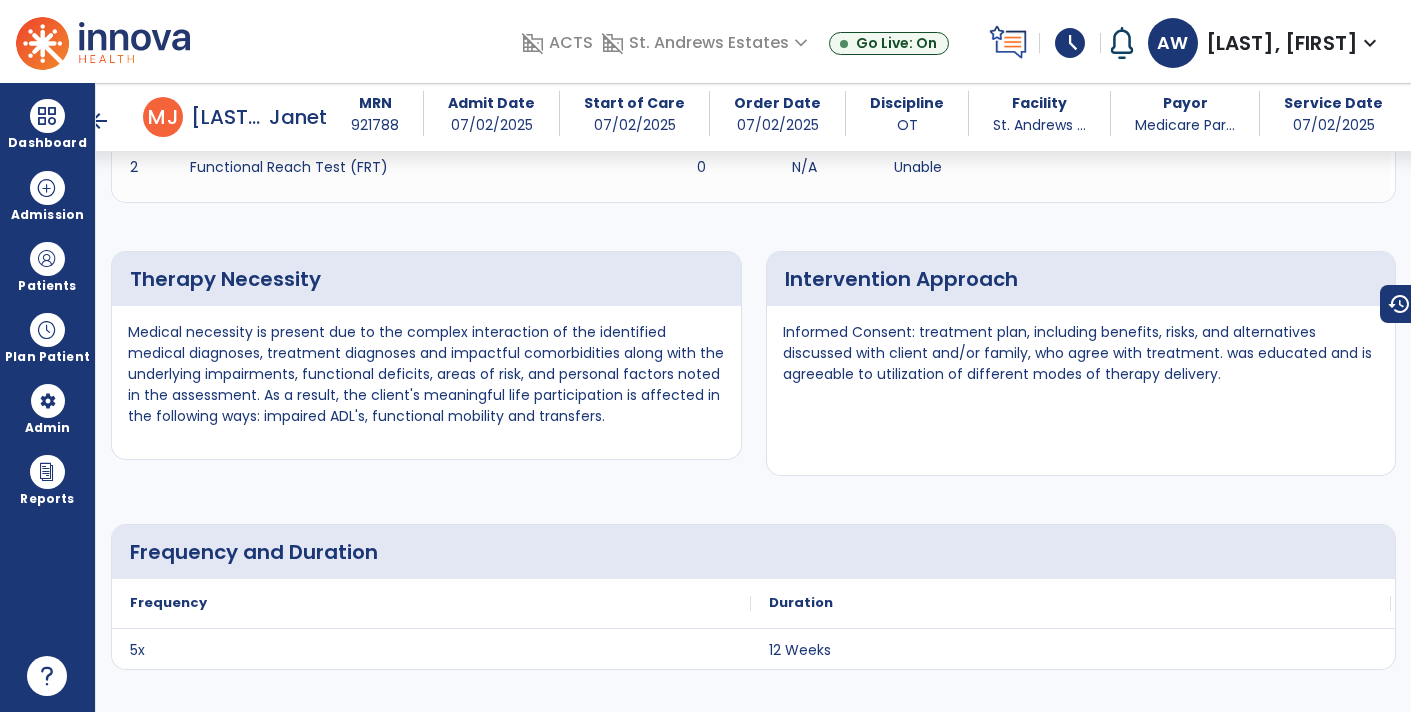 click on "arrow_back" at bounding box center [99, 121] 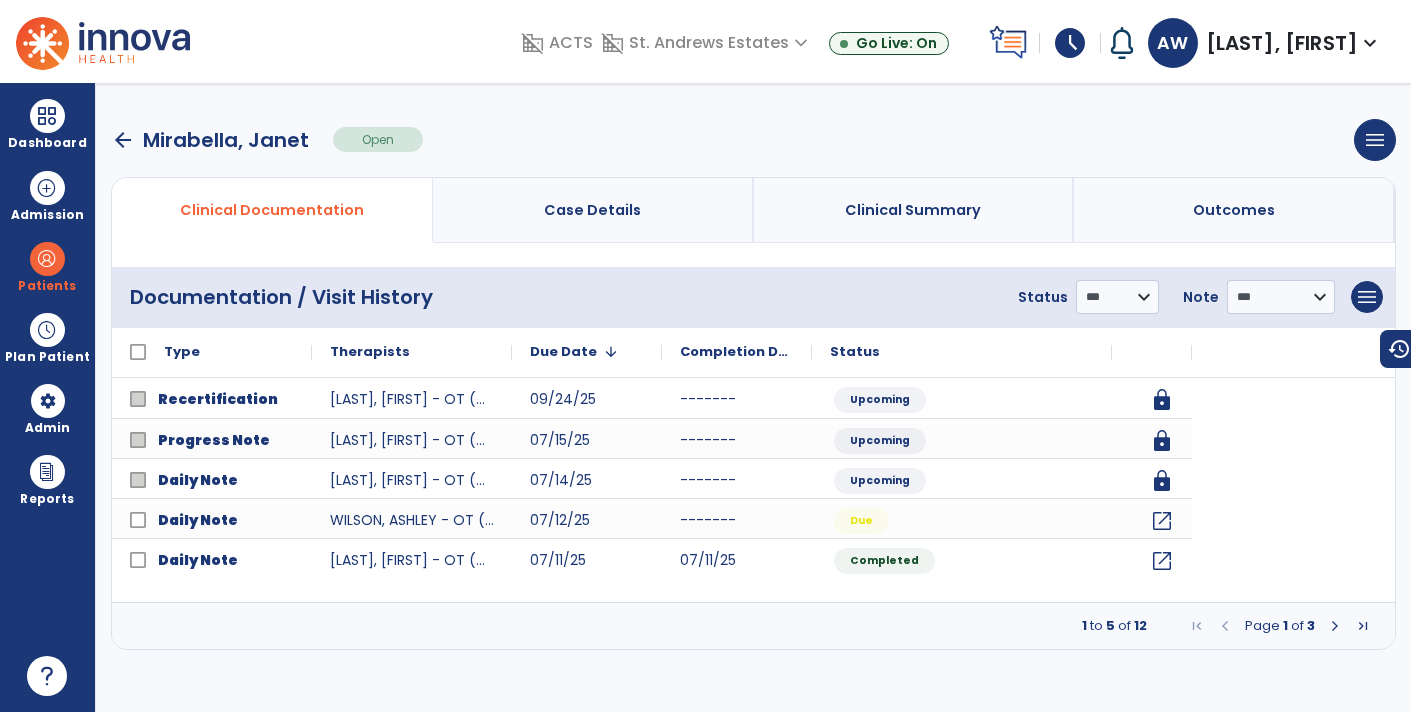 scroll, scrollTop: 0, scrollLeft: 0, axis: both 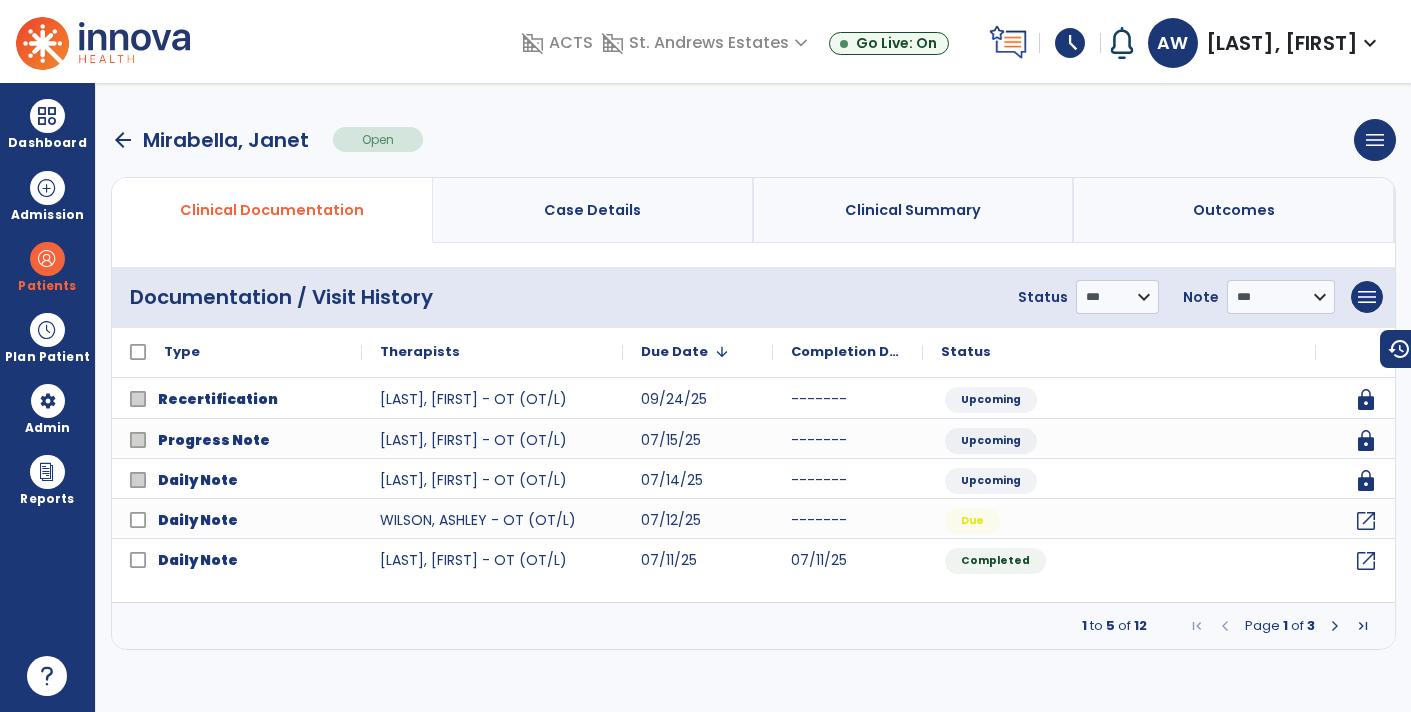 click at bounding box center (1335, 626) 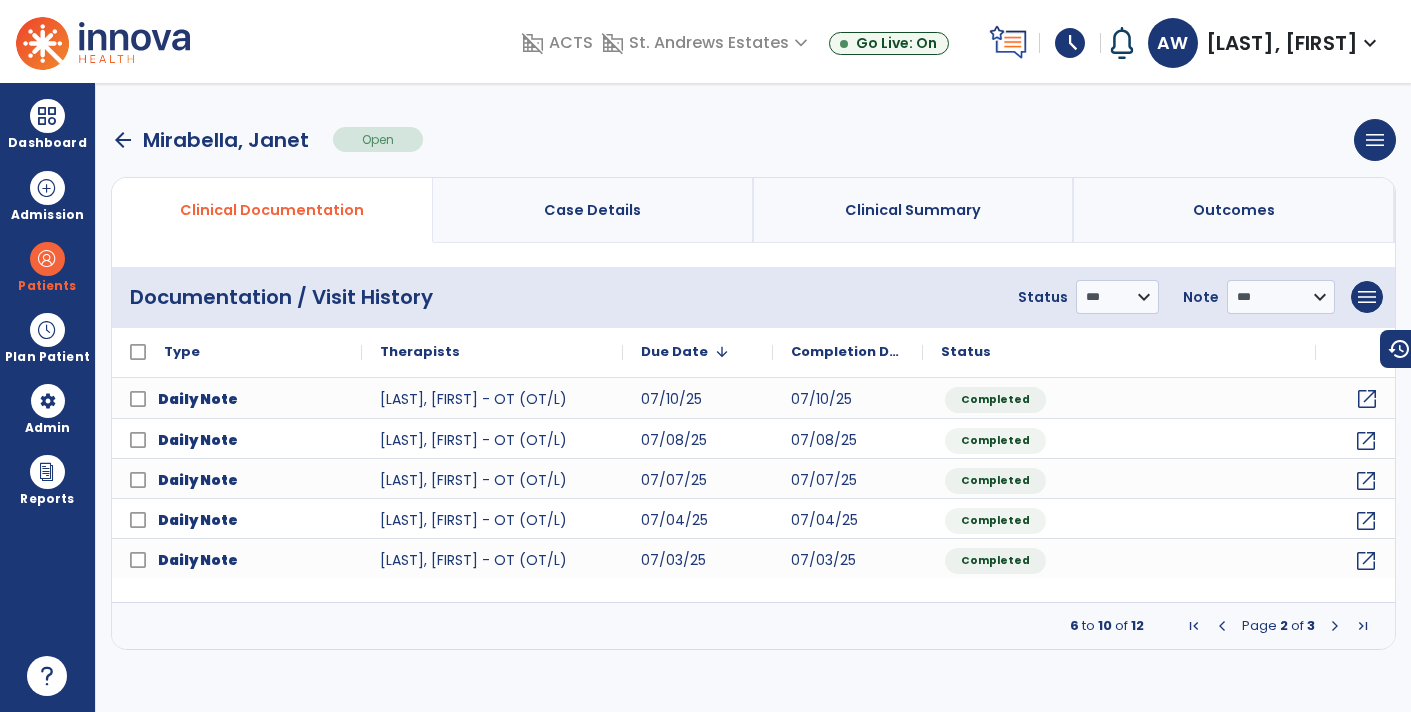 click on "open_in_new" 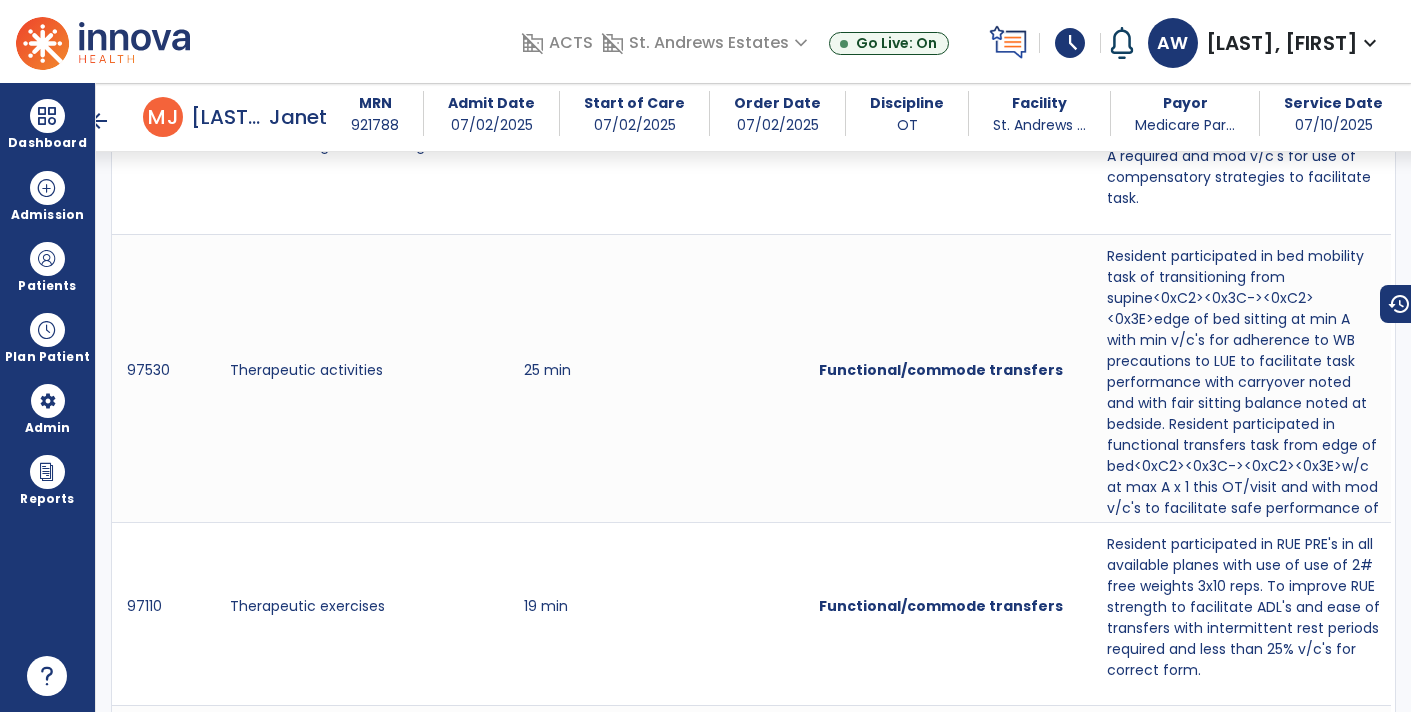scroll, scrollTop: 1626, scrollLeft: 0, axis: vertical 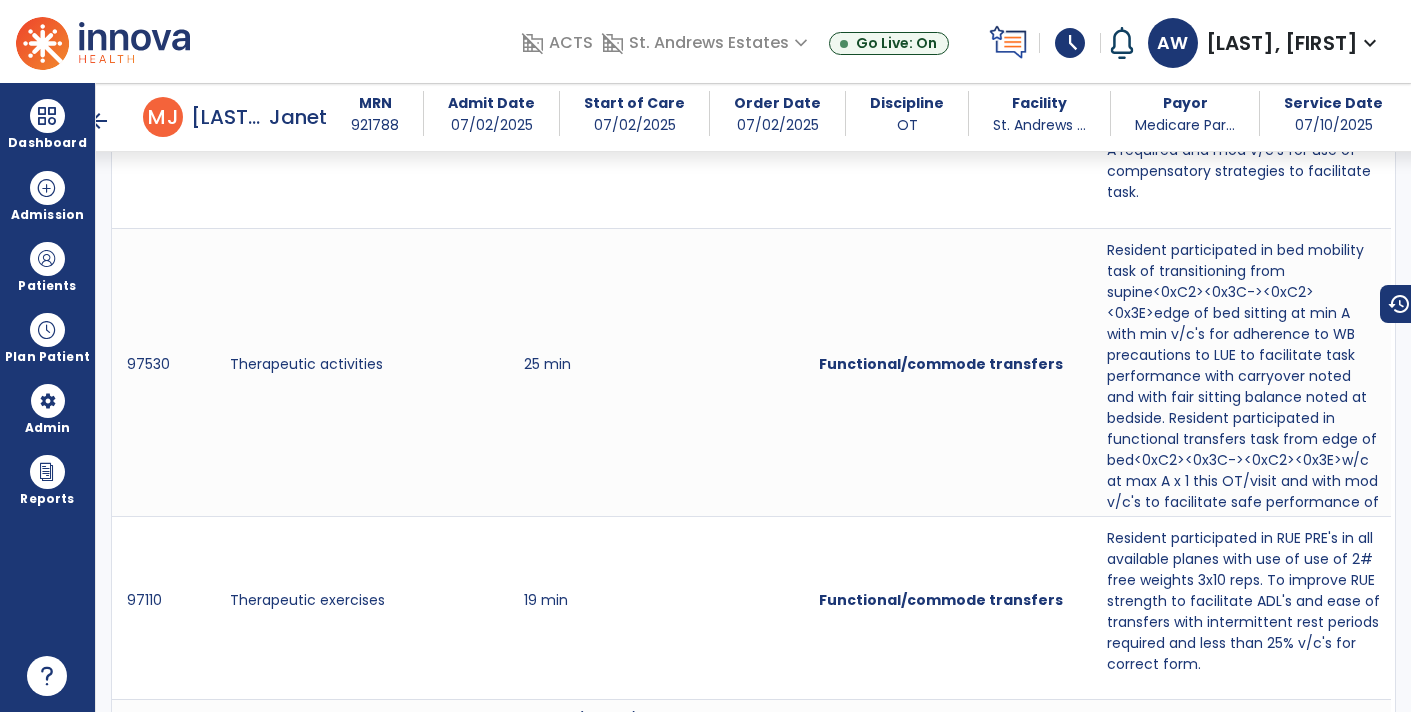 click on "arrow_back" at bounding box center [99, 121] 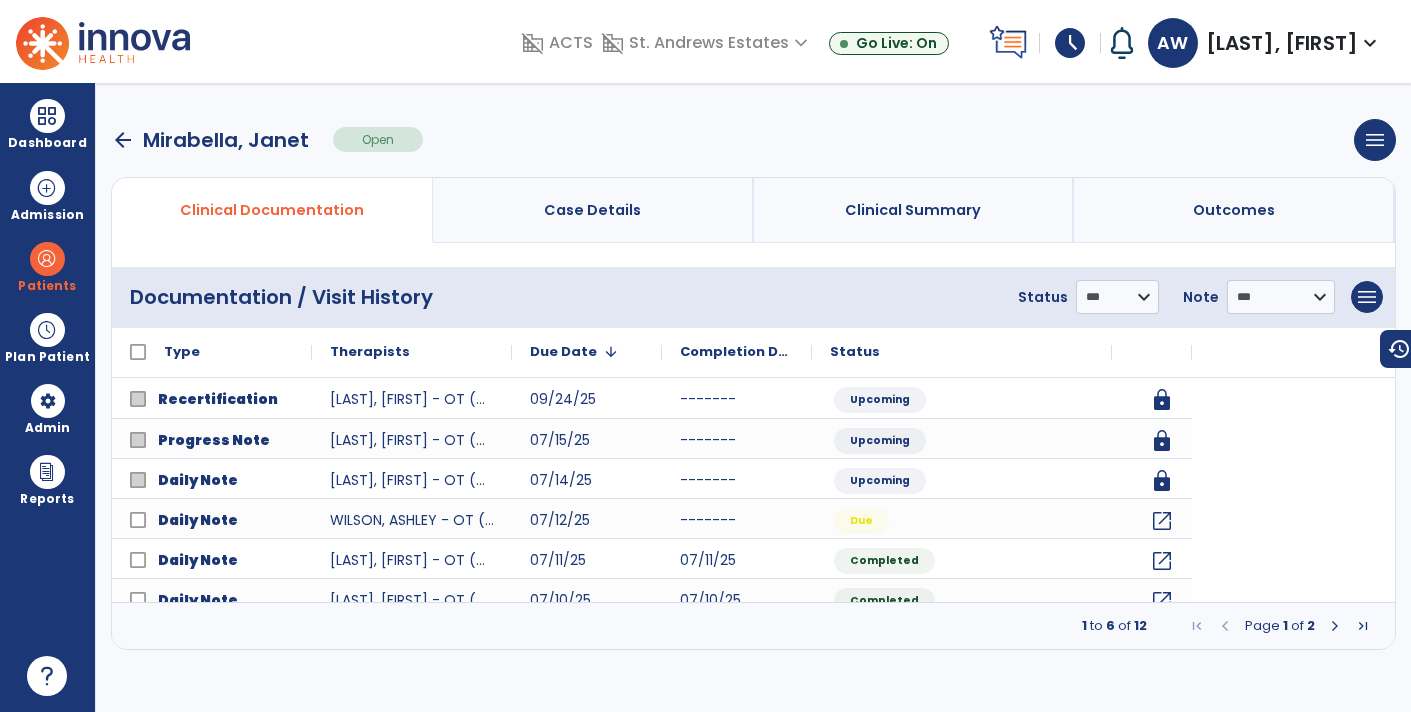 scroll, scrollTop: 0, scrollLeft: 0, axis: both 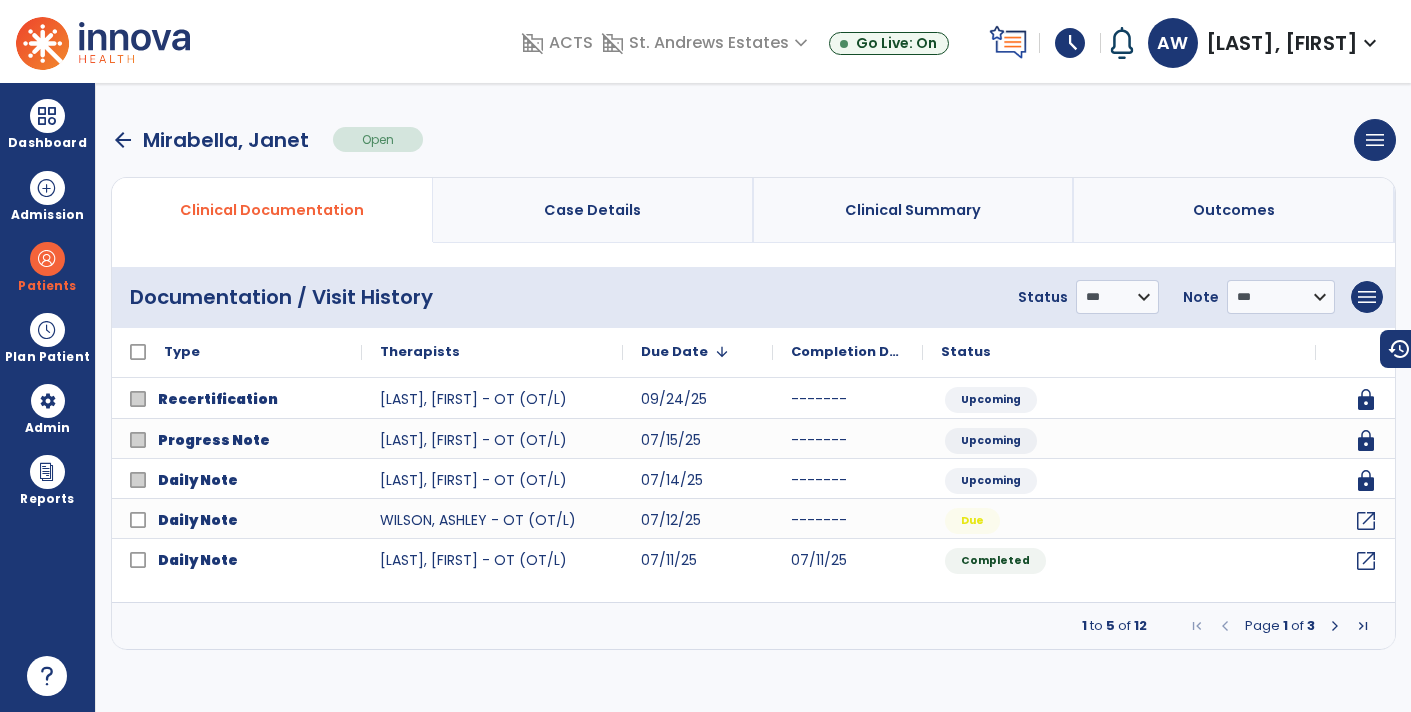 click at bounding box center (1335, 626) 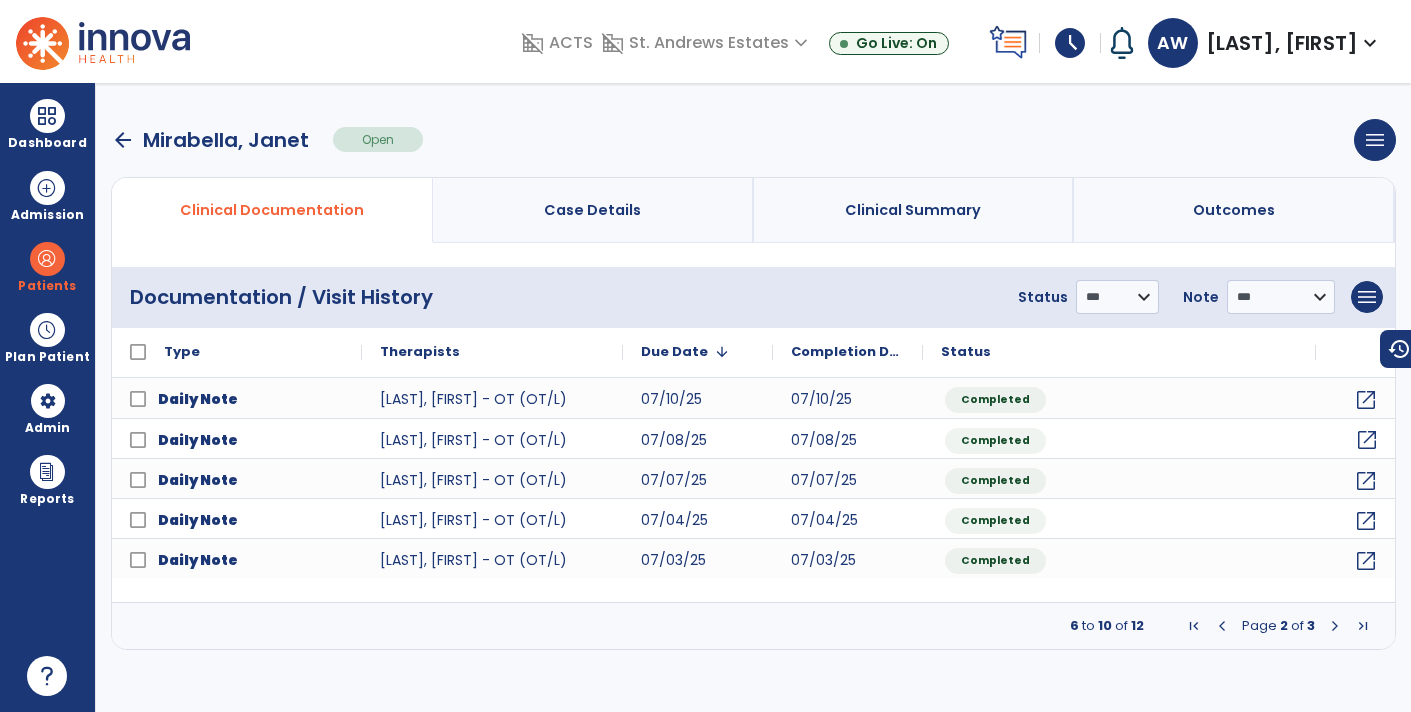 click on "open_in_new" 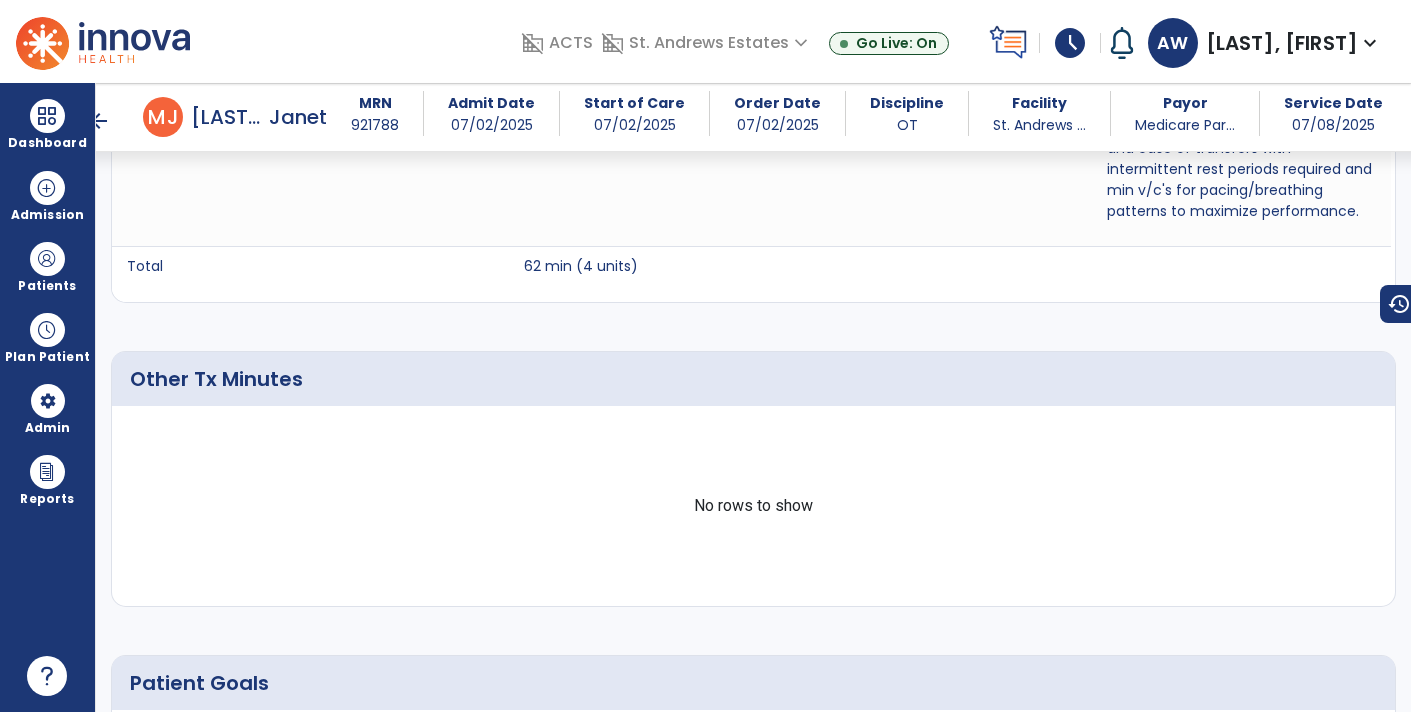 scroll, scrollTop: 2616, scrollLeft: 0, axis: vertical 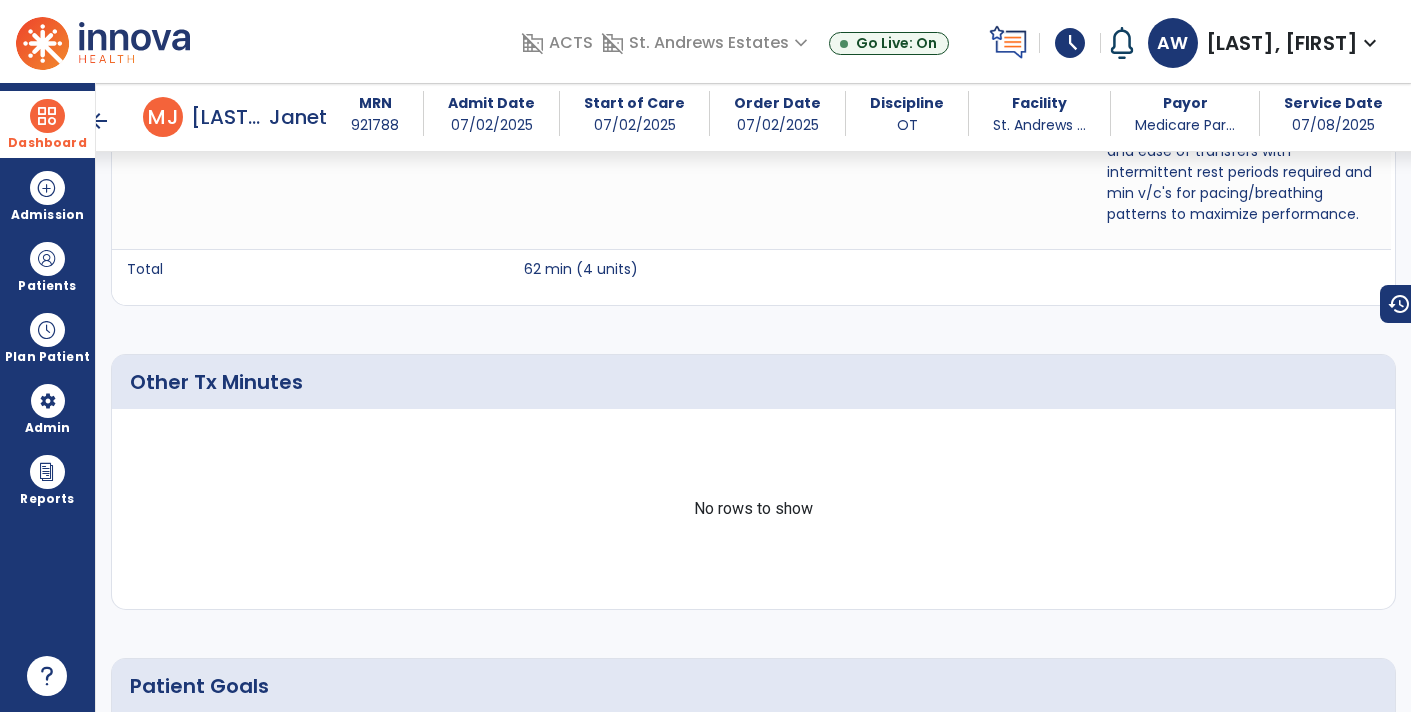 click on "Dashboard  dashboard  Therapist Dashboard  view_quilt  Operations Dashboard" at bounding box center [47, 124] 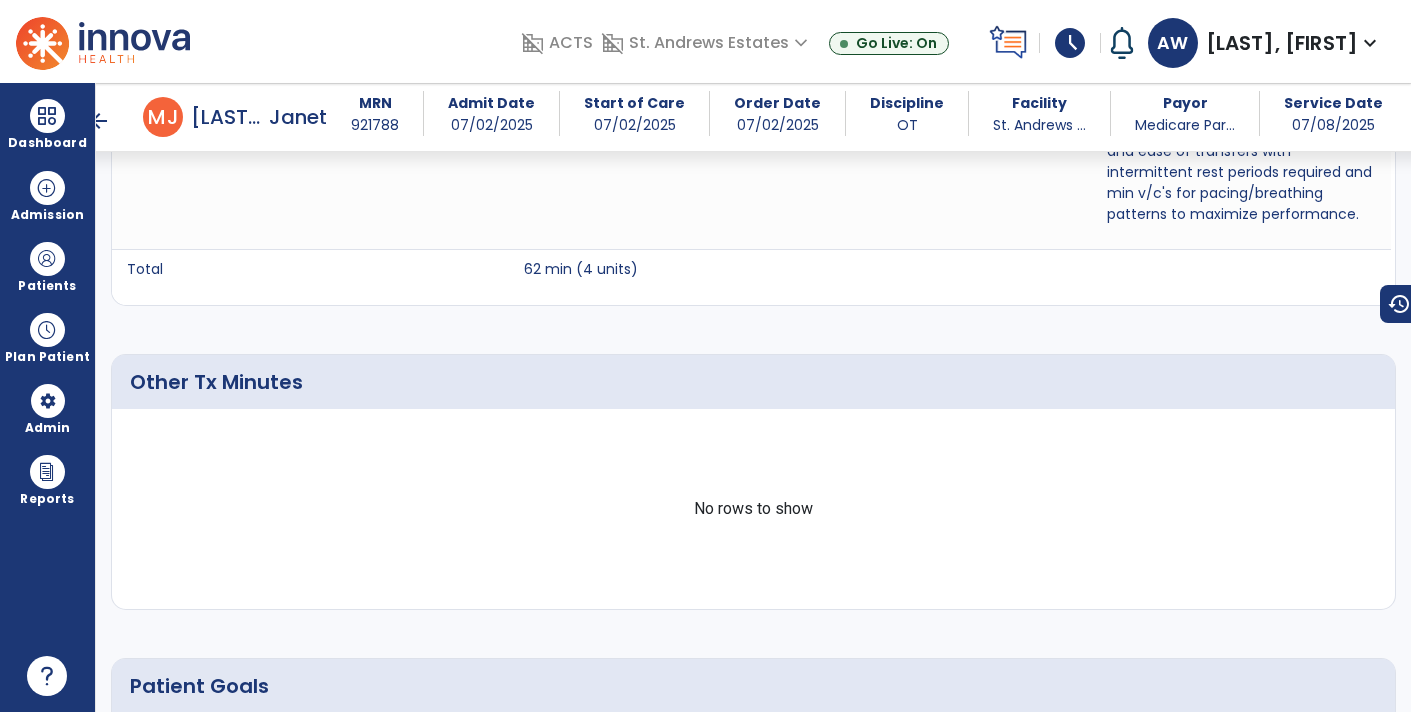 click on "arrow_back" at bounding box center [99, 121] 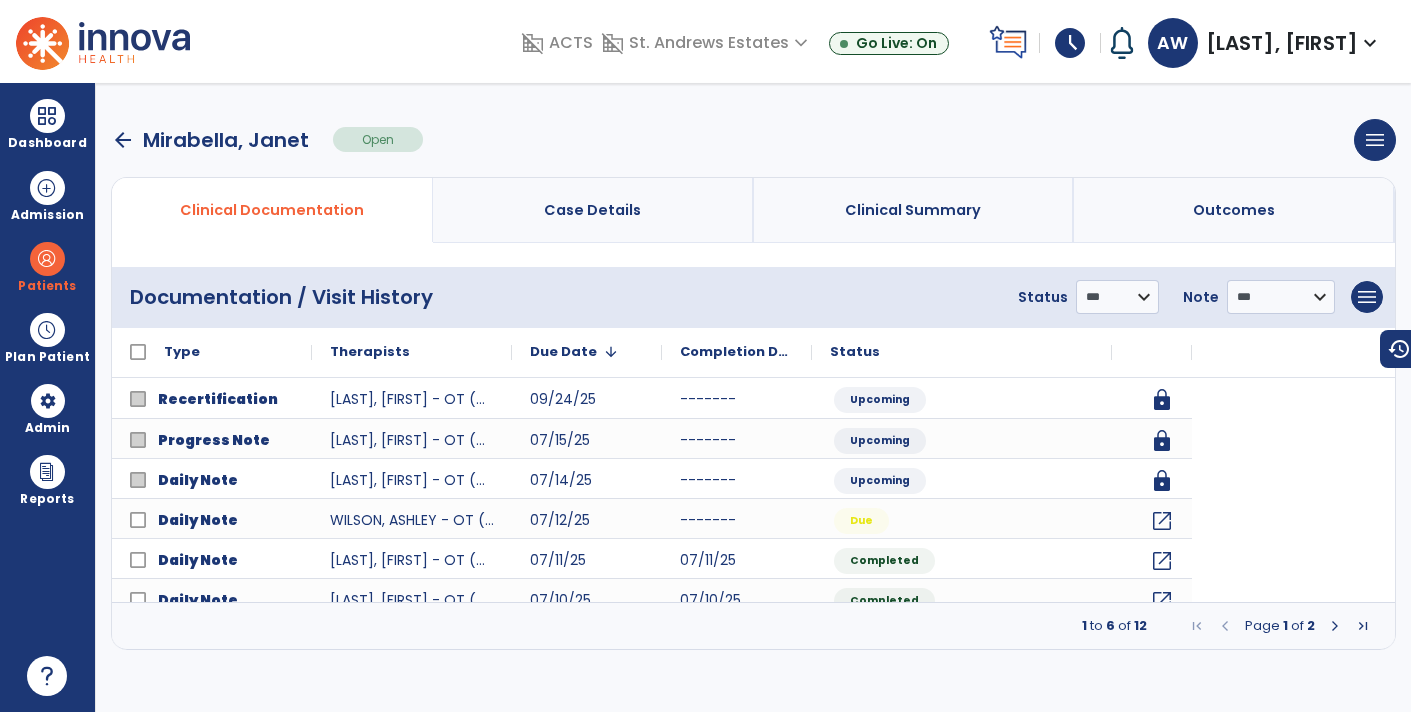 scroll, scrollTop: 0, scrollLeft: 0, axis: both 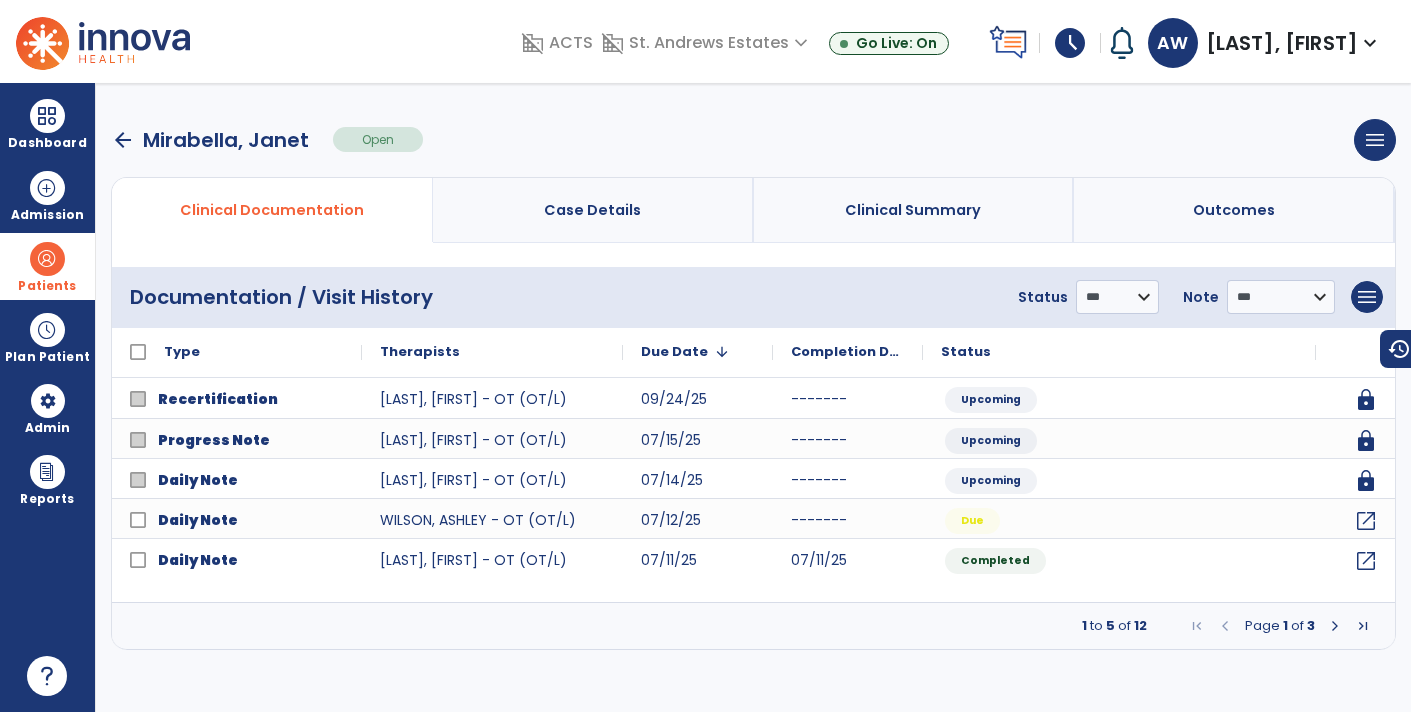 click at bounding box center (47, 259) 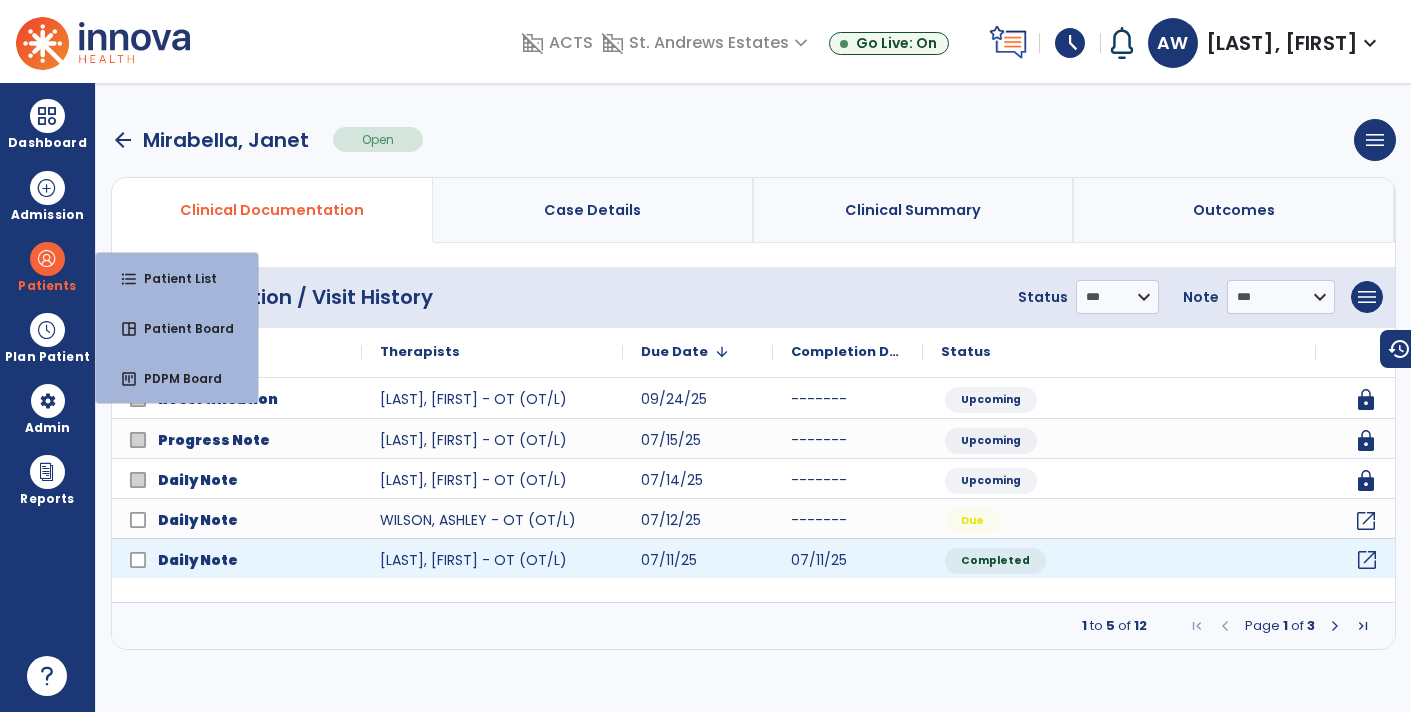 click on "open_in_new" 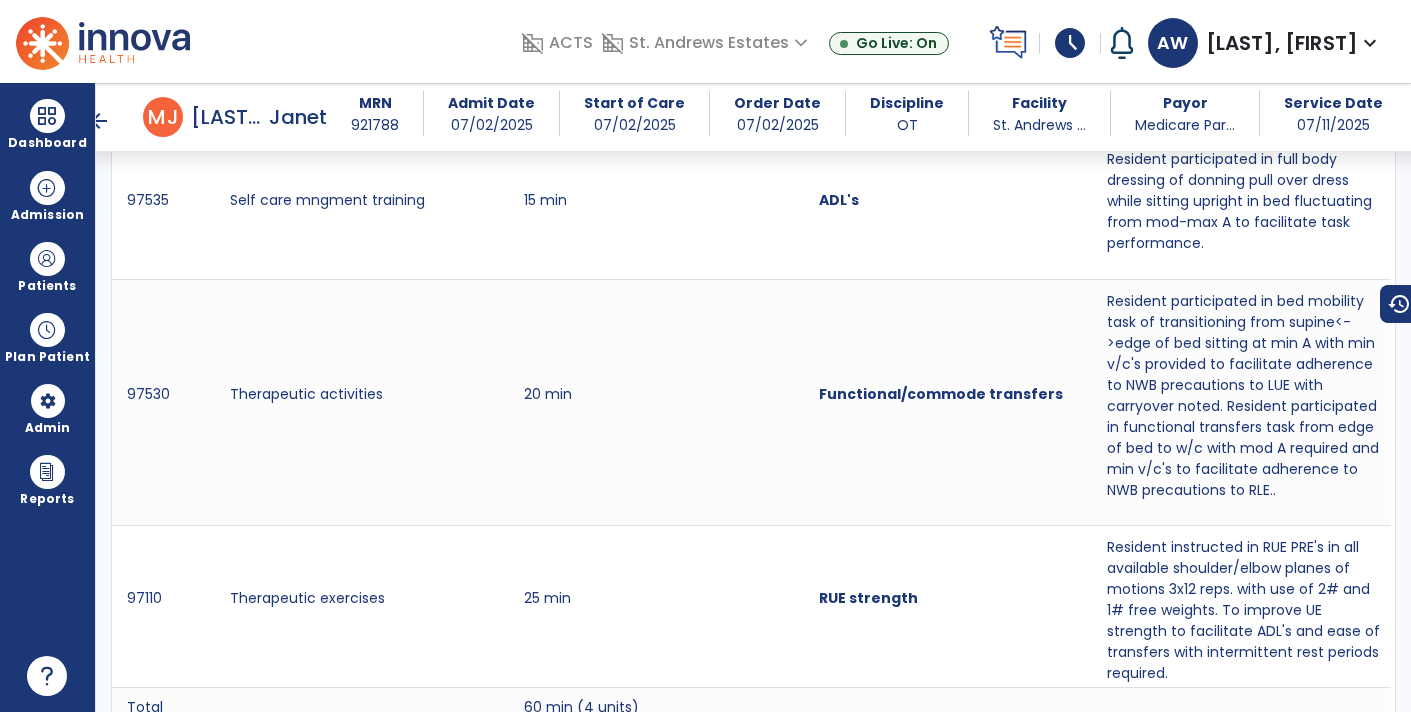 scroll, scrollTop: 1549, scrollLeft: 0, axis: vertical 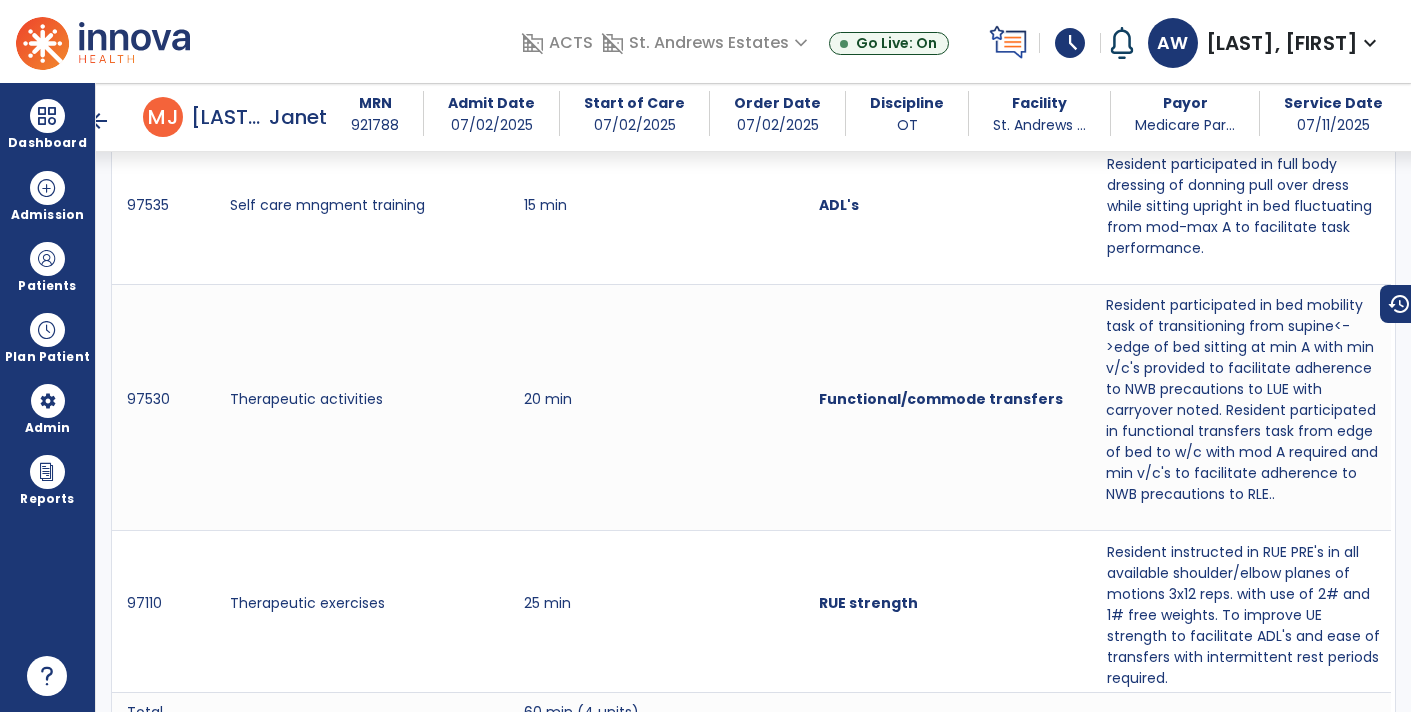 click on "Resident participated in bed mobility task of transitioning from supine<->edge of bed sitting at min A with min v/c's provided to facilitate adherence to NWB precautions to LUE with carryover noted. Resident participated in functional transfers task from edge of bed to w/c with mod A required and min v/c's to facilitate adherence to NWB precautions to RLE.." at bounding box center (1243, 400) 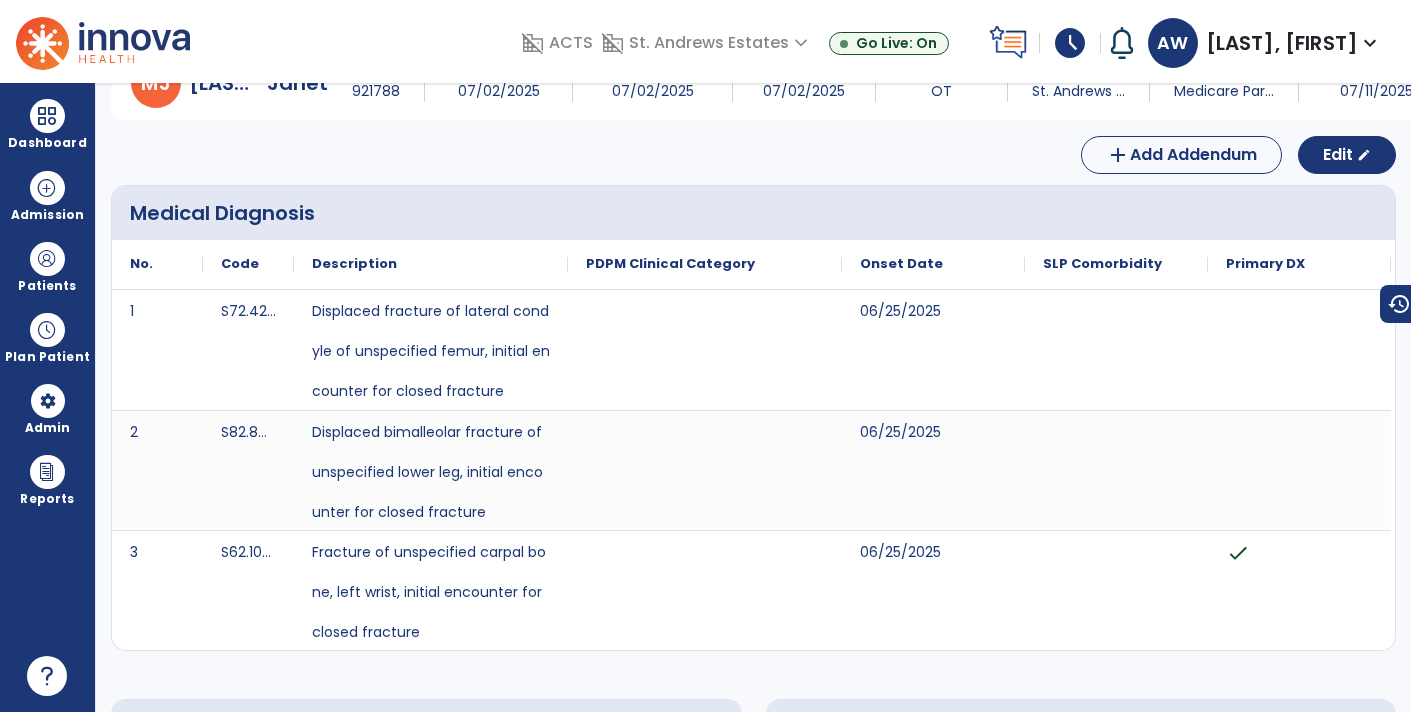 scroll, scrollTop: 0, scrollLeft: 0, axis: both 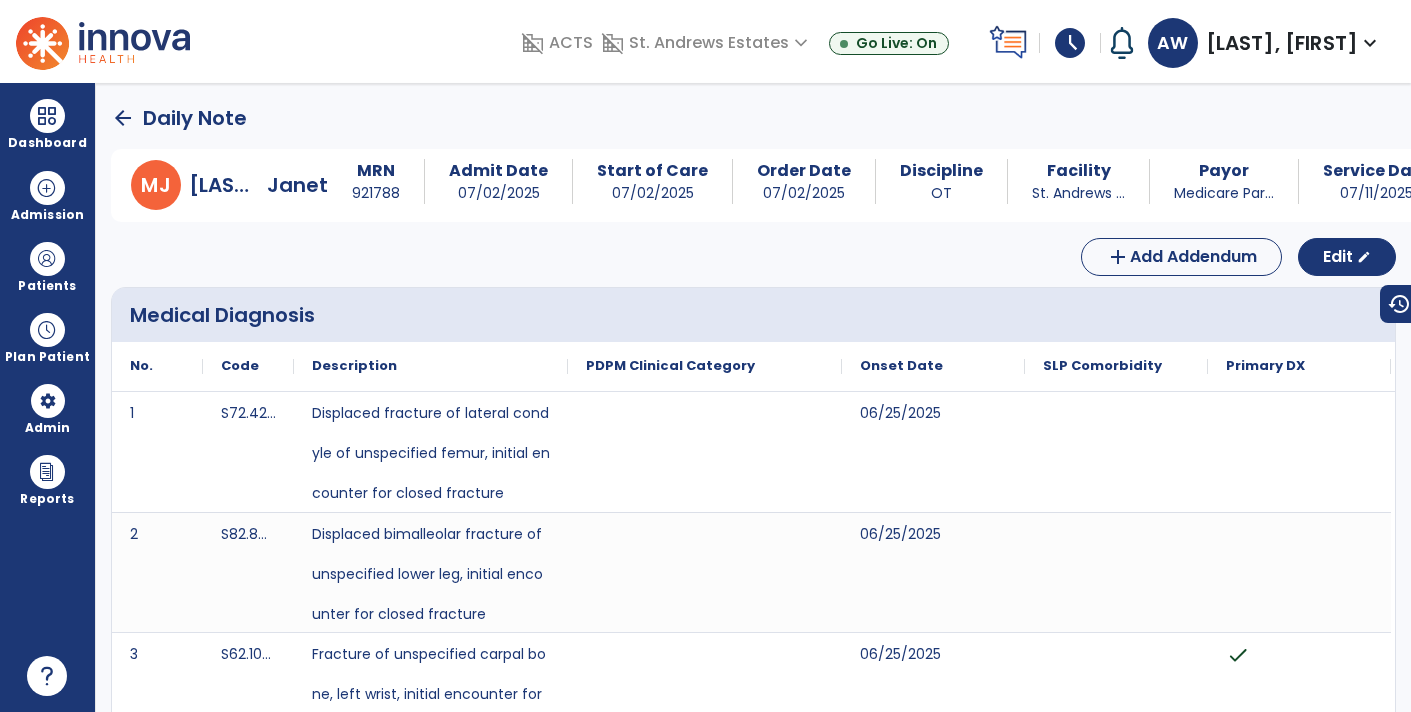 click on "arrow_back" 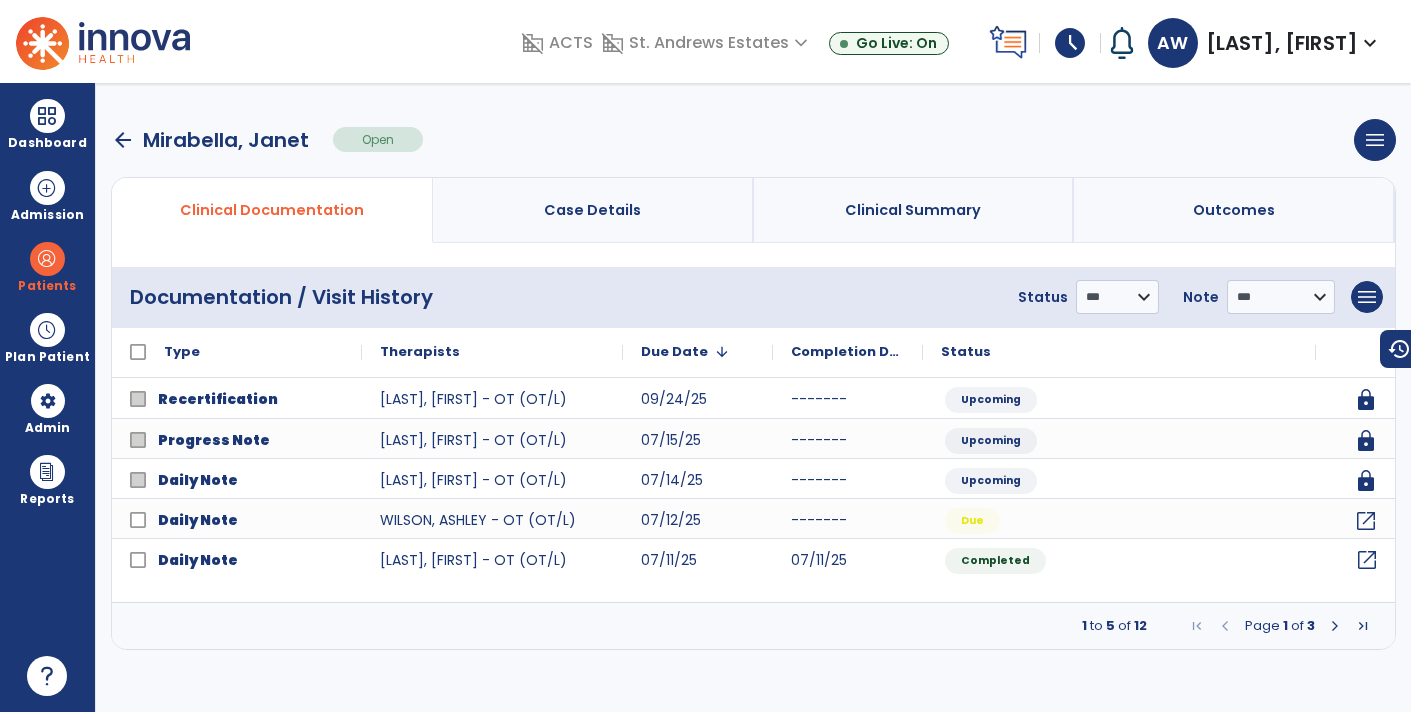 click on "open_in_new" 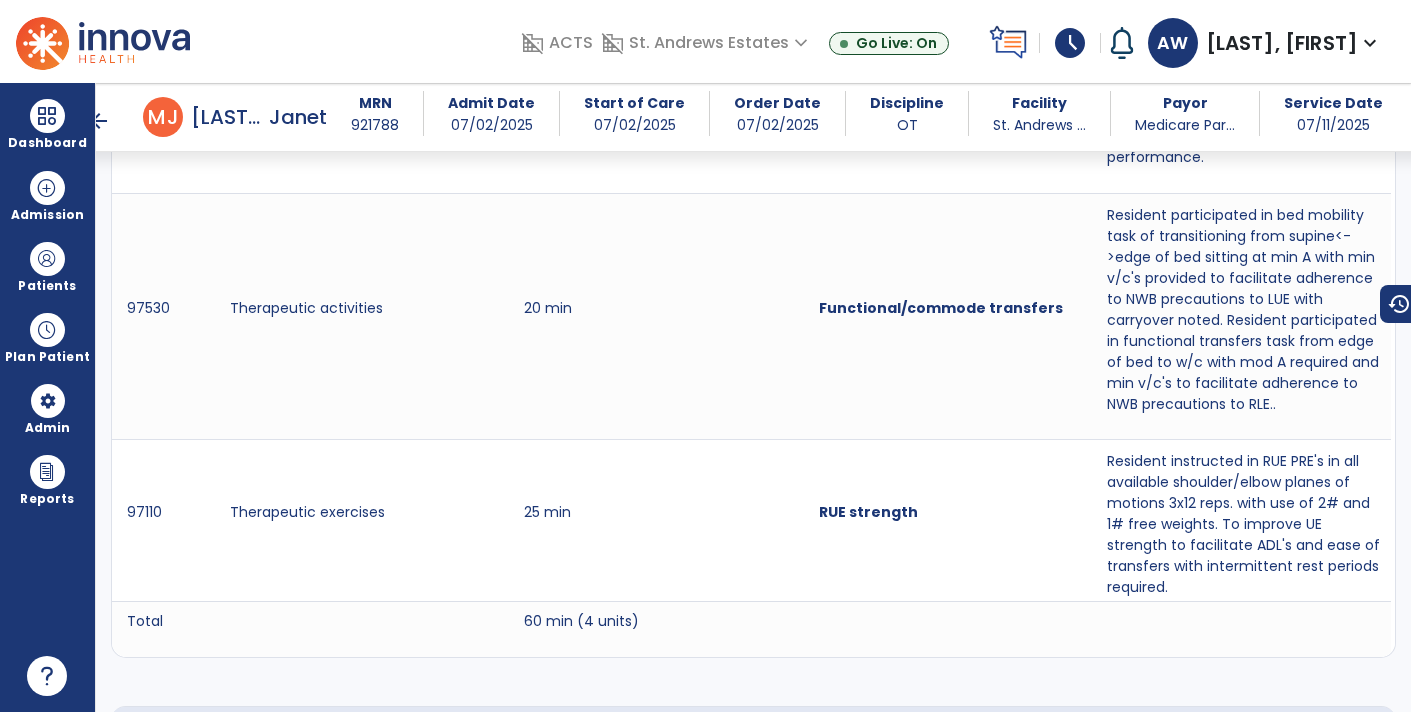 scroll, scrollTop: 1628, scrollLeft: 0, axis: vertical 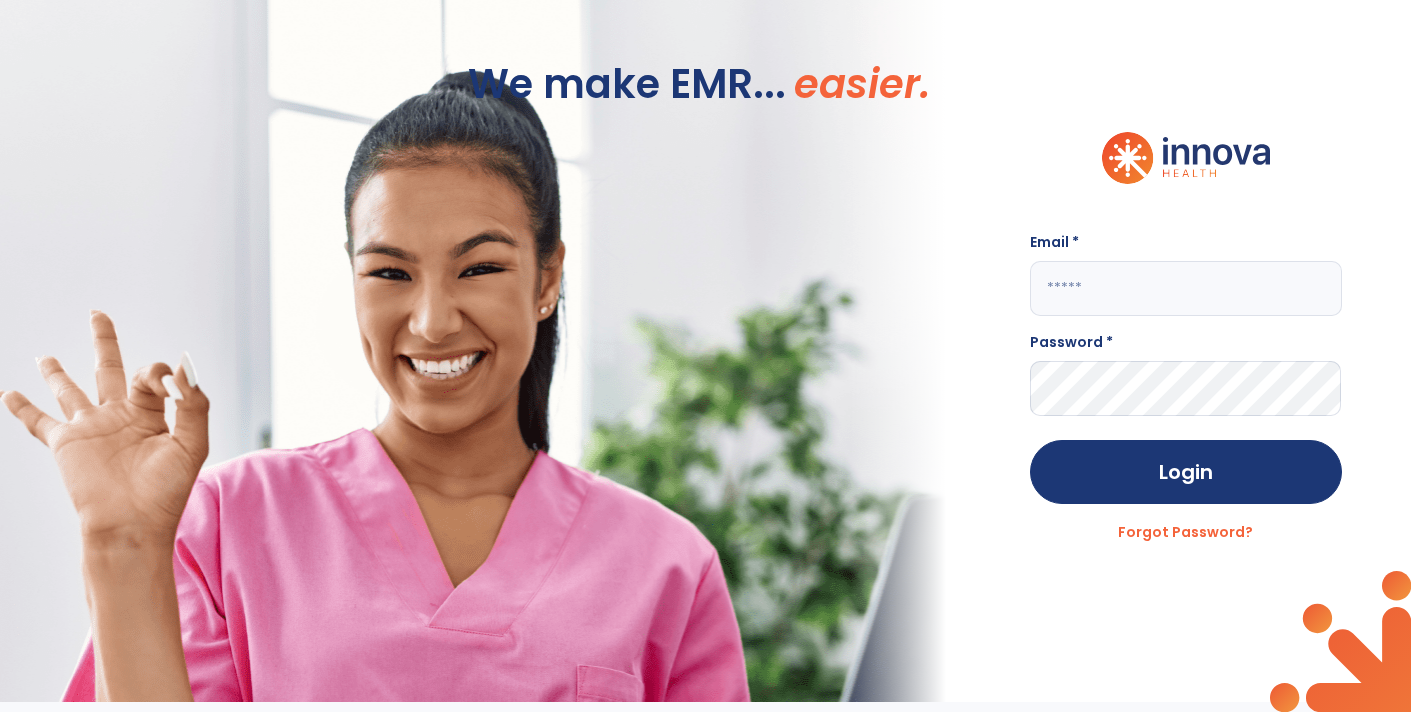 click 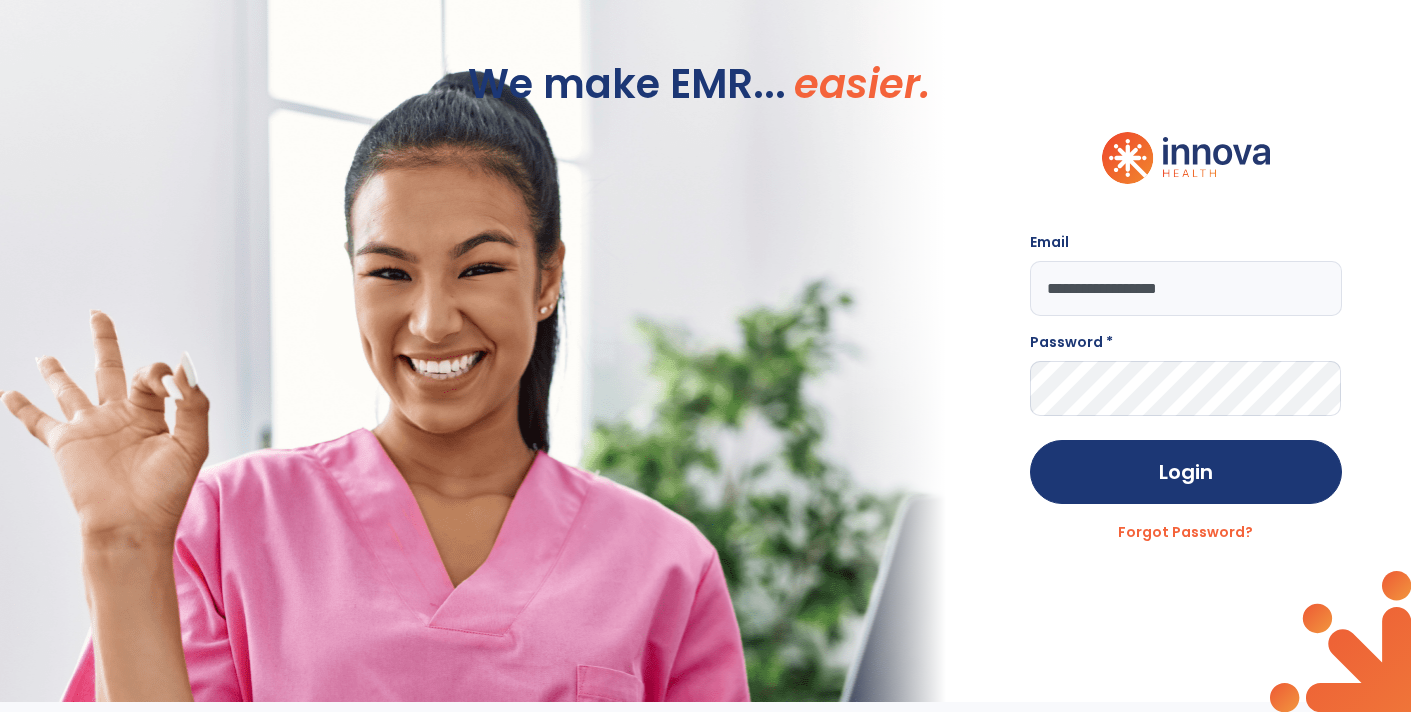 type on "**********" 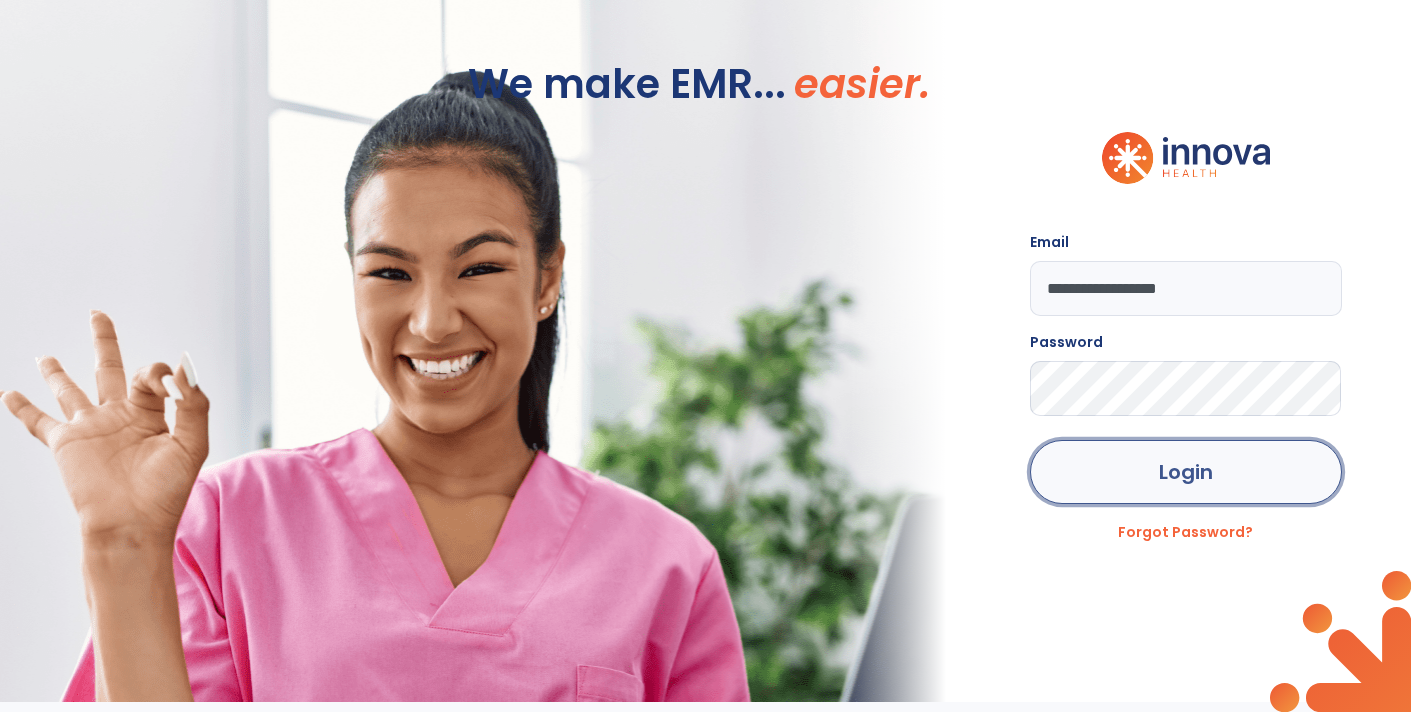 click on "Login" 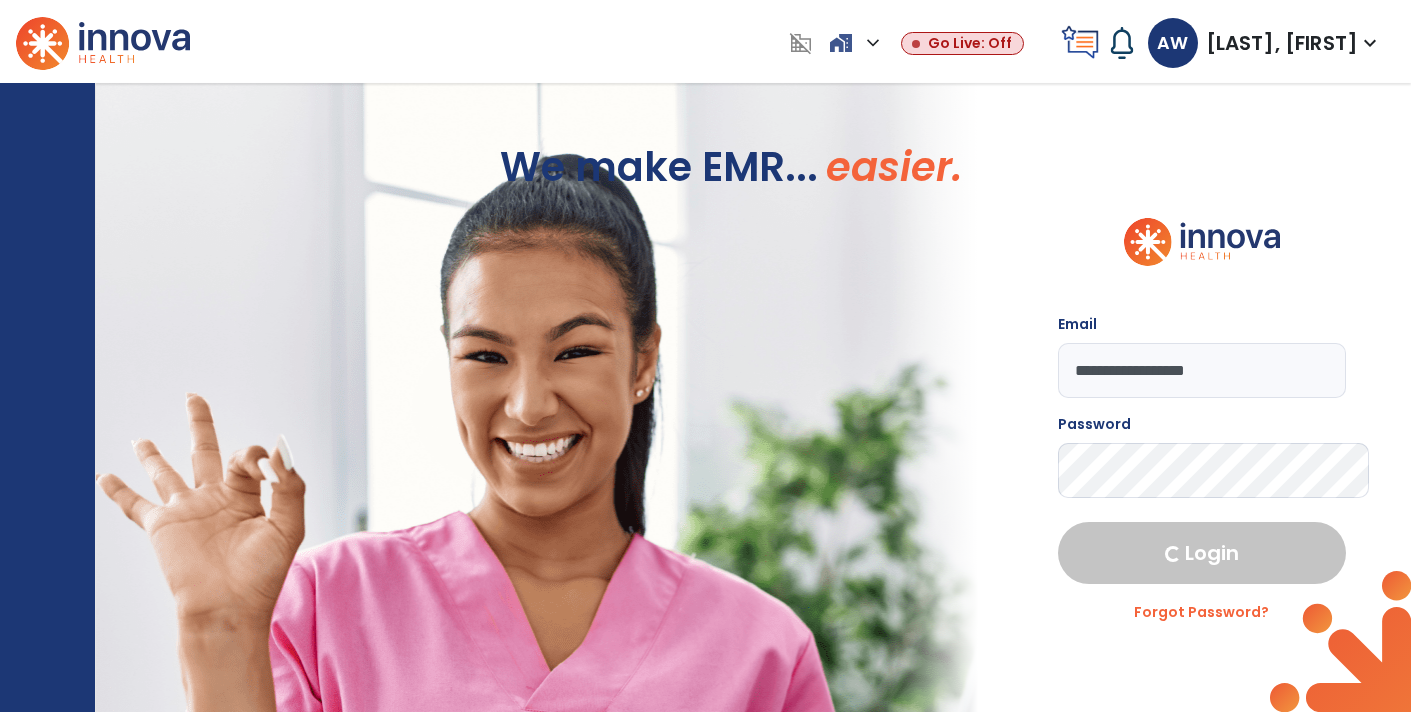 select on "****" 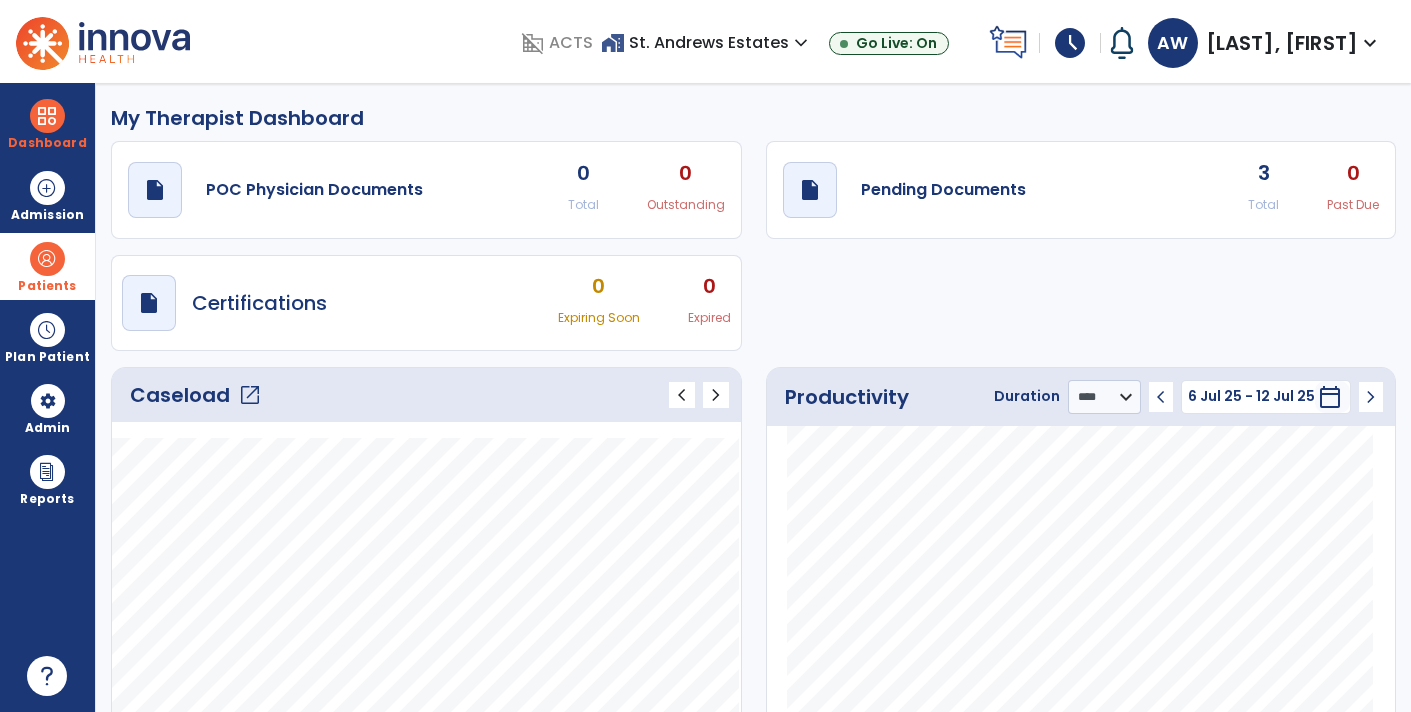 click at bounding box center (47, 259) 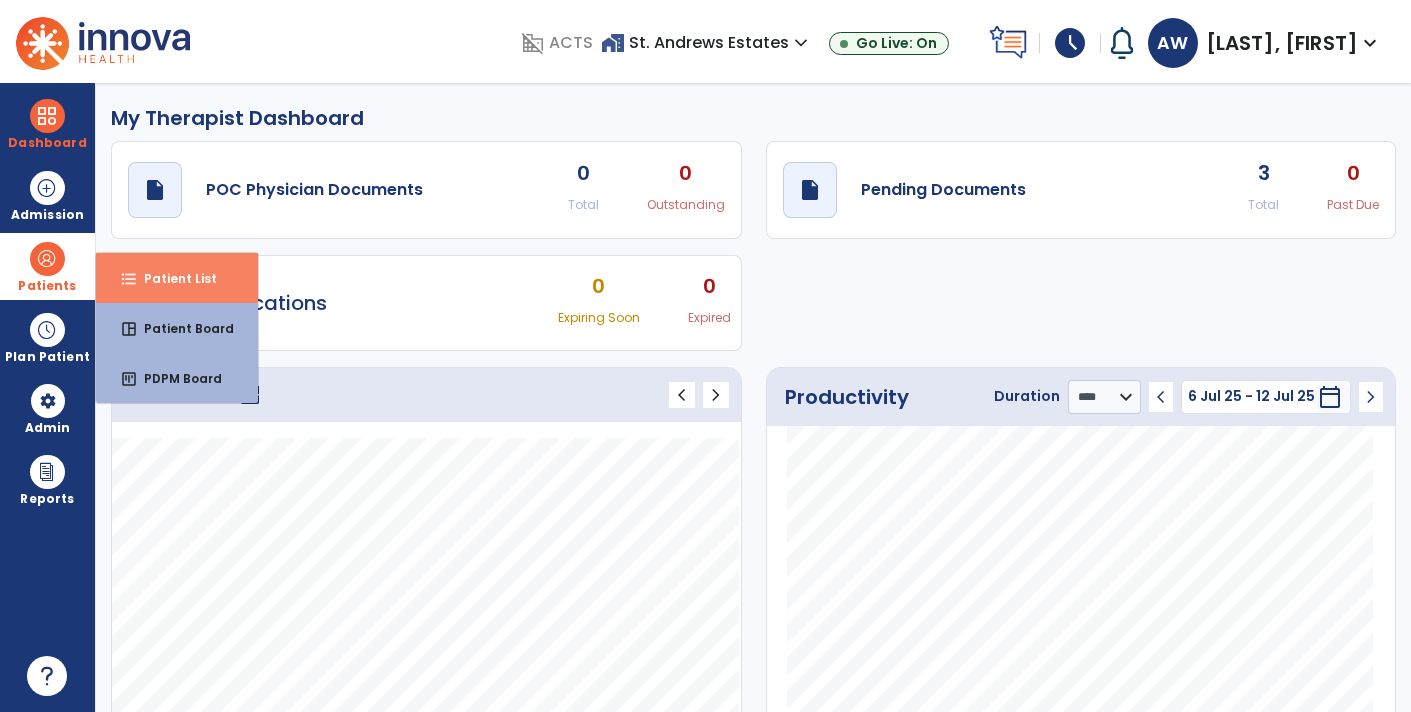 click on "format_list_bulleted  Patient List" at bounding box center (177, 278) 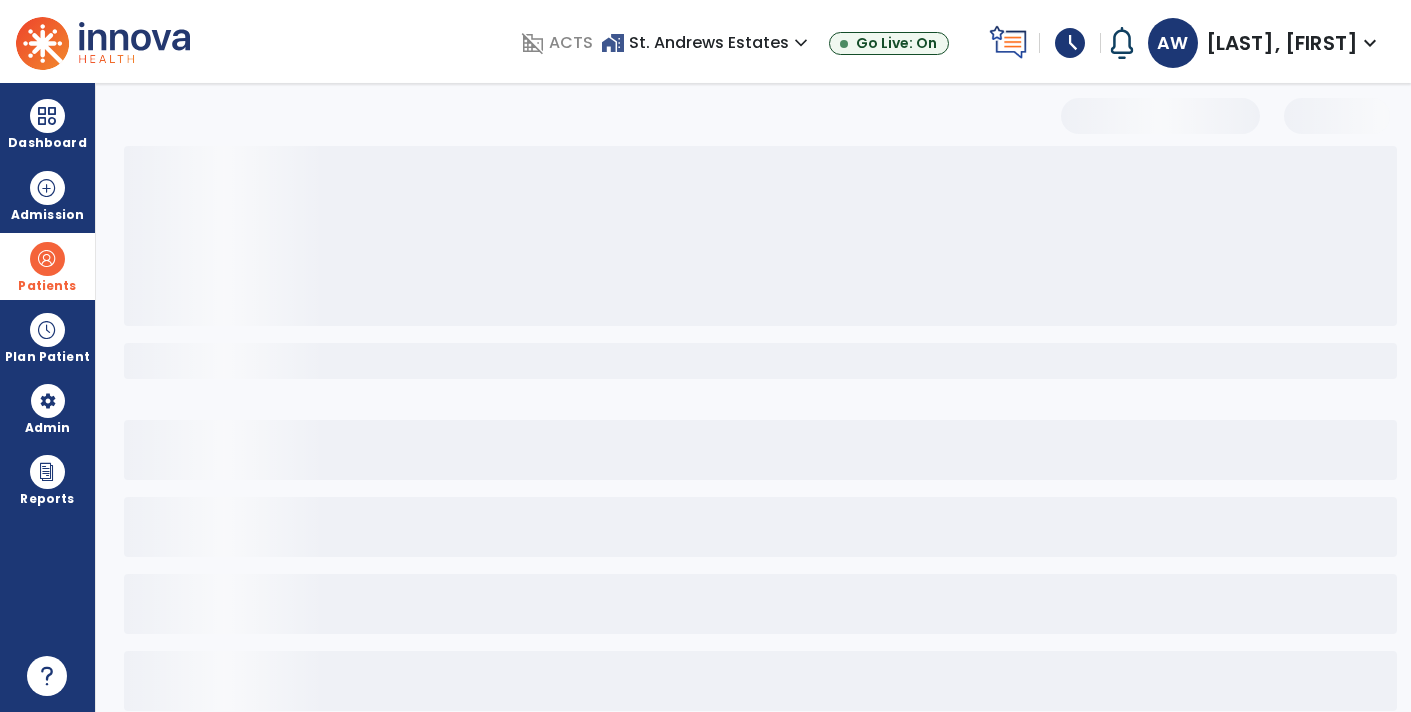 select on "***" 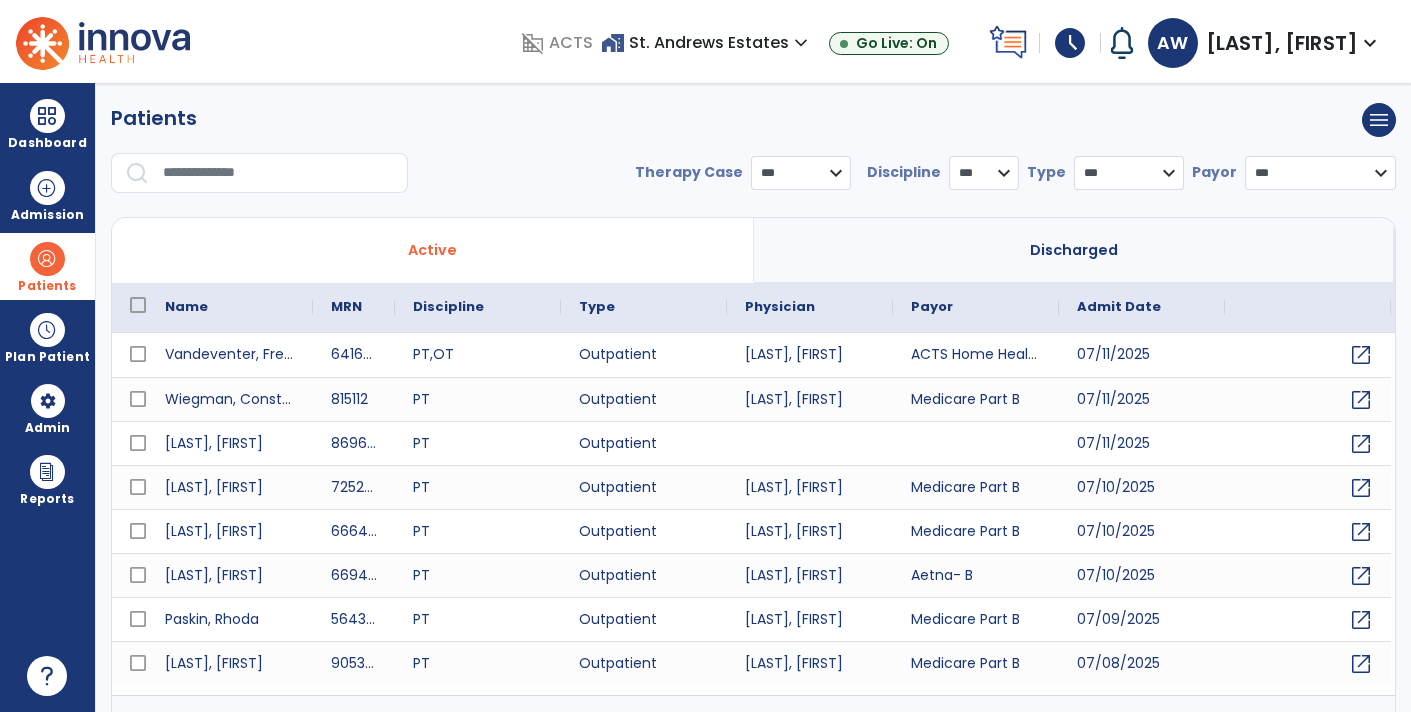 click at bounding box center (278, 173) 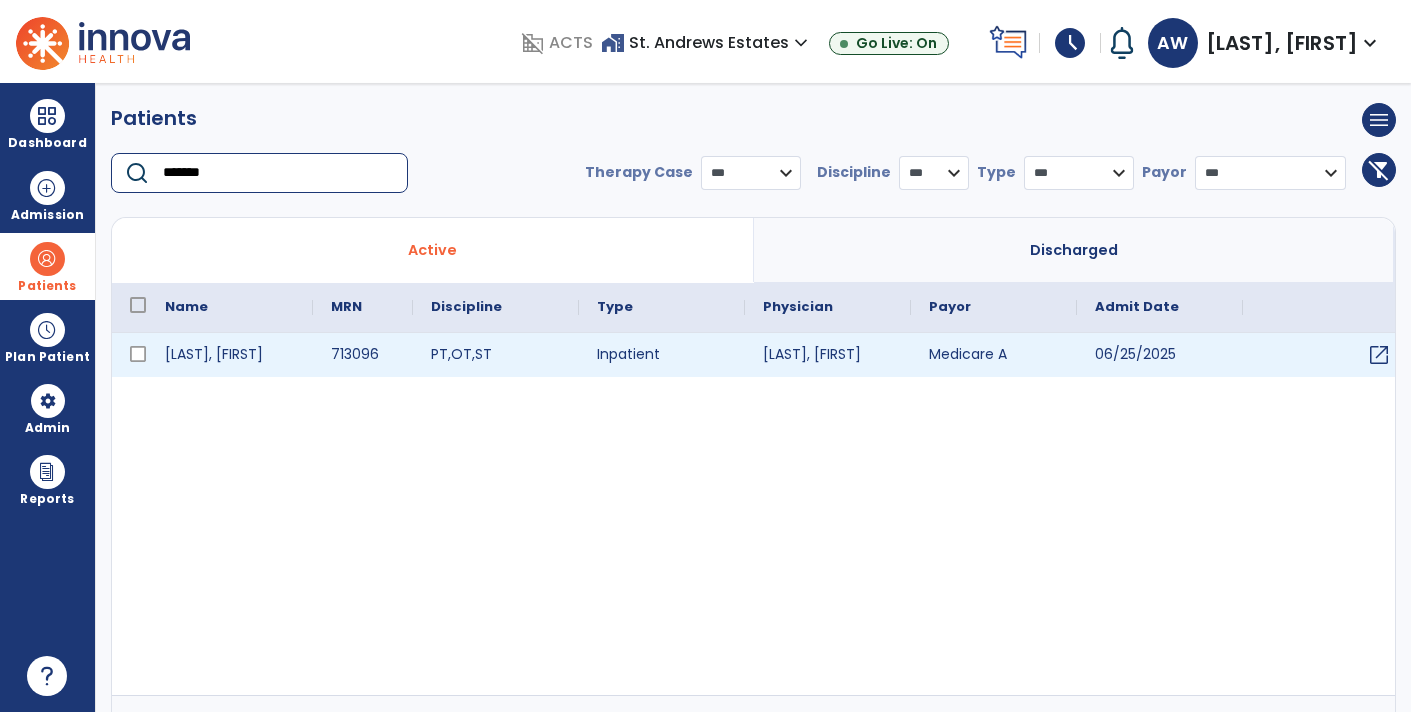 type on "*******" 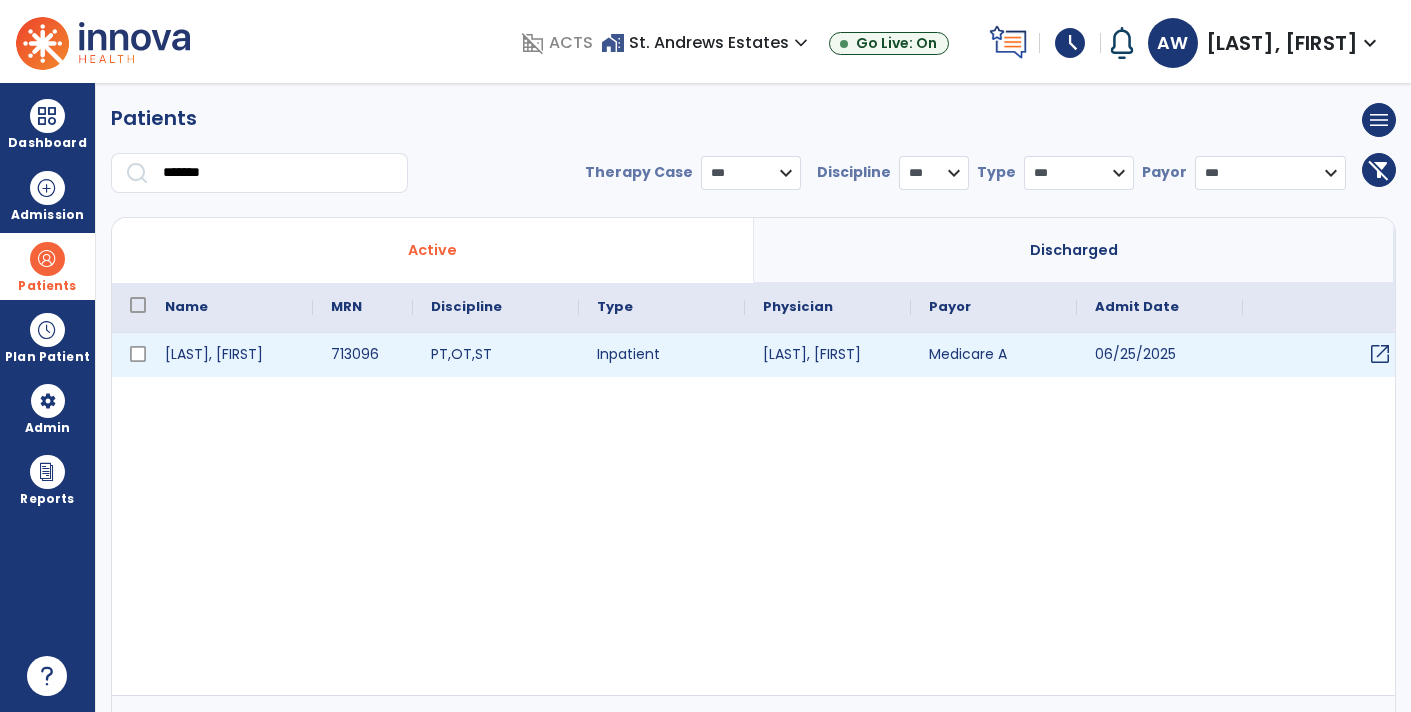 click on "open_in_new" at bounding box center (1380, 354) 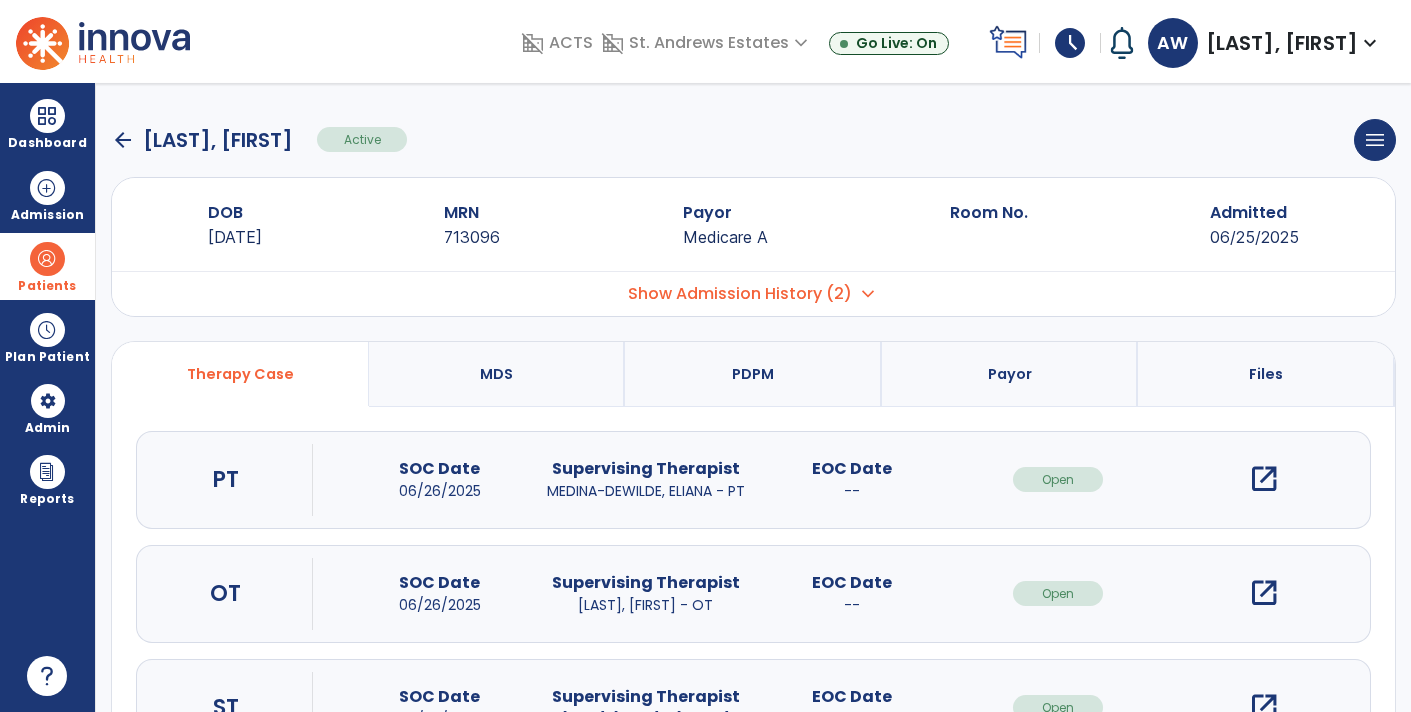 scroll, scrollTop: 0, scrollLeft: 0, axis: both 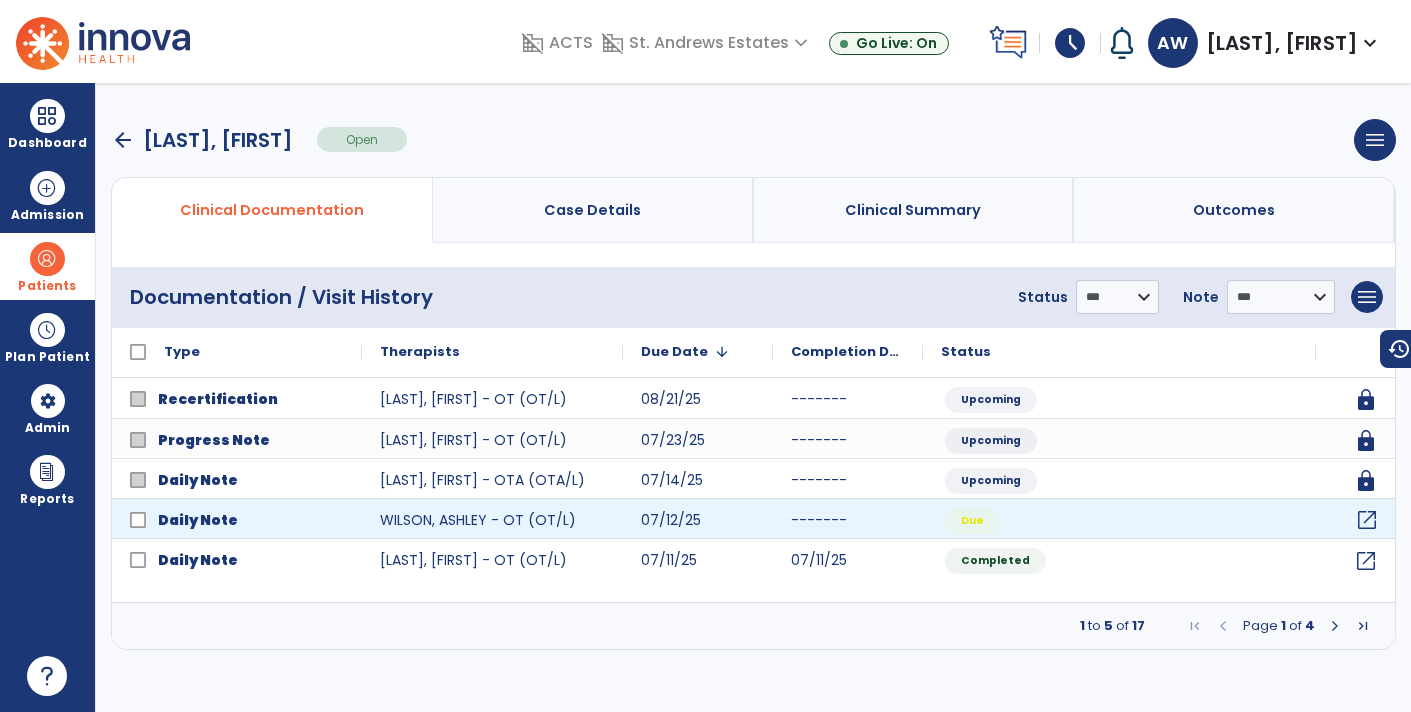 click on "open_in_new" 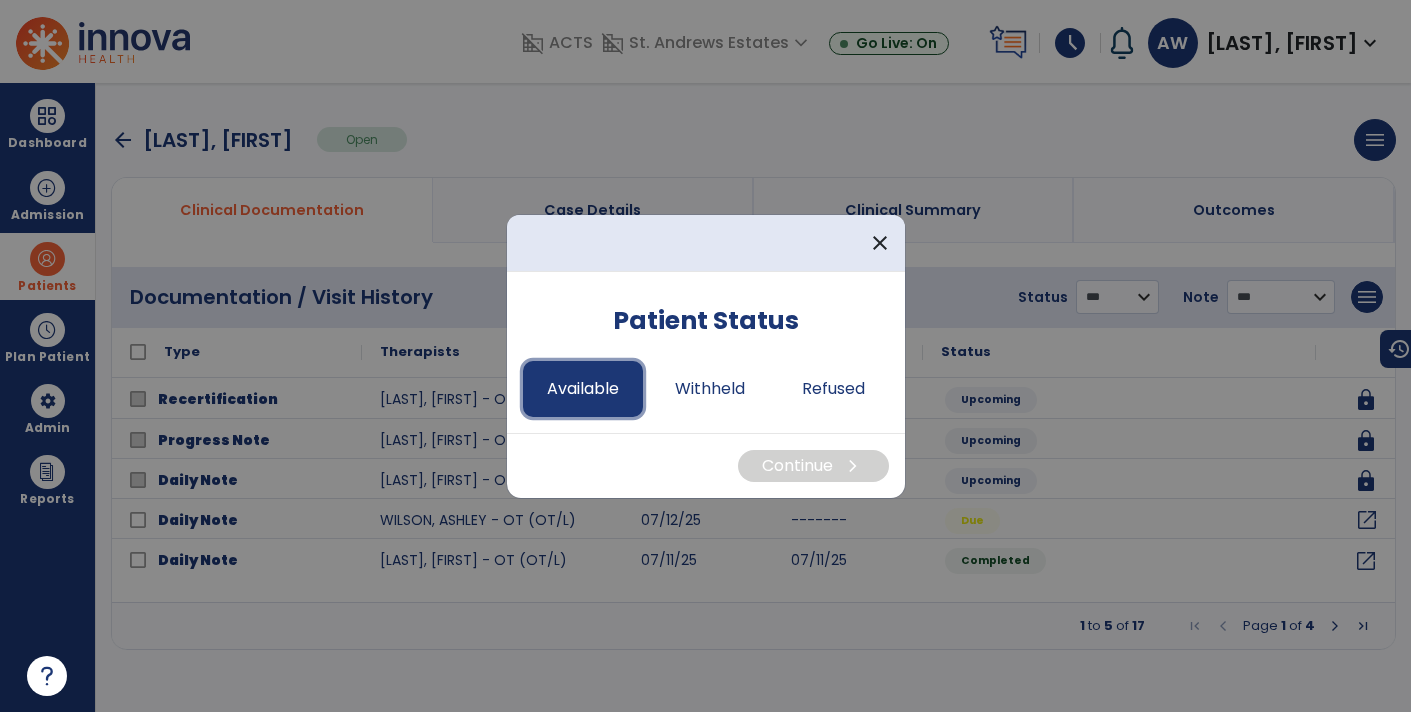 click on "Available" at bounding box center (583, 389) 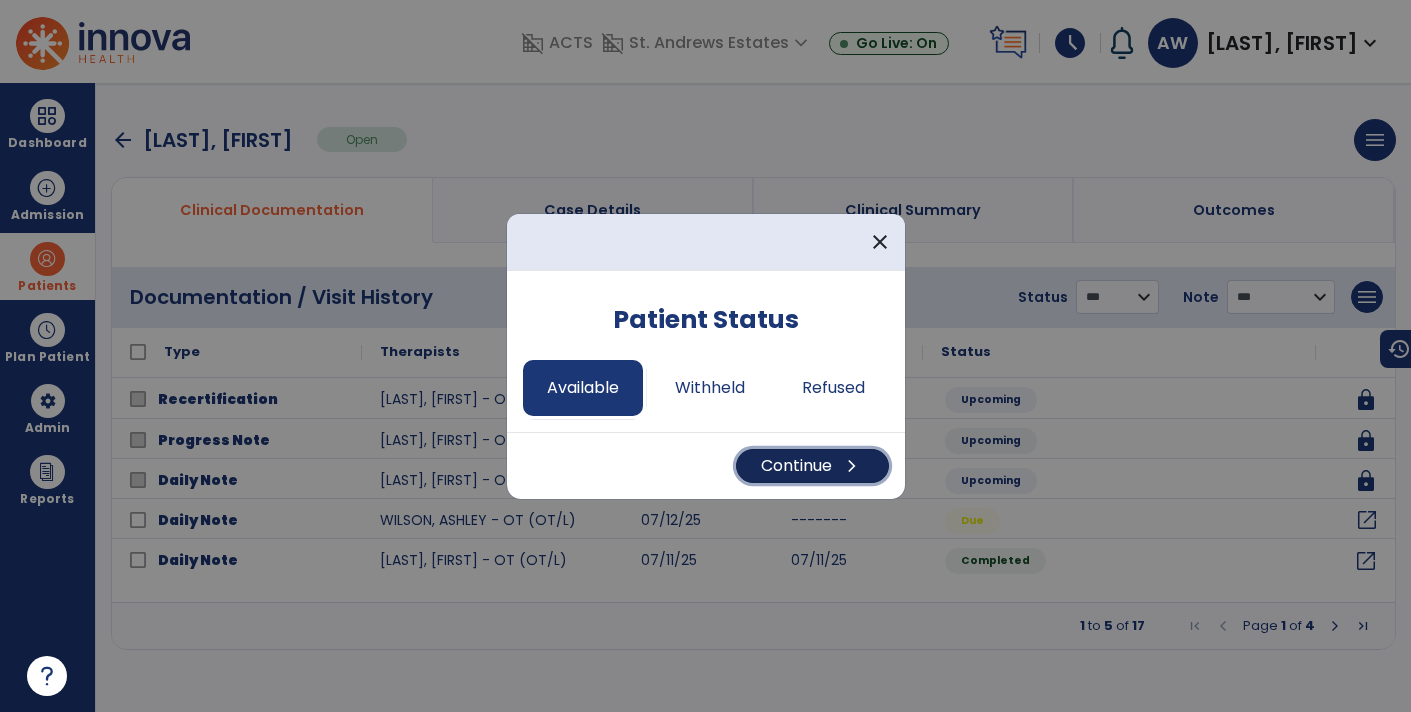 click on "Continue   chevron_right" at bounding box center (812, 466) 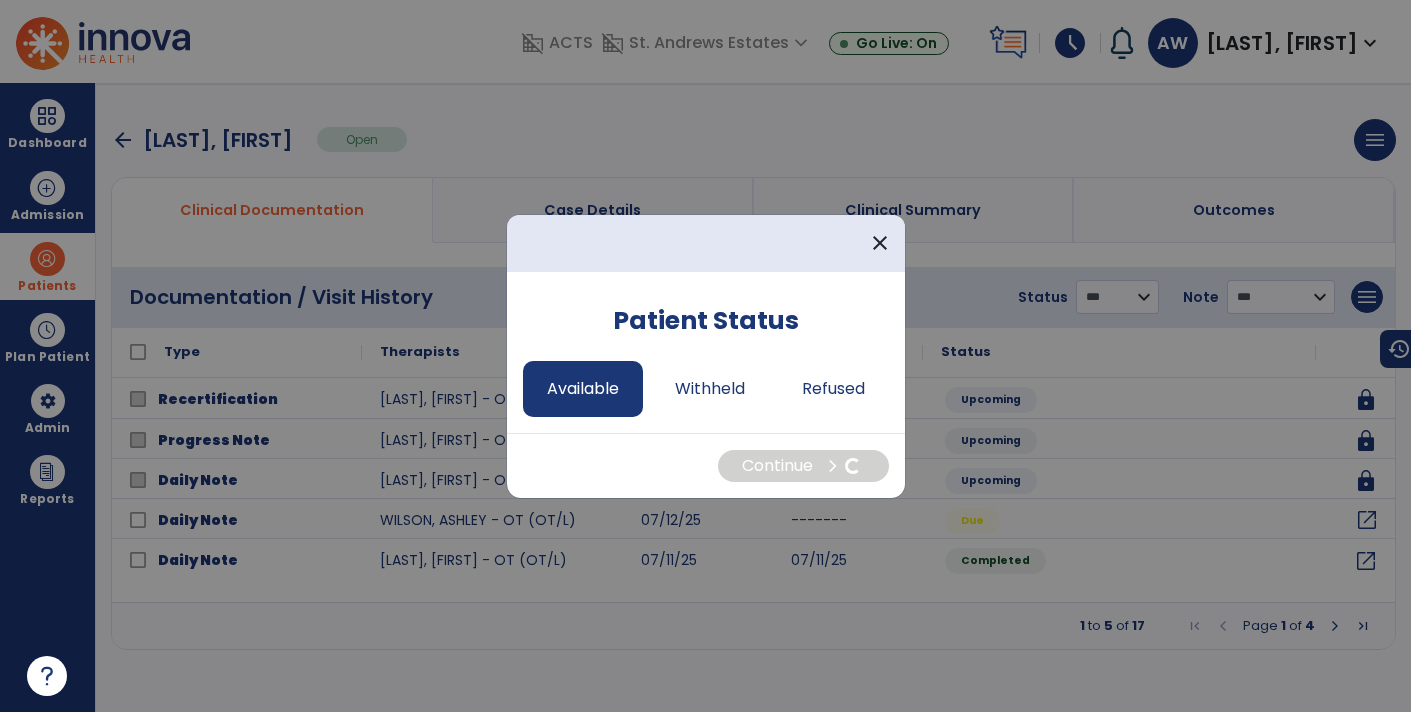 select on "*" 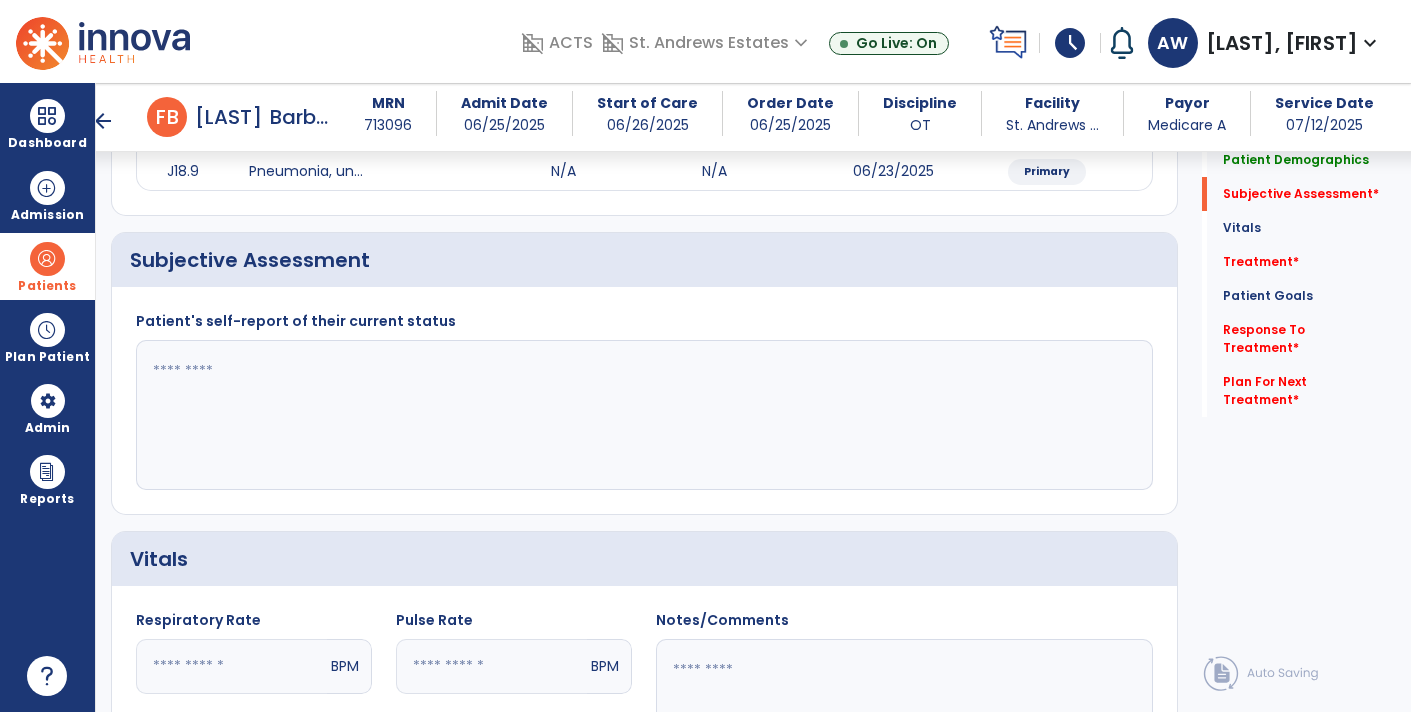 scroll, scrollTop: 300, scrollLeft: 0, axis: vertical 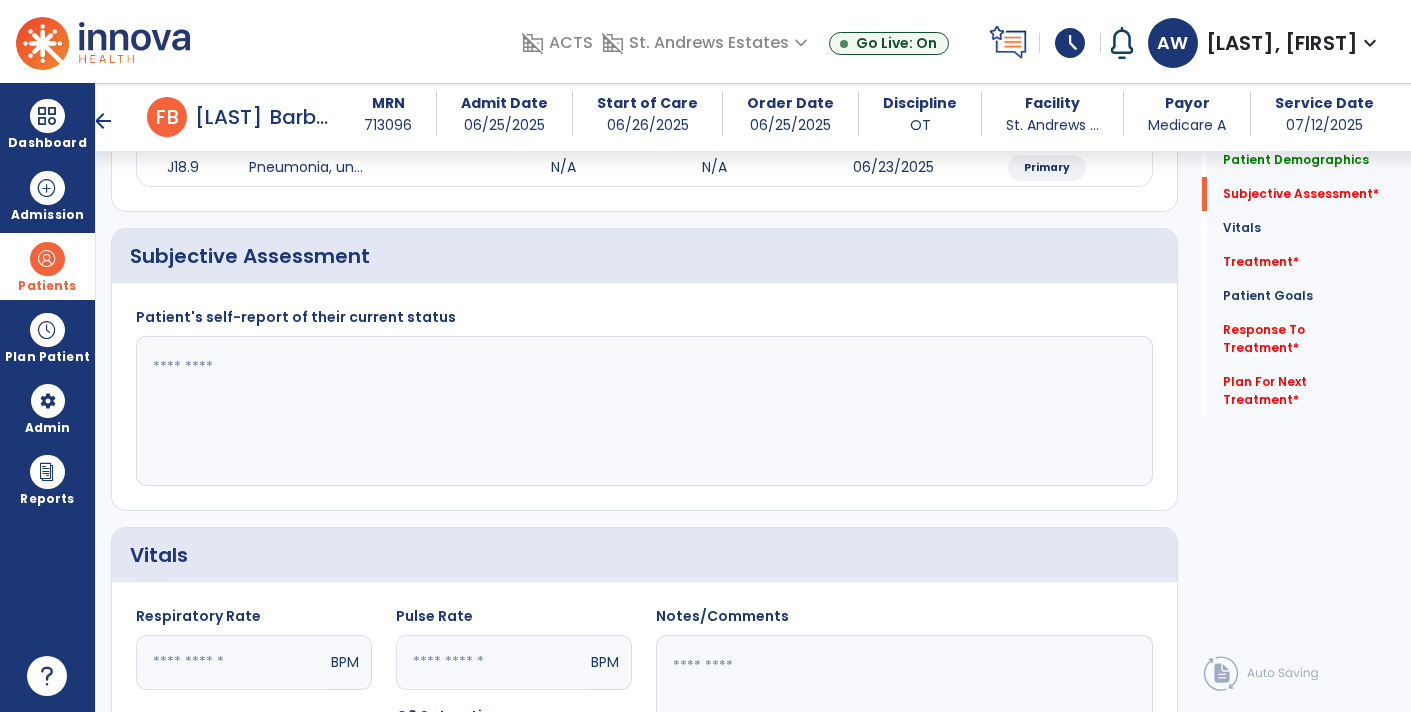 click 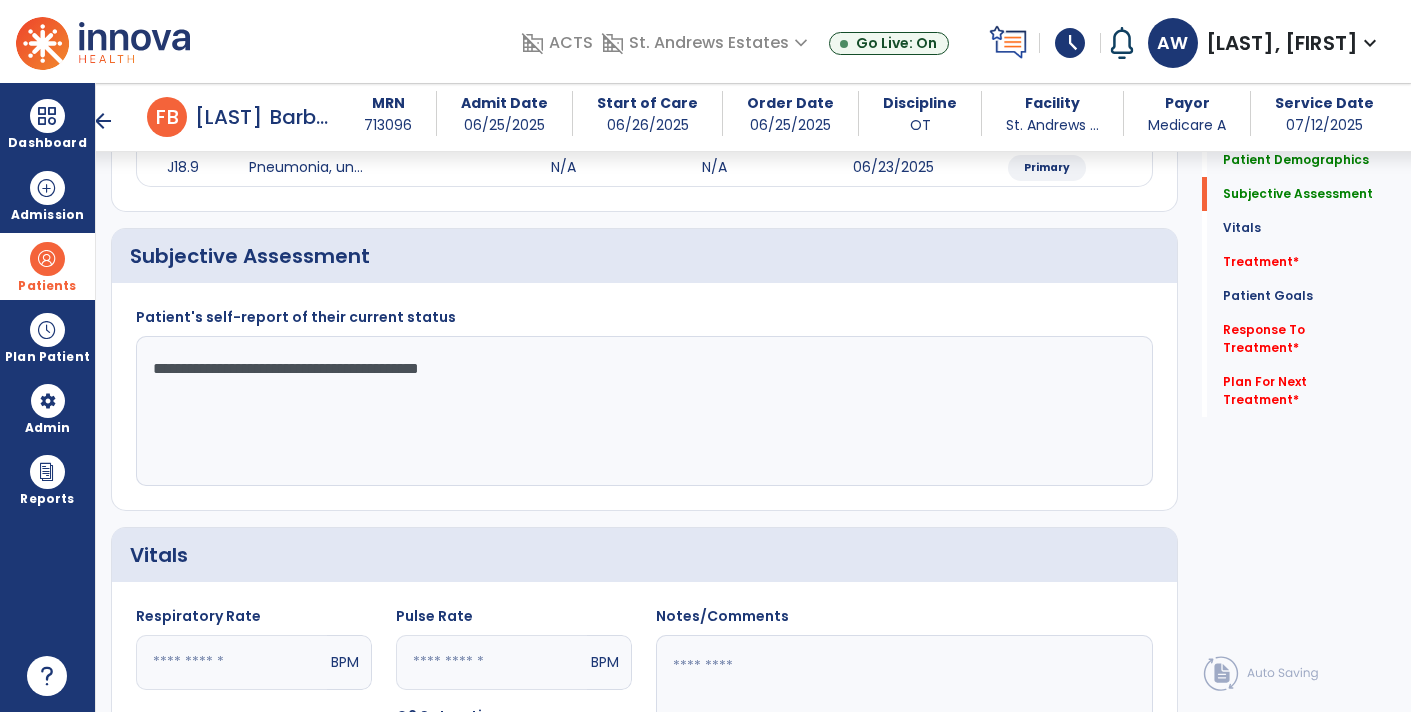 type on "**********" 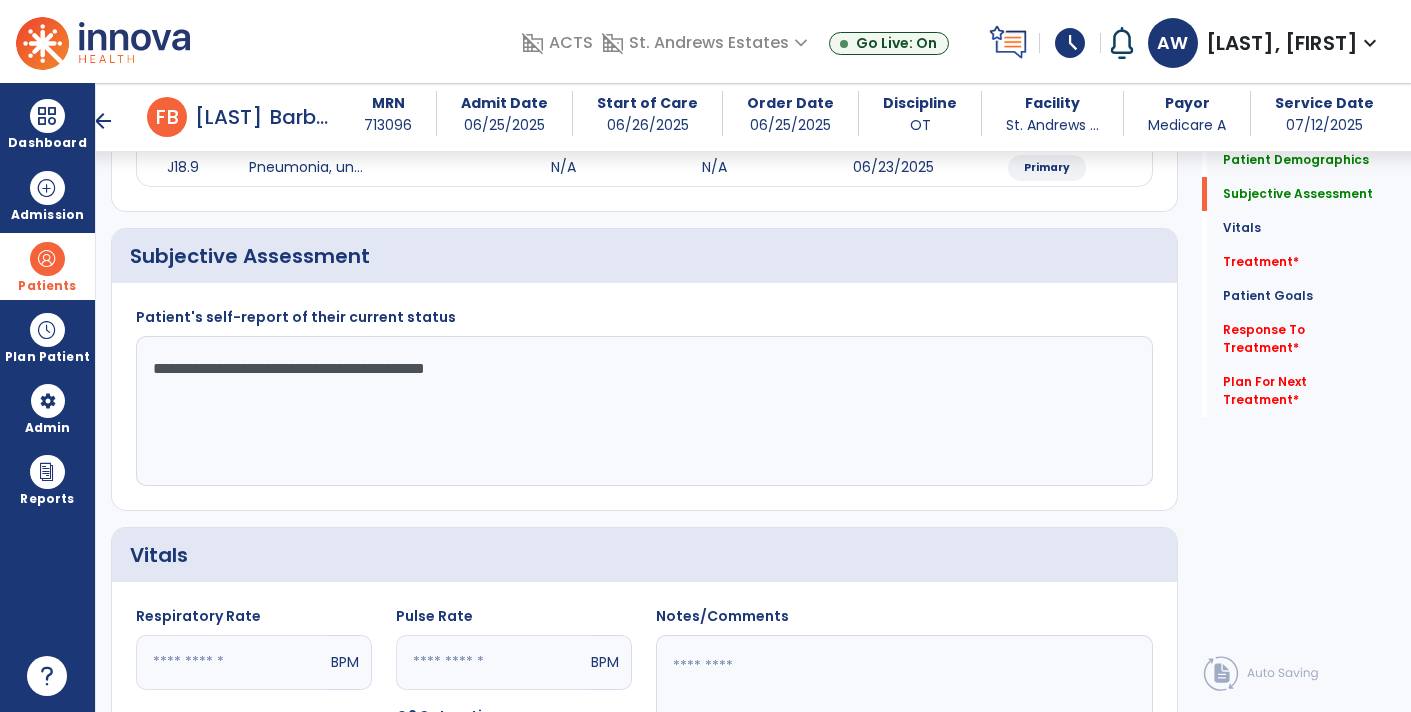 drag, startPoint x: 534, startPoint y: 374, endPoint x: 356, endPoint y: 355, distance: 179.01117 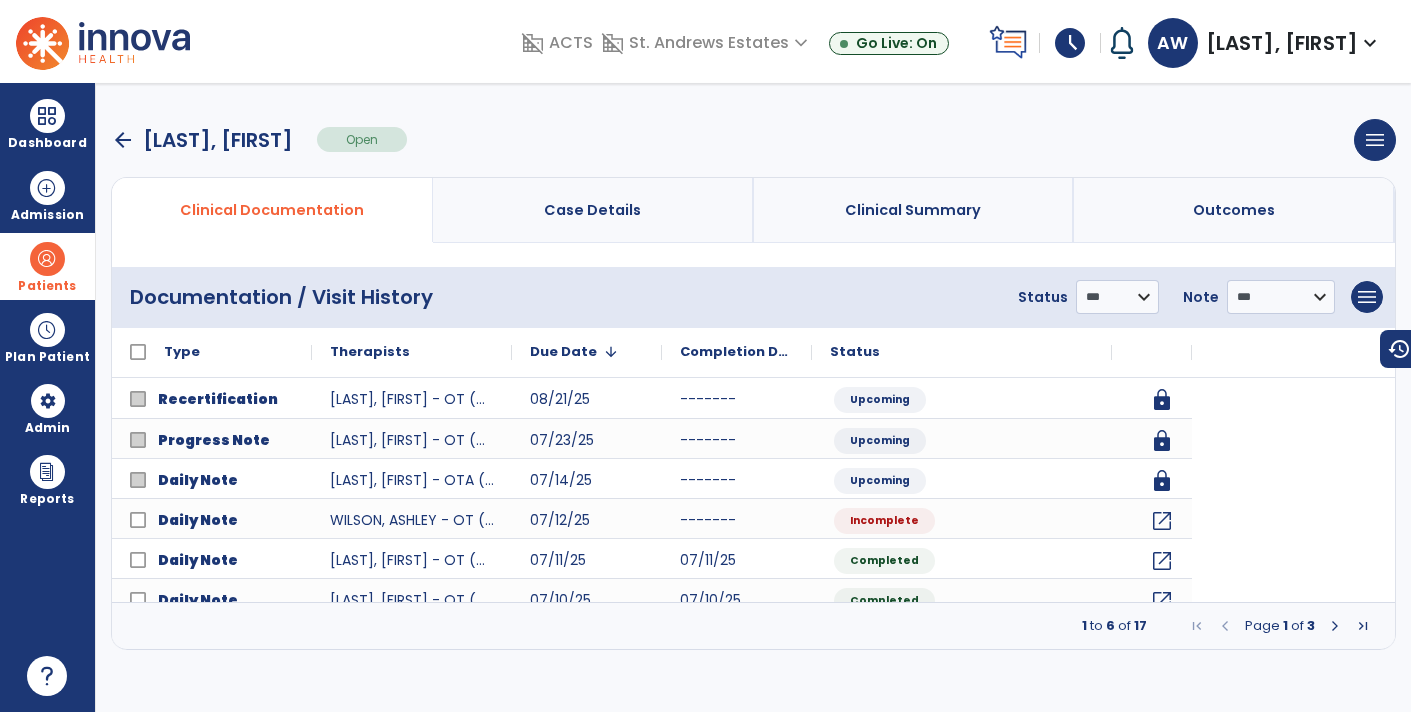 scroll, scrollTop: 0, scrollLeft: 0, axis: both 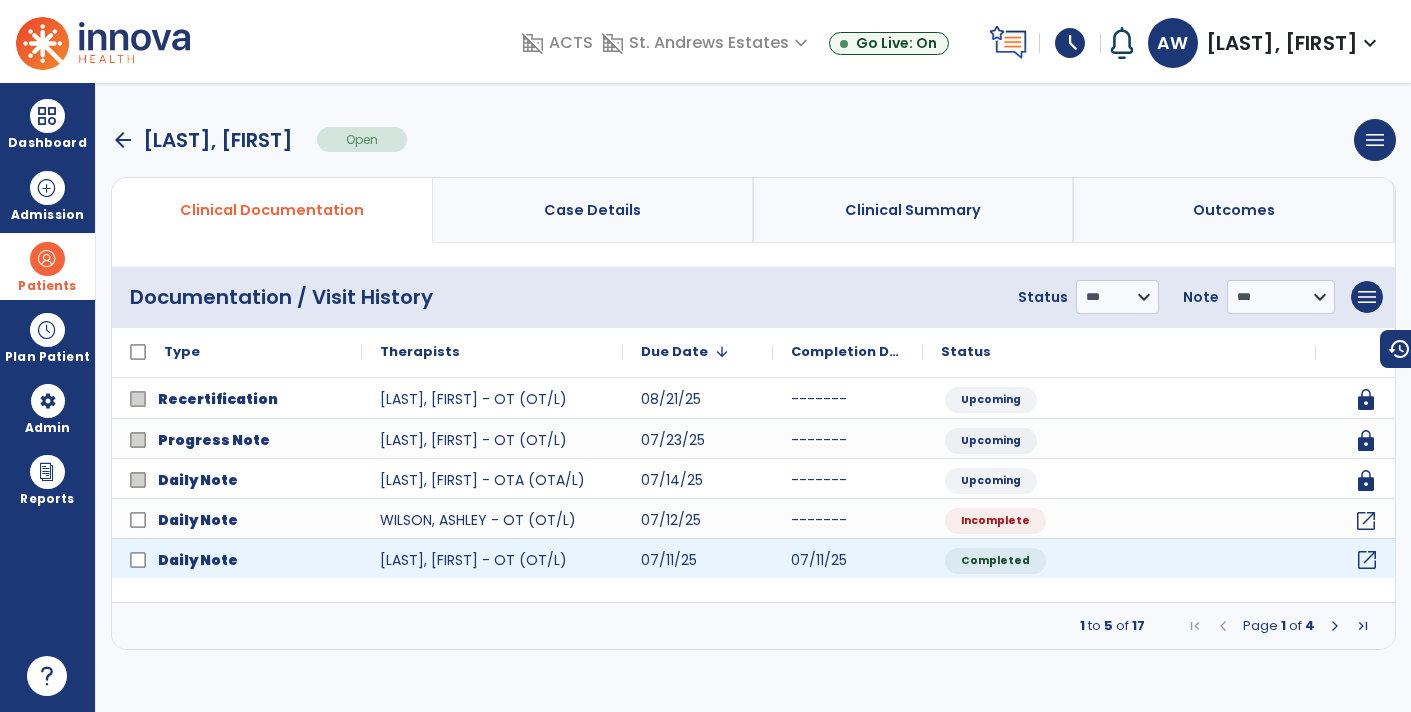 click on "open_in_new" 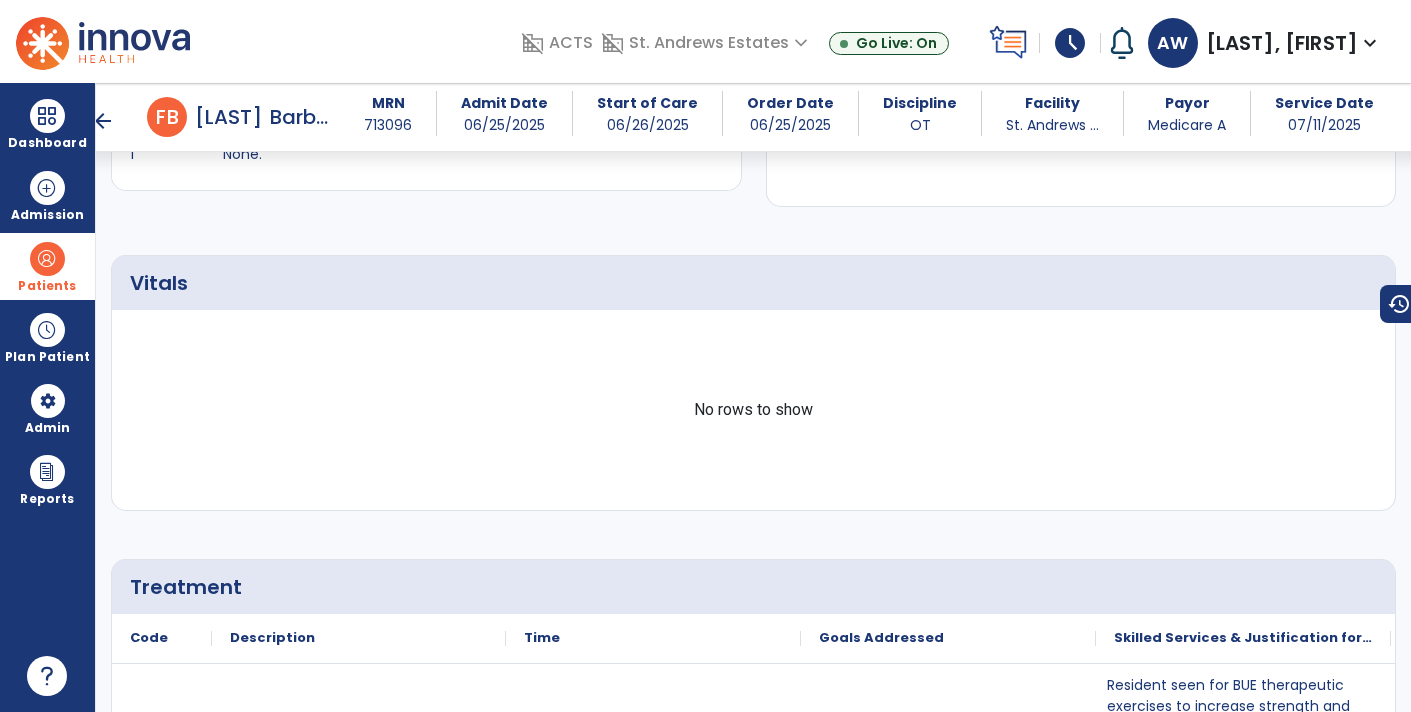 scroll, scrollTop: 701, scrollLeft: 0, axis: vertical 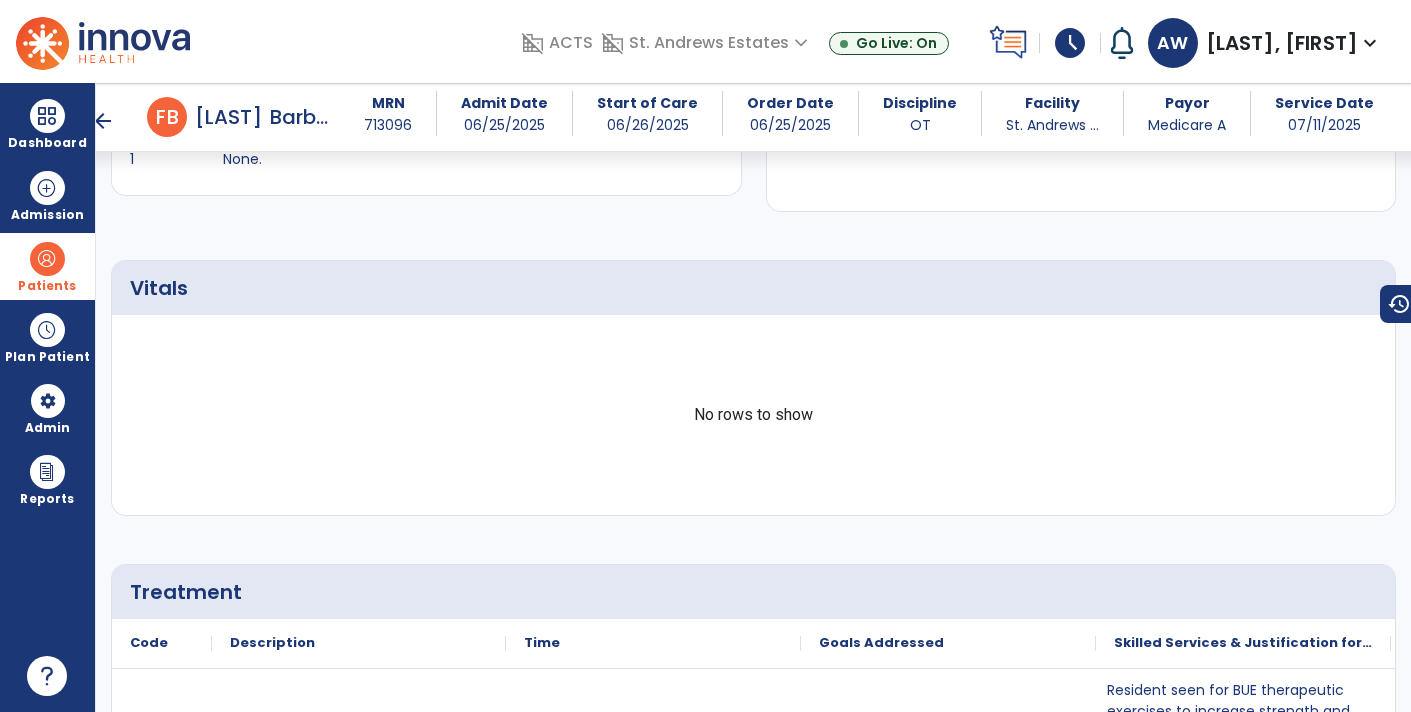 click on "arrow_back" at bounding box center [103, 121] 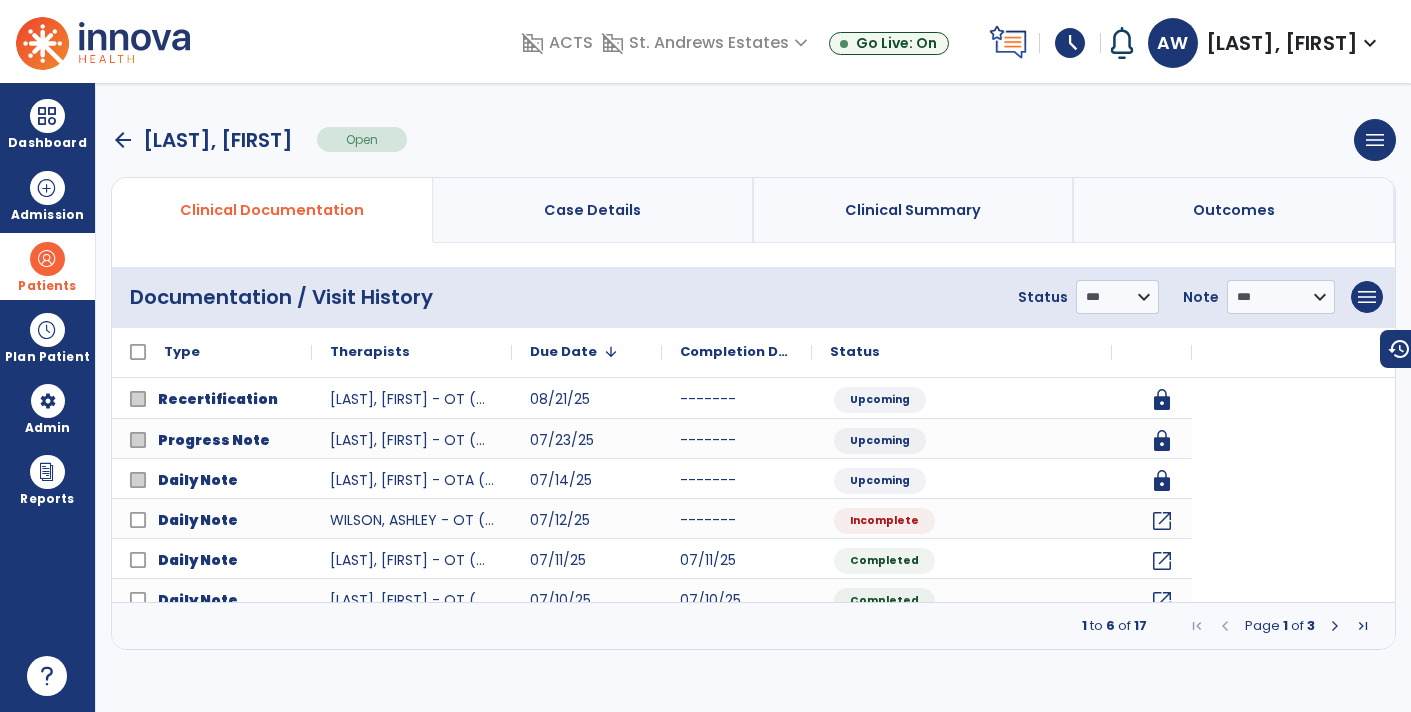 scroll, scrollTop: 0, scrollLeft: 0, axis: both 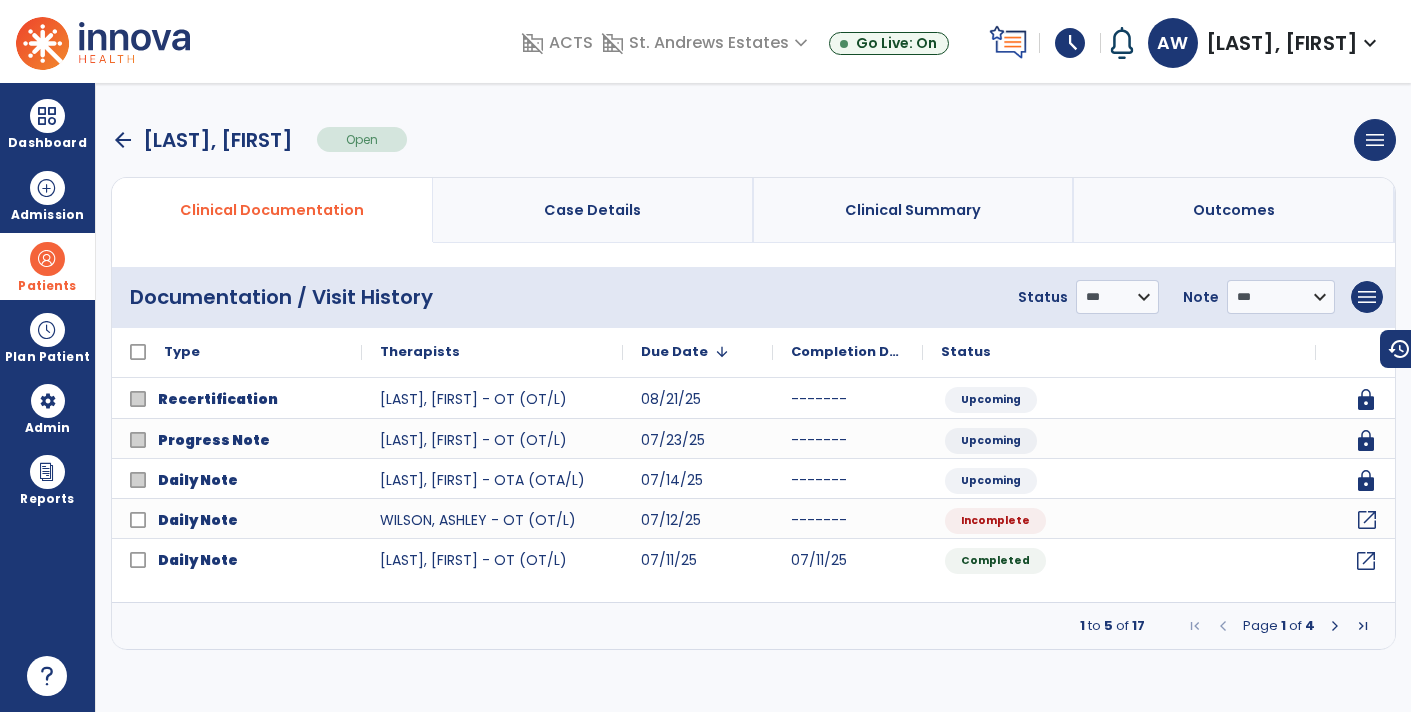 click on "open_in_new" 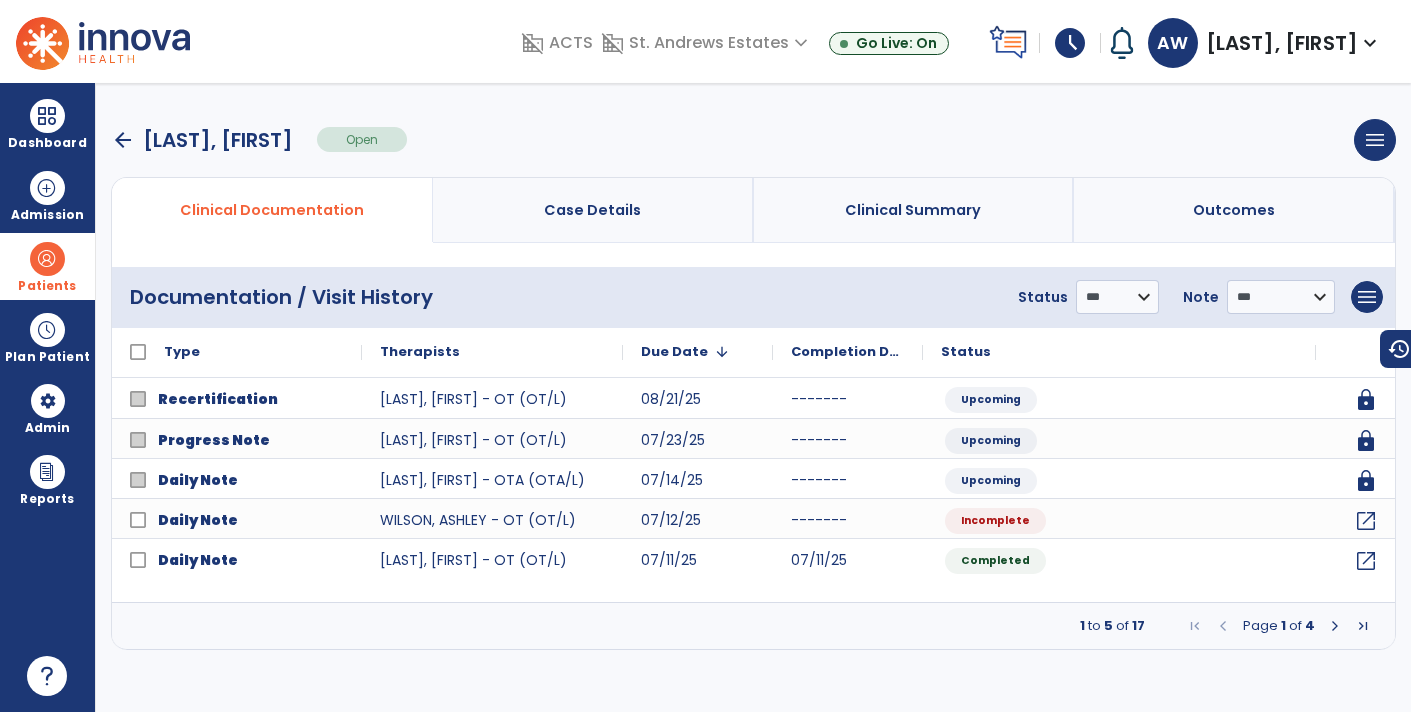 select on "*" 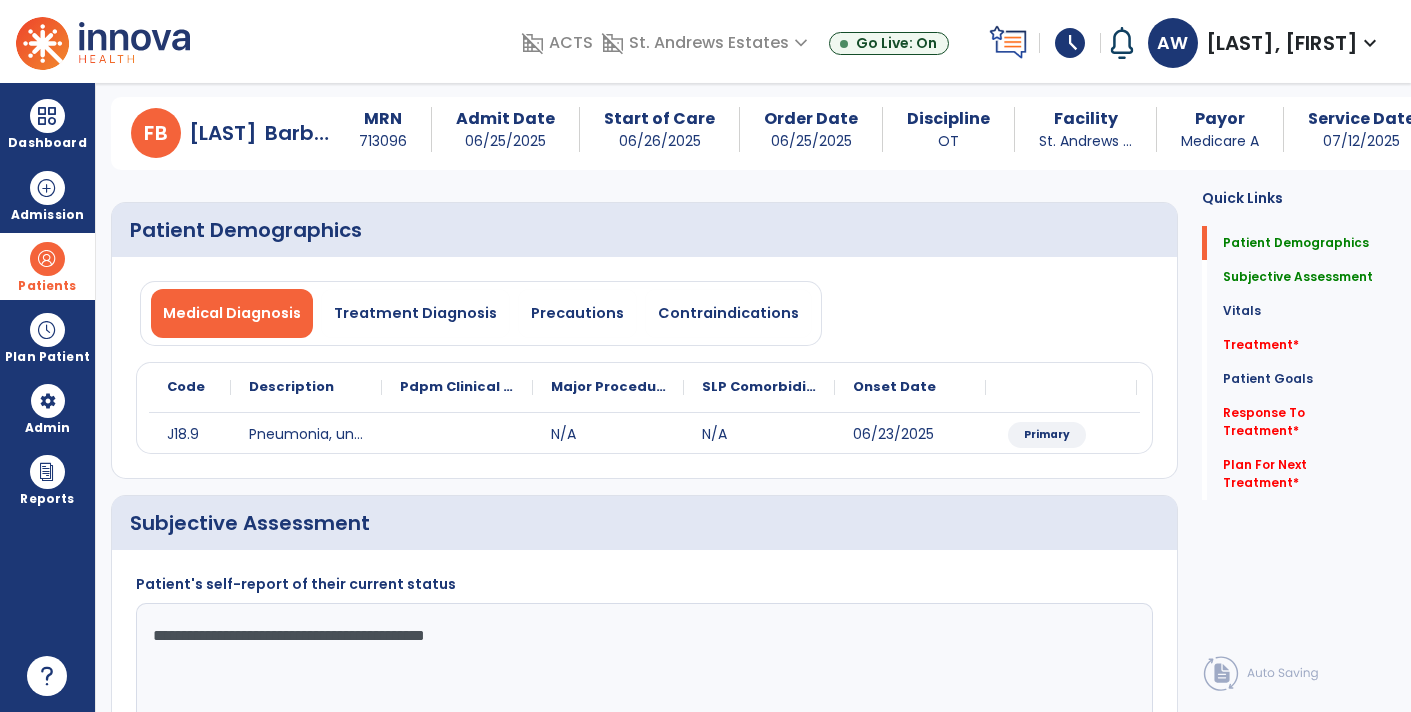 scroll, scrollTop: 85, scrollLeft: 0, axis: vertical 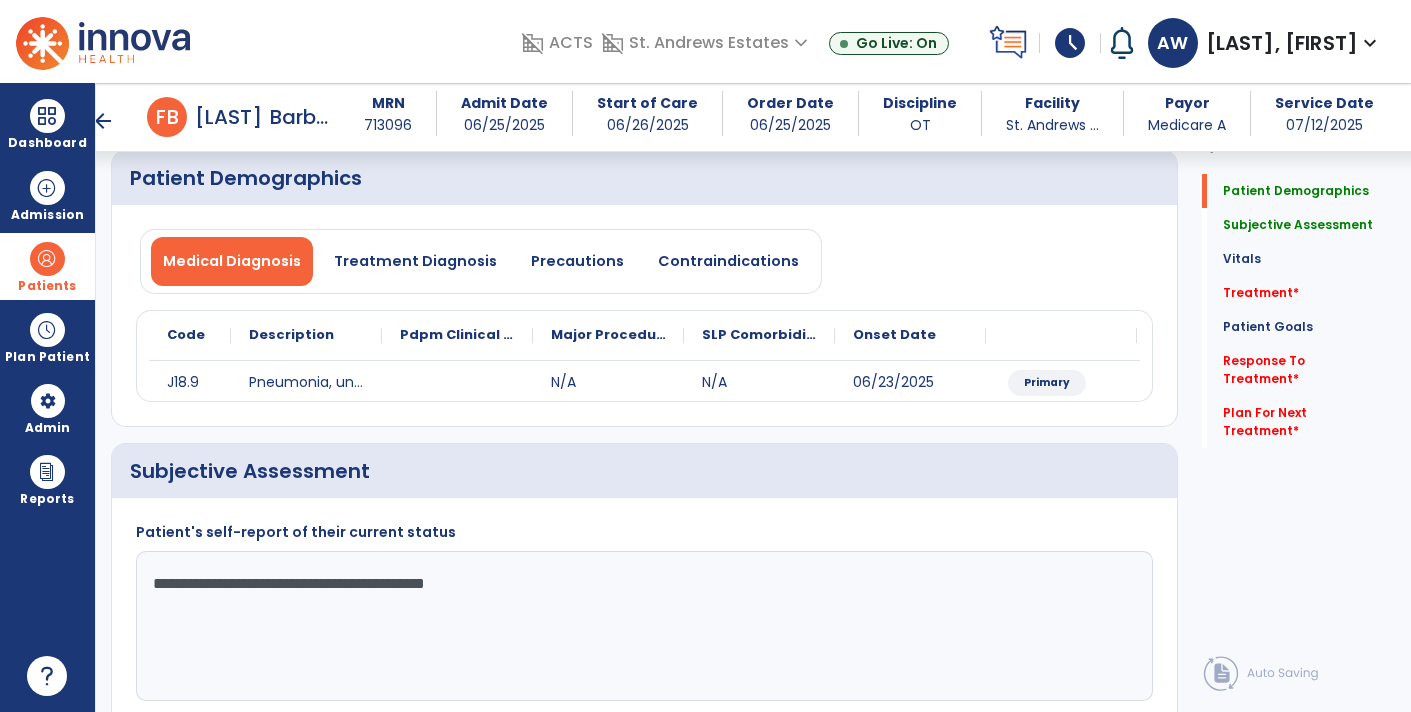 click on "**********" 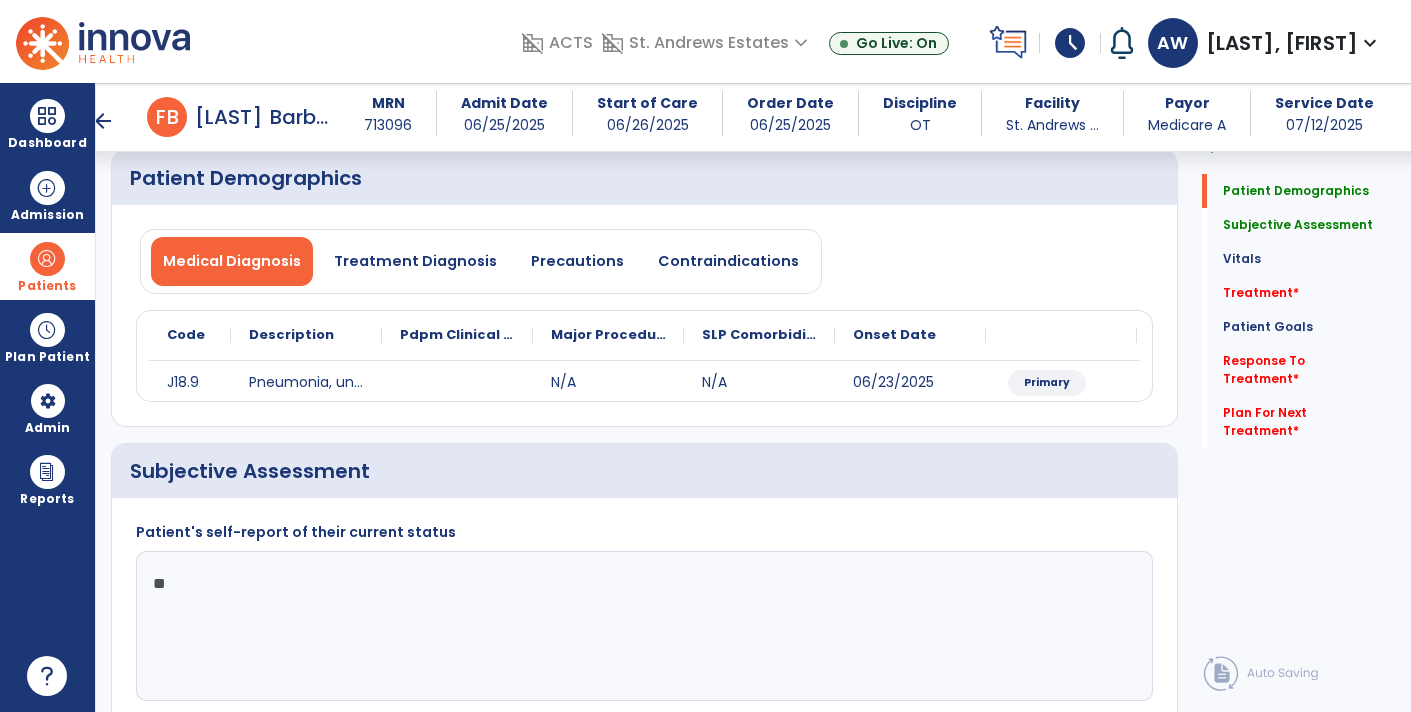 type on "*" 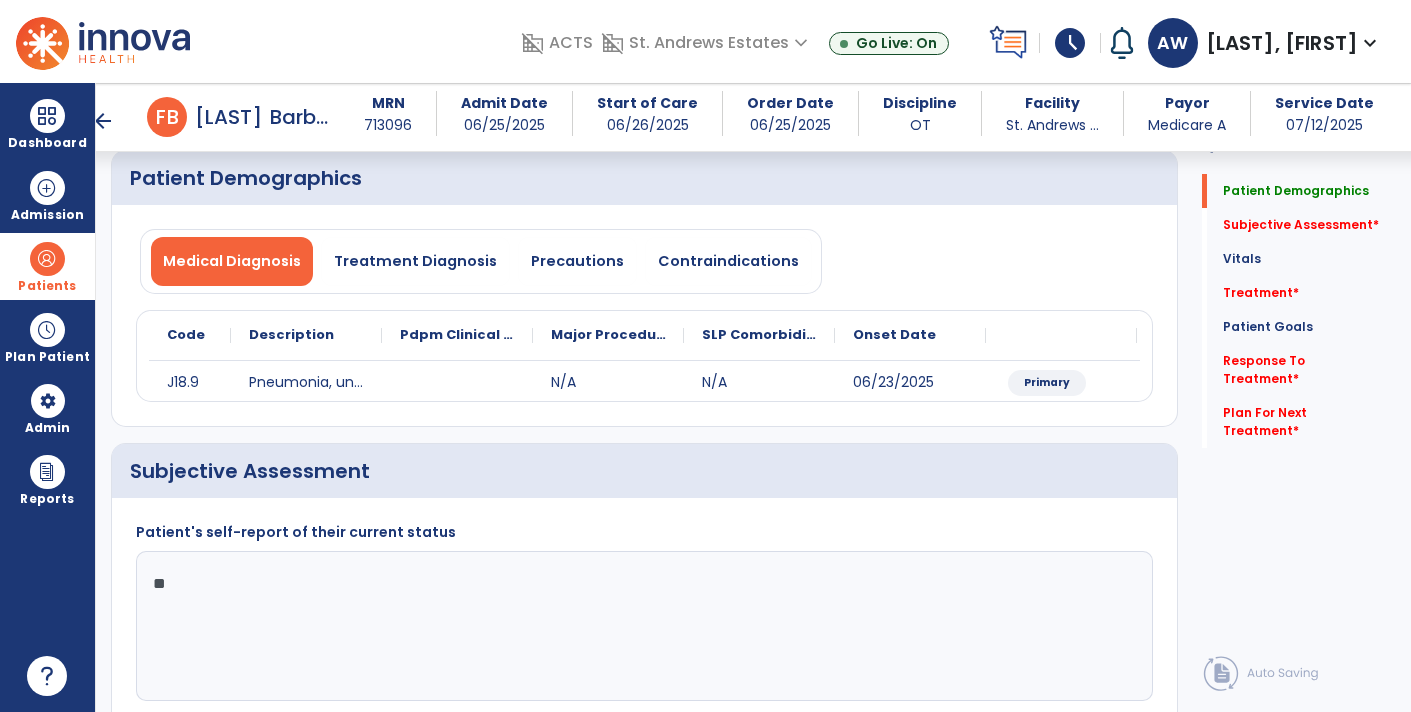 type on "*" 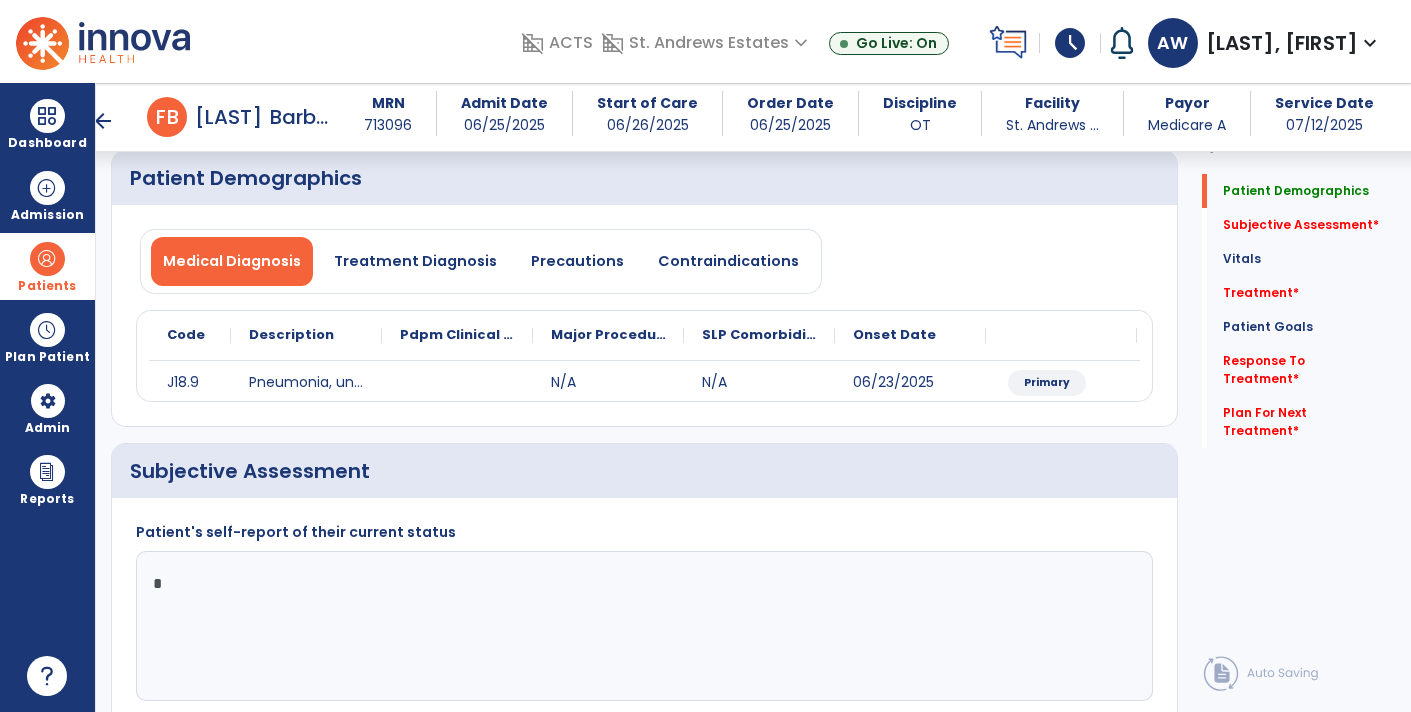 type 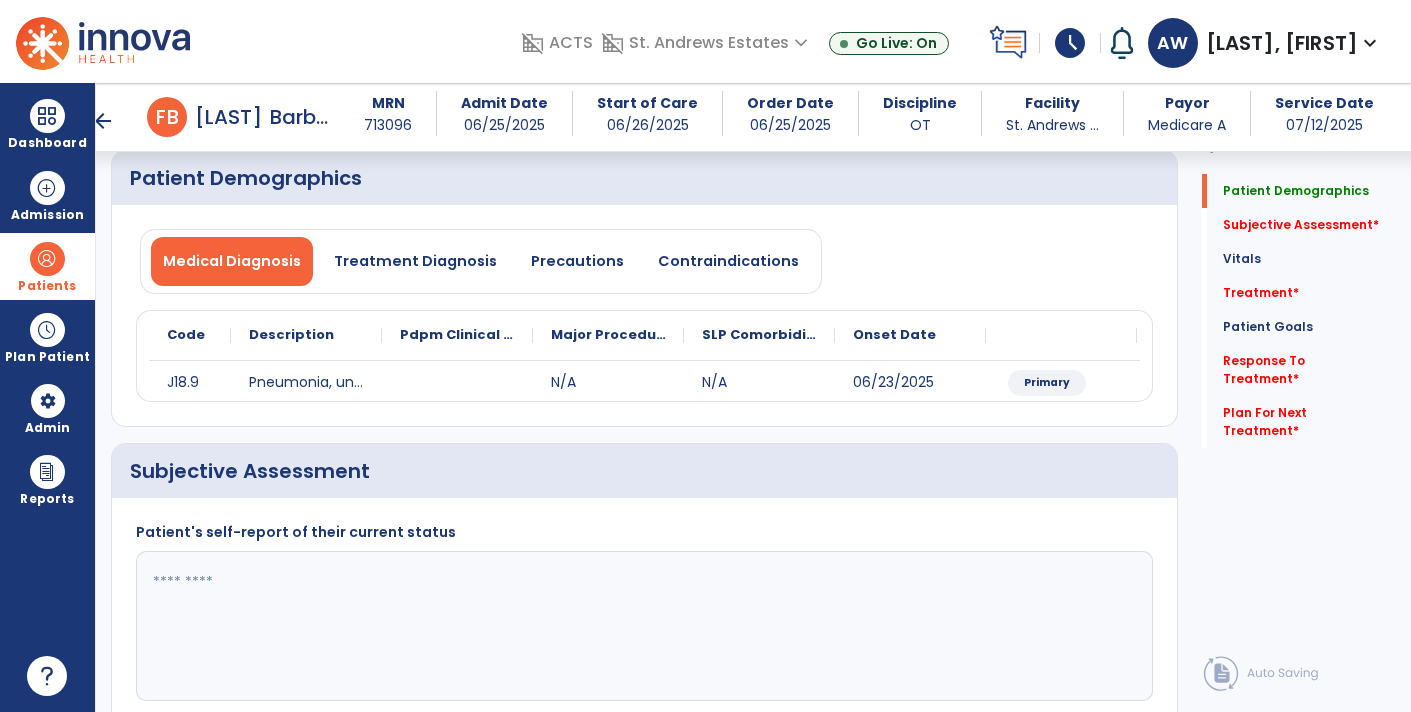 click on "arrow_back" at bounding box center (103, 121) 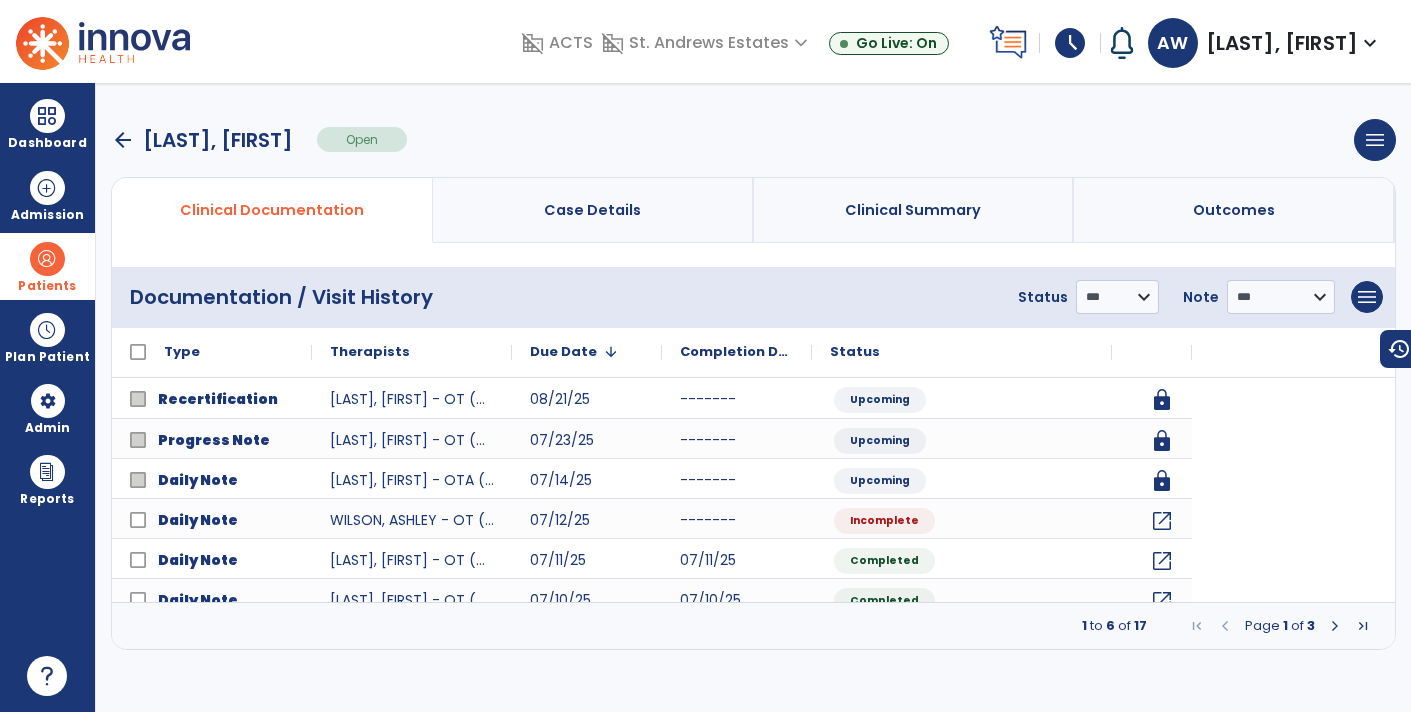 scroll, scrollTop: 0, scrollLeft: 0, axis: both 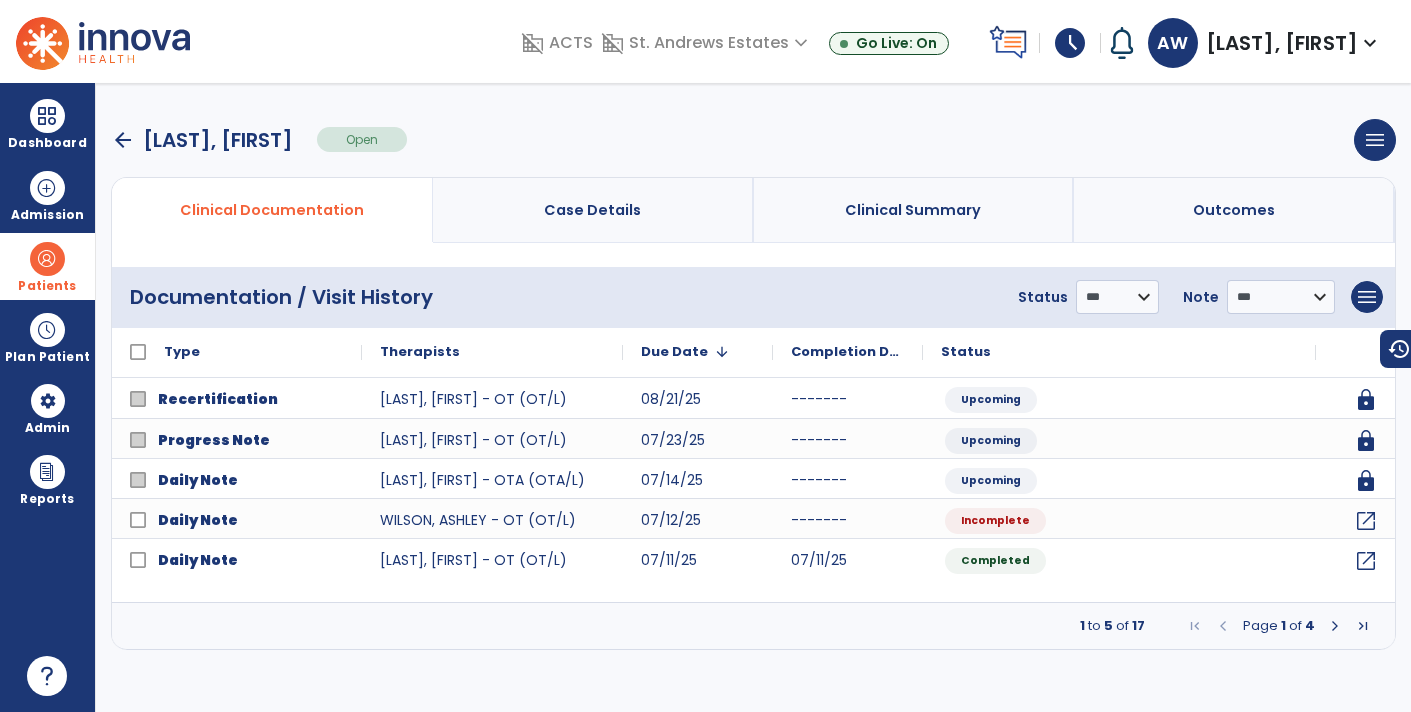 click at bounding box center (1335, 626) 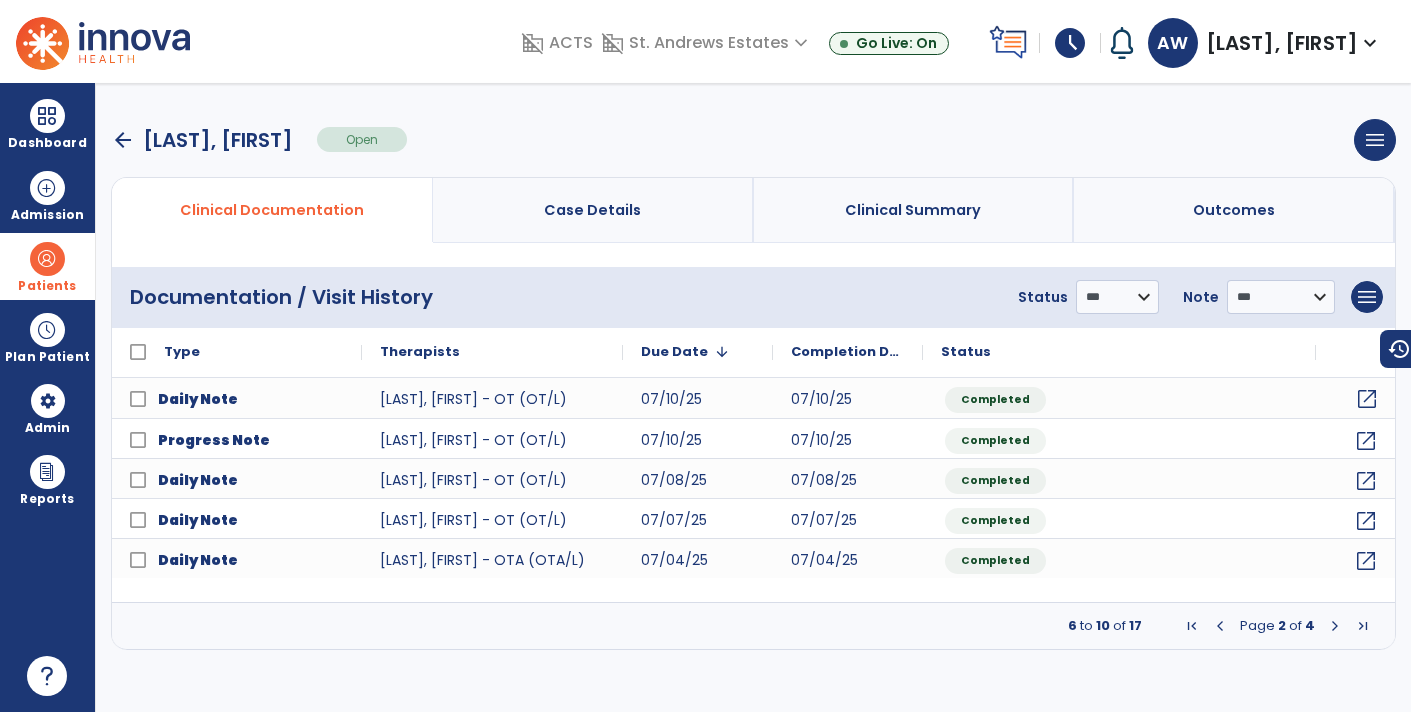 click on "open_in_new" 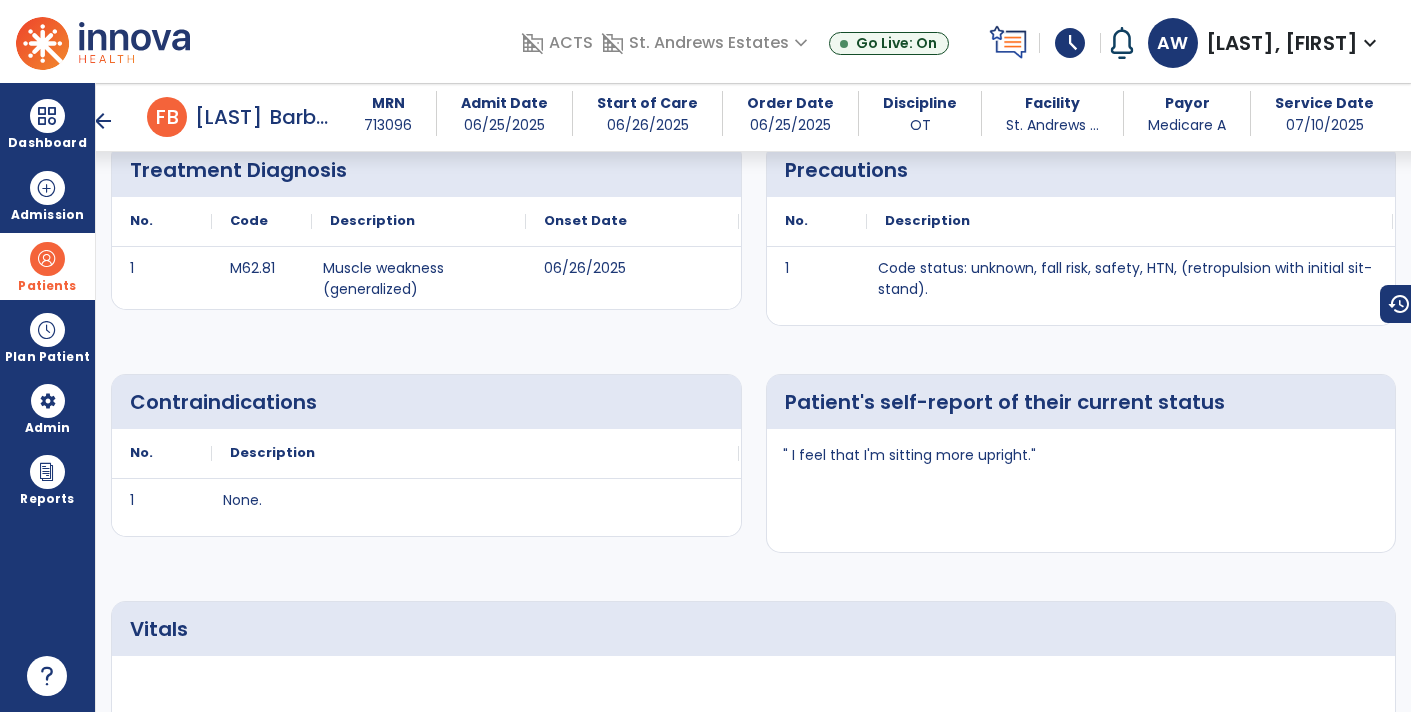 scroll, scrollTop: 340, scrollLeft: 0, axis: vertical 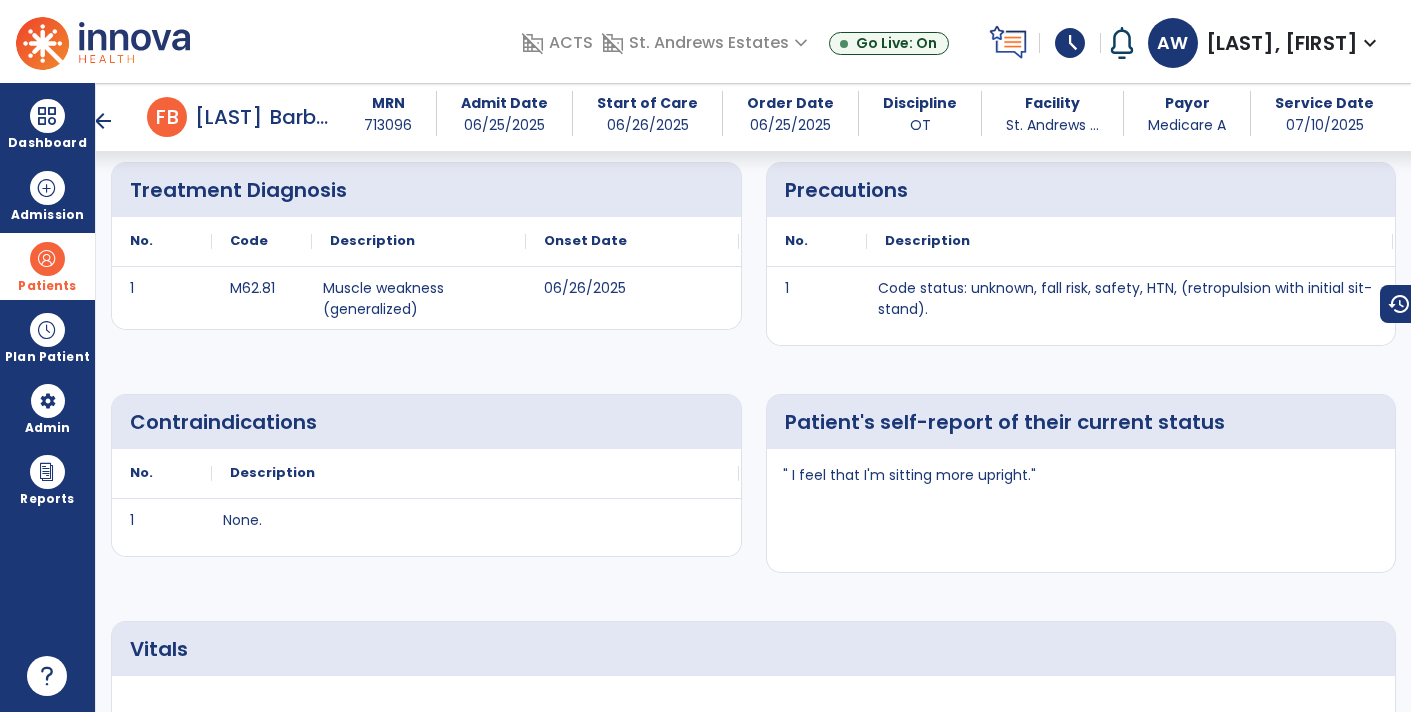 click on "arrow_back" at bounding box center [103, 121] 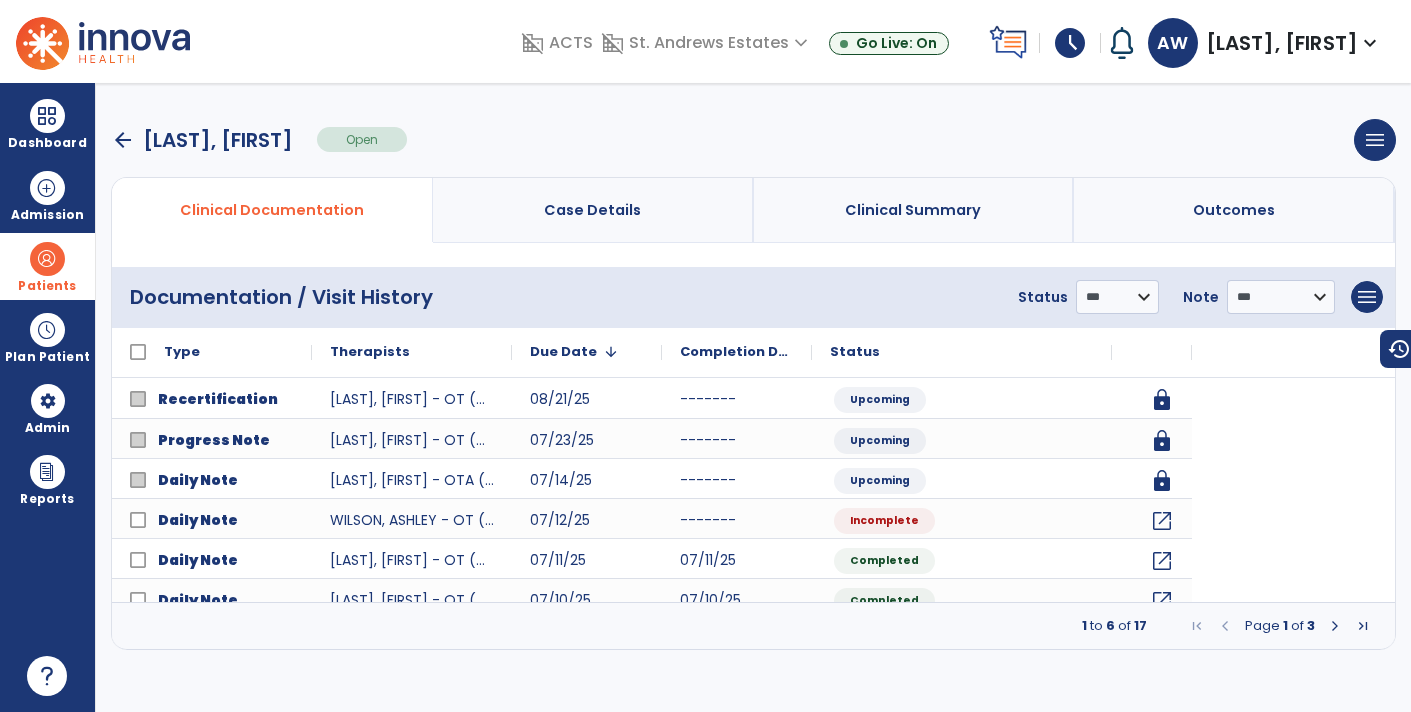 scroll, scrollTop: 0, scrollLeft: 0, axis: both 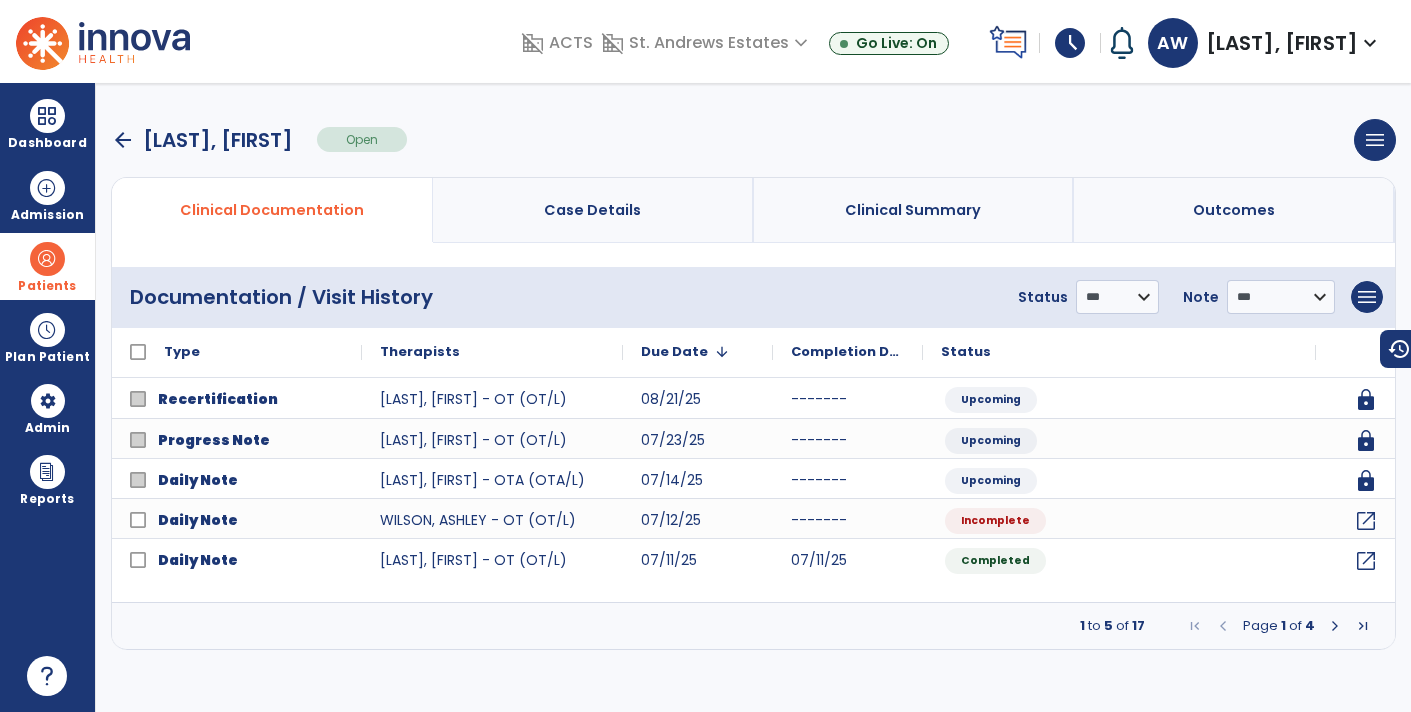 click at bounding box center [1335, 626] 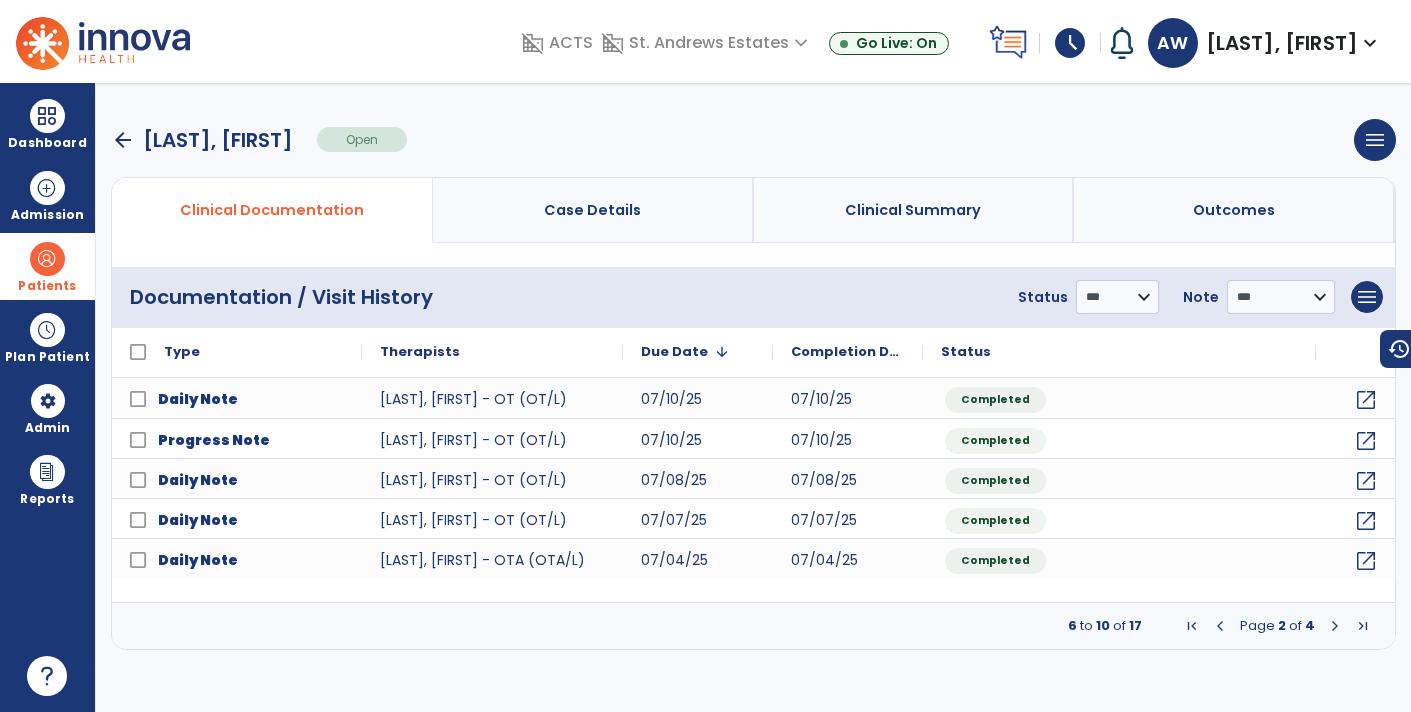 click at bounding box center (1335, 626) 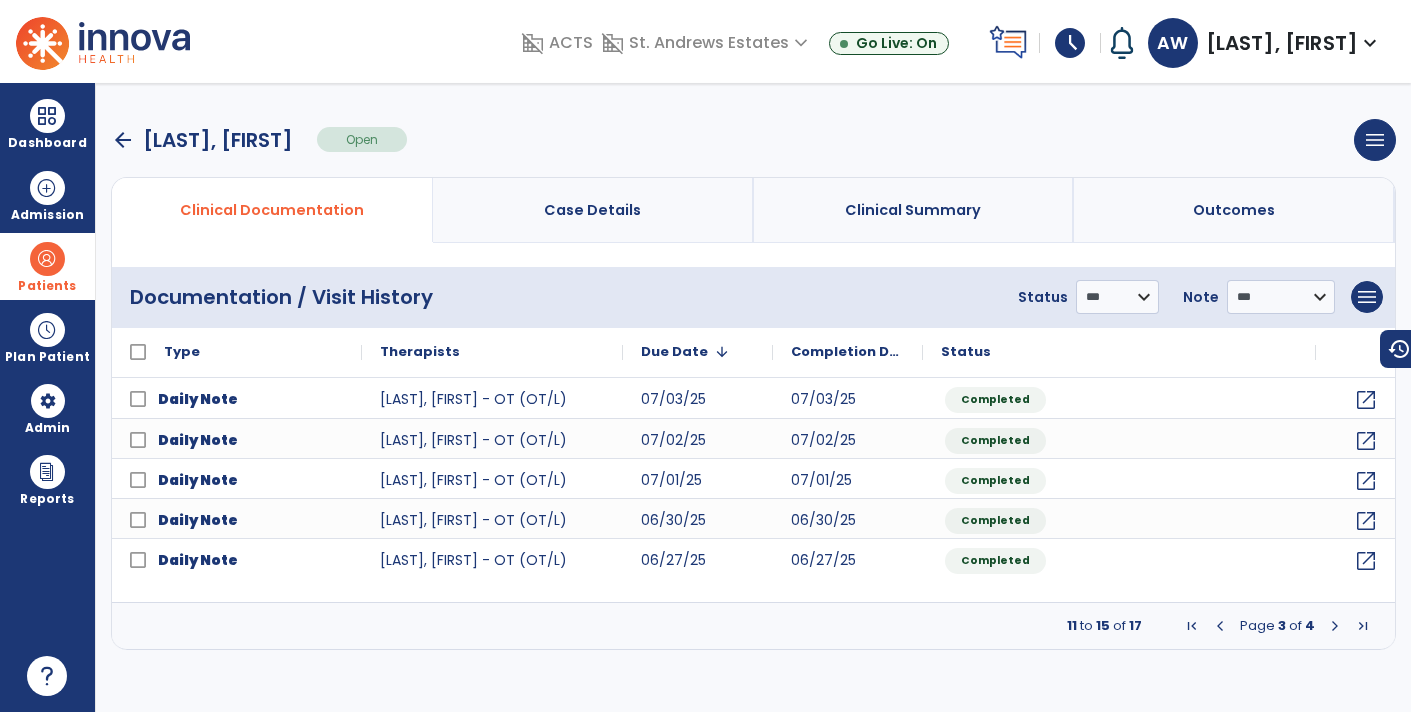 click at bounding box center [1220, 626] 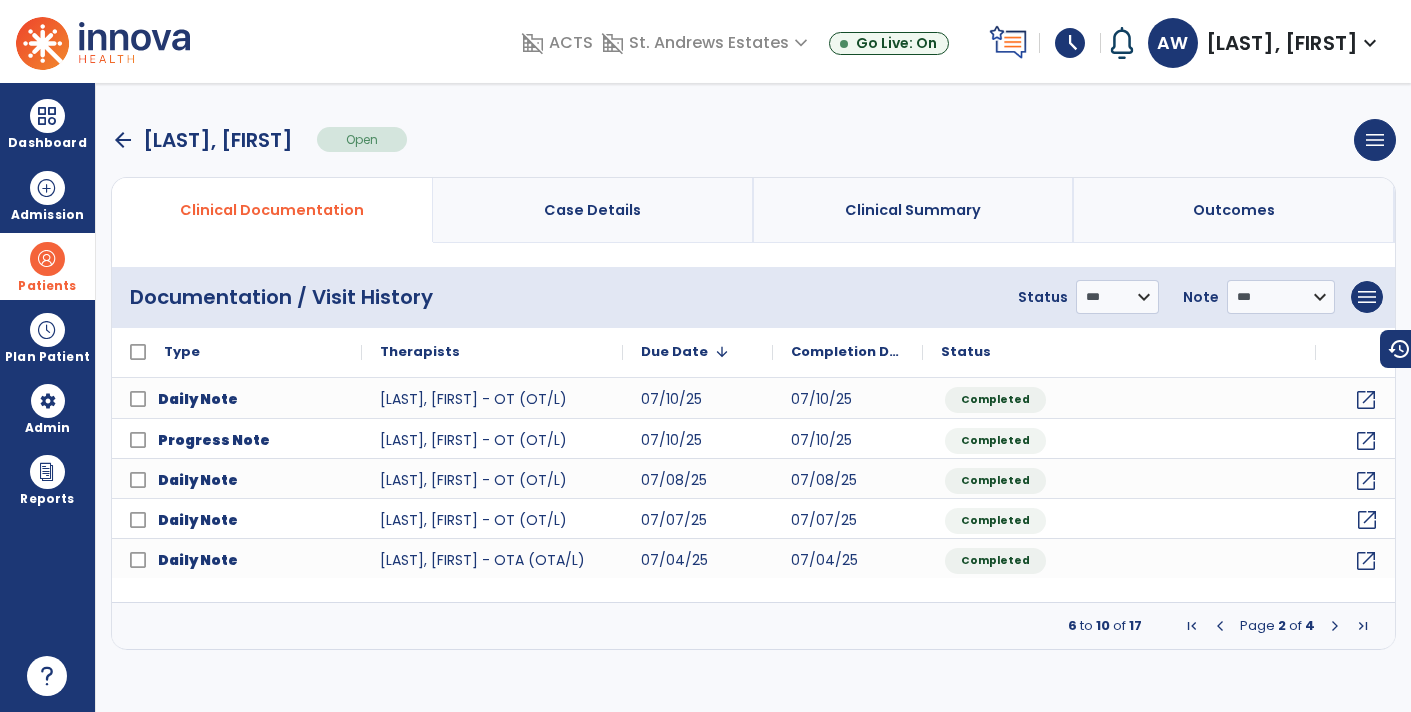 click on "open_in_new" 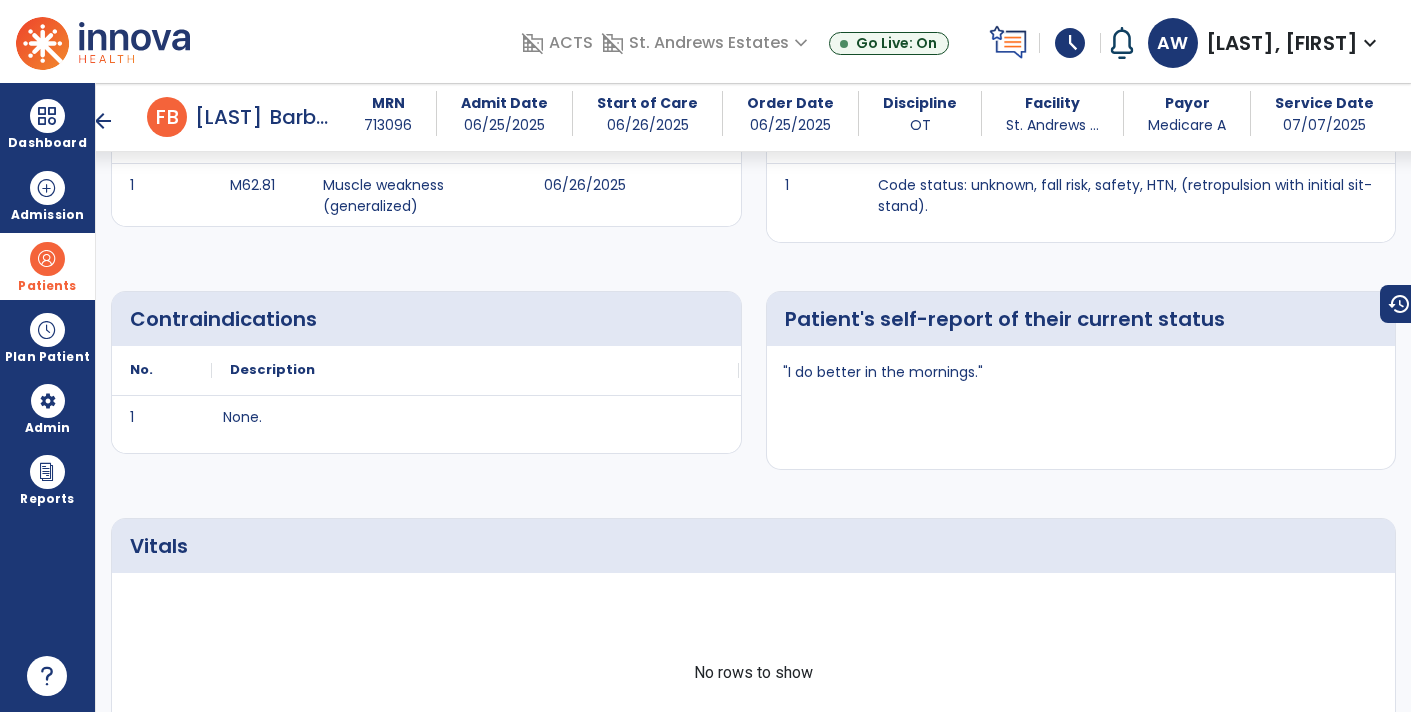scroll, scrollTop: 436, scrollLeft: 0, axis: vertical 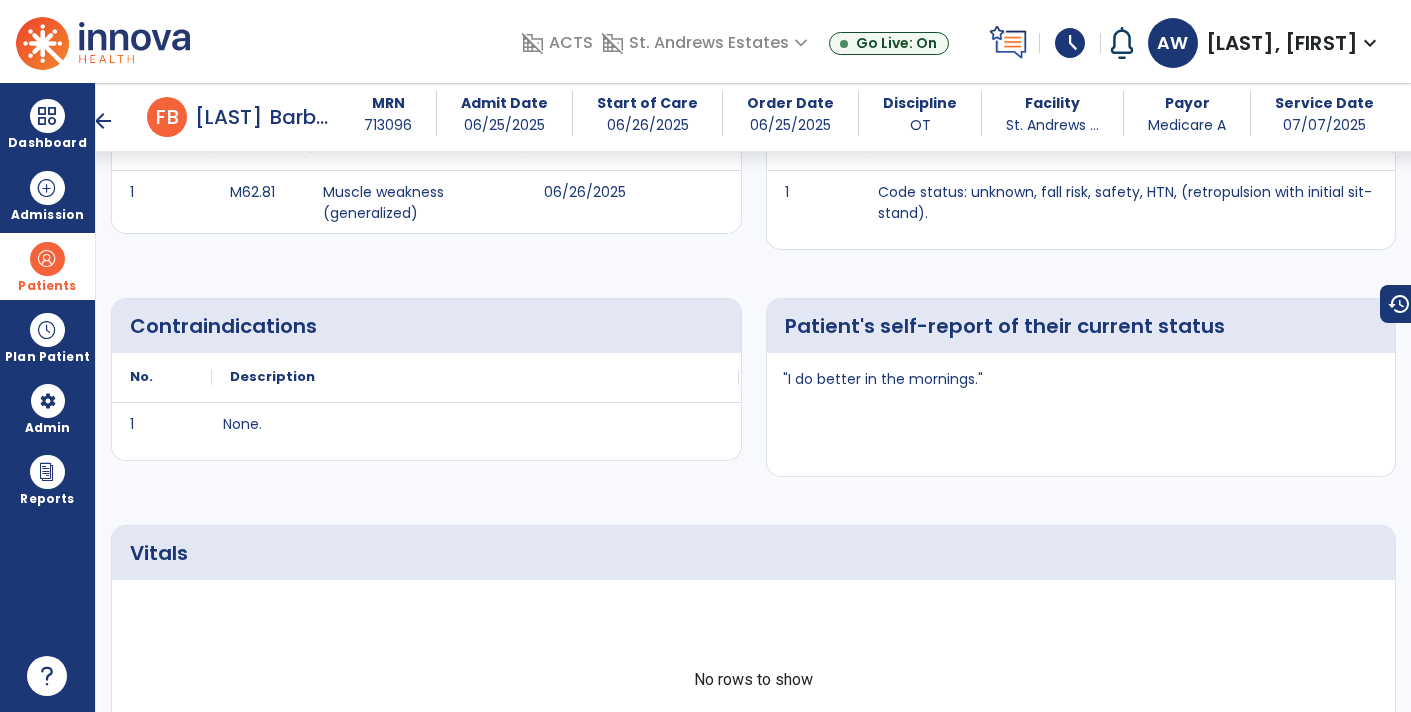 click on "arrow_back" at bounding box center [103, 121] 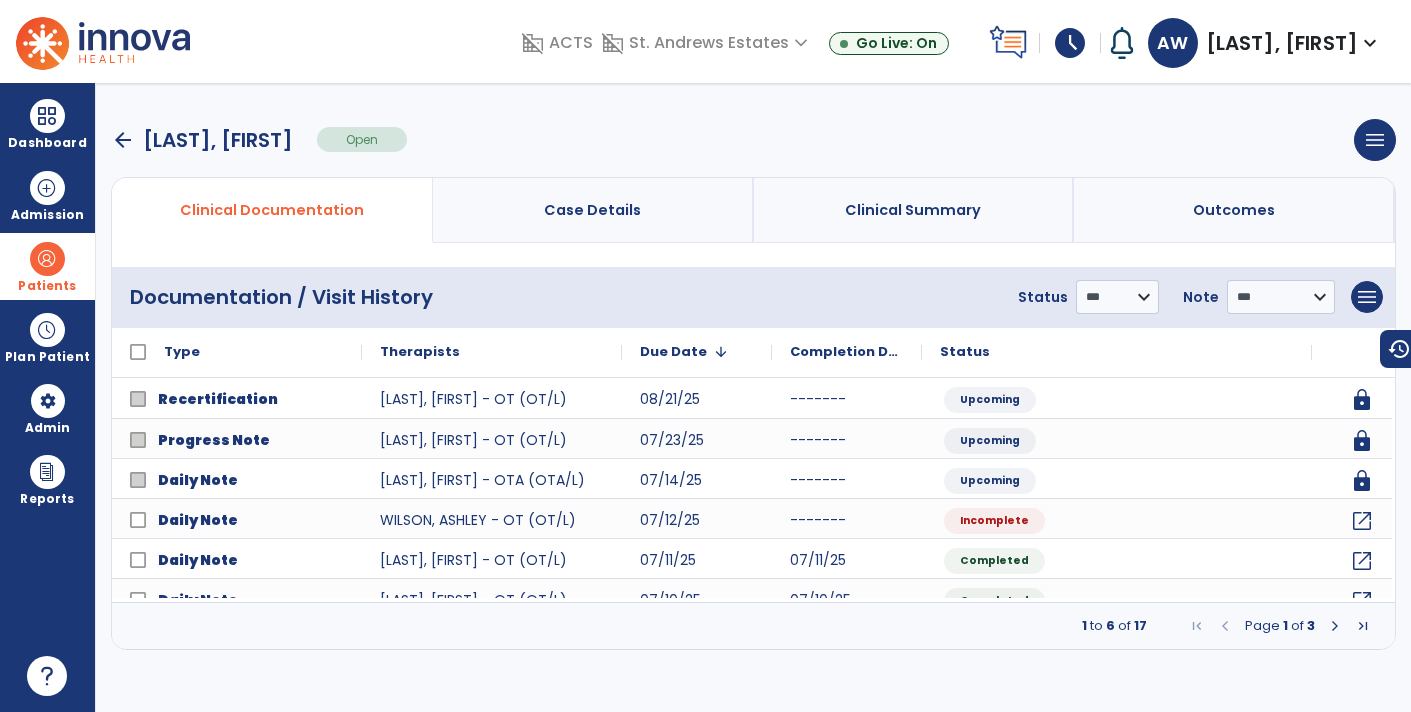 scroll, scrollTop: 0, scrollLeft: 0, axis: both 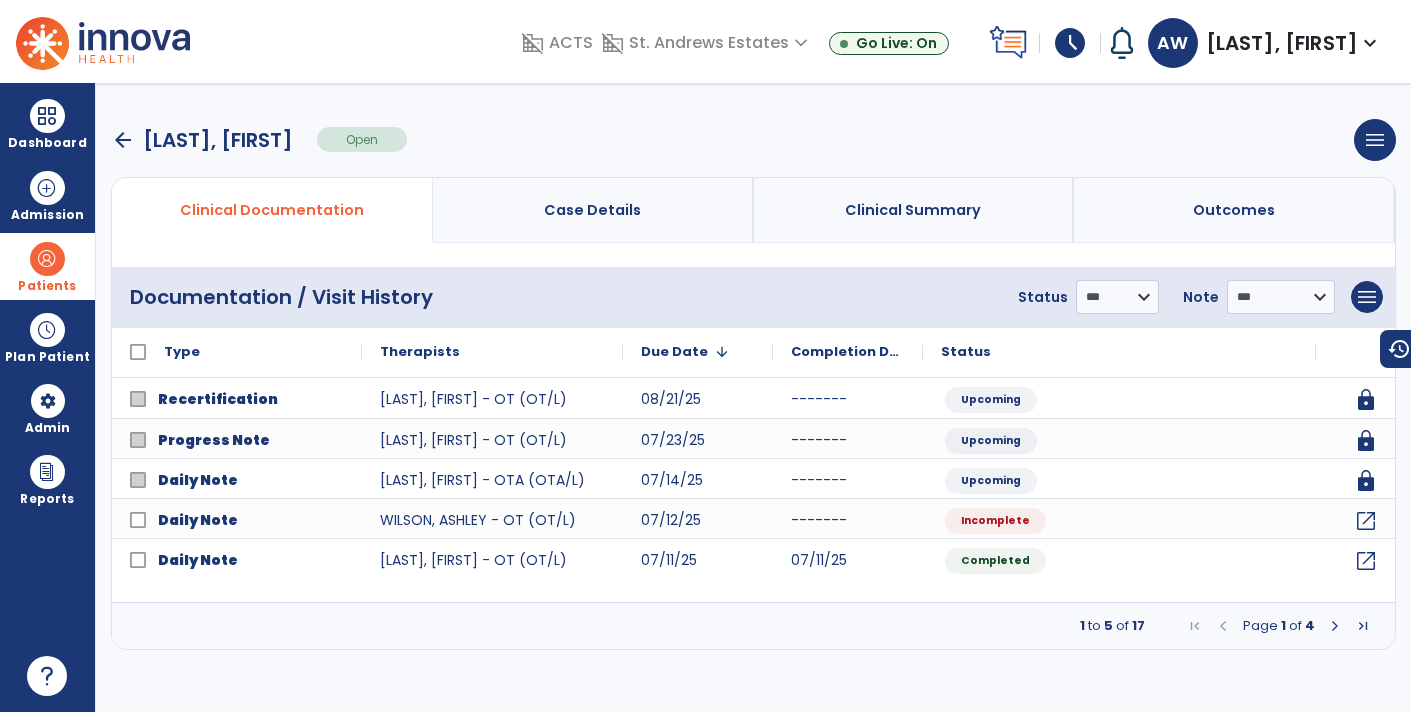 click at bounding box center (1335, 626) 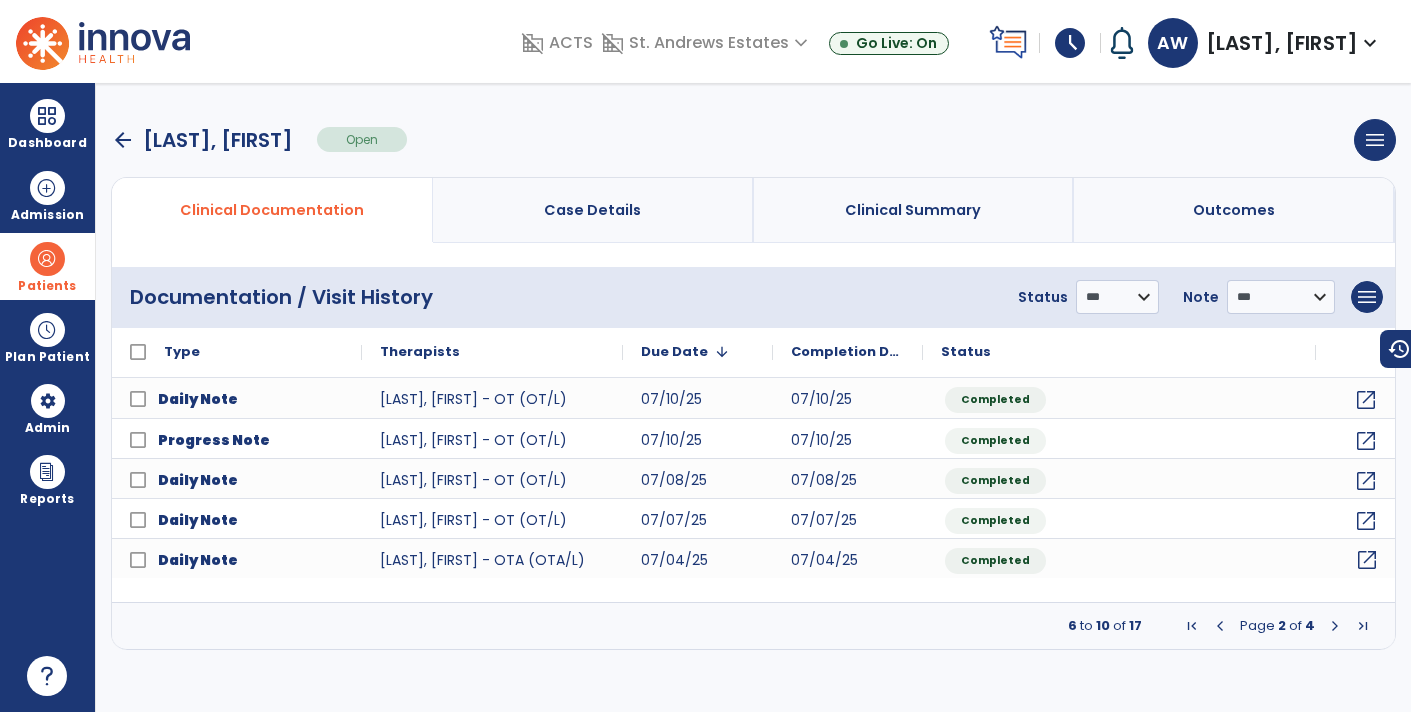 click on "open_in_new" 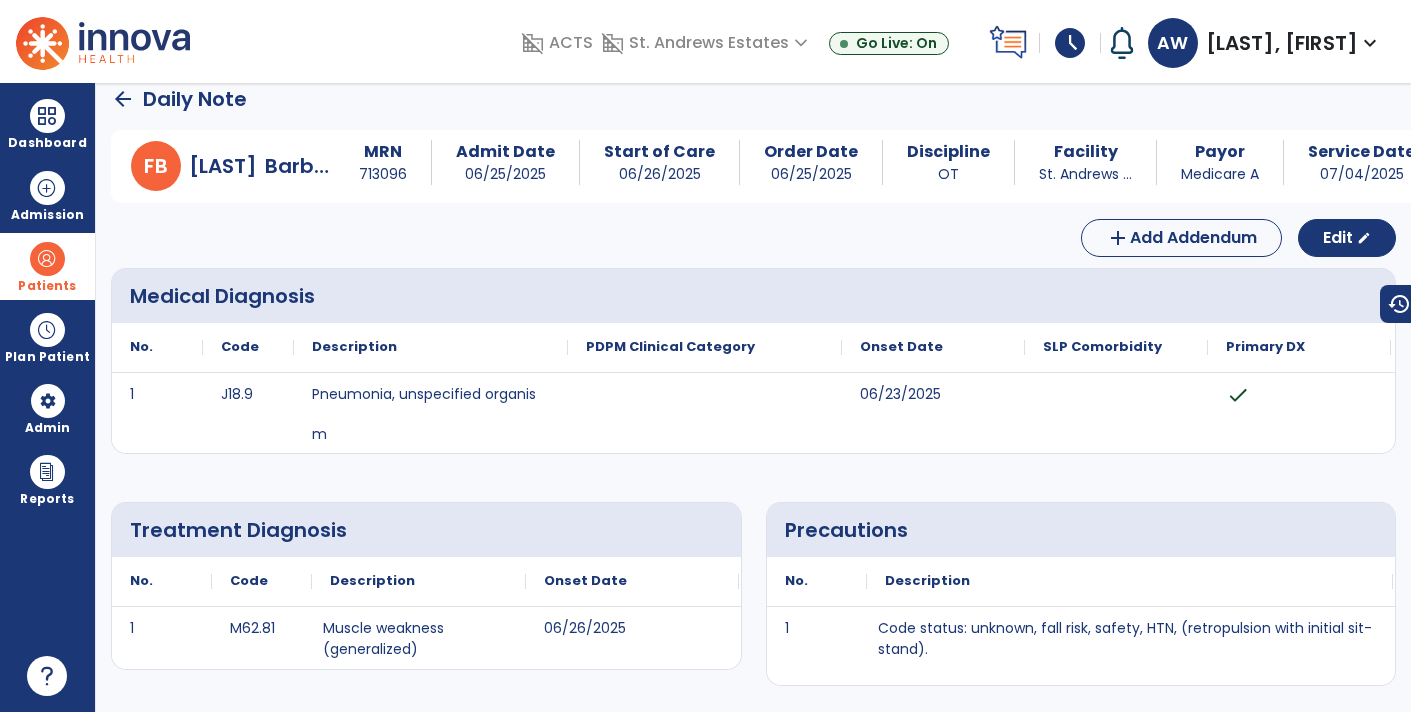 scroll, scrollTop: 19, scrollLeft: 0, axis: vertical 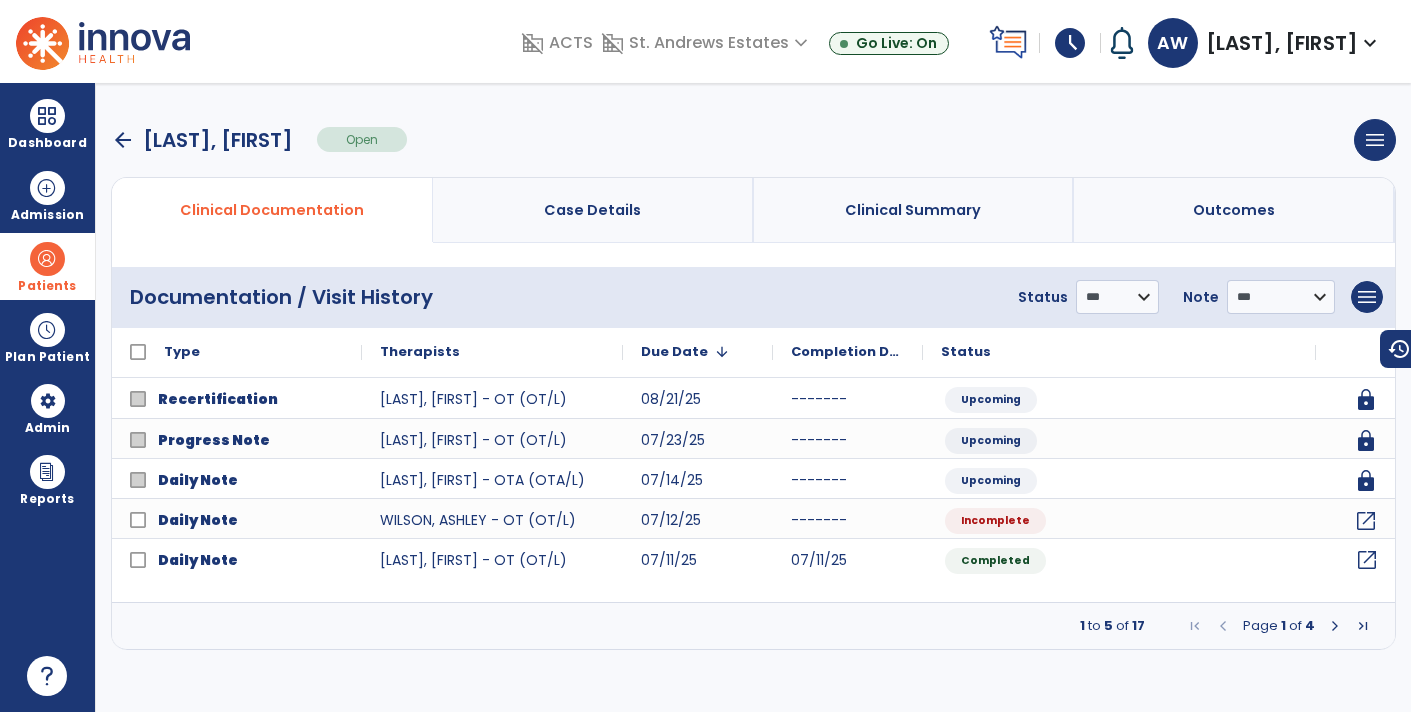 click on "open_in_new" 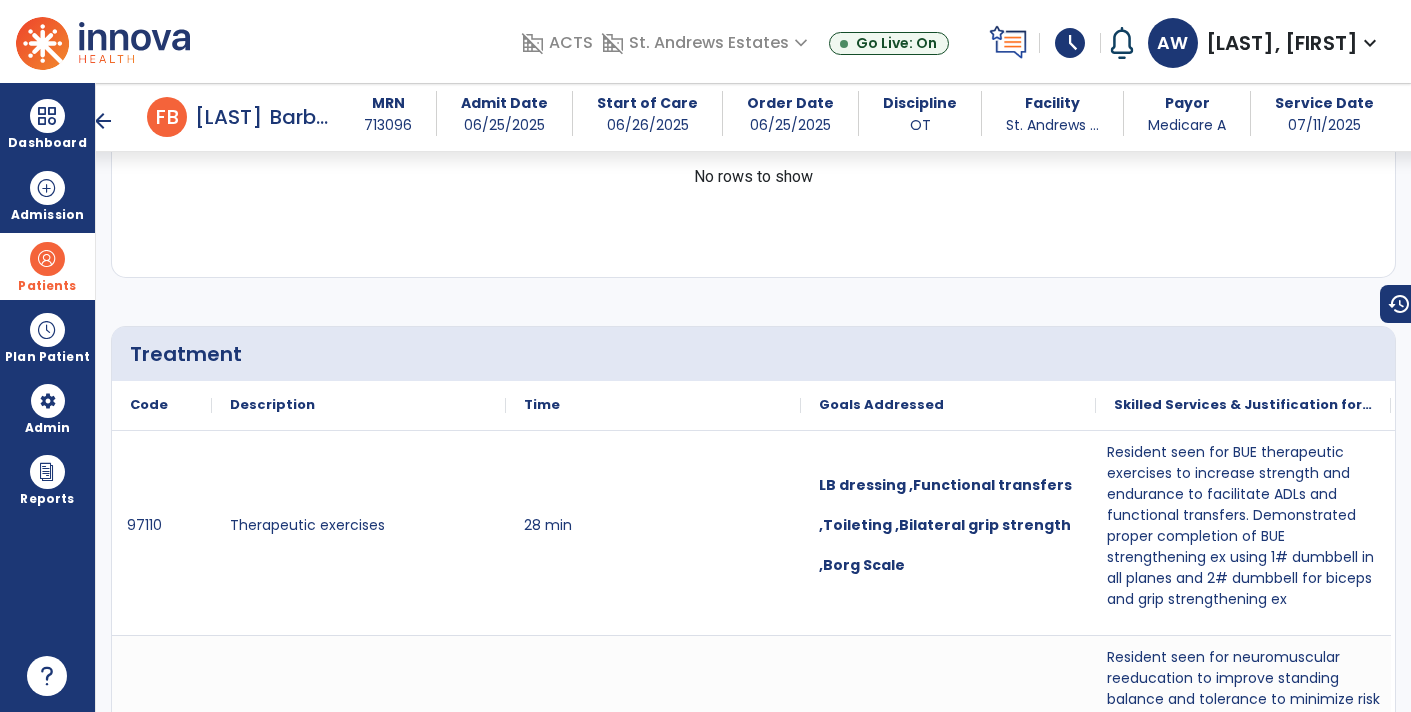 scroll, scrollTop: 938, scrollLeft: 0, axis: vertical 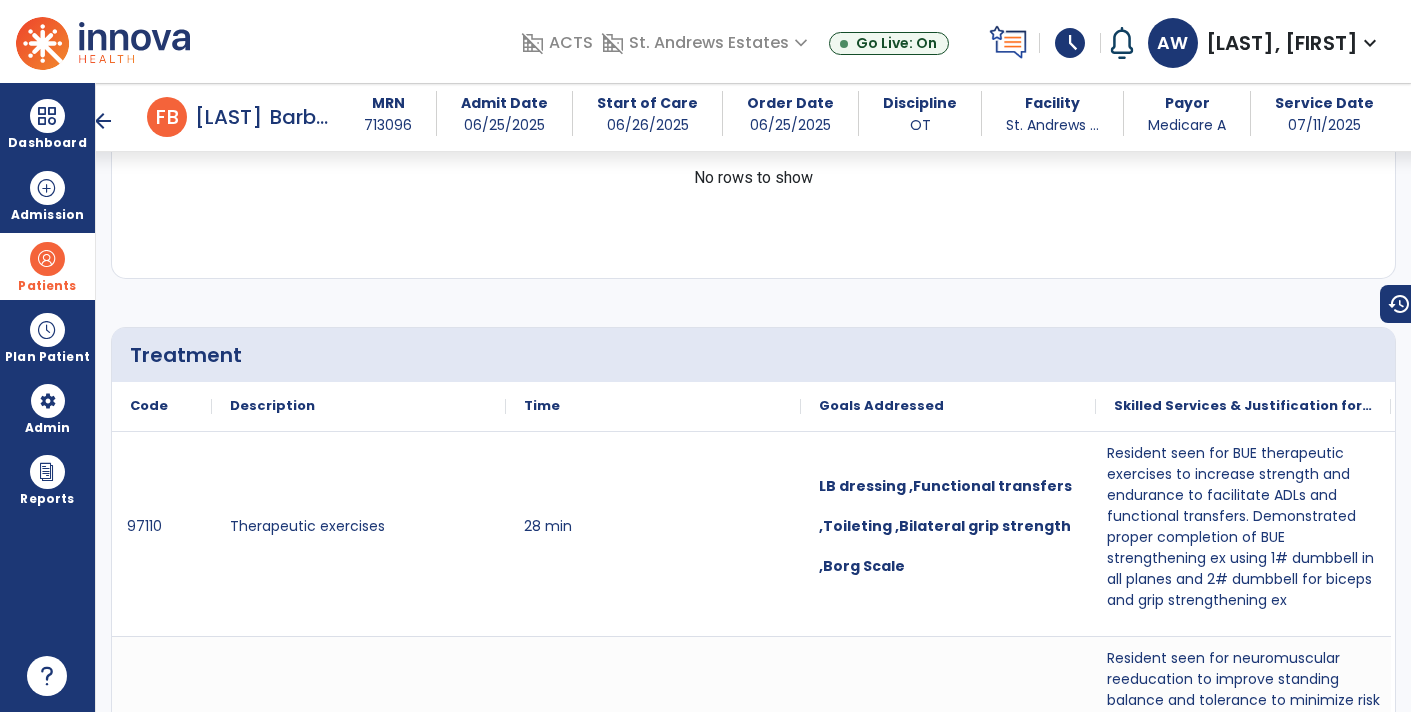 click on "arrow_back" at bounding box center (103, 121) 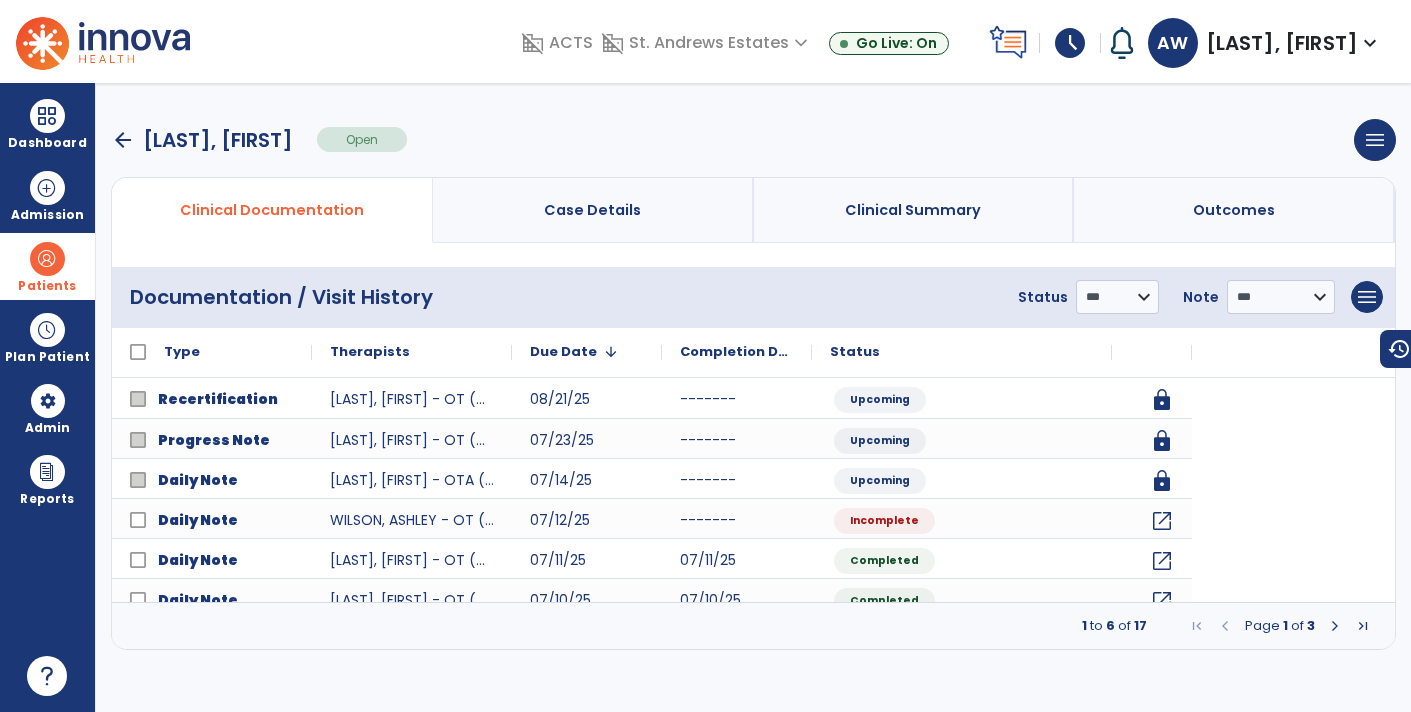 scroll, scrollTop: 0, scrollLeft: 0, axis: both 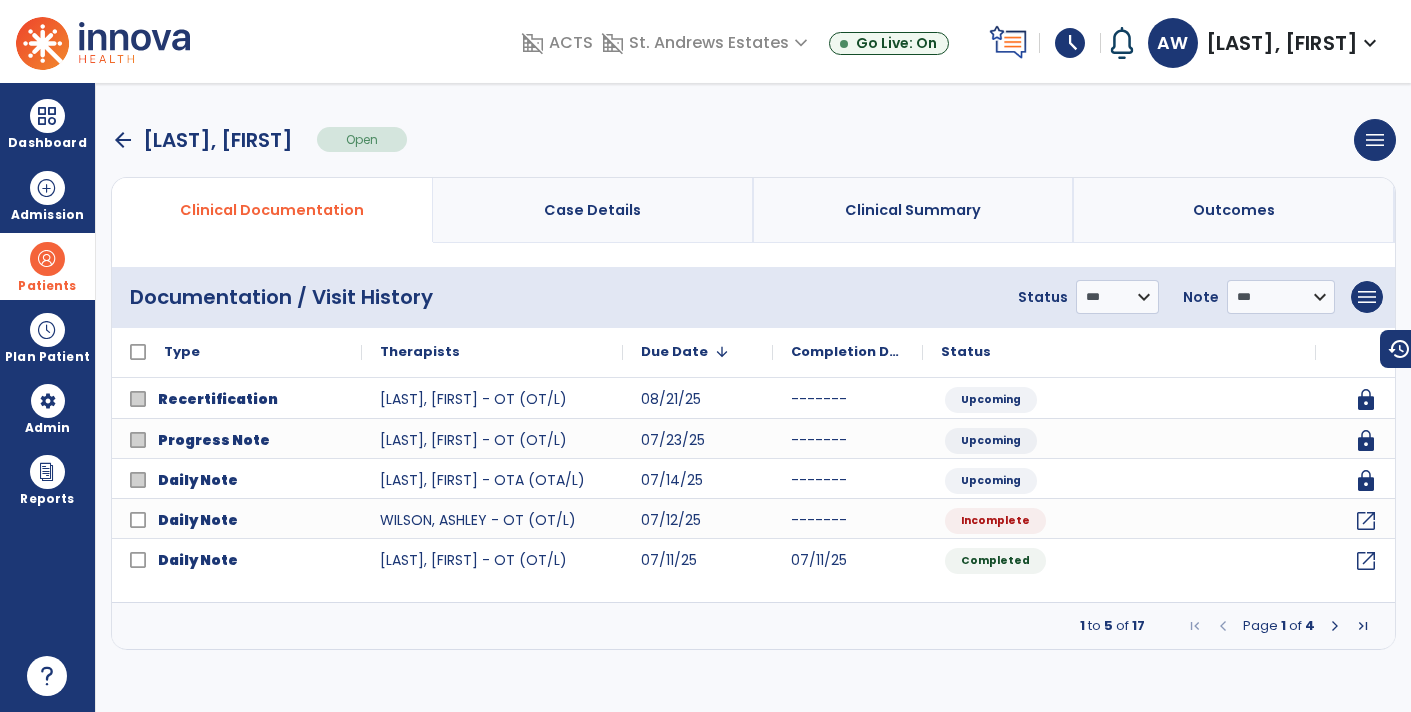 click at bounding box center [1335, 626] 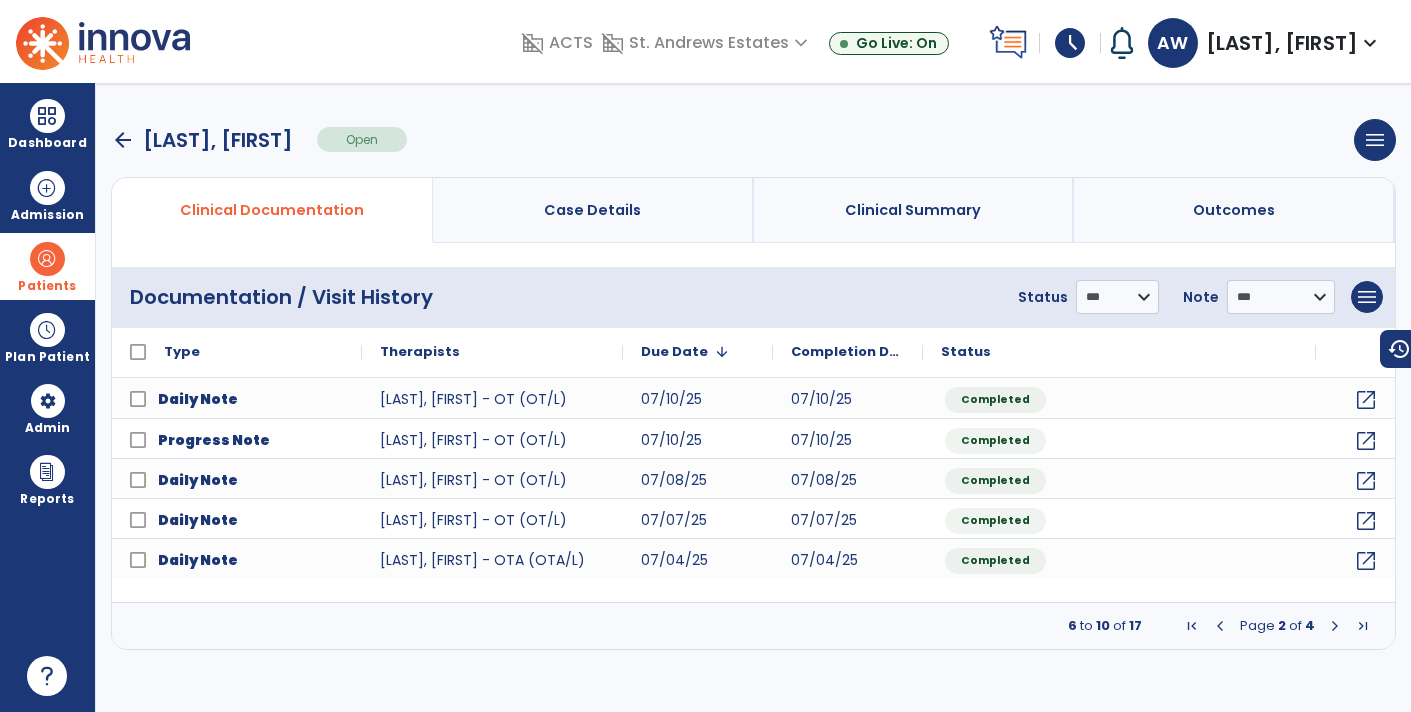 click at bounding box center [1335, 626] 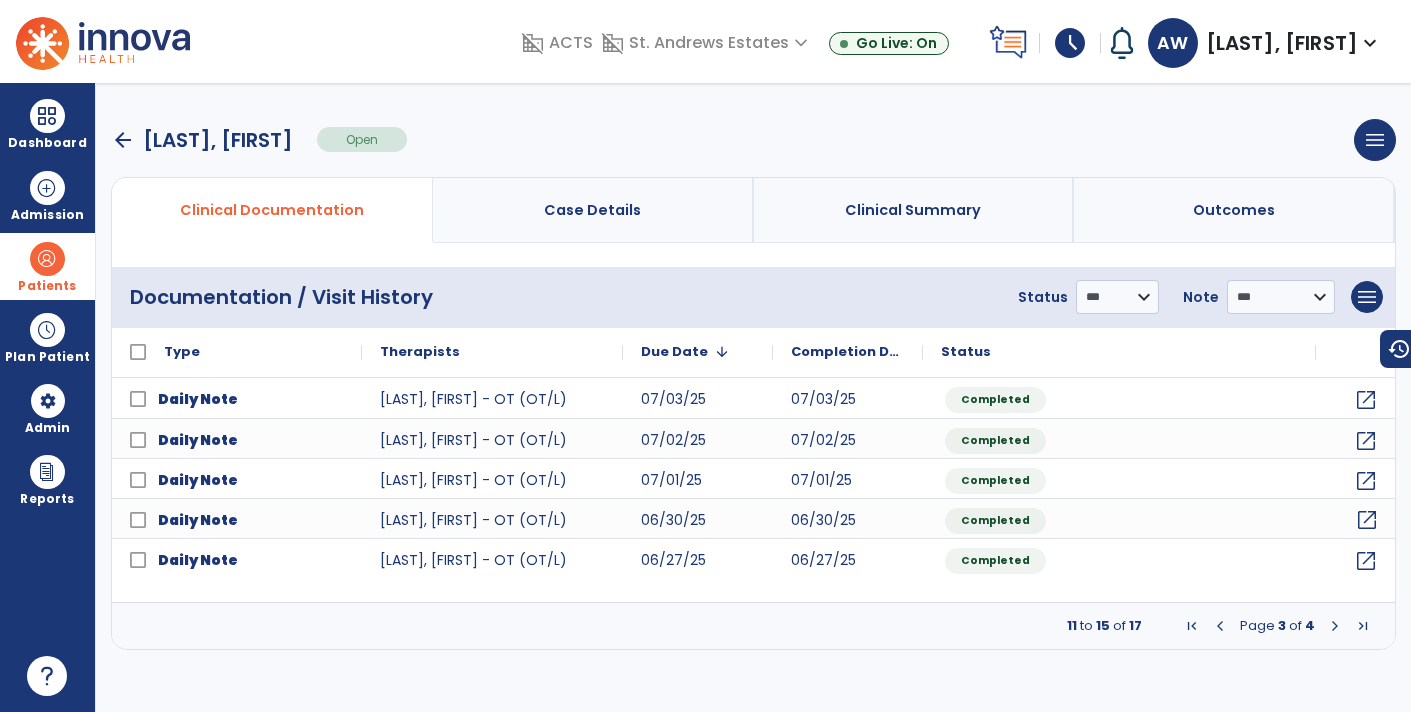 click on "open_in_new" 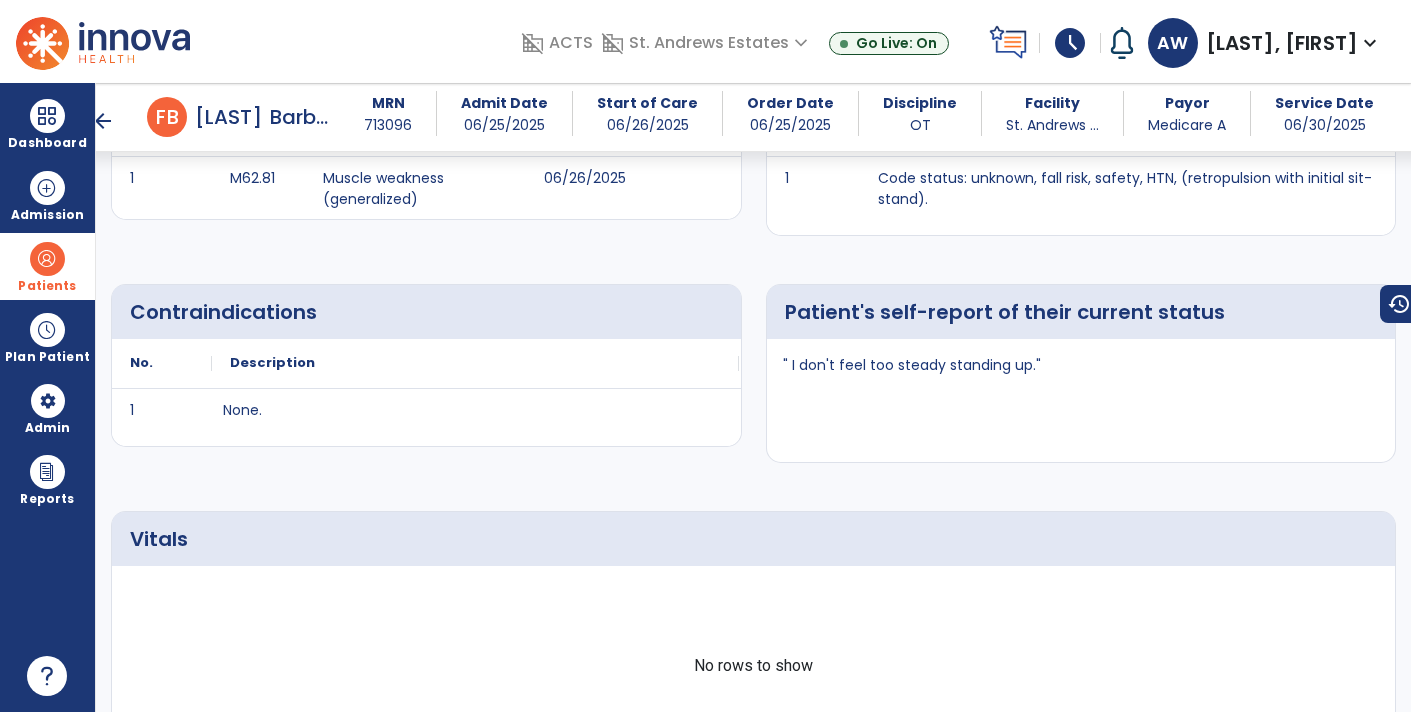 scroll, scrollTop: 449, scrollLeft: 0, axis: vertical 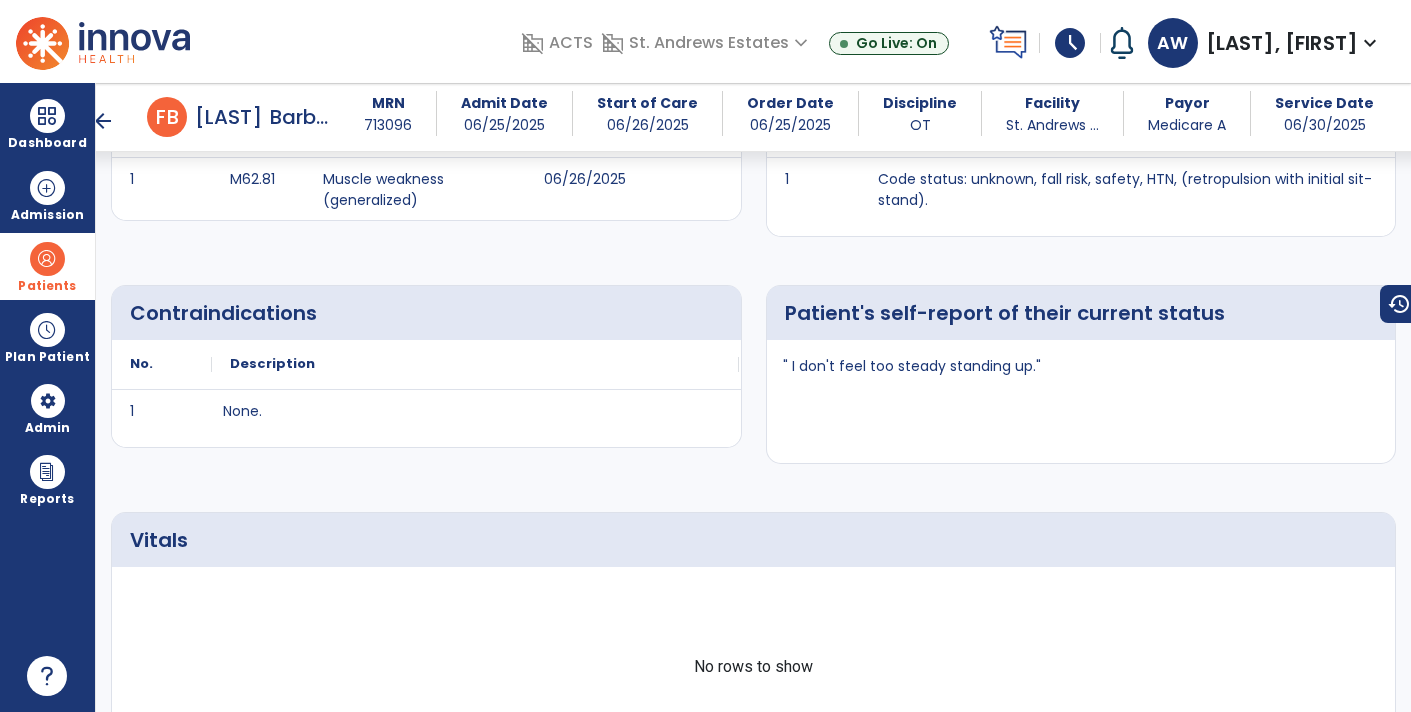 click on "arrow_back" at bounding box center [103, 121] 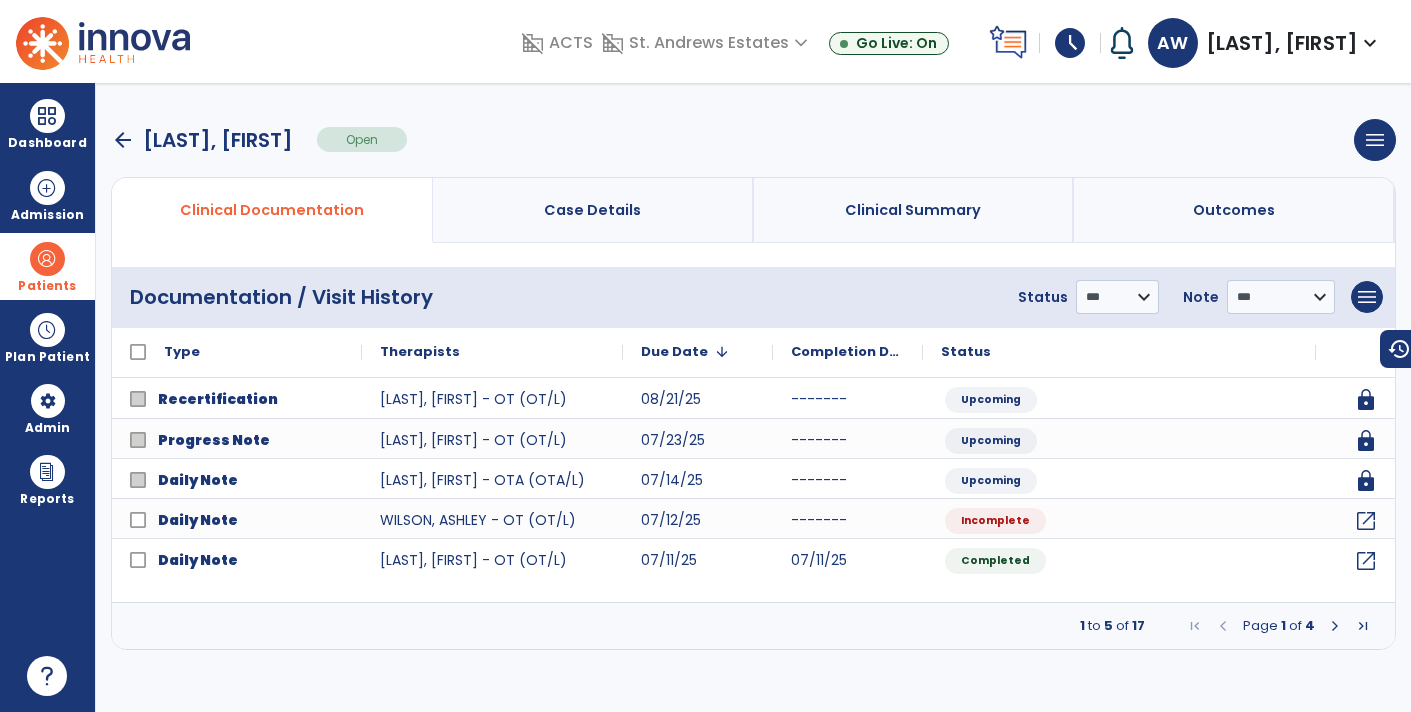click at bounding box center [1335, 626] 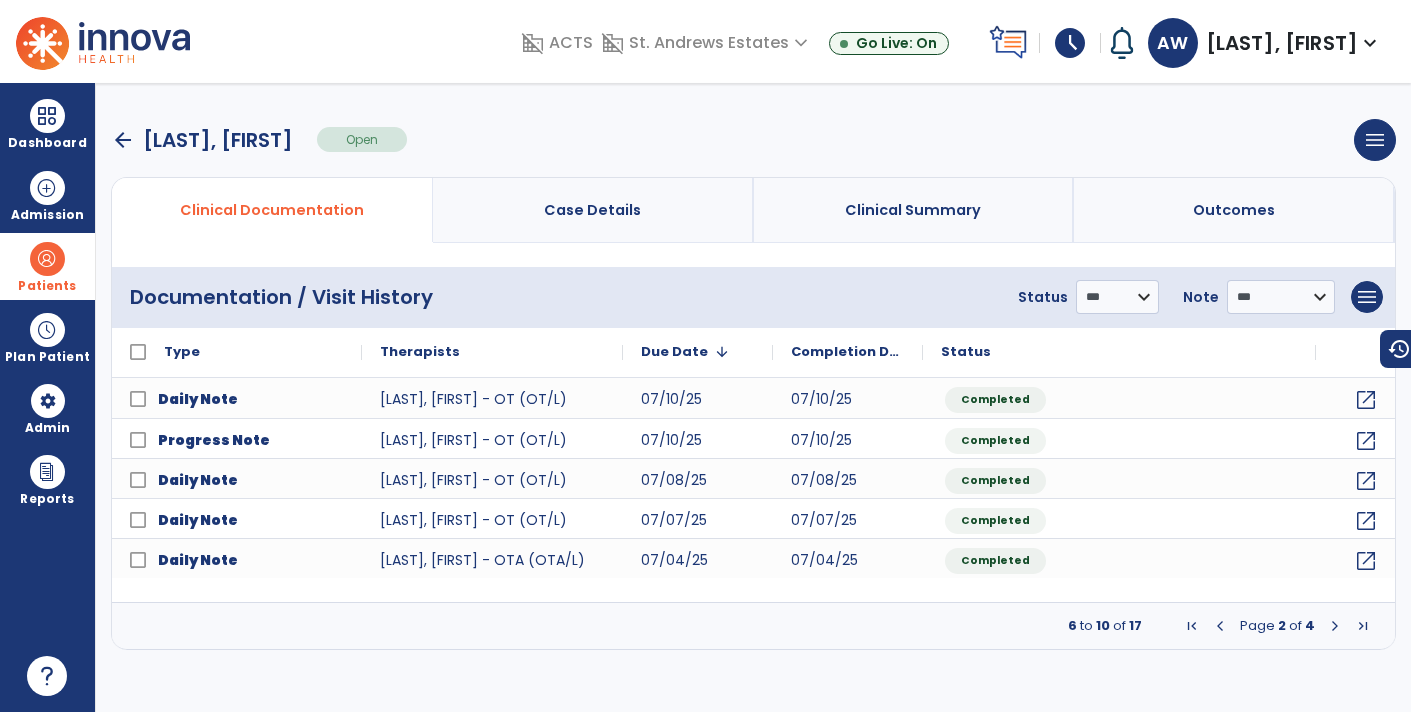 click at bounding box center [1335, 626] 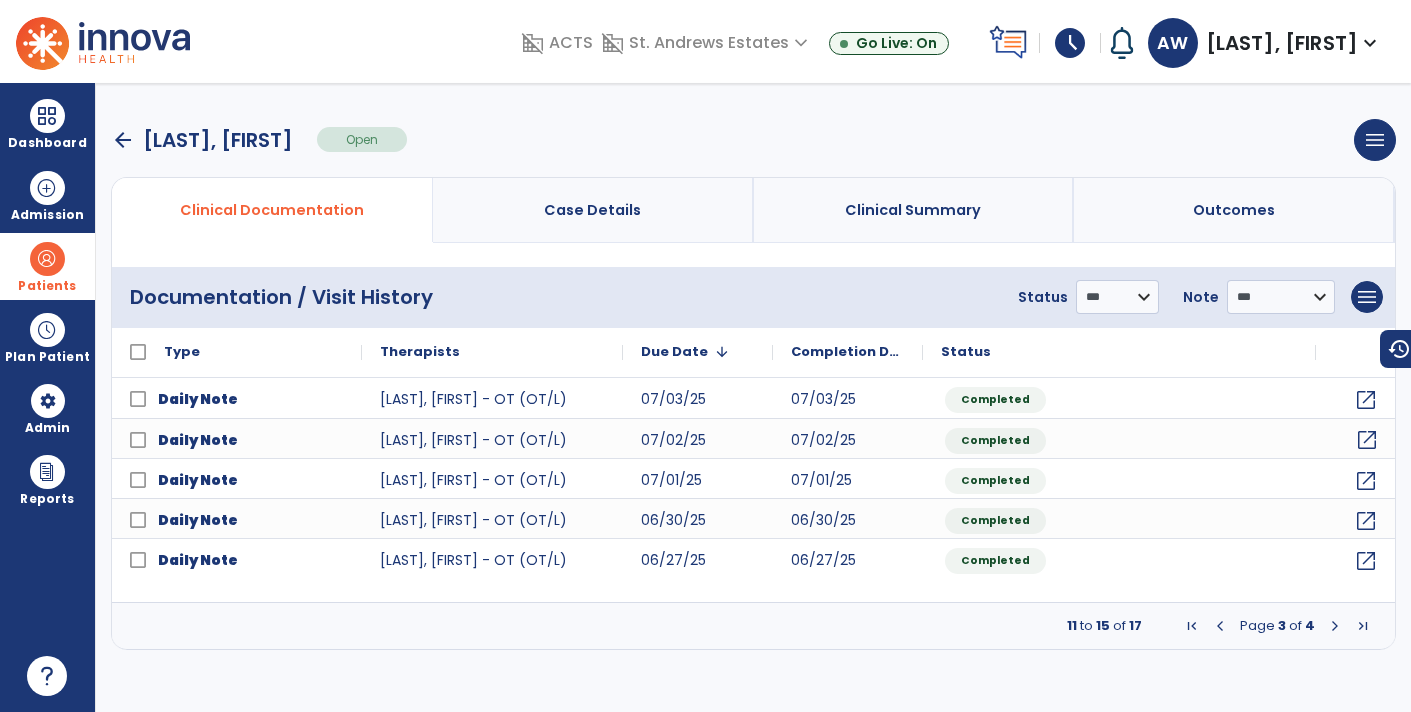 click on "open_in_new" 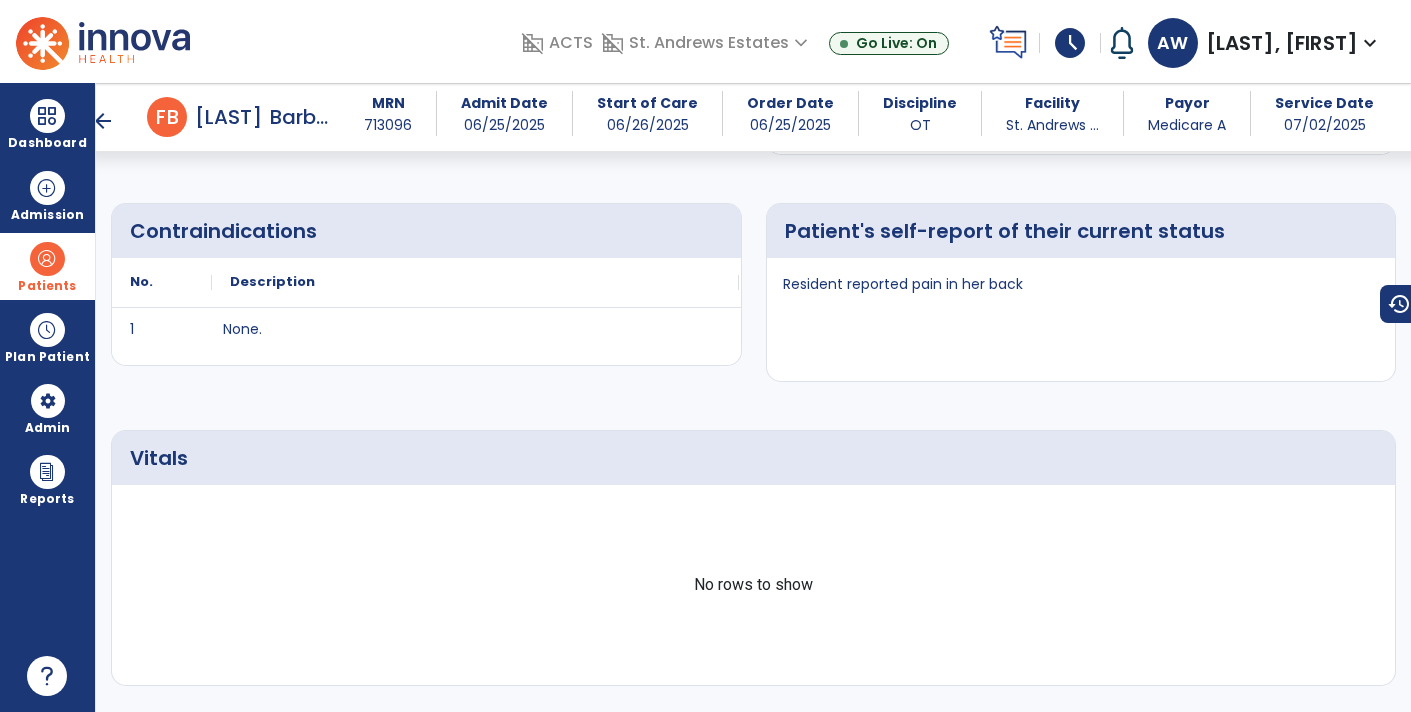 scroll, scrollTop: 527, scrollLeft: 0, axis: vertical 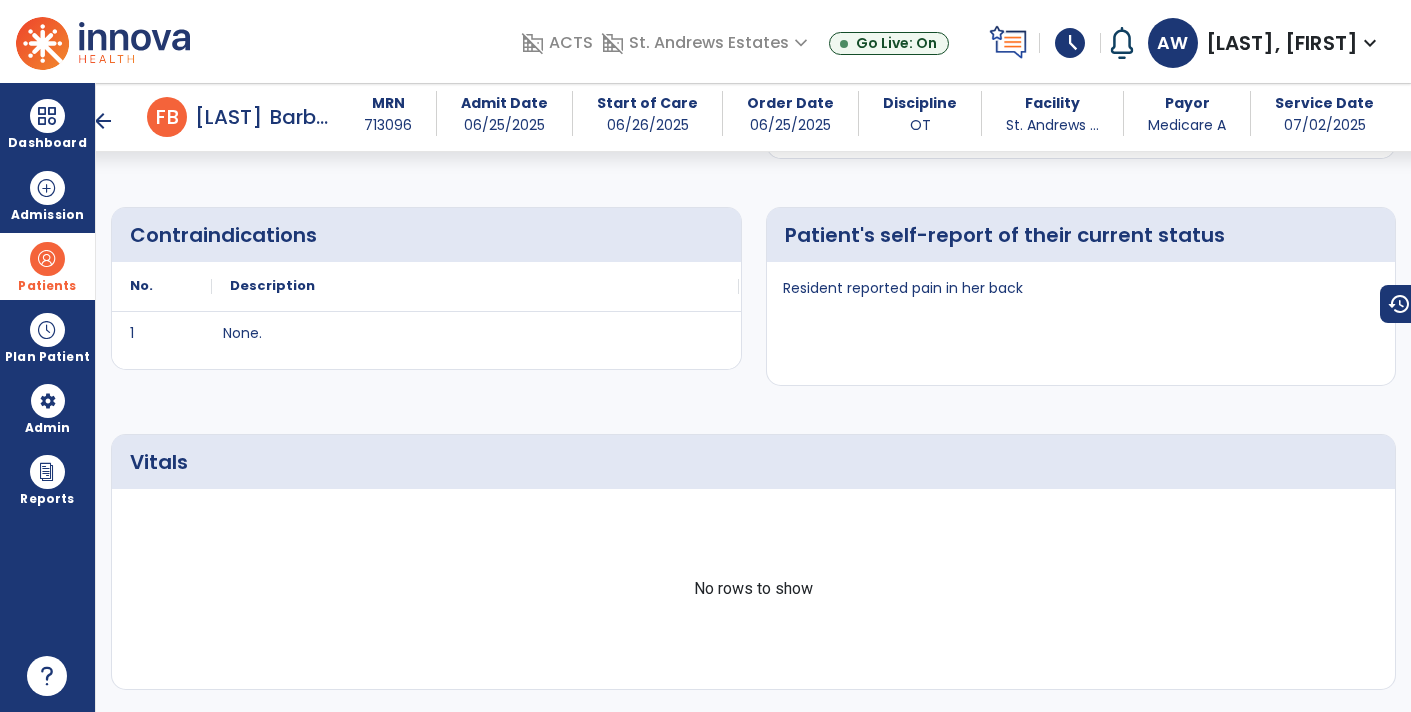 click on "arrow_back" at bounding box center [103, 121] 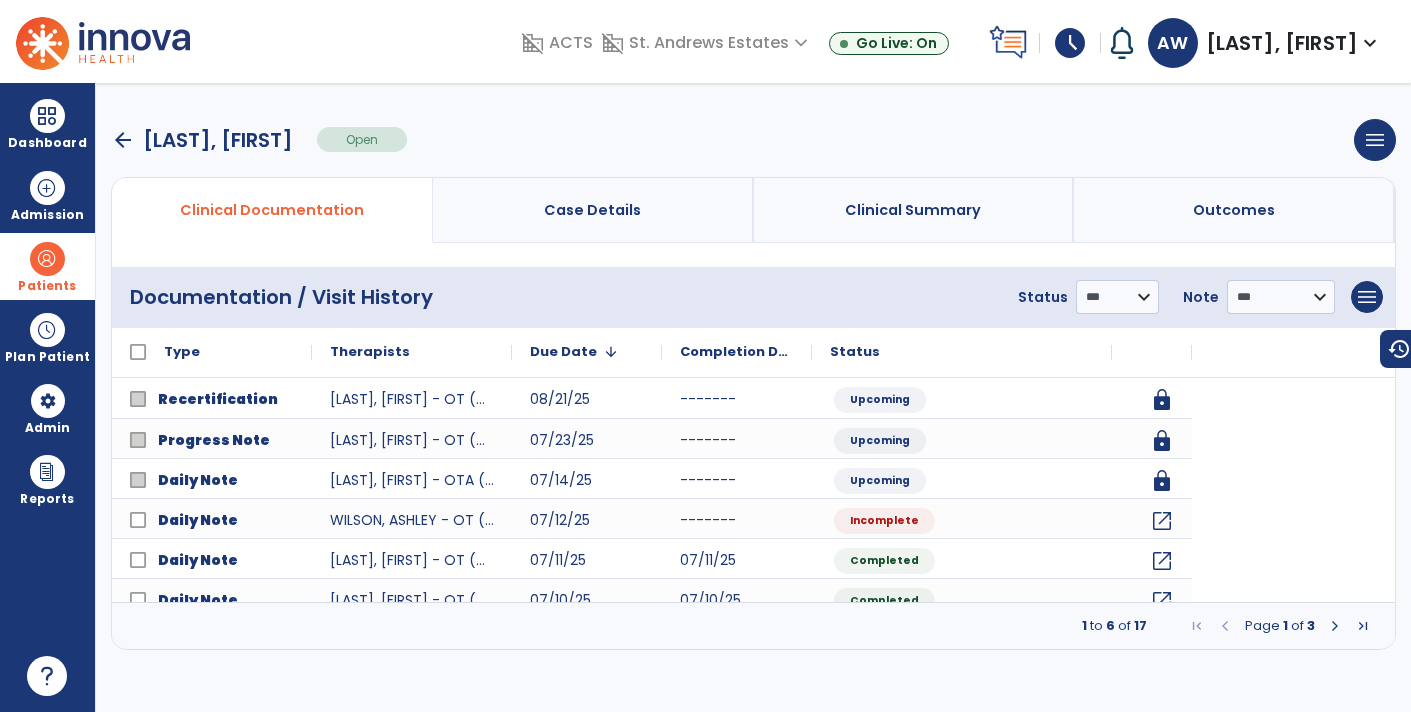 scroll, scrollTop: 0, scrollLeft: 0, axis: both 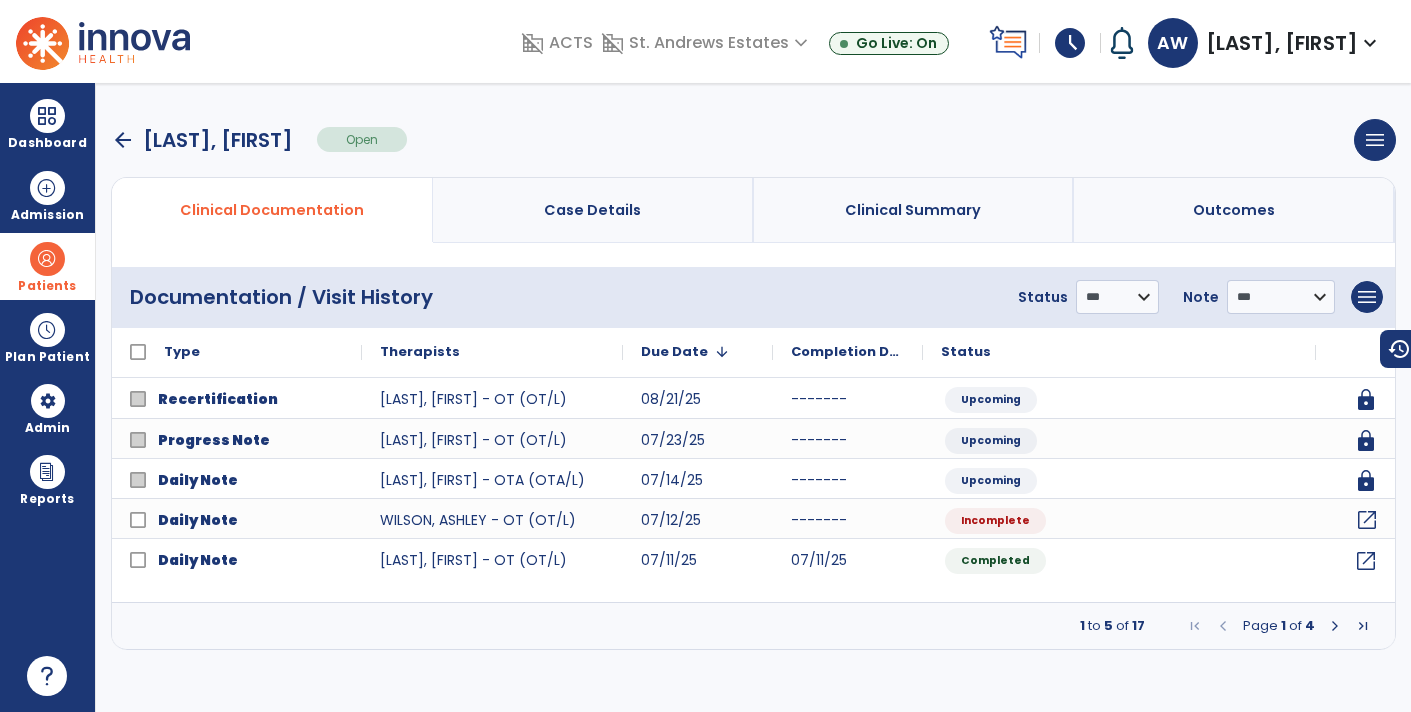 click on "open_in_new" 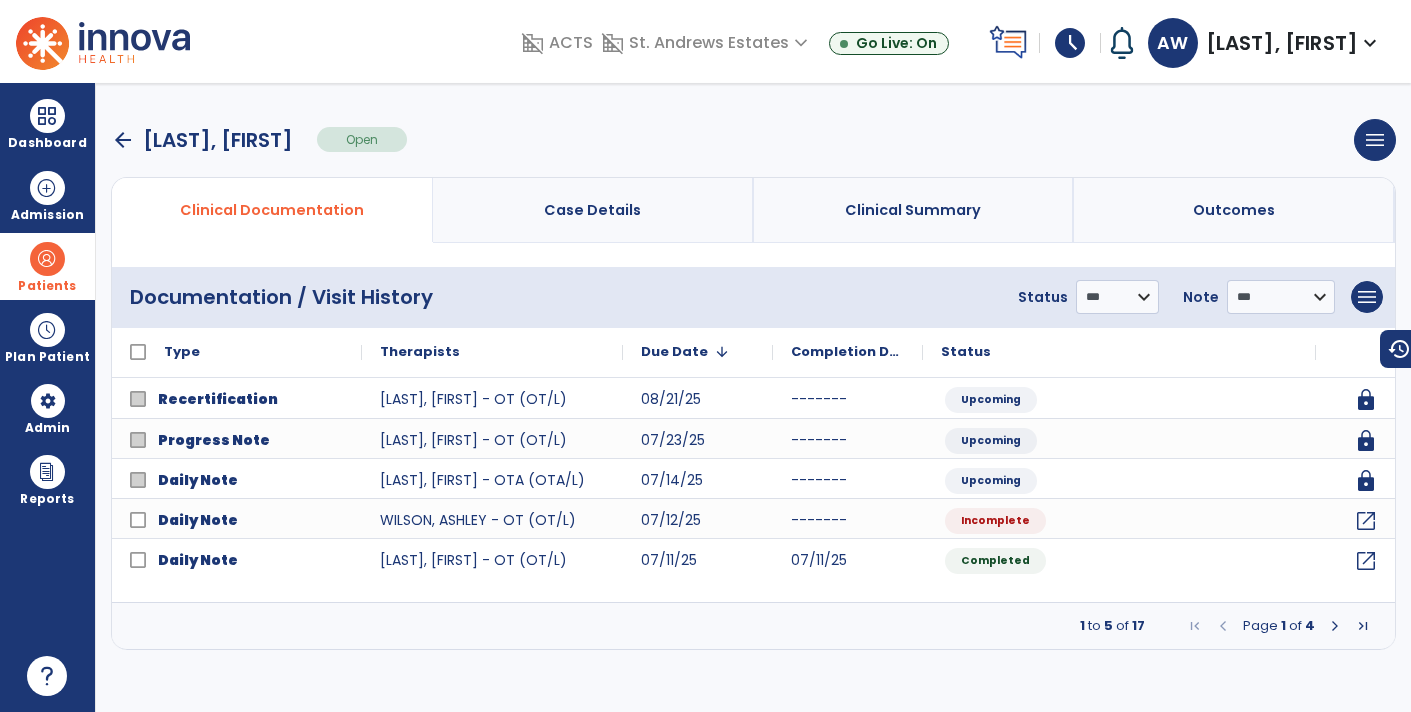select on "*" 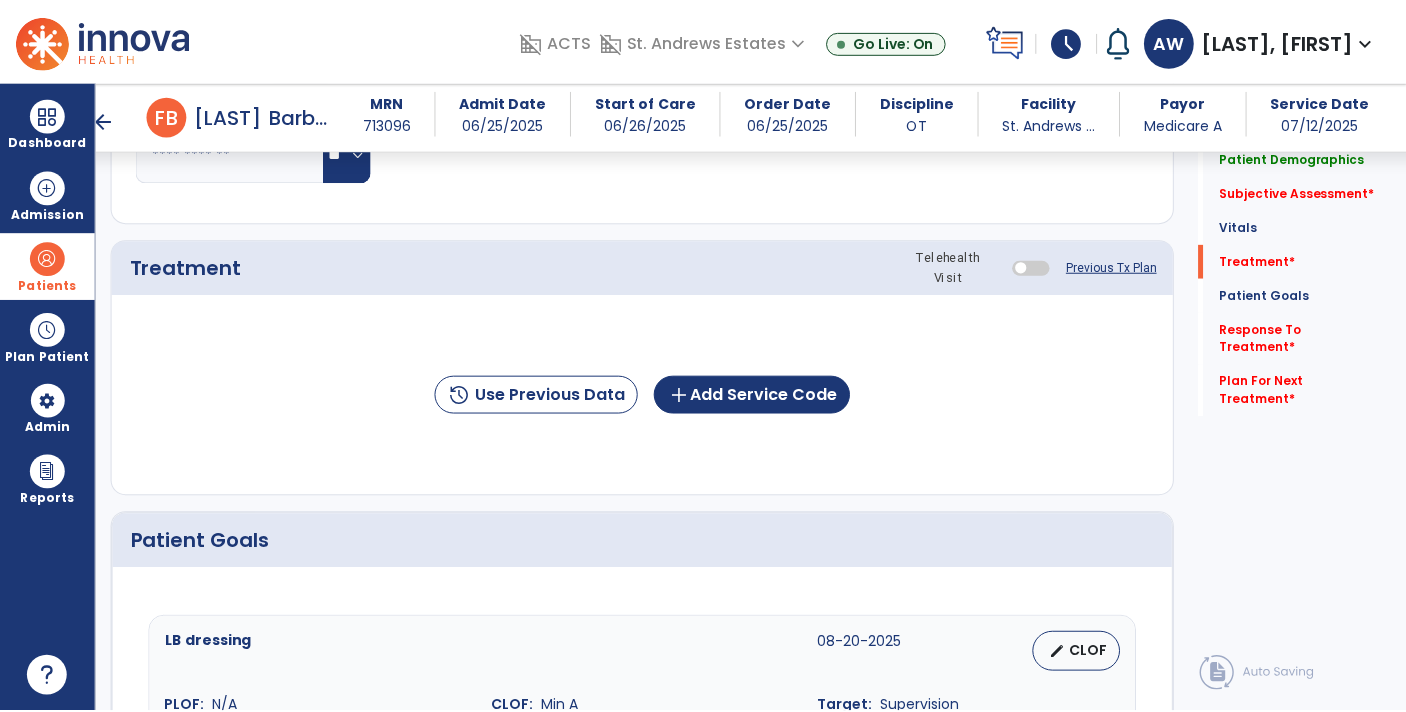 scroll, scrollTop: 1014, scrollLeft: 0, axis: vertical 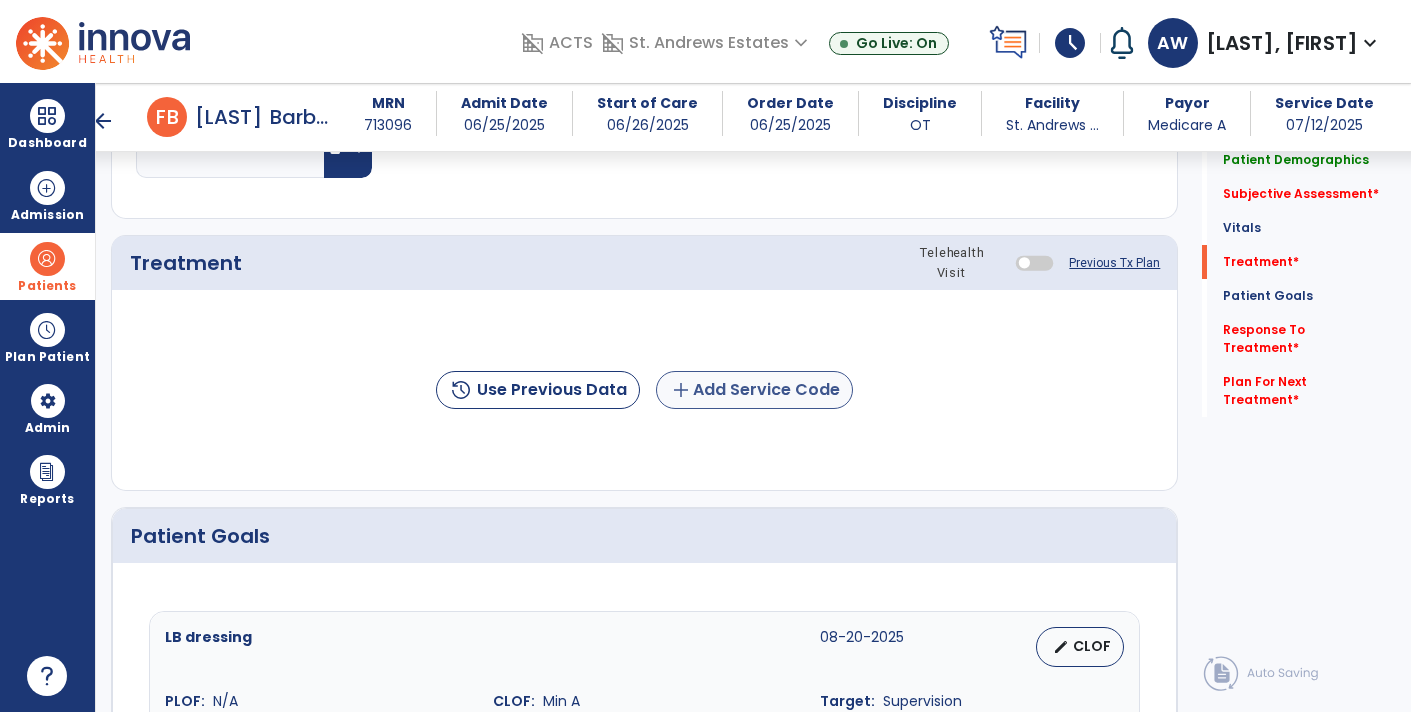 click on "add  Add Service Code" 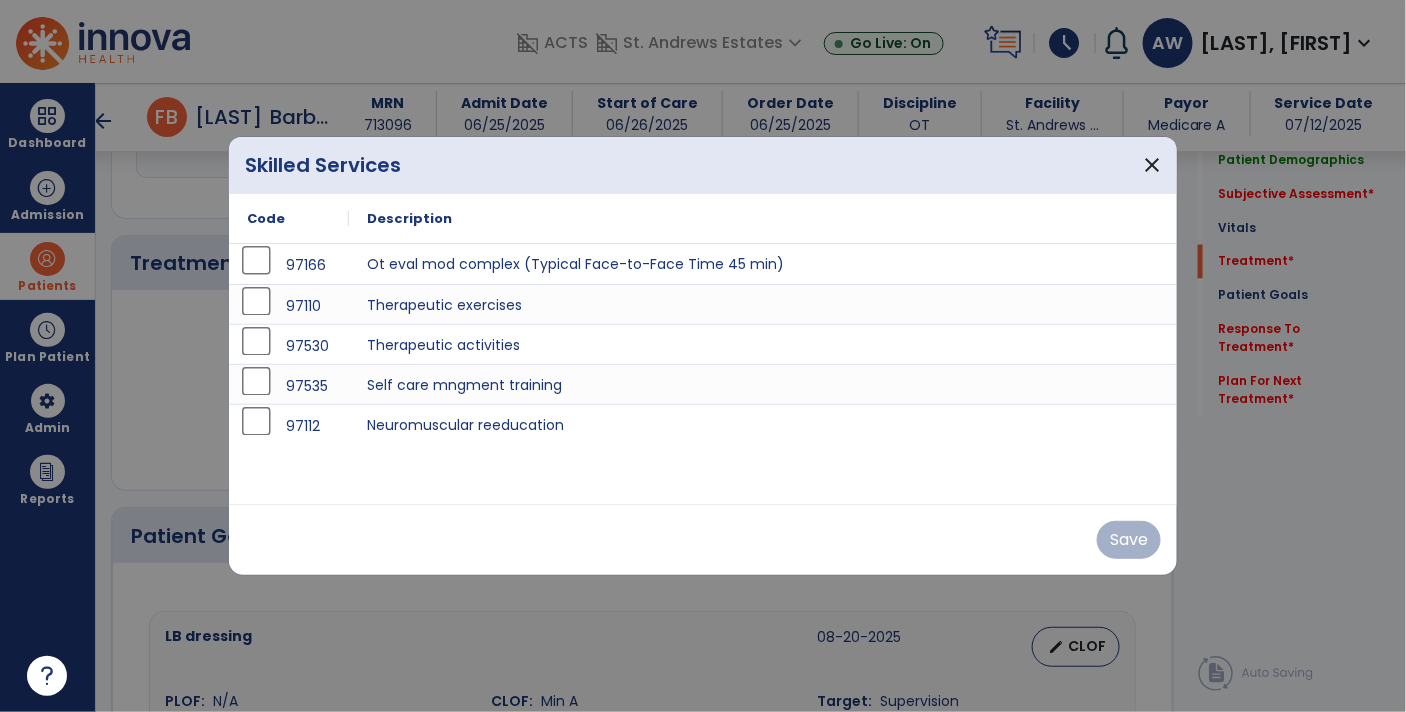 scroll, scrollTop: 1014, scrollLeft: 0, axis: vertical 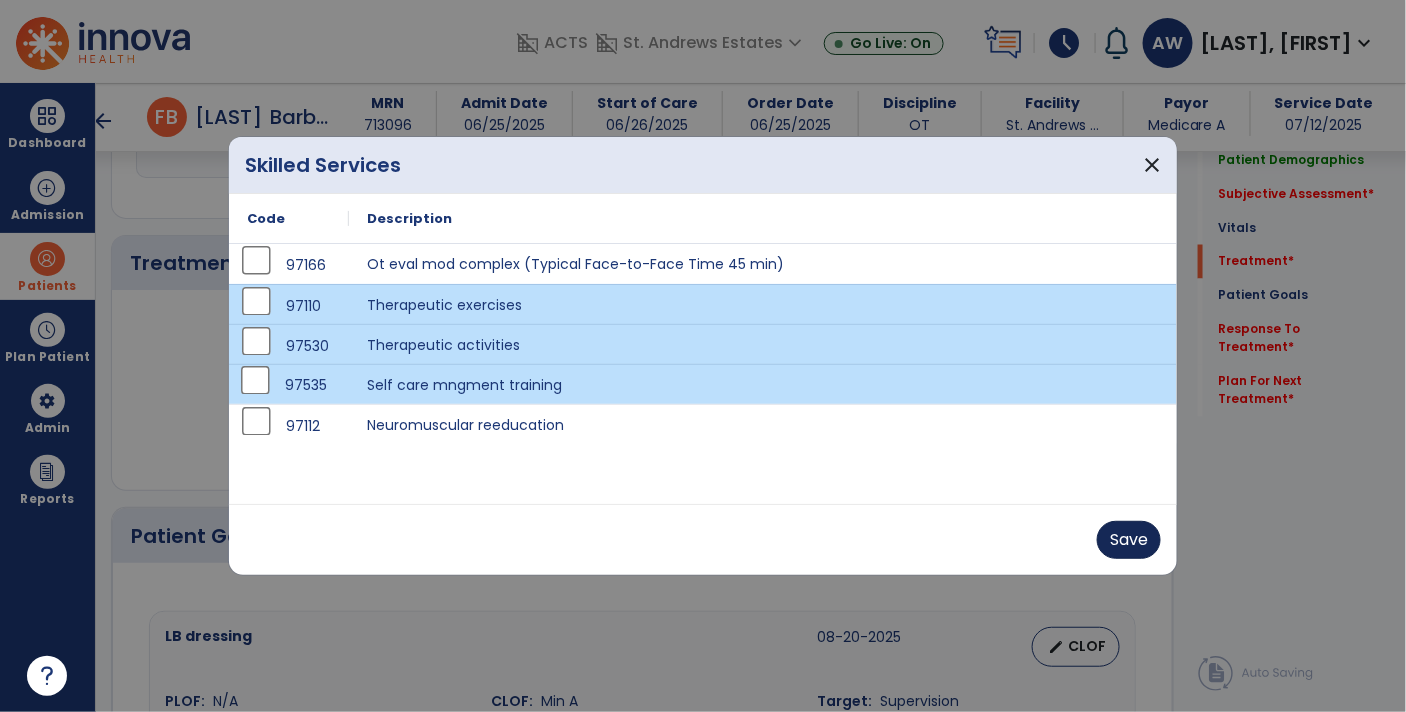 click on "Save" at bounding box center [1129, 540] 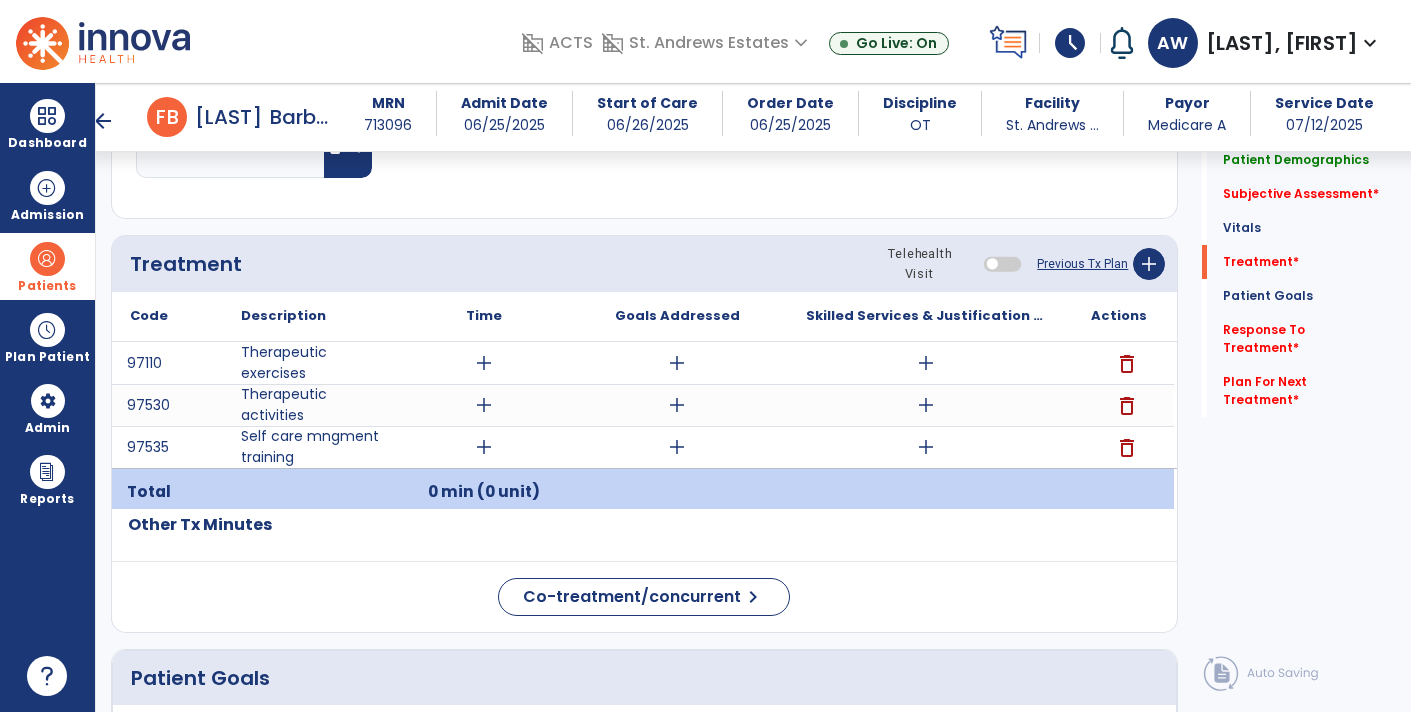 click on "add" at bounding box center [484, 447] 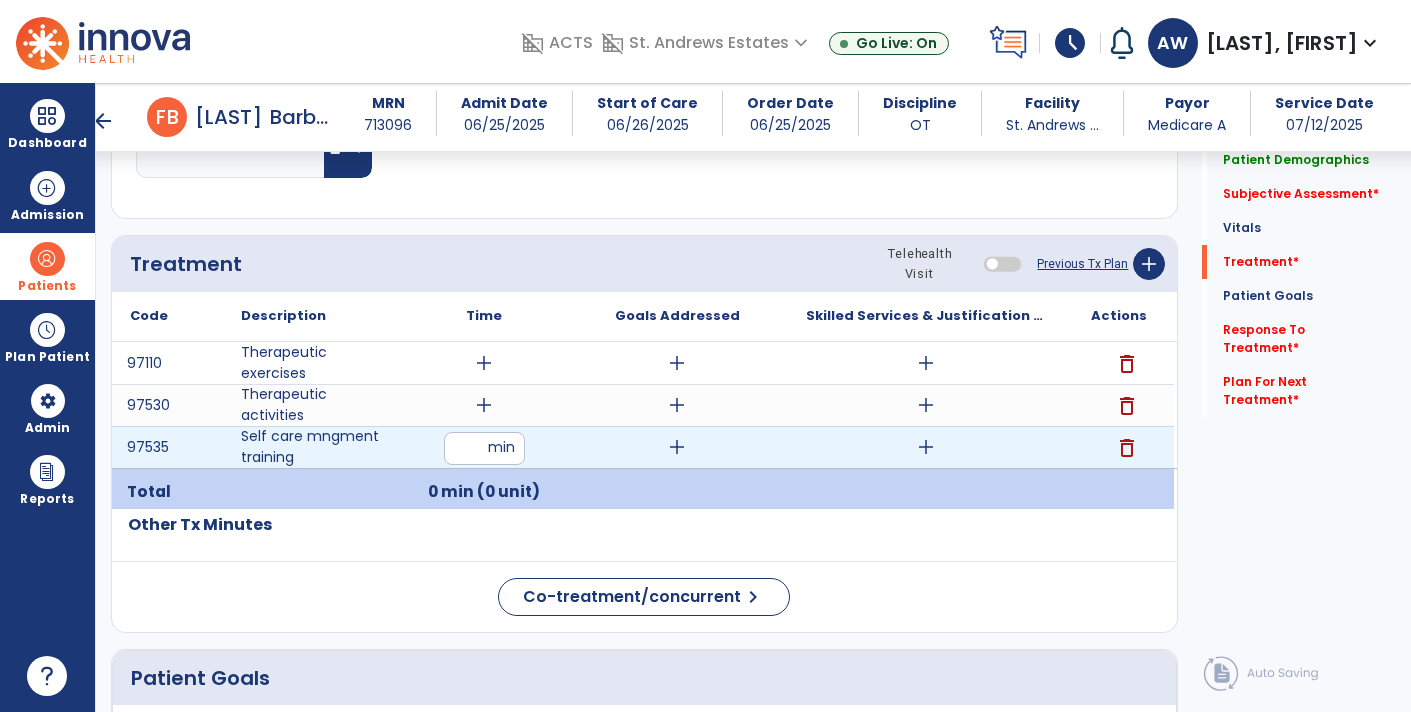 type on "**" 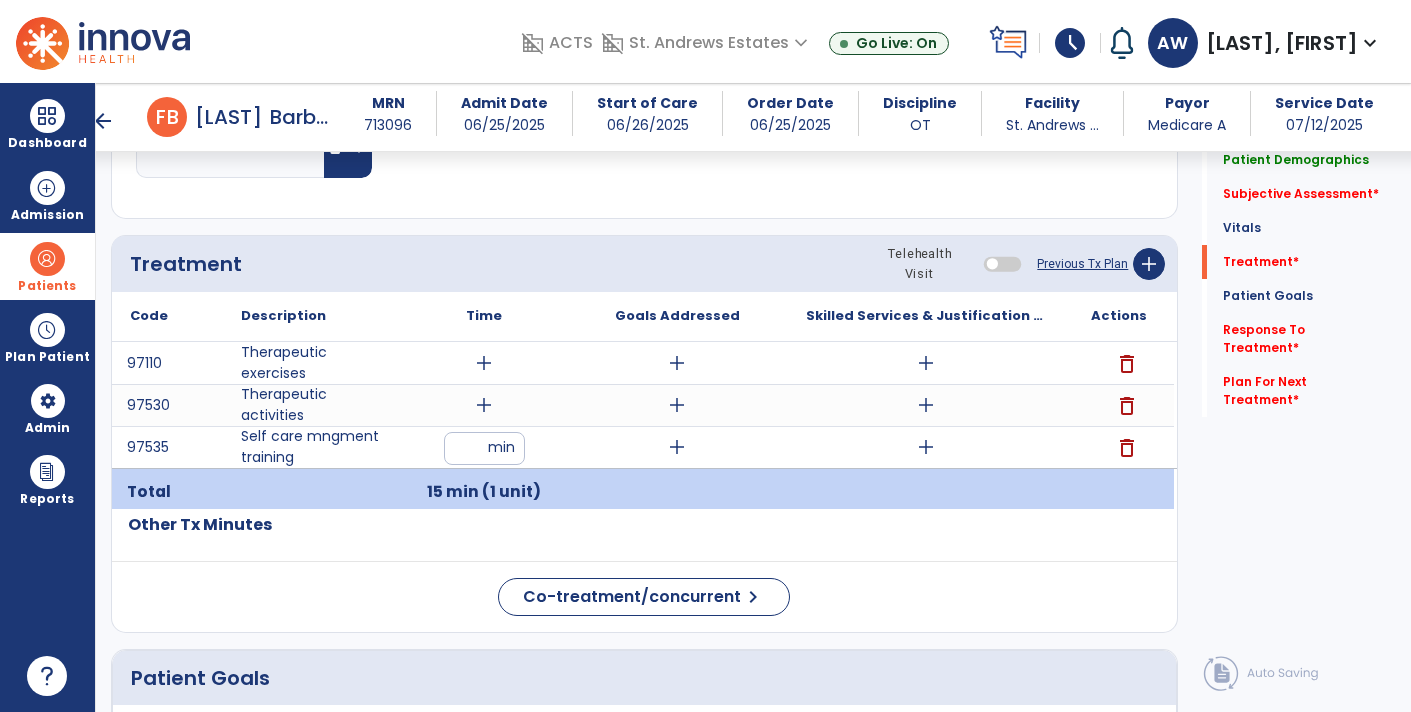 click on "add" at bounding box center (484, 363) 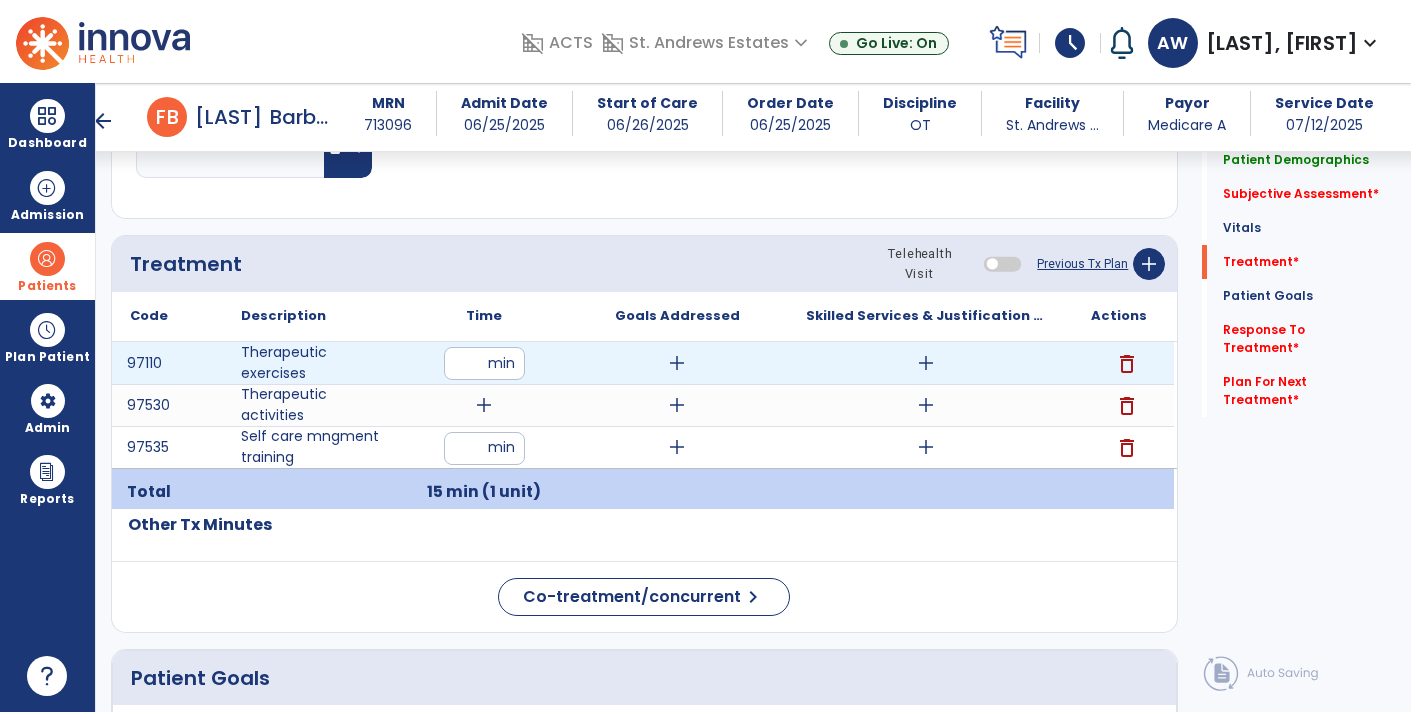 type on "**" 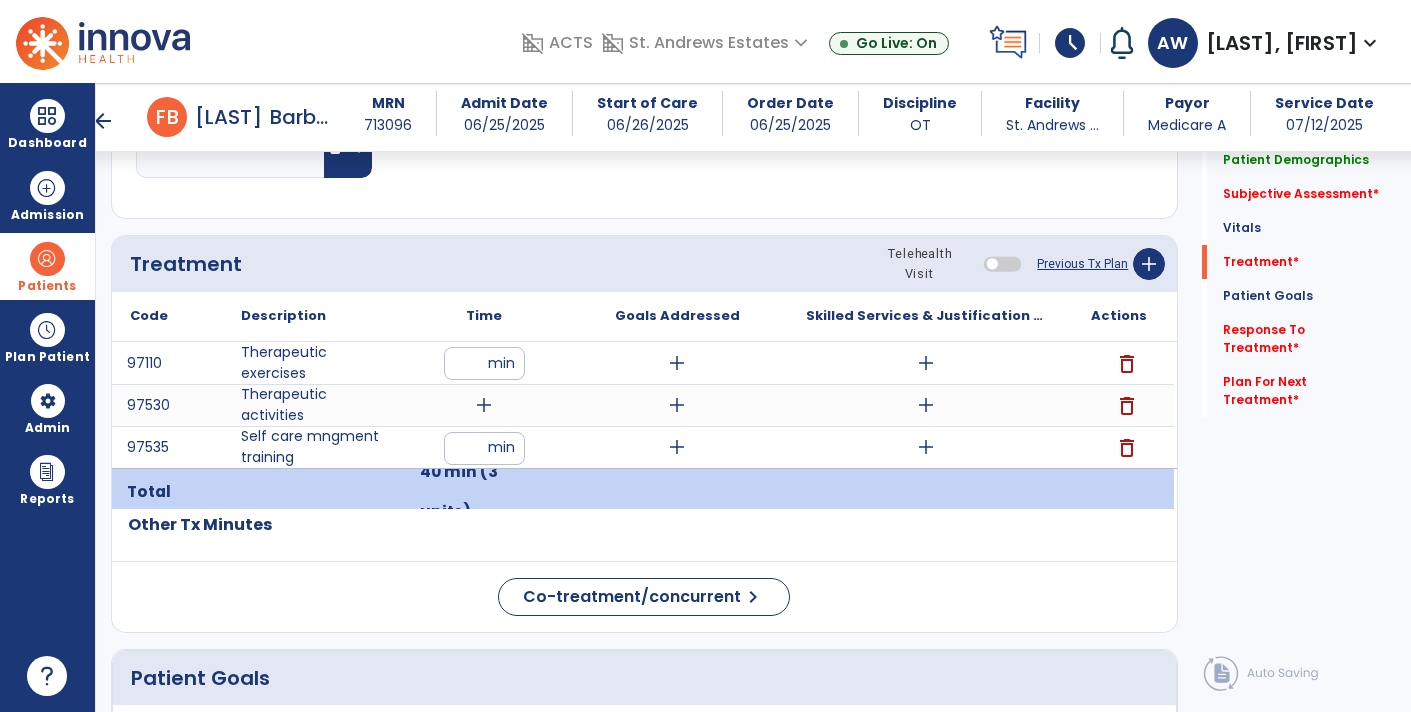 click on "add" at bounding box center [484, 405] 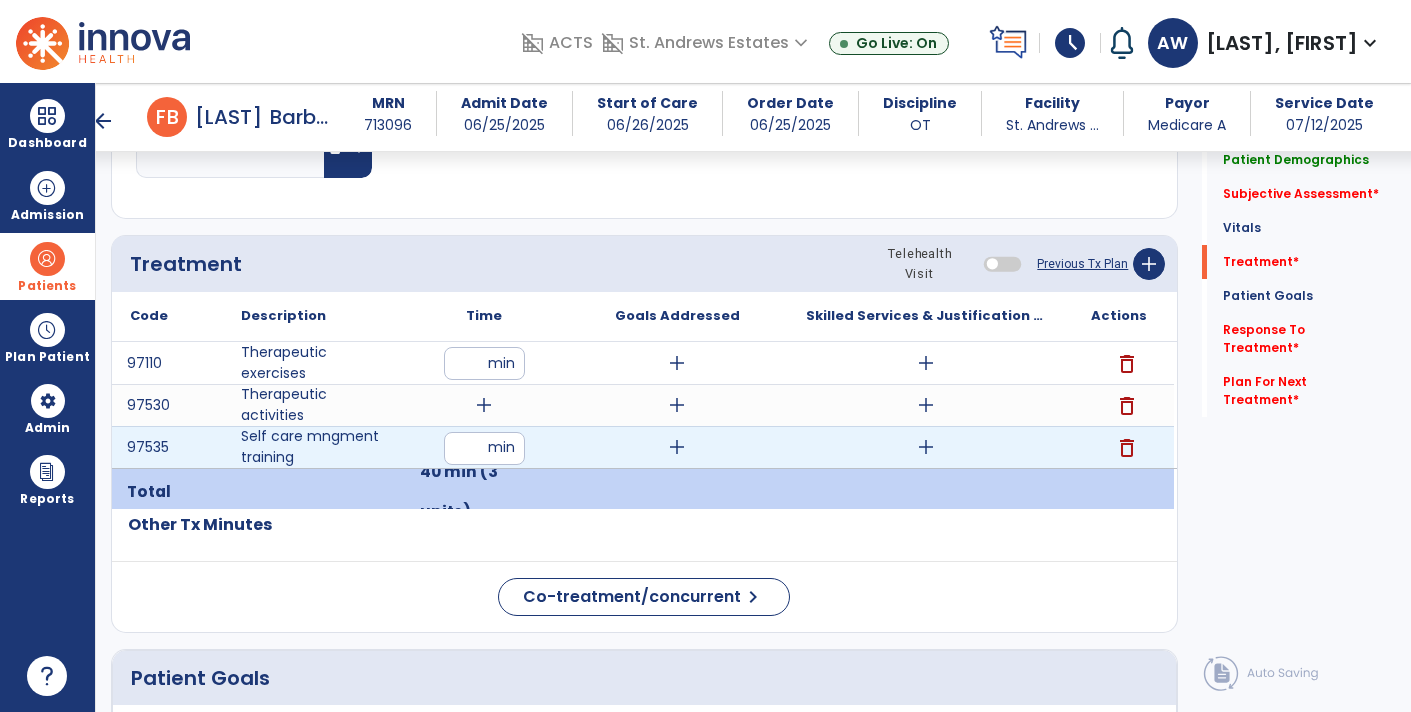 type on "*" 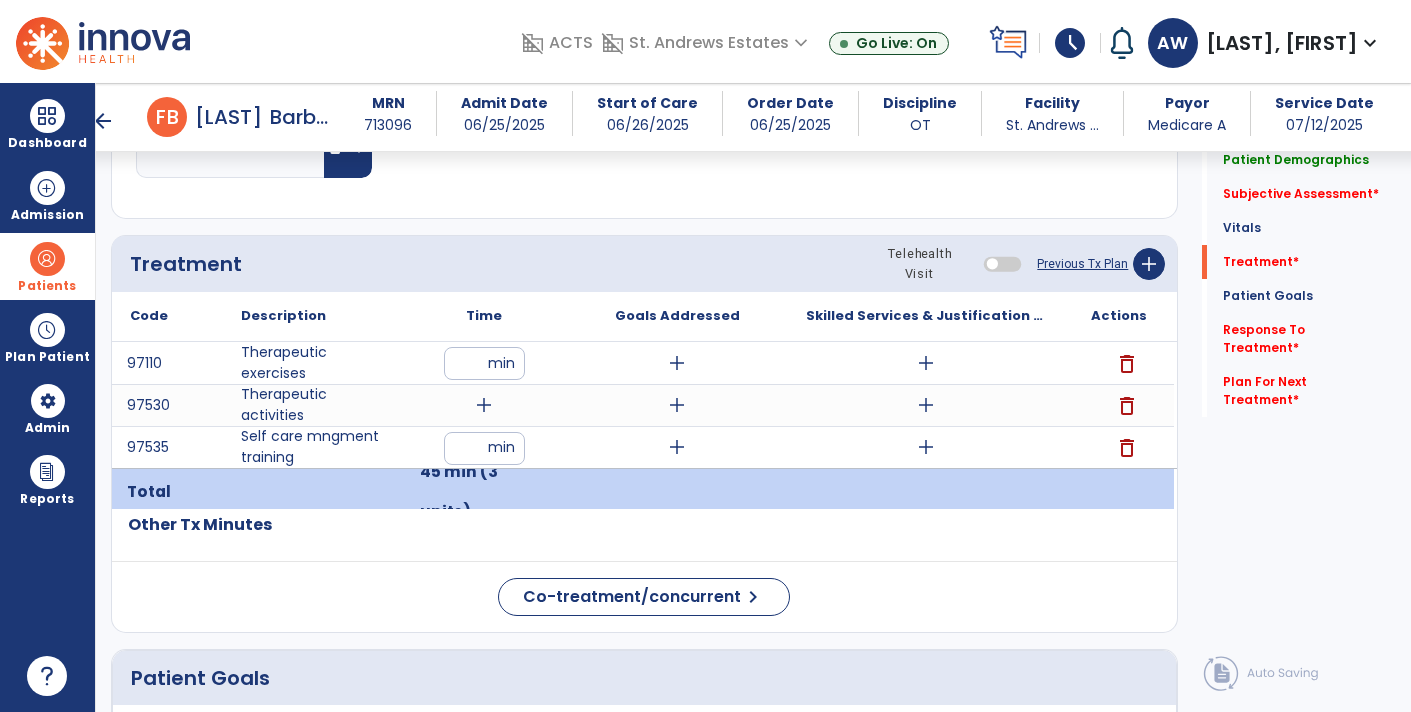 click on "add" at bounding box center [484, 405] 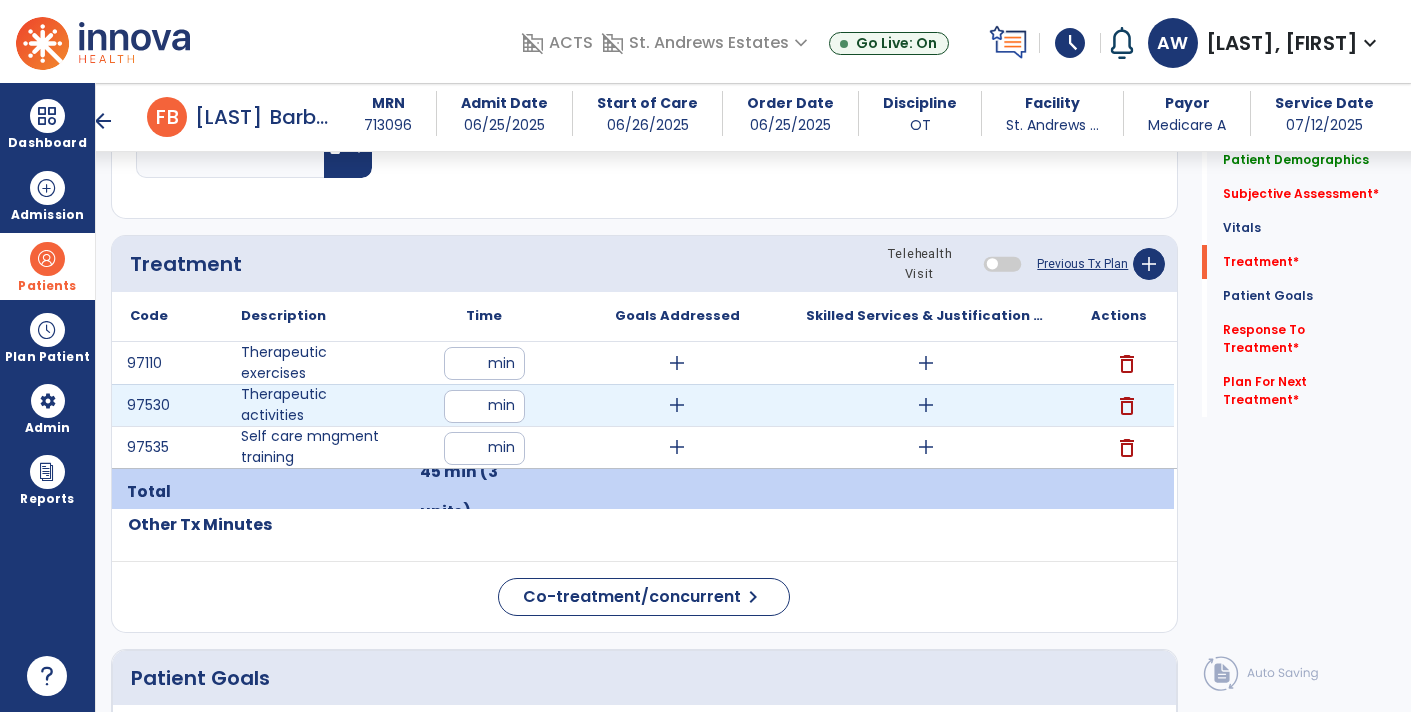 type on "**" 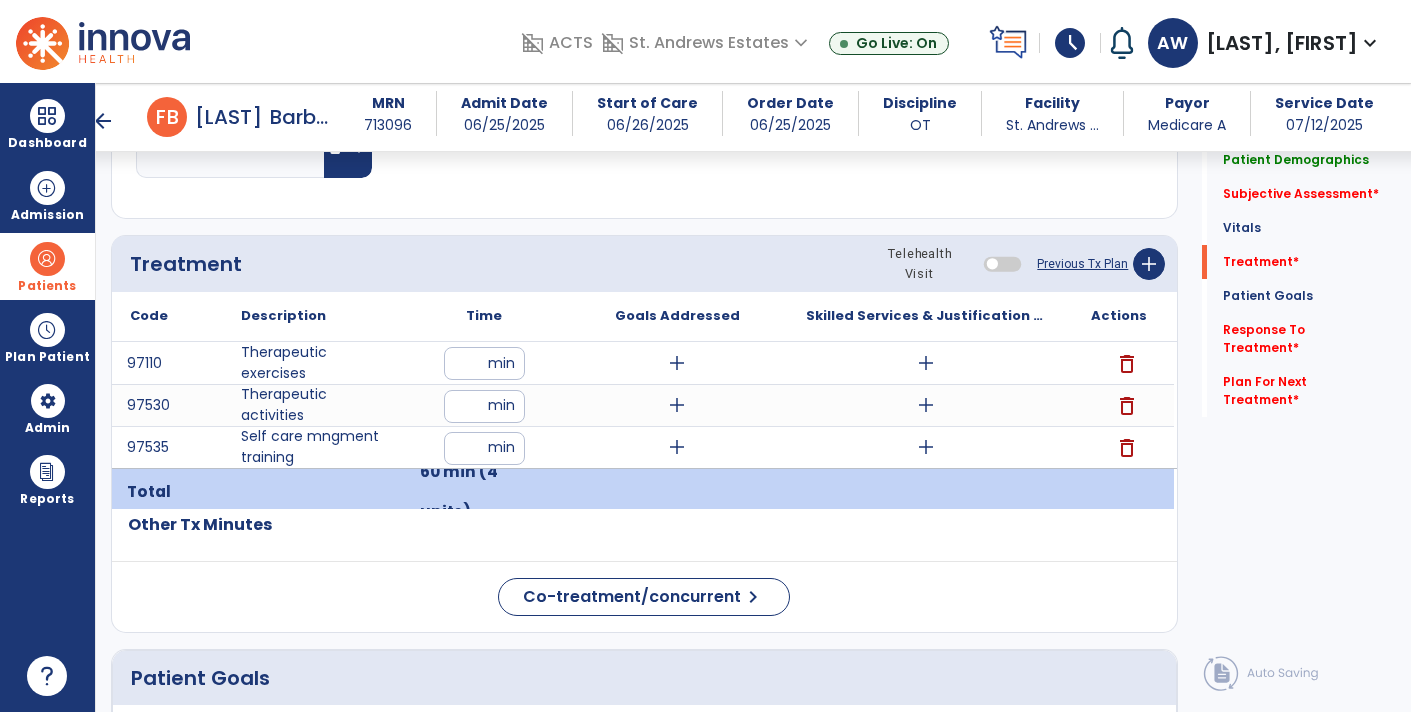 click on "add" at bounding box center (677, 363) 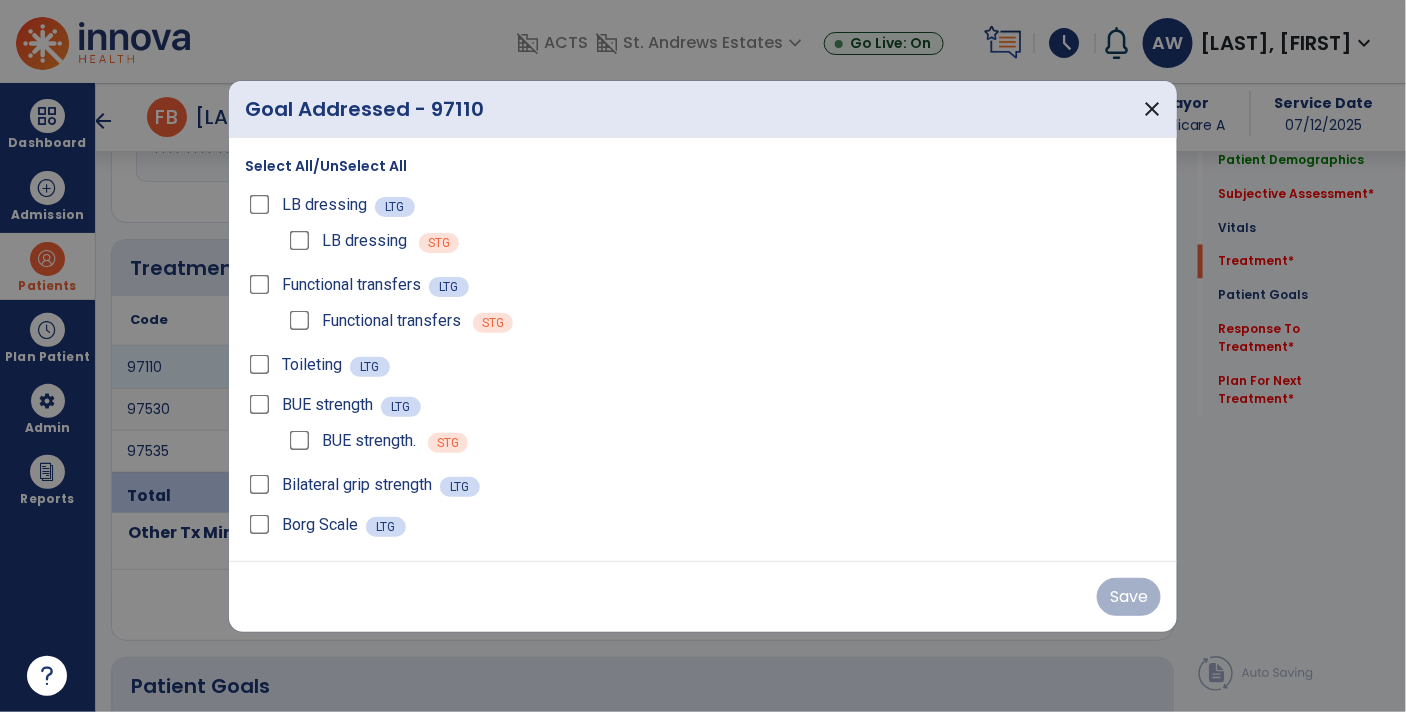 scroll, scrollTop: 1014, scrollLeft: 0, axis: vertical 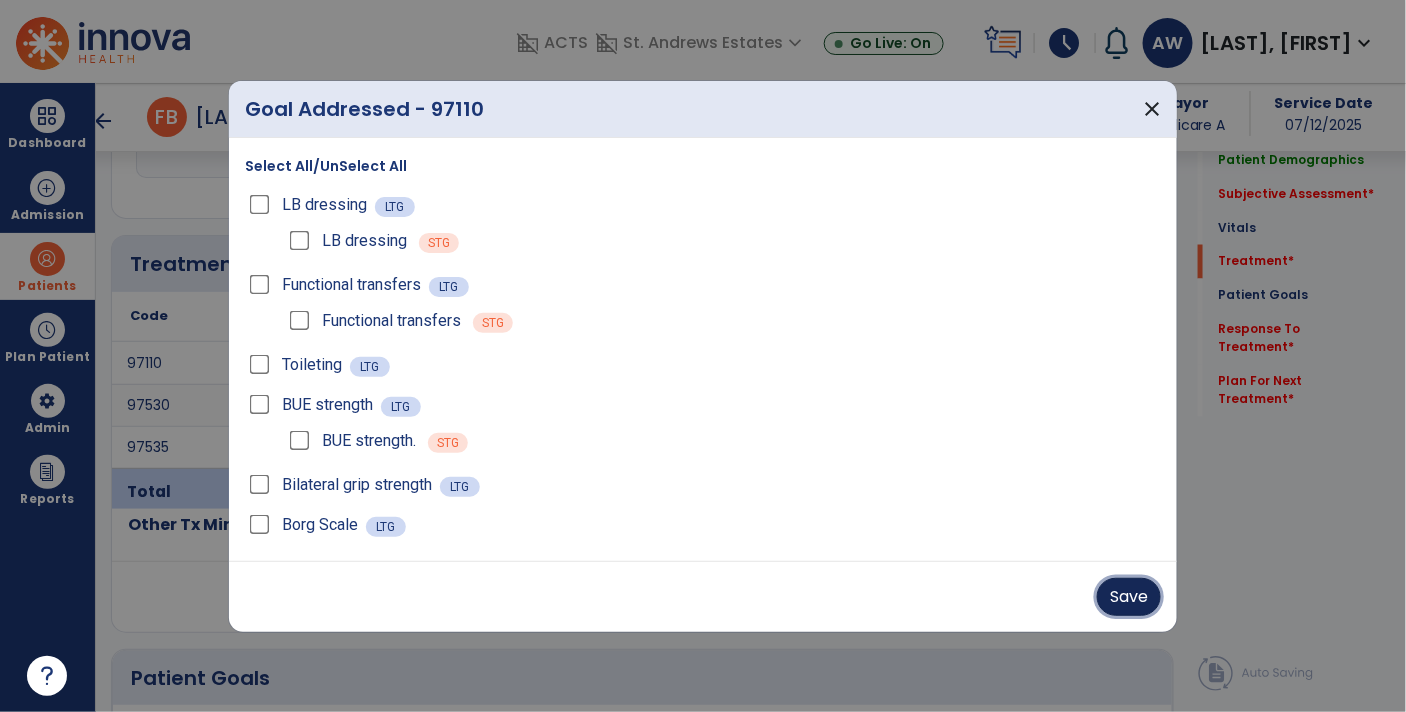 click on "Save" at bounding box center [1129, 597] 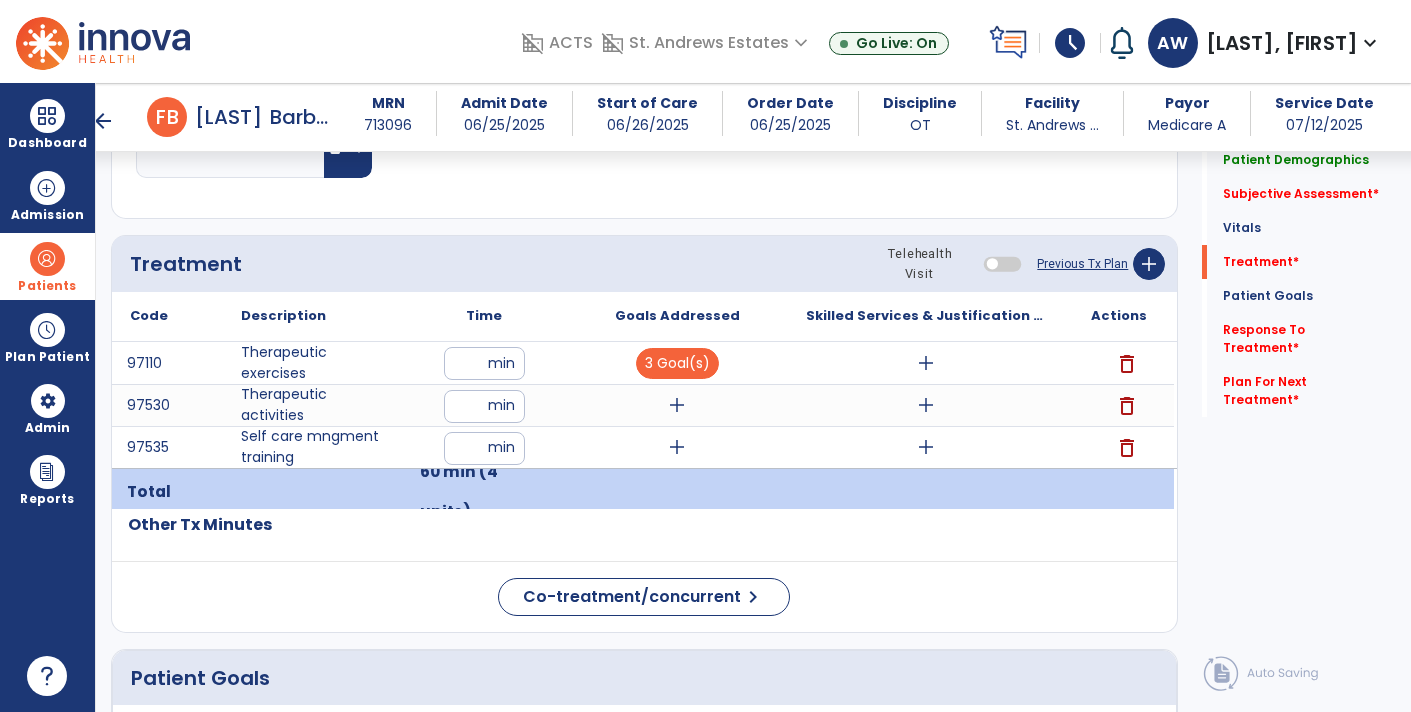 click on "add" at bounding box center (677, 405) 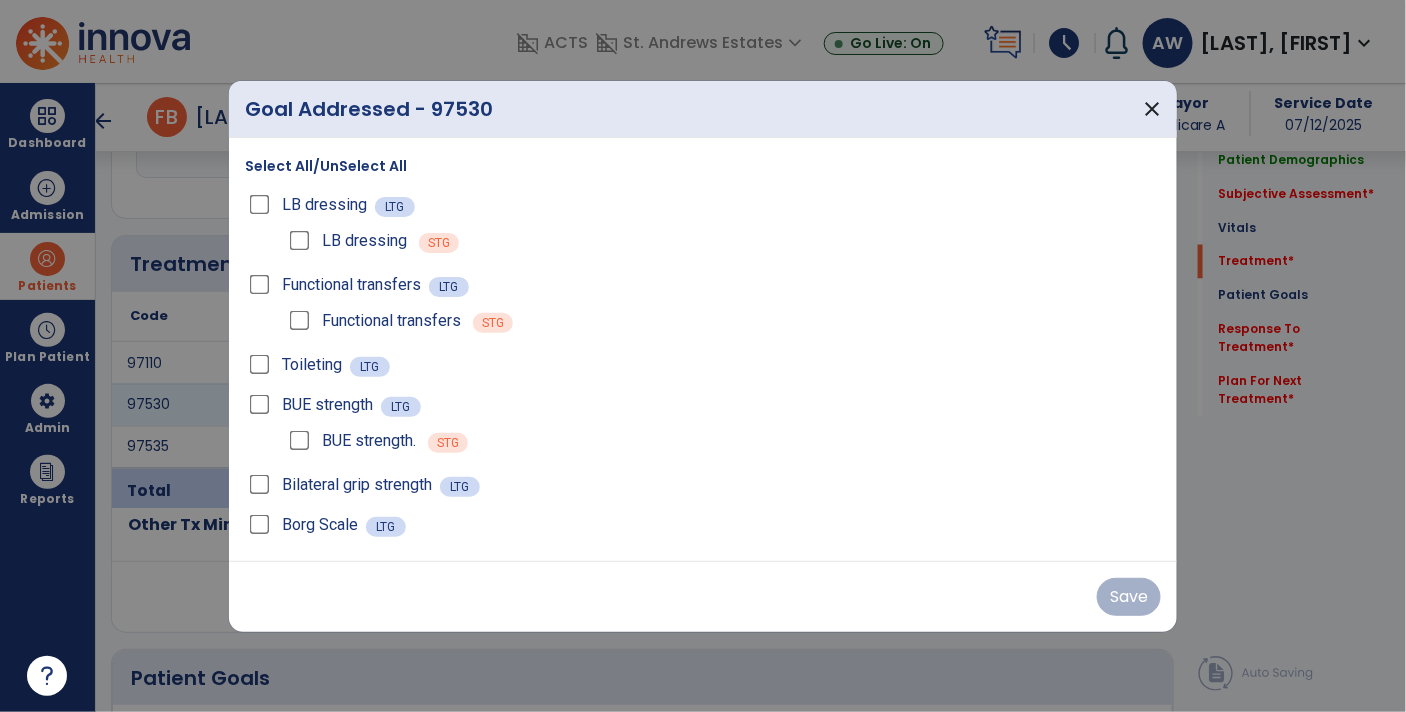 scroll, scrollTop: 1014, scrollLeft: 0, axis: vertical 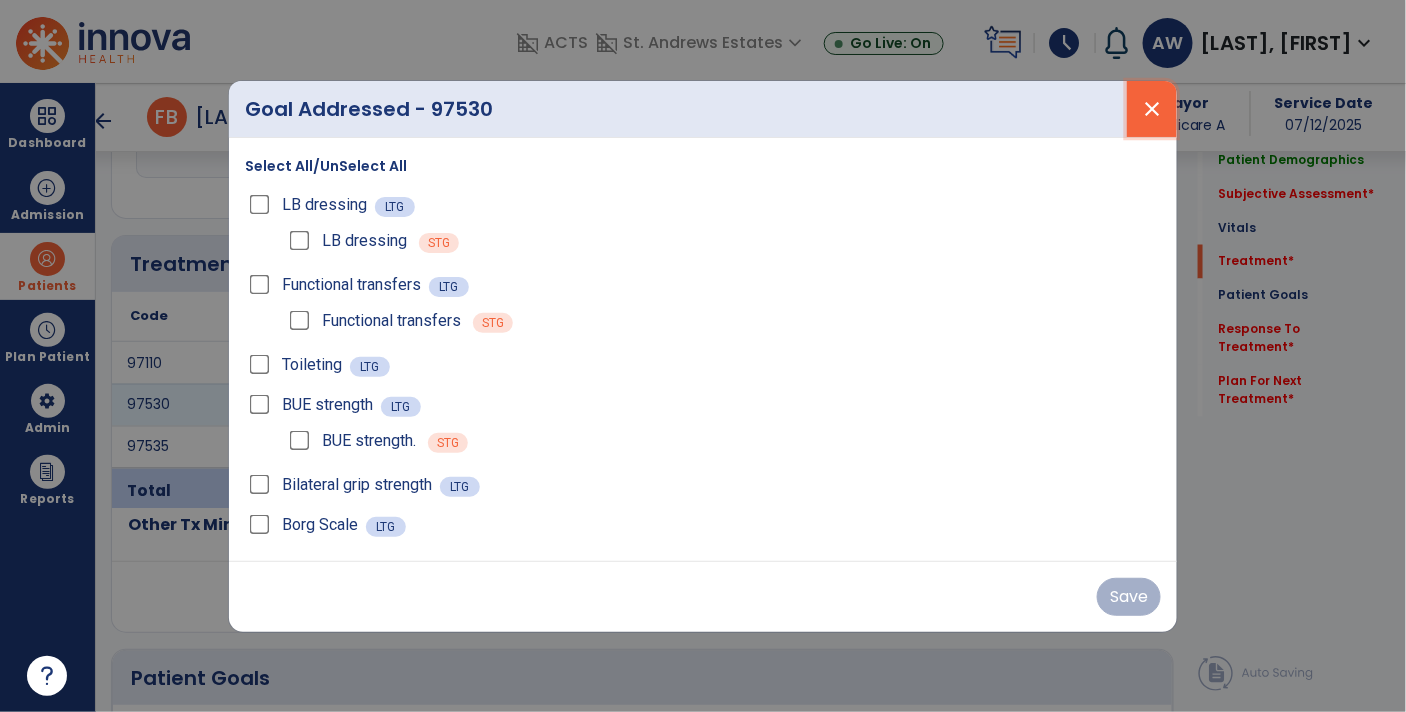 click on "close" at bounding box center (1152, 109) 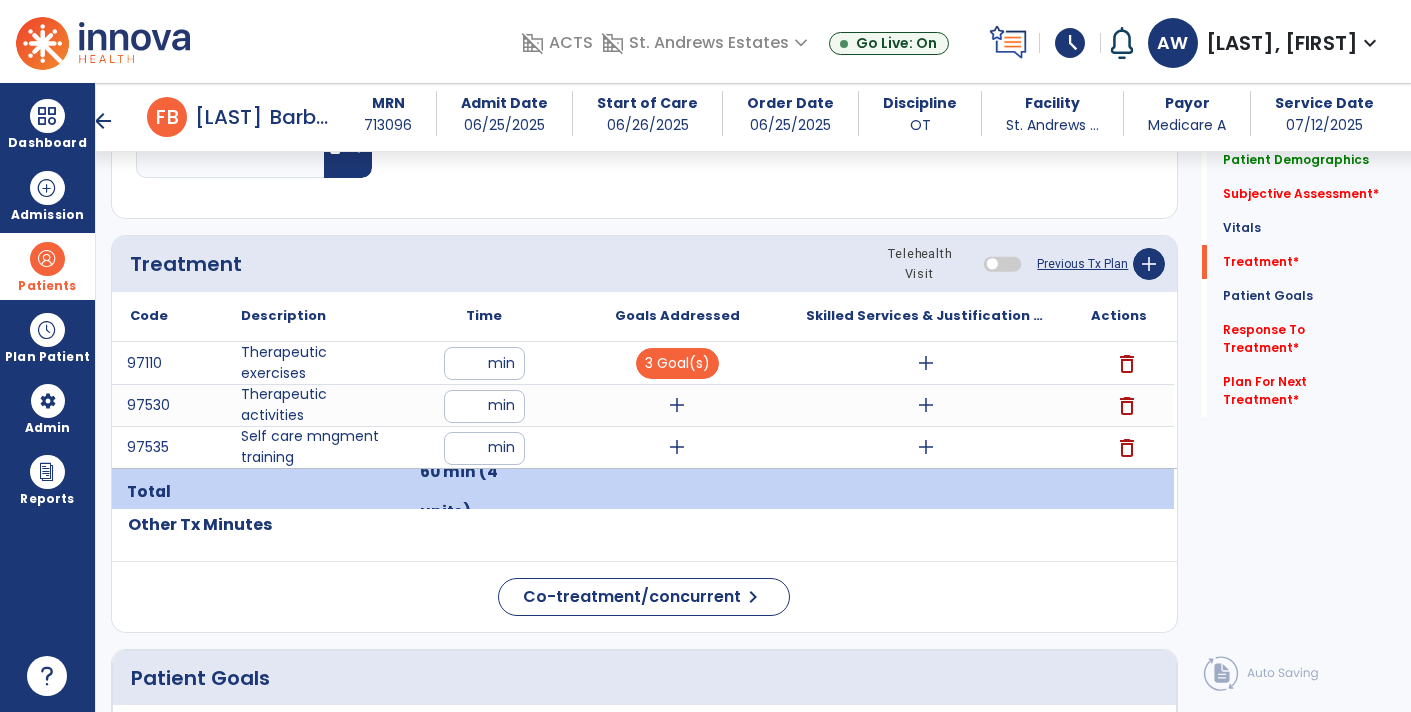 click on "add" at bounding box center [677, 447] 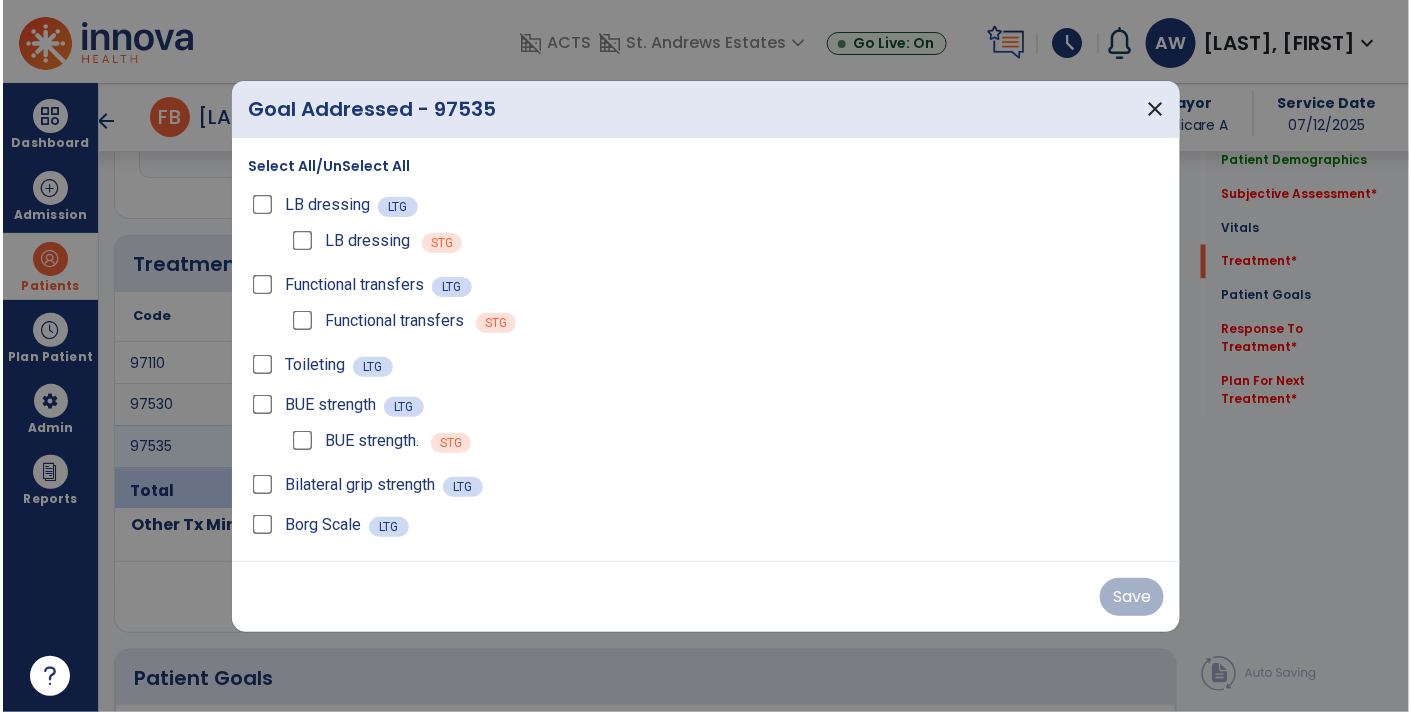 scroll, scrollTop: 1014, scrollLeft: 0, axis: vertical 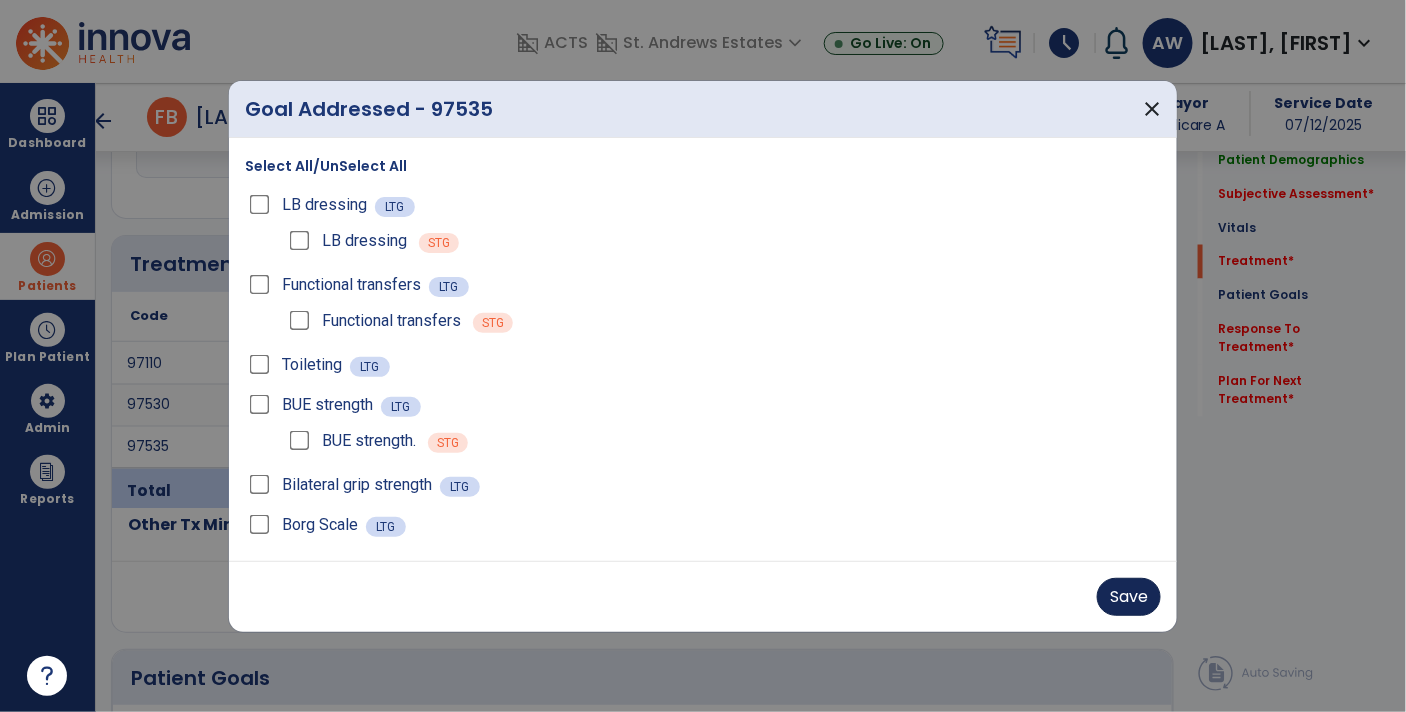 click on "Save" at bounding box center [1129, 597] 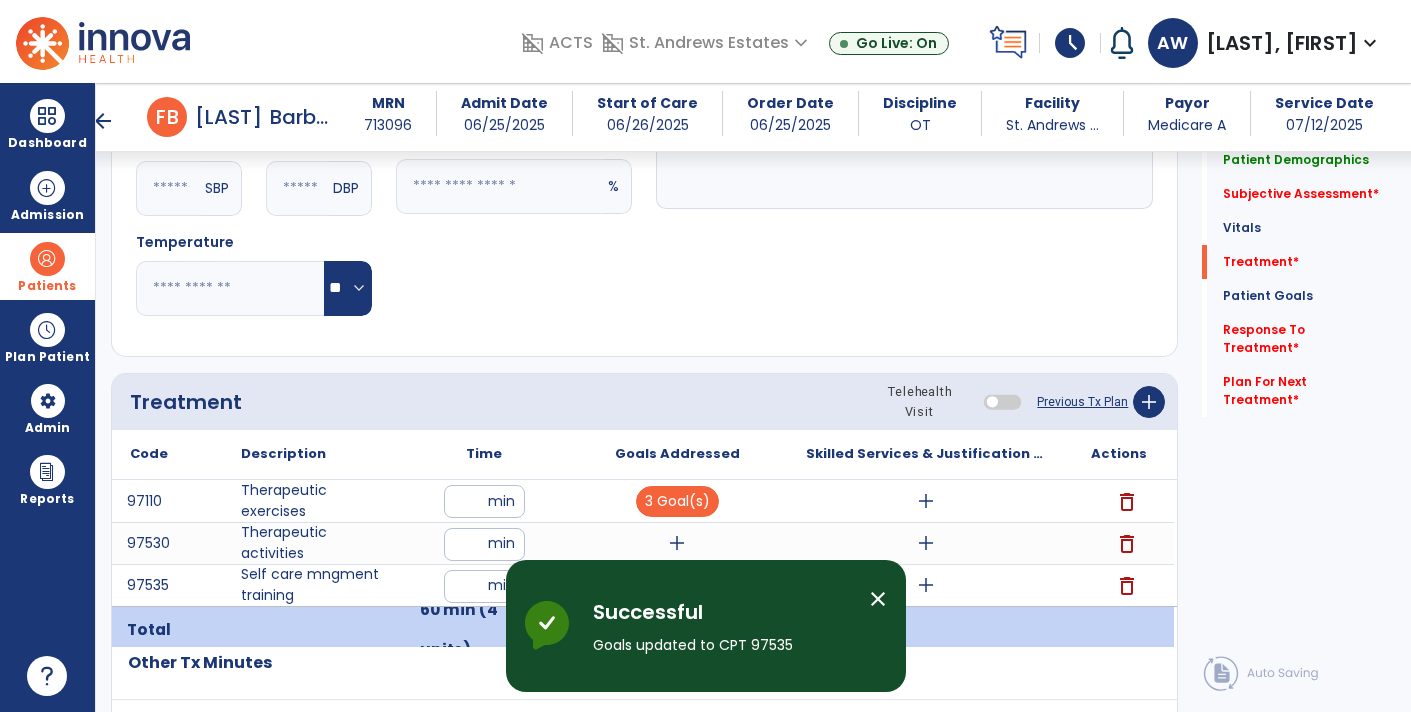 scroll, scrollTop: 870, scrollLeft: 0, axis: vertical 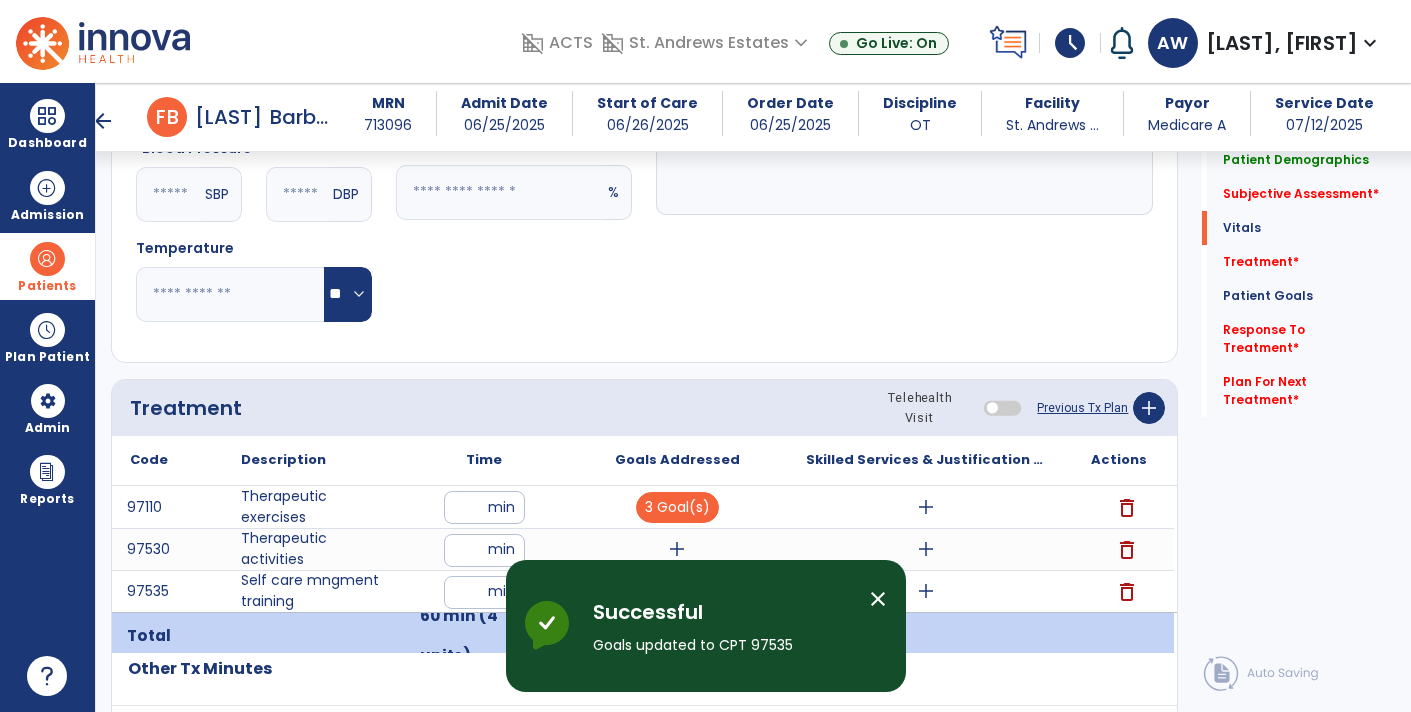 click on "arrow_back" at bounding box center (103, 121) 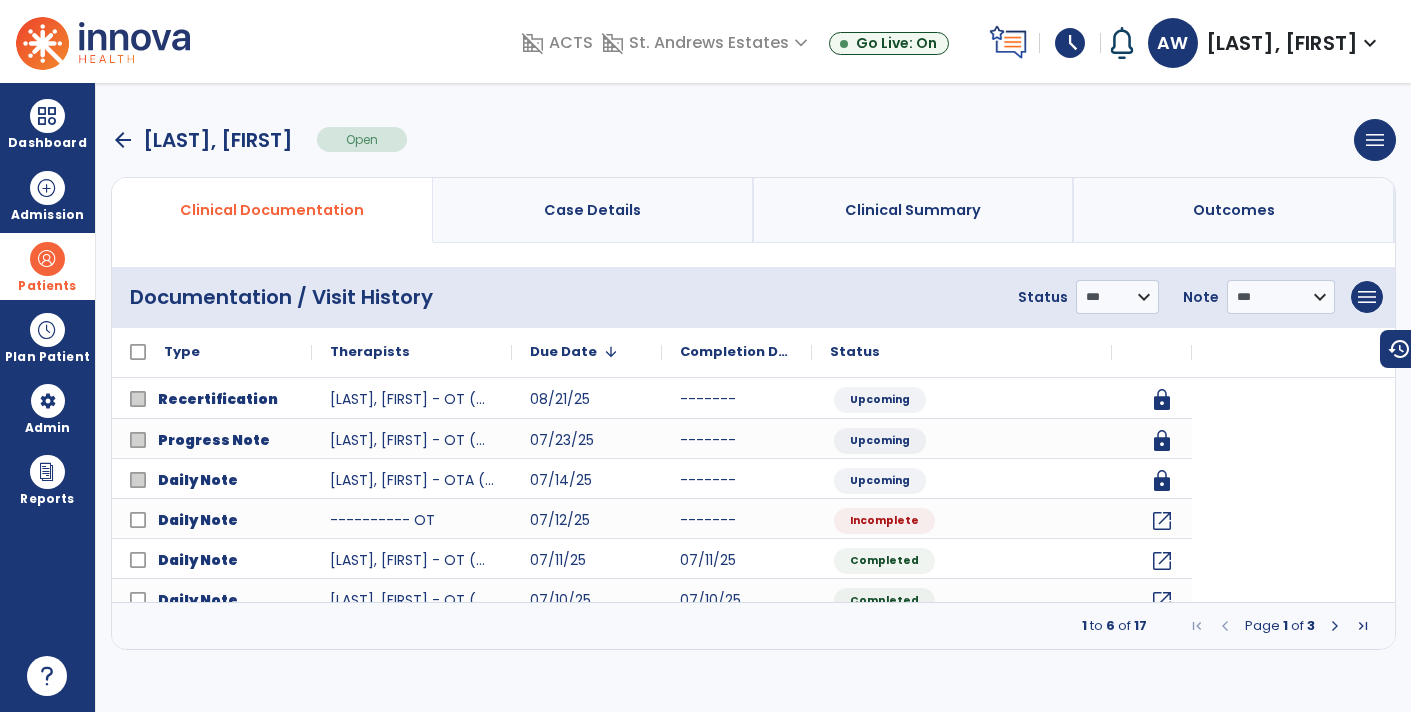 scroll, scrollTop: 0, scrollLeft: 0, axis: both 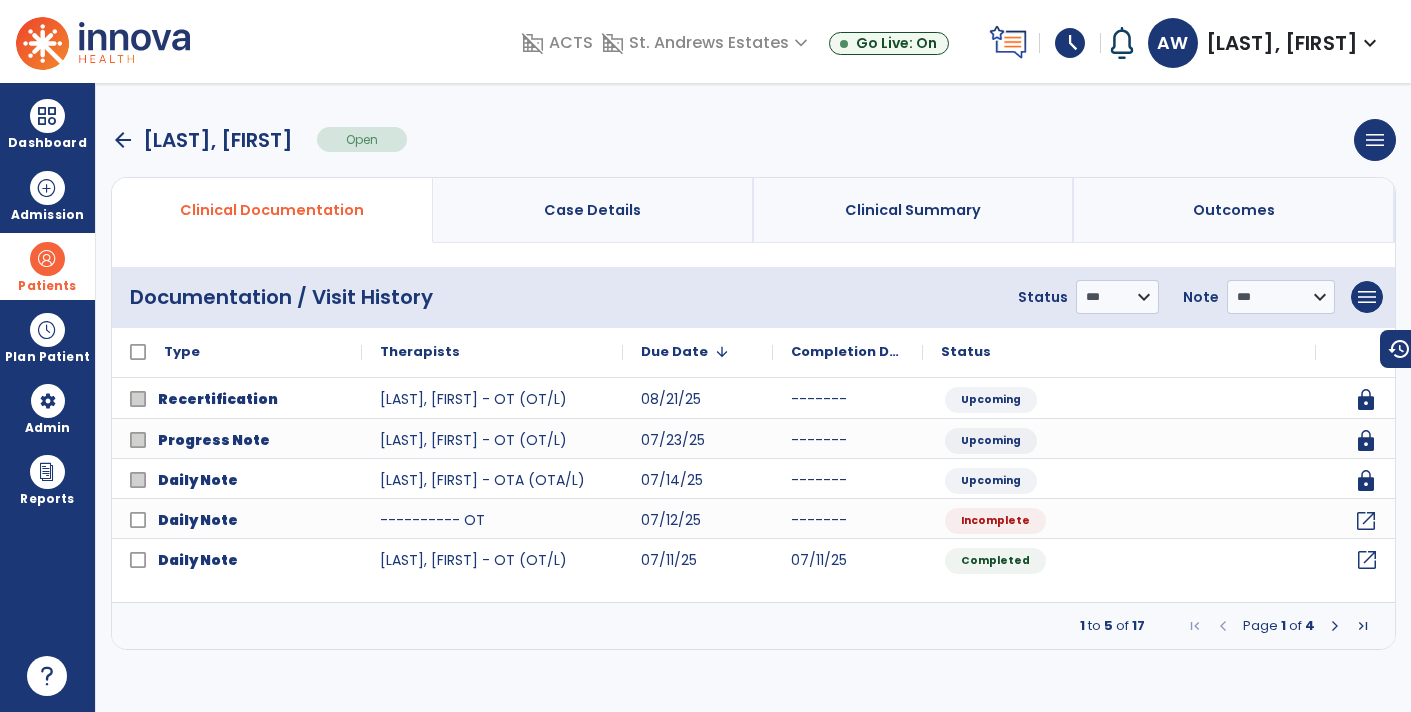 click on "open_in_new" 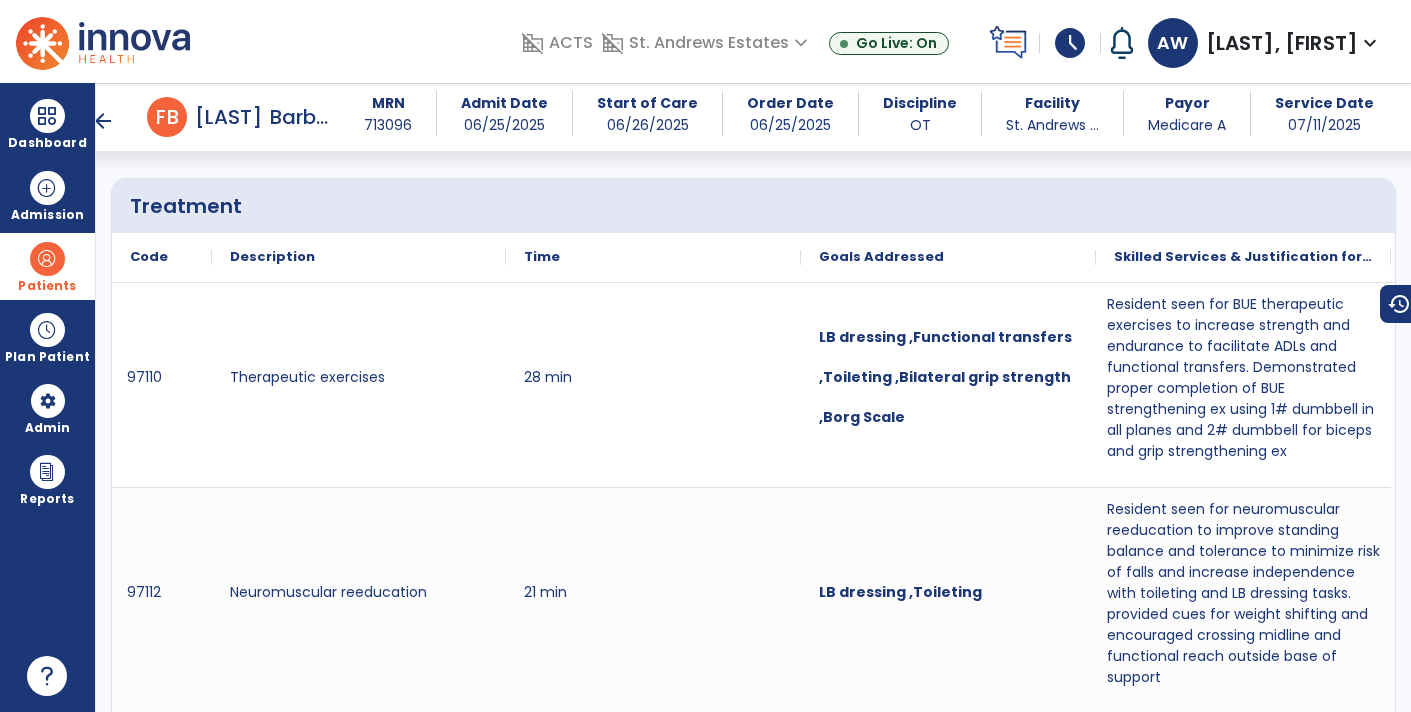 scroll, scrollTop: 1084, scrollLeft: 0, axis: vertical 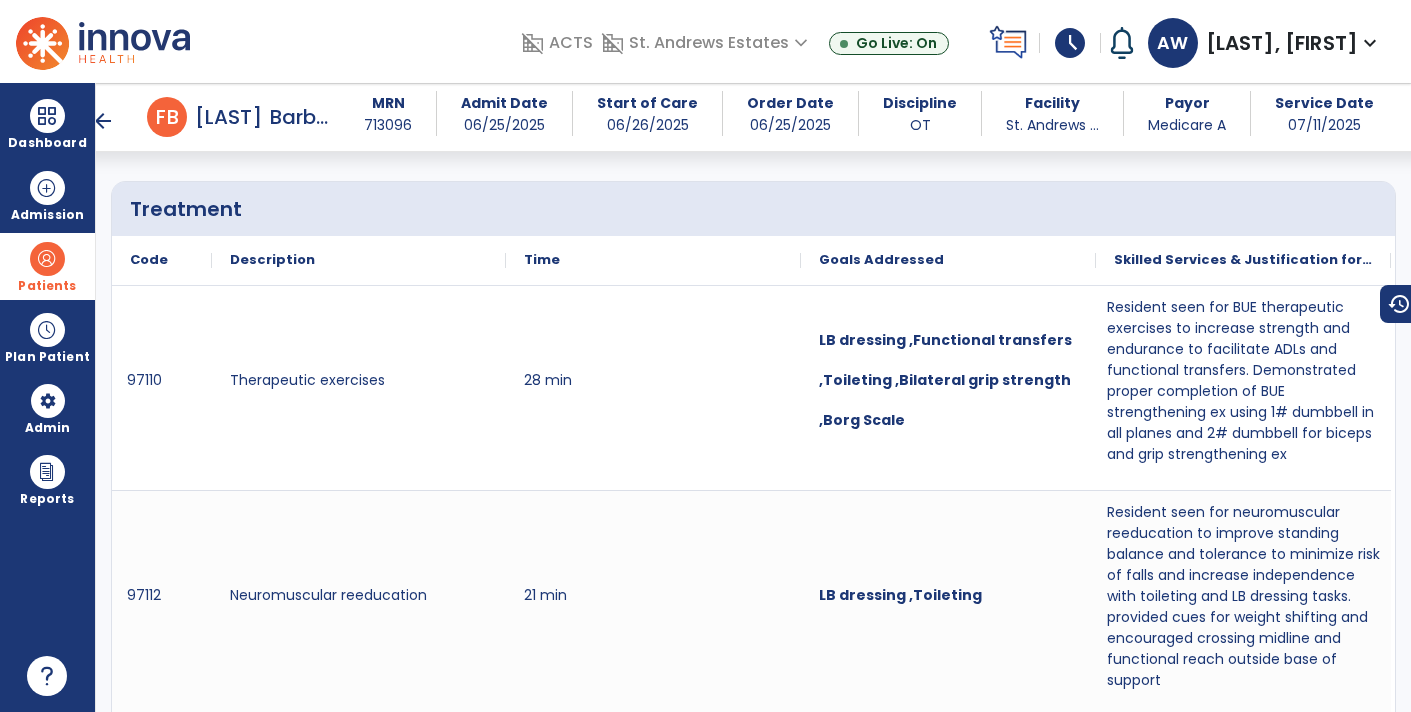 click on "arrow_back" at bounding box center [103, 121] 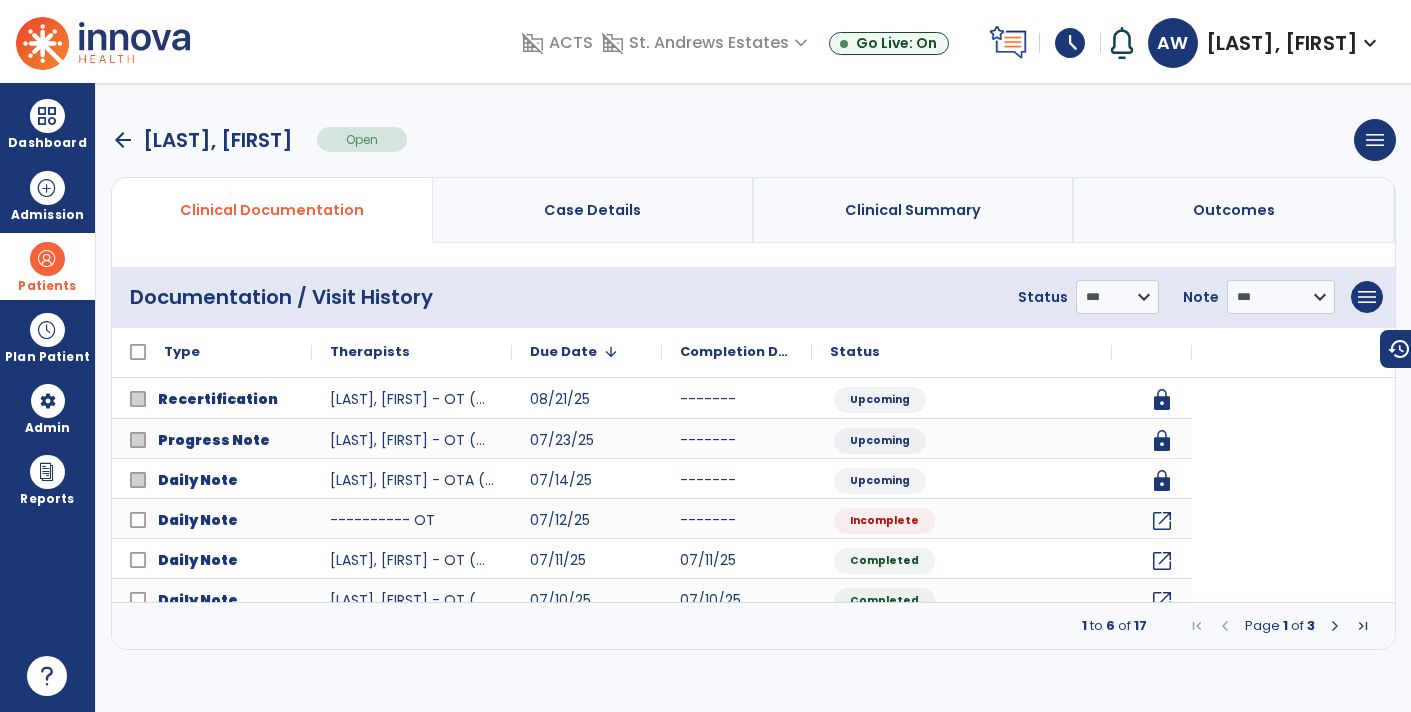 scroll, scrollTop: 0, scrollLeft: 0, axis: both 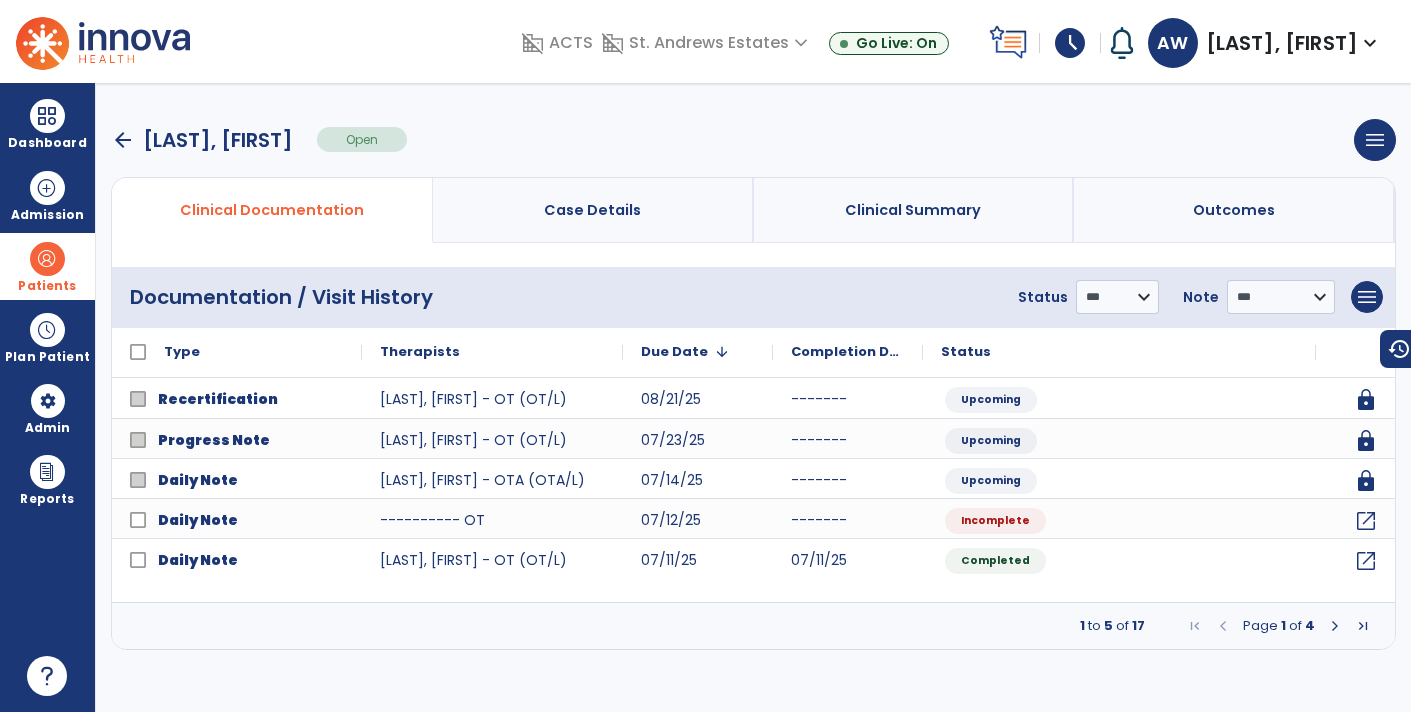 click at bounding box center [1335, 626] 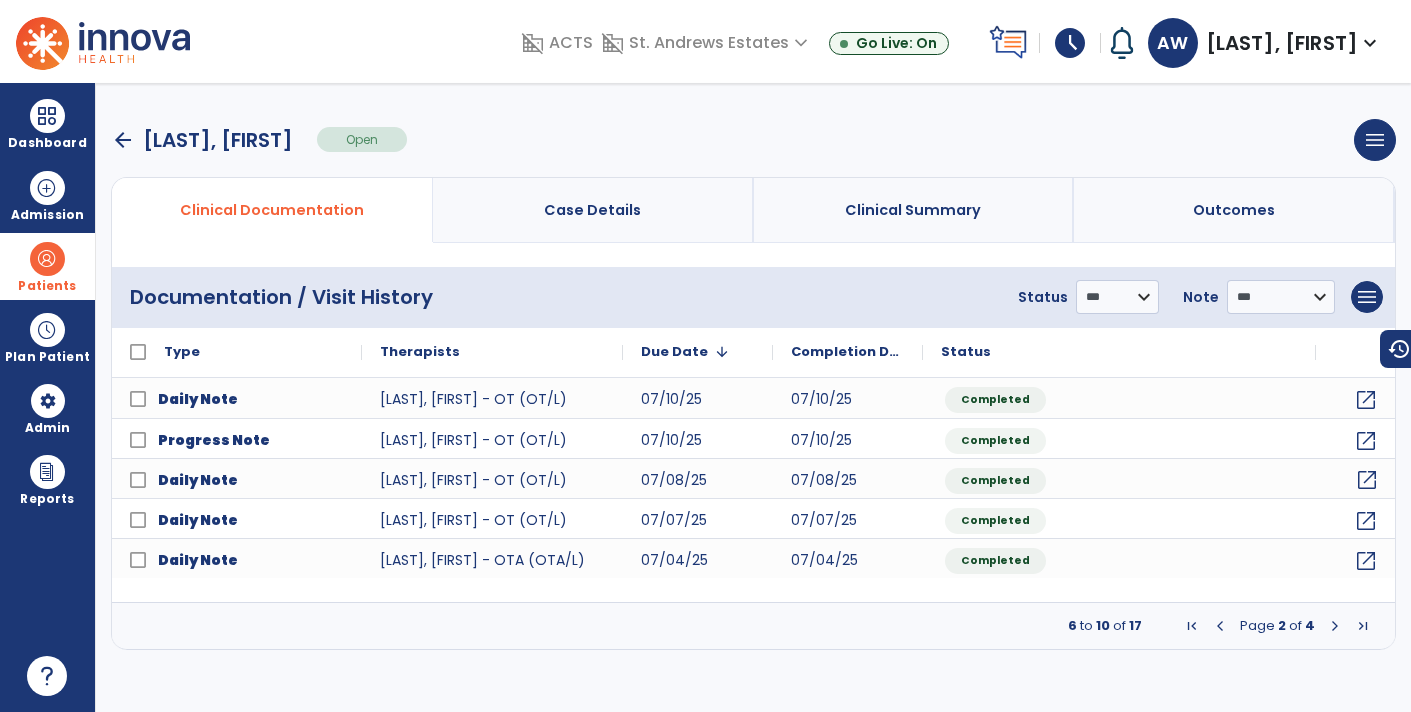 click on "open_in_new" 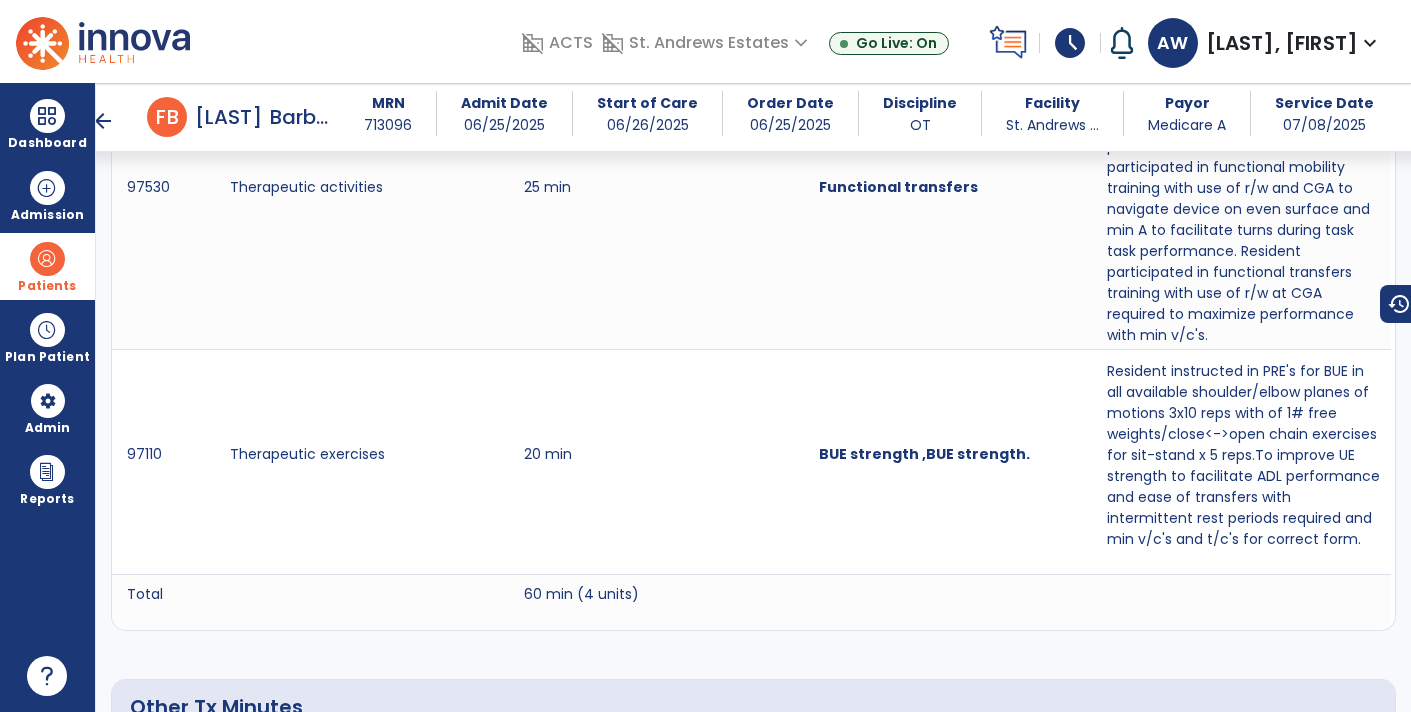 scroll, scrollTop: 1484, scrollLeft: 0, axis: vertical 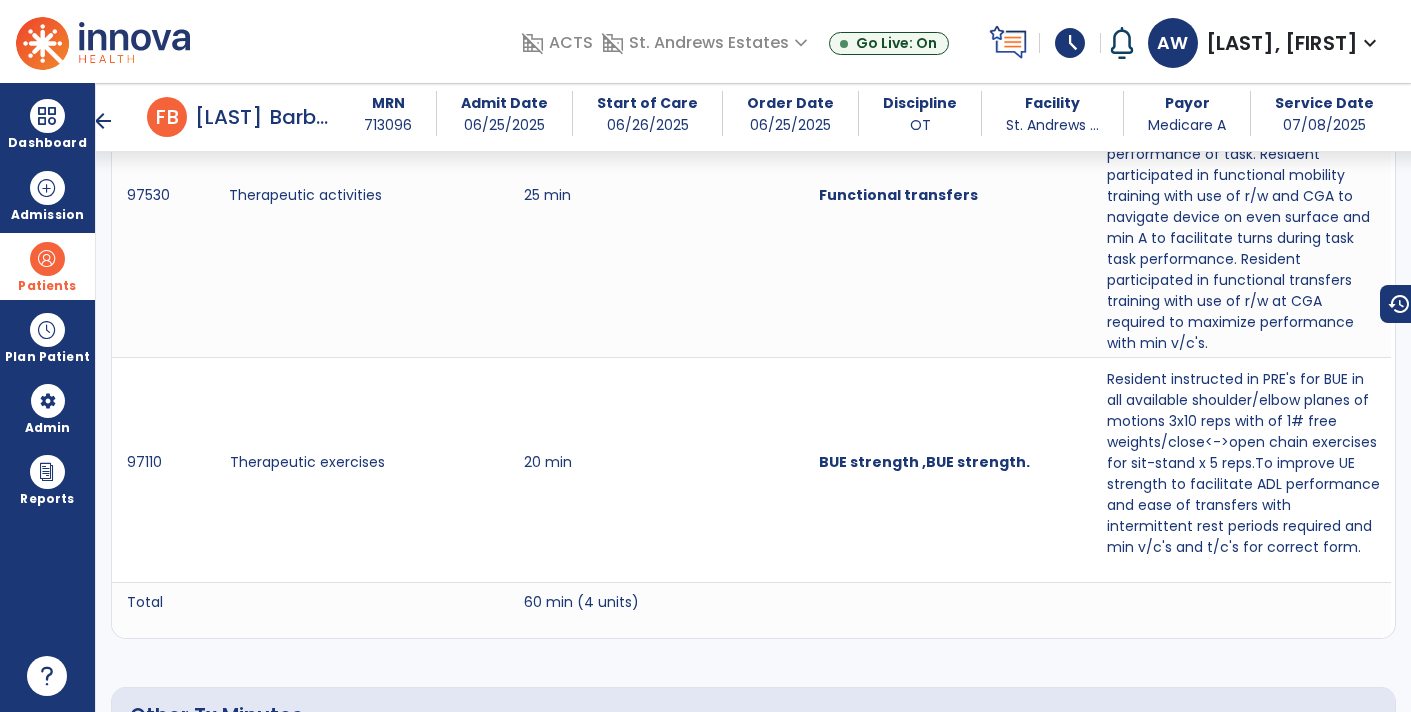 click on "Therapeutic activities" at bounding box center [359, 203] 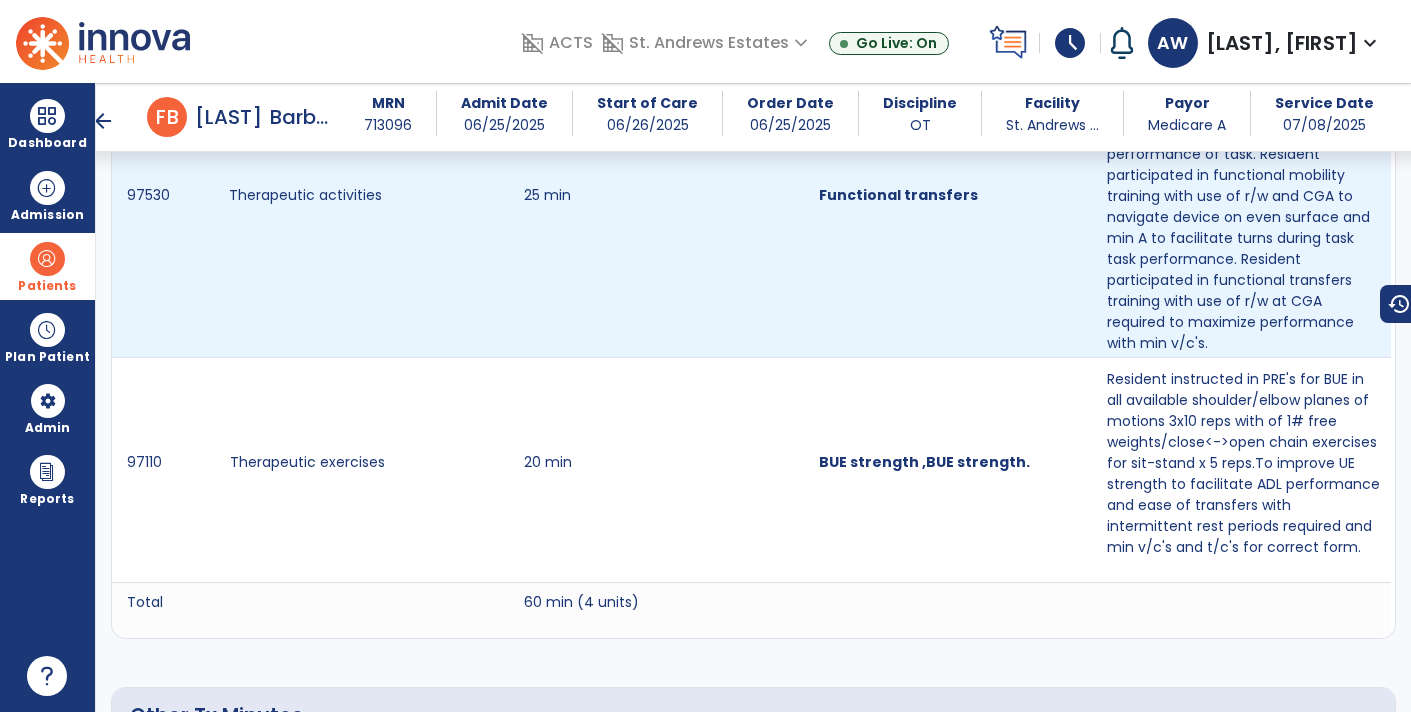 click on "[LAST]" at bounding box center (228, 117) 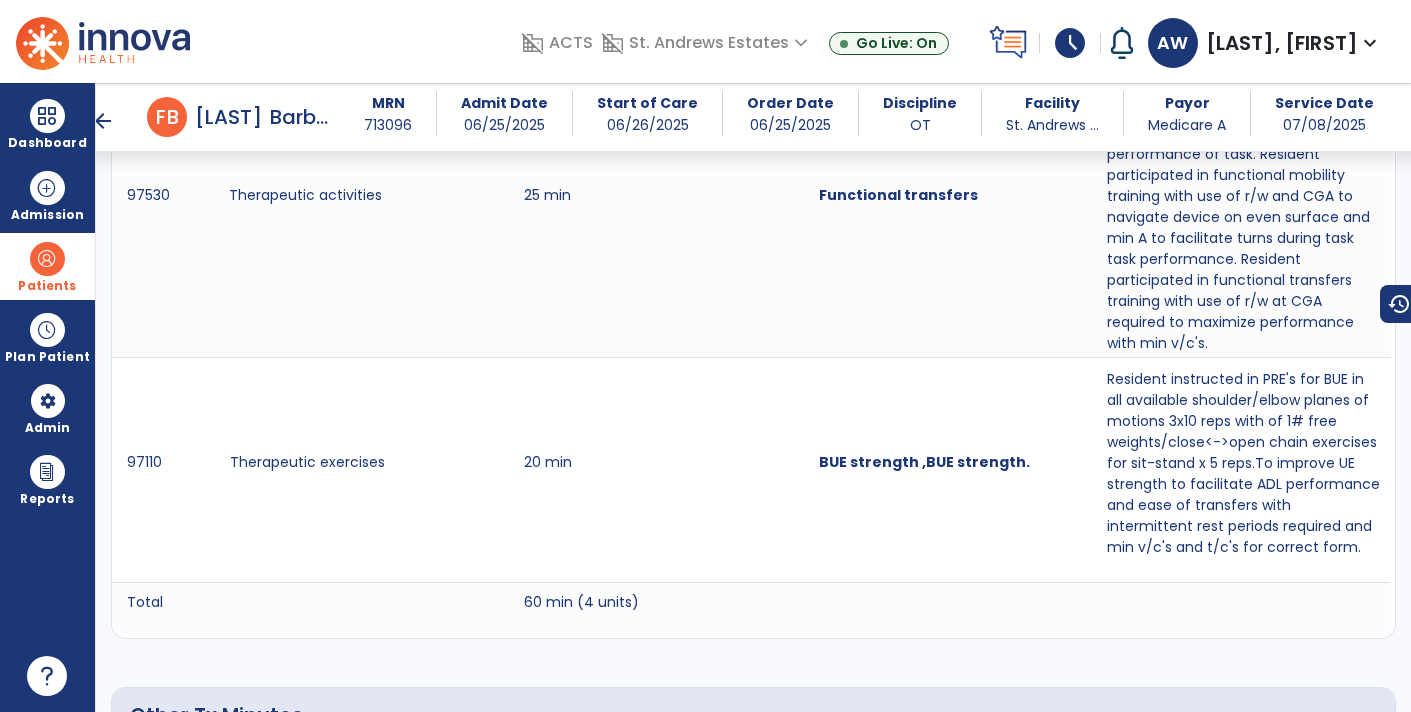click on "arrow_back" at bounding box center [103, 121] 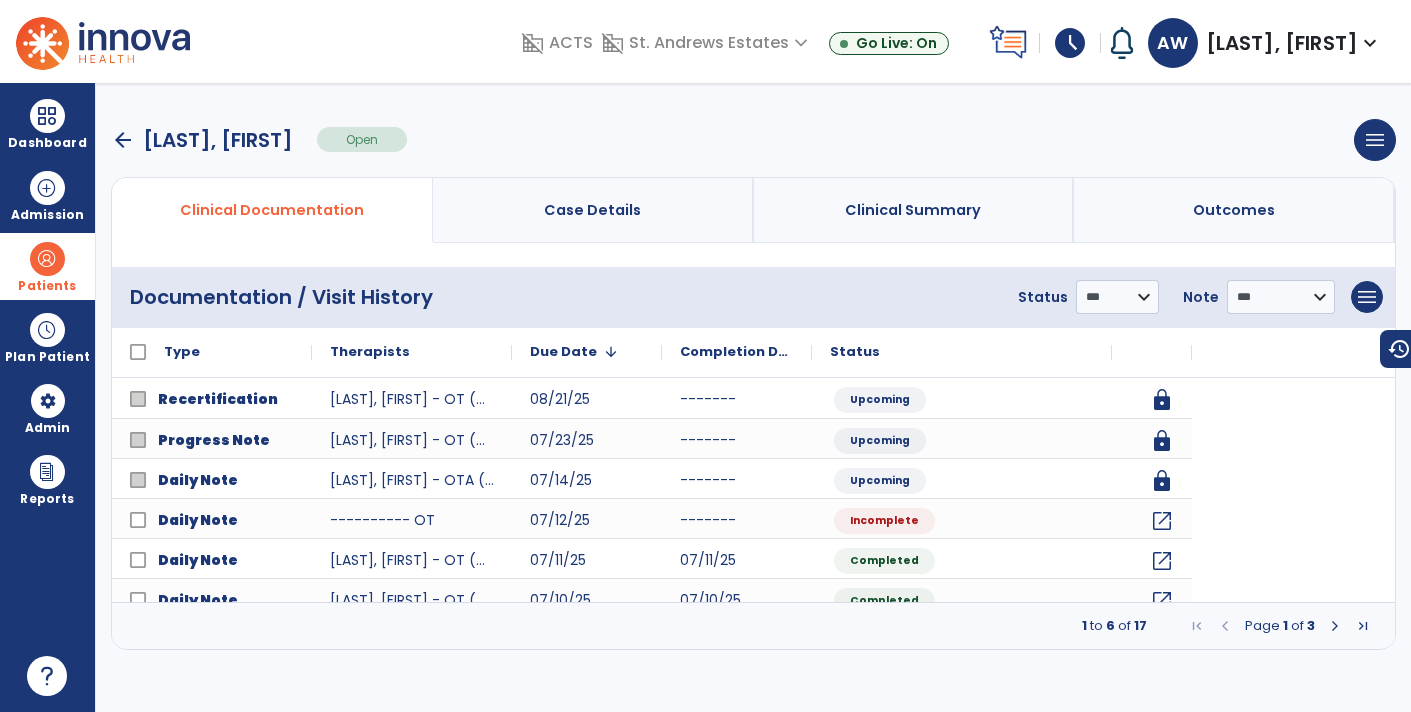 scroll, scrollTop: 0, scrollLeft: 0, axis: both 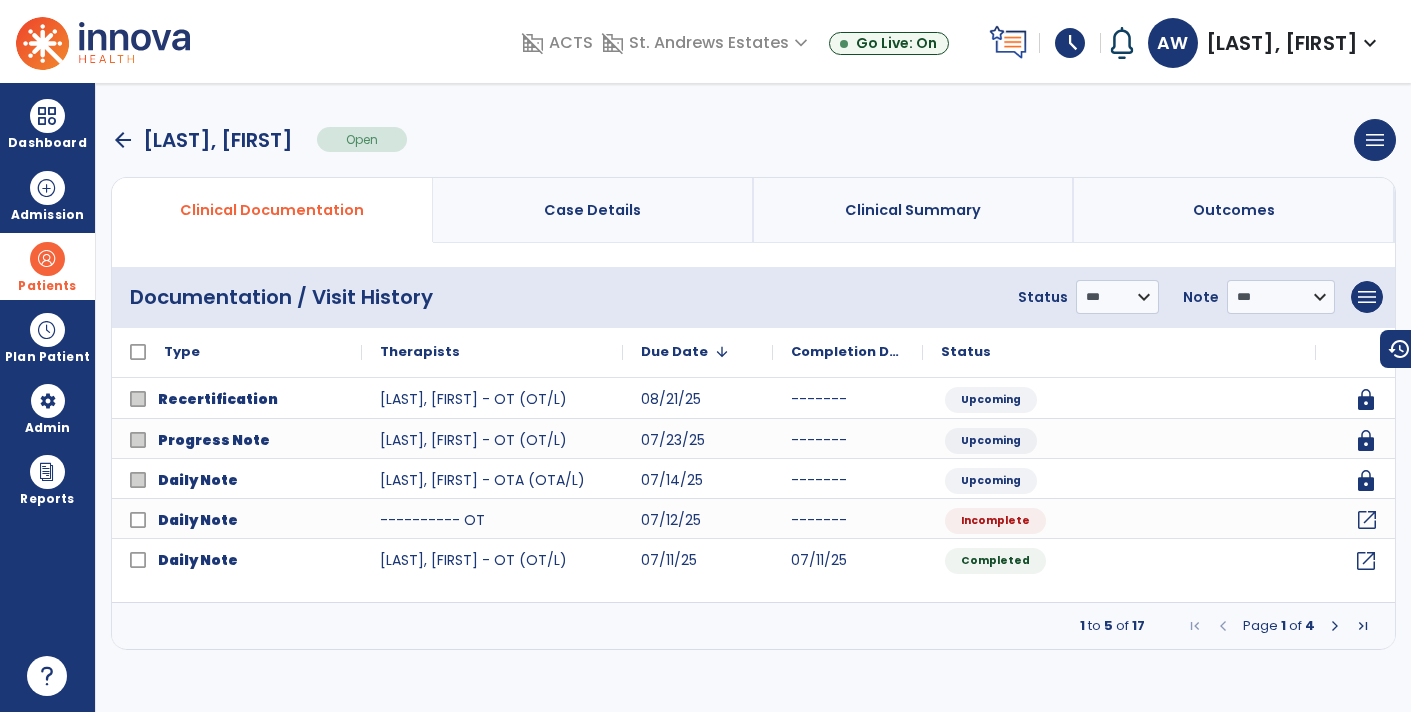 click on "open_in_new" 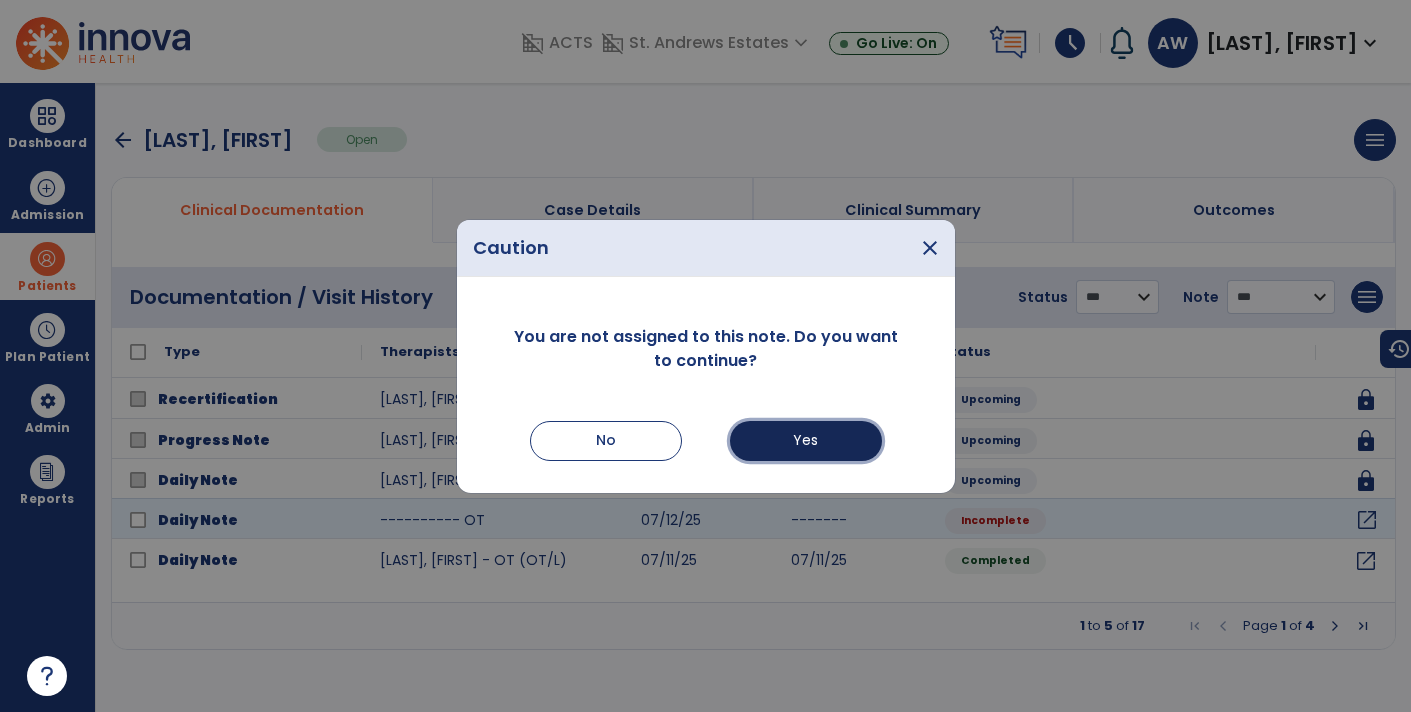 click on "Yes" at bounding box center [806, 441] 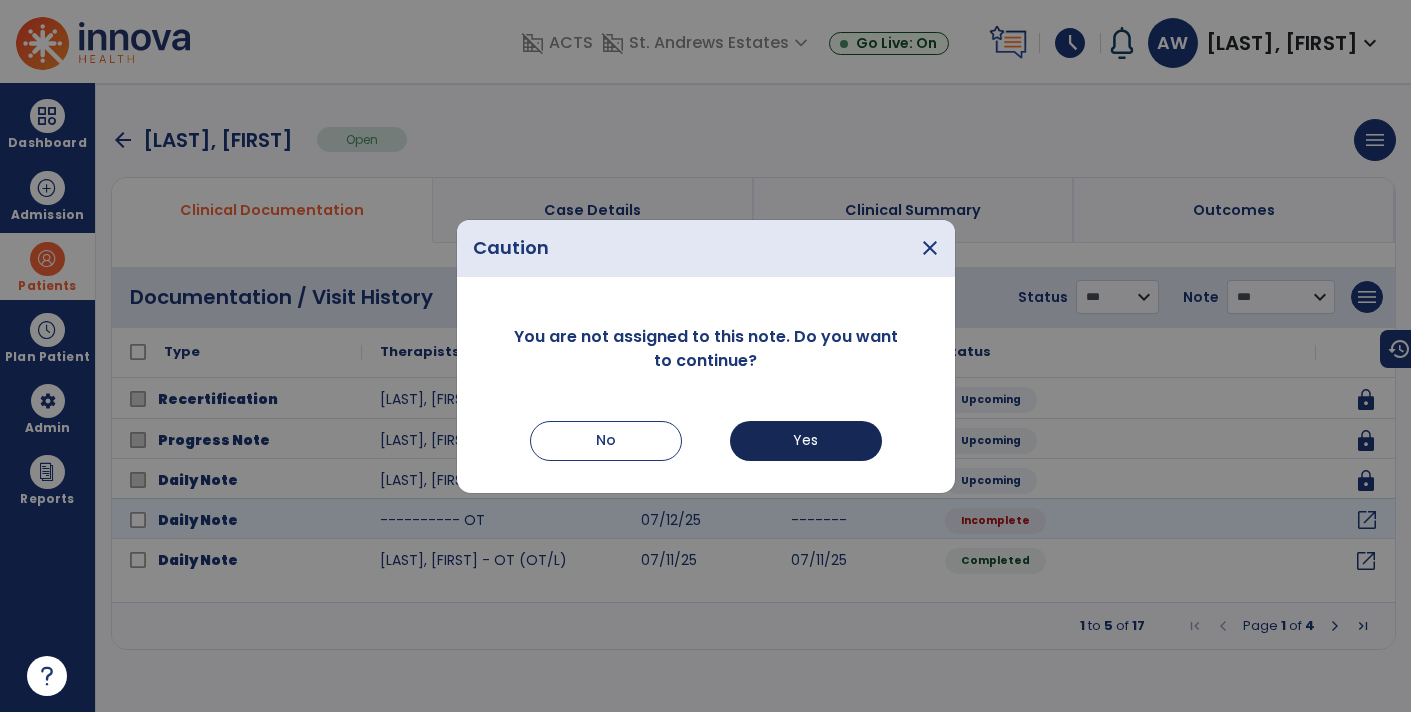 select on "*" 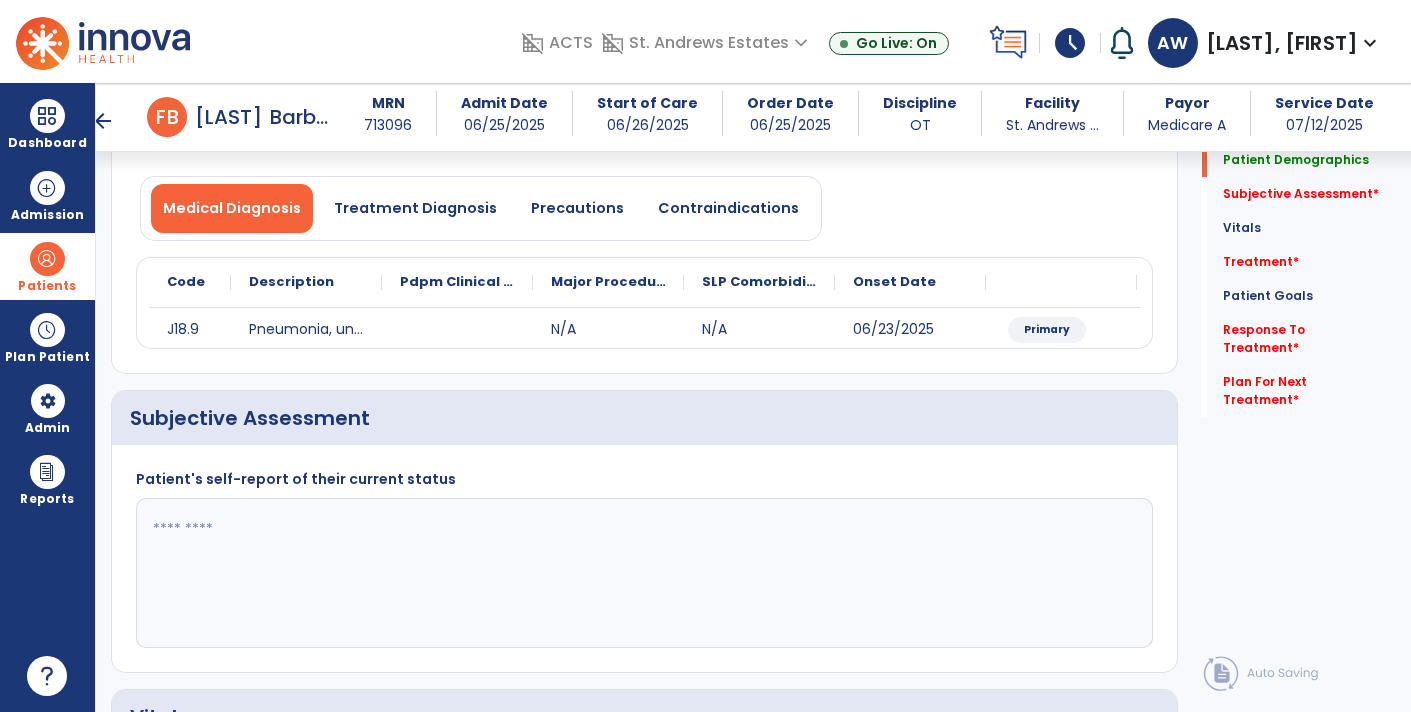 scroll, scrollTop: 135, scrollLeft: 0, axis: vertical 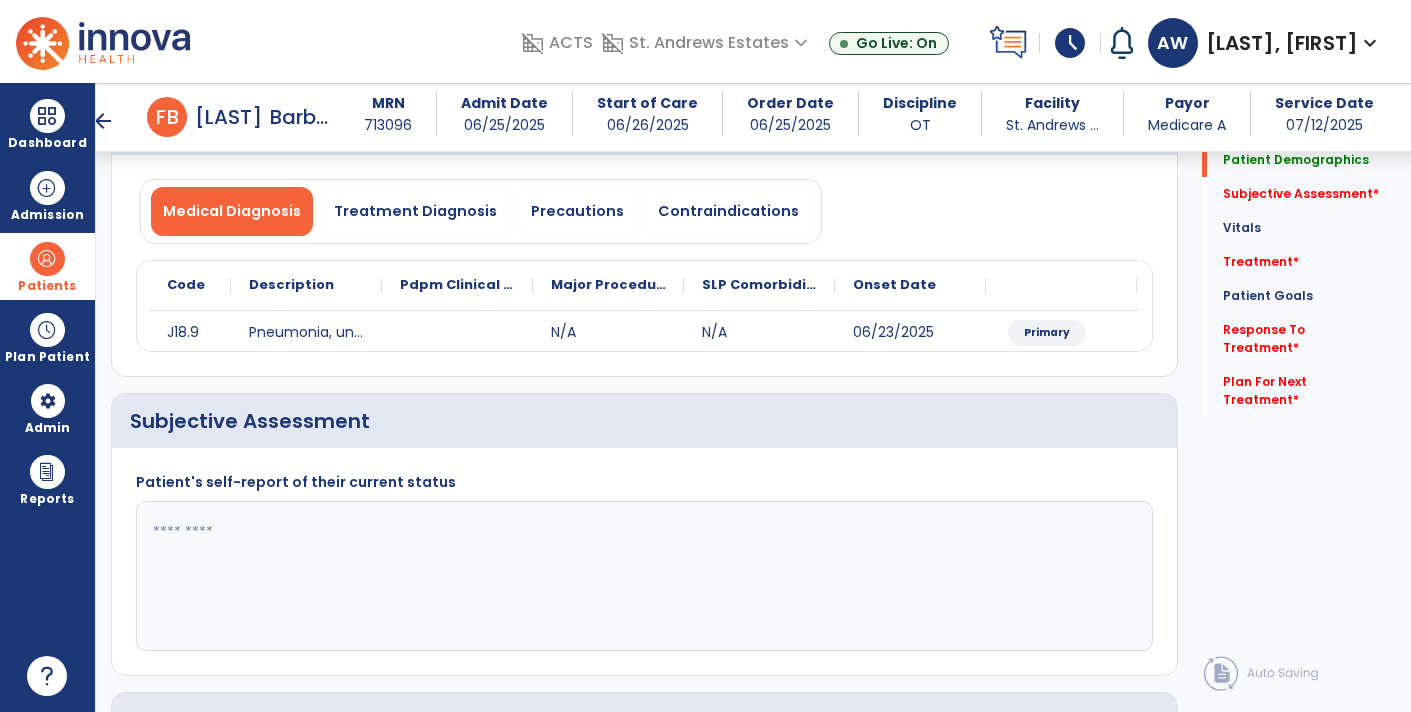 click 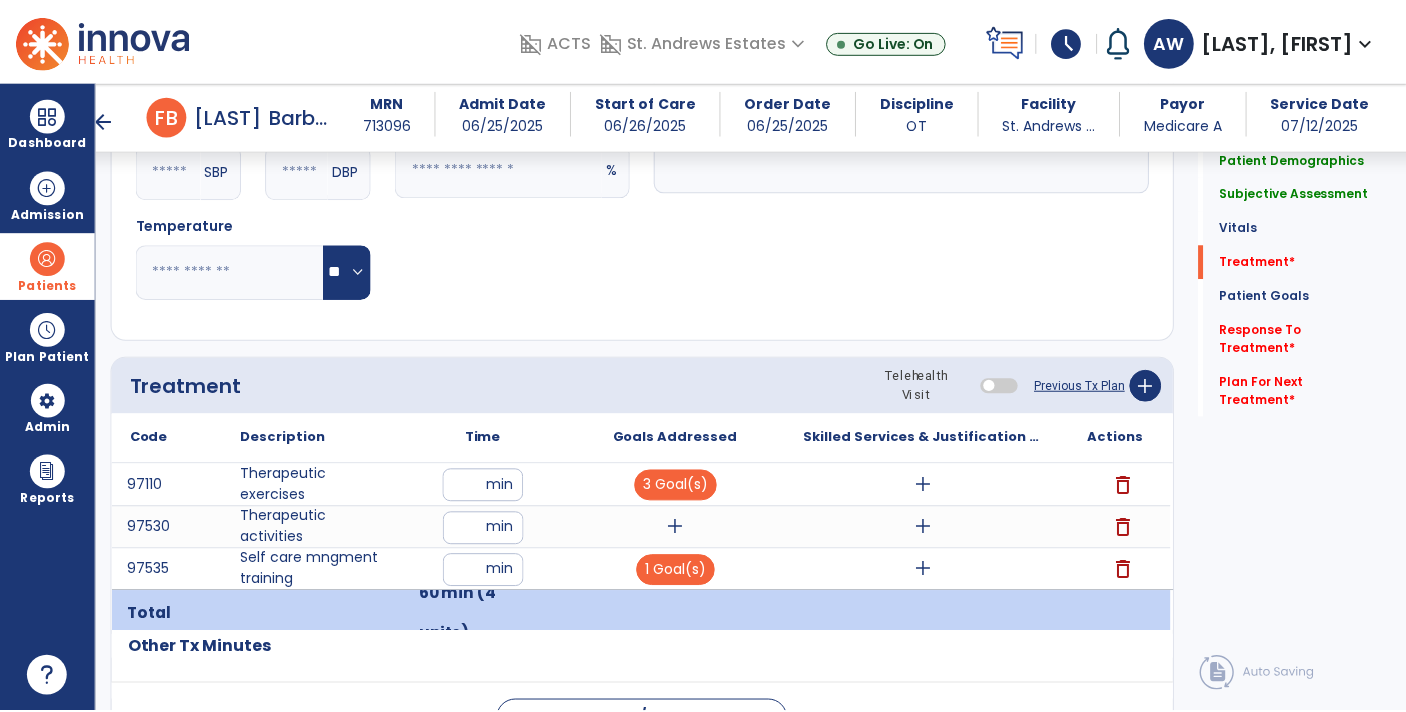 scroll, scrollTop: 895, scrollLeft: 0, axis: vertical 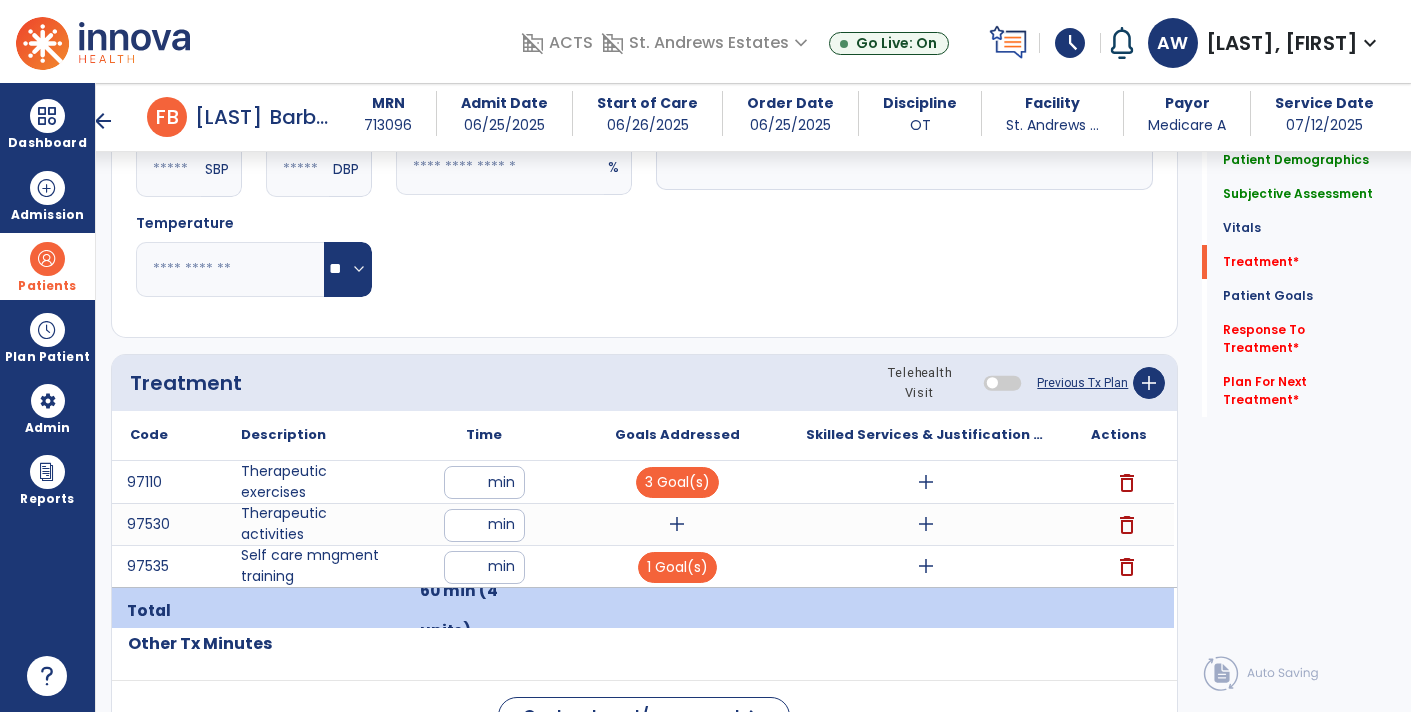 type on "**********" 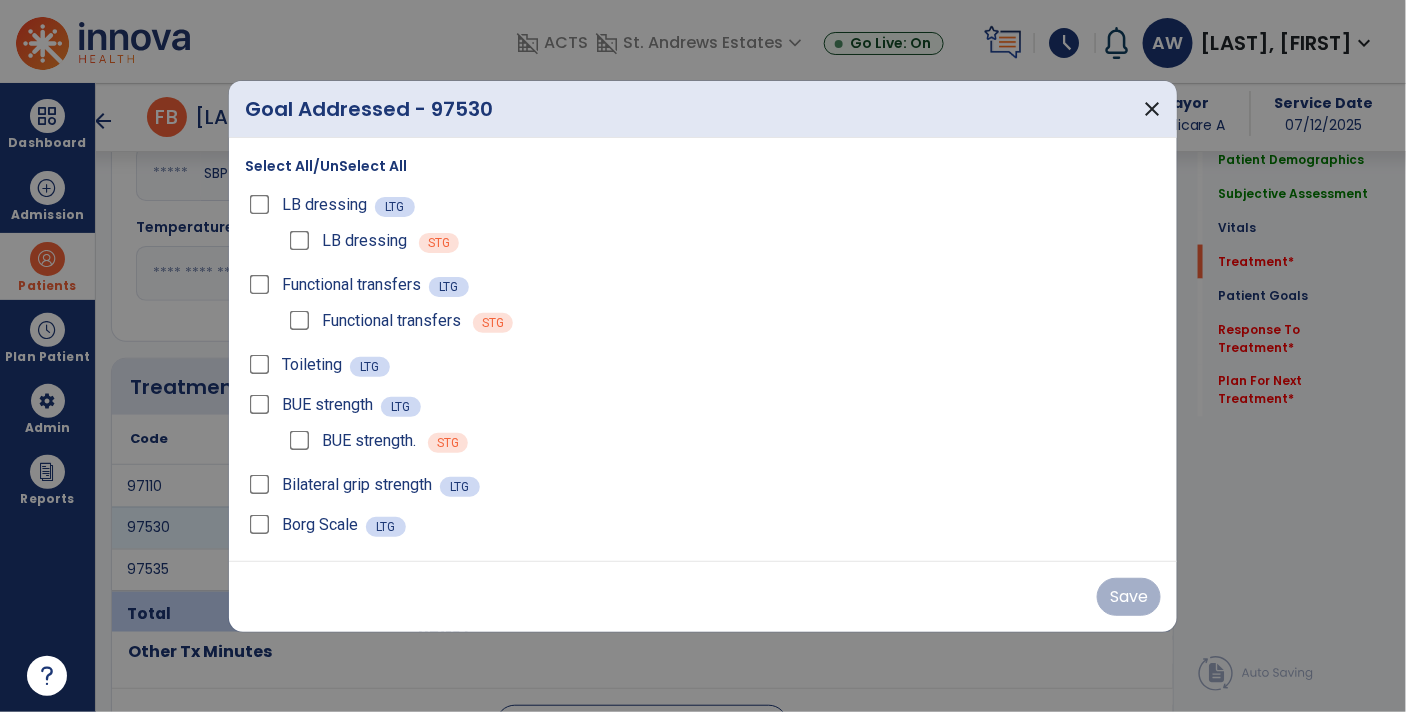 scroll, scrollTop: 895, scrollLeft: 0, axis: vertical 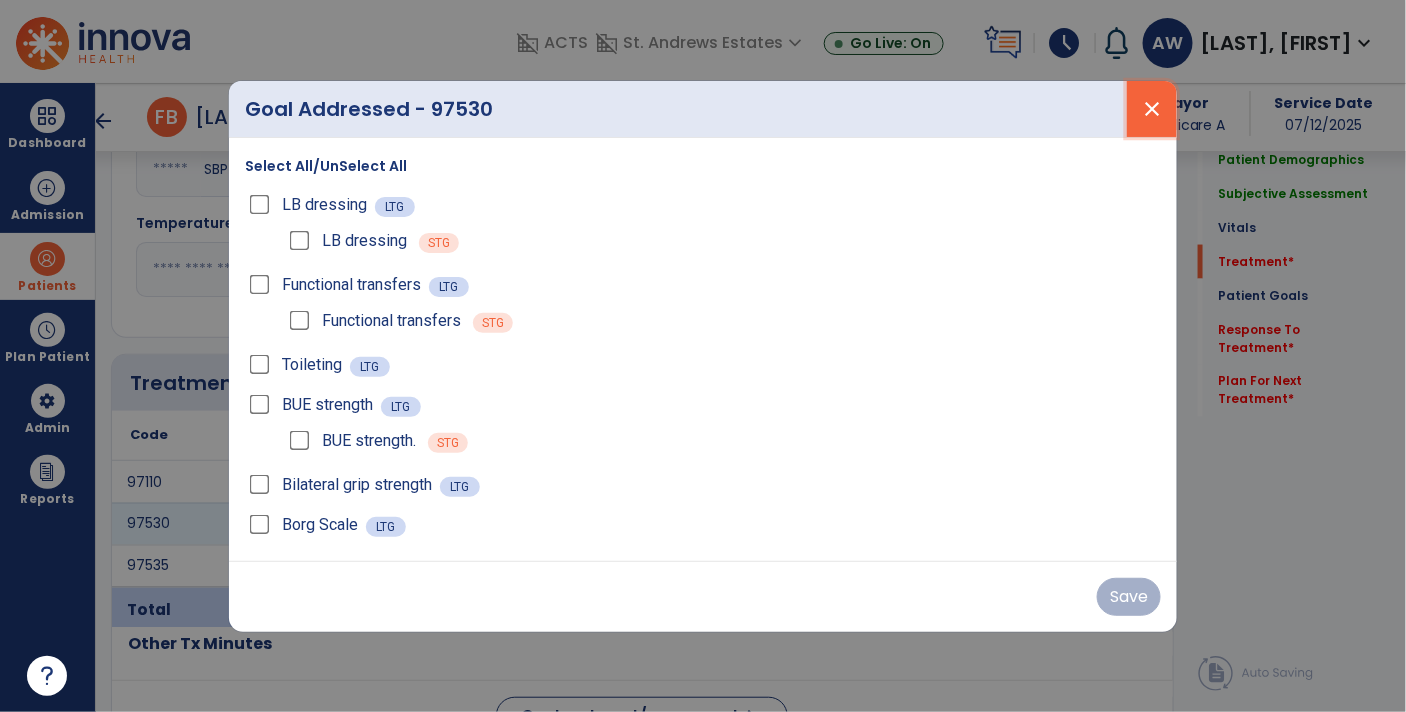 click on "close" at bounding box center (1152, 109) 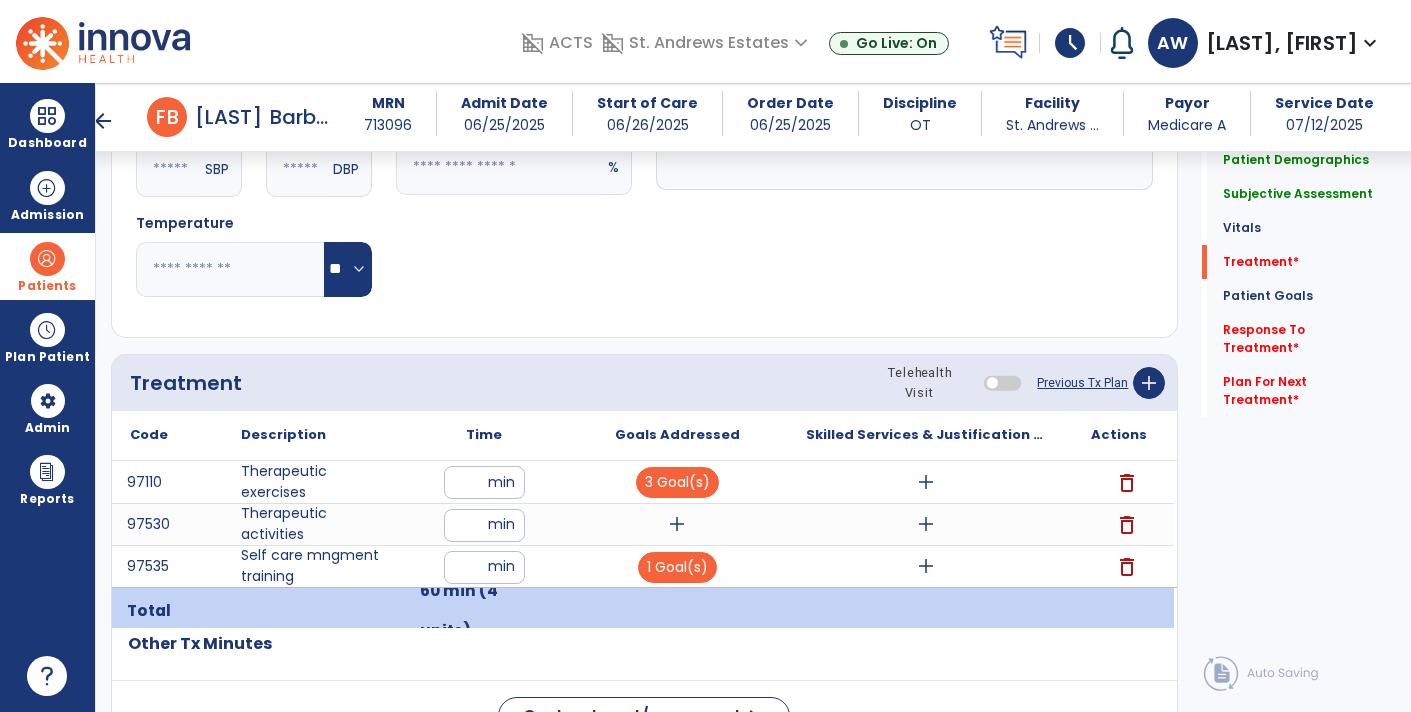 click on "add" at bounding box center [677, 524] 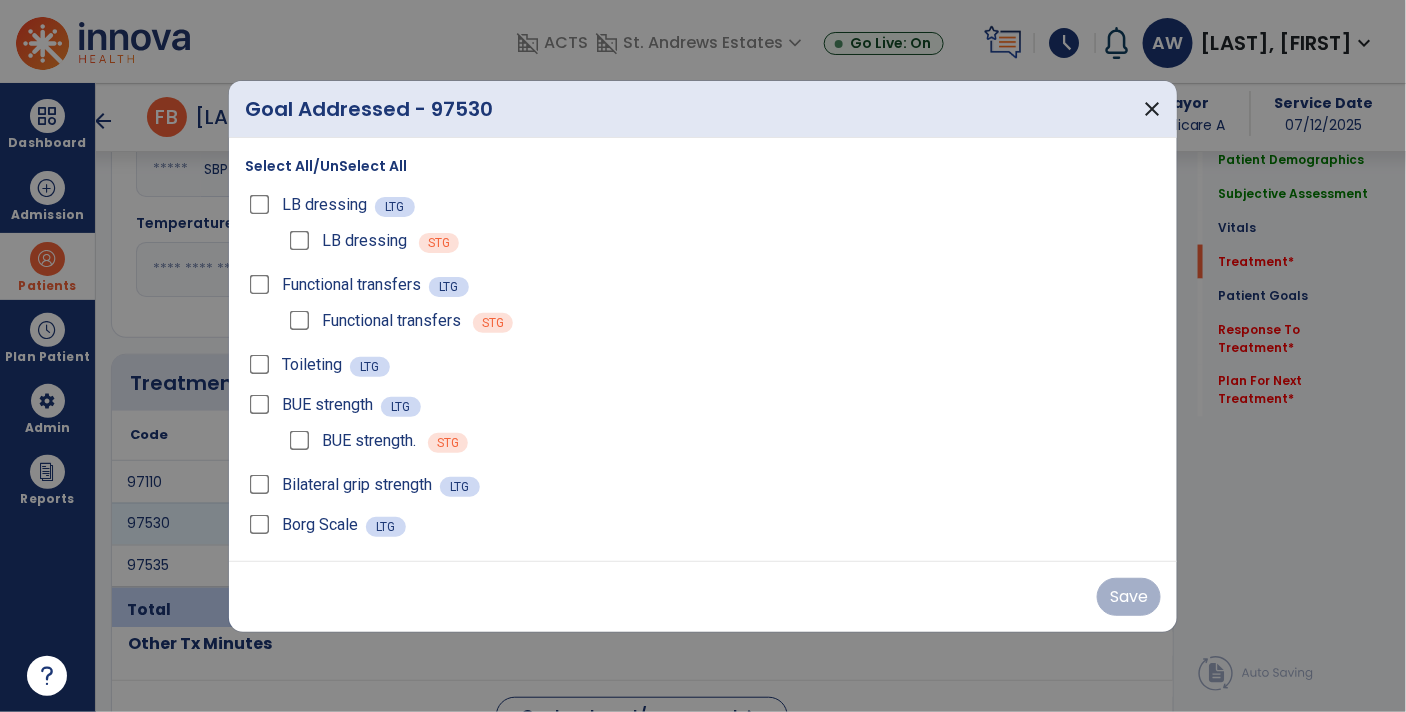 scroll, scrollTop: 895, scrollLeft: 0, axis: vertical 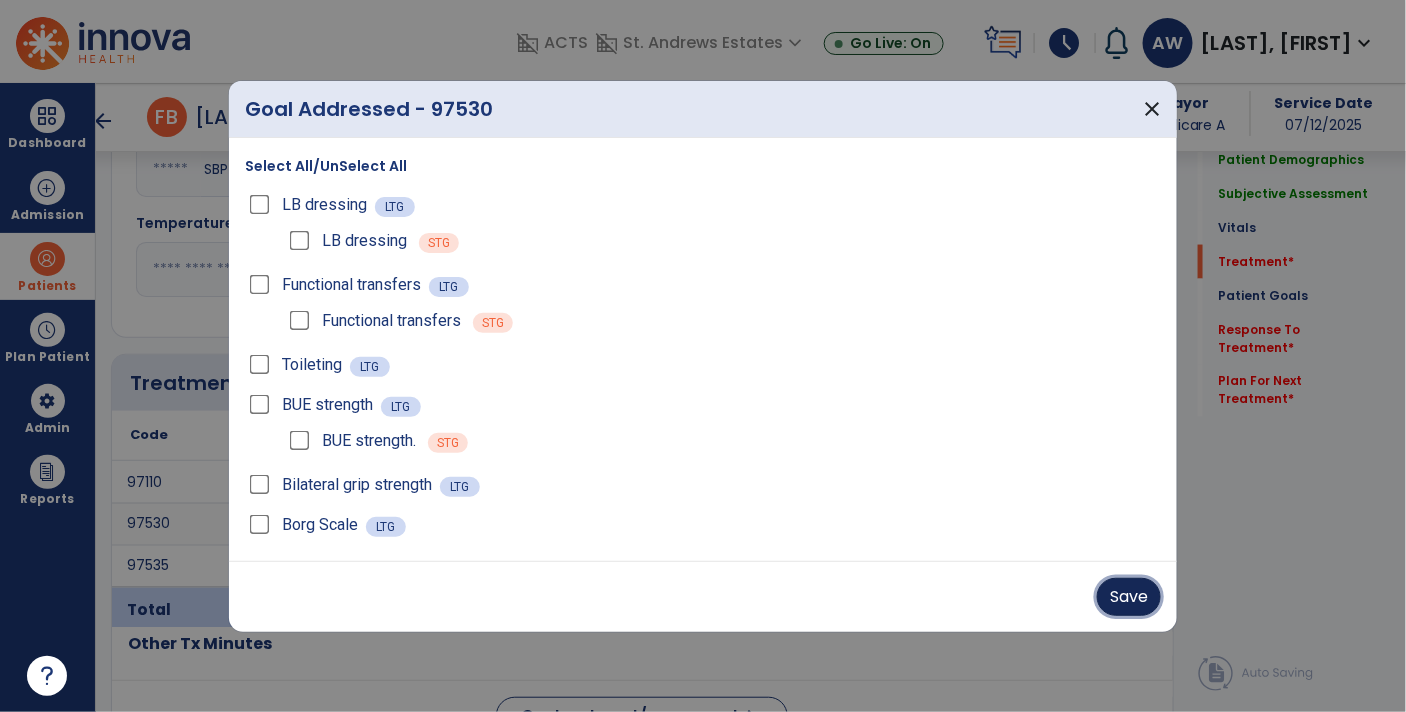 click on "Save" at bounding box center [1129, 597] 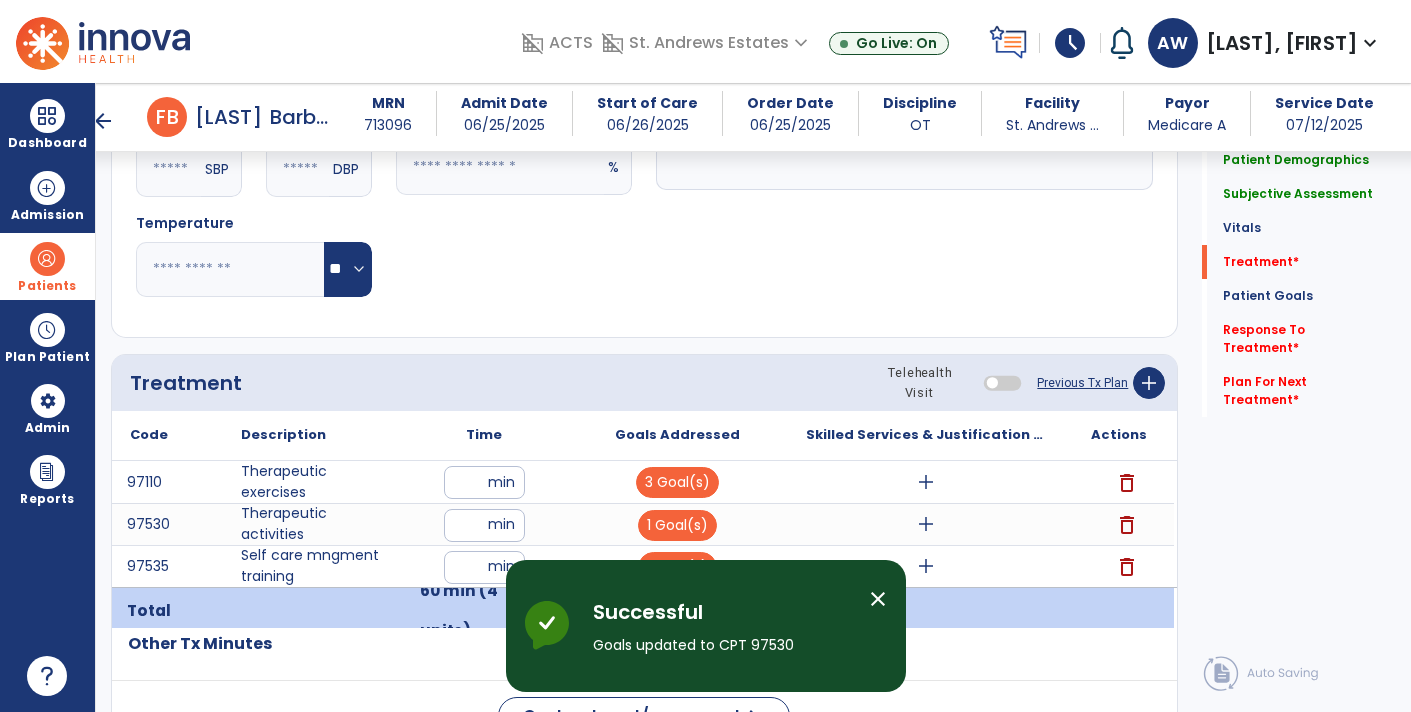 click on "add" at bounding box center [926, 482] 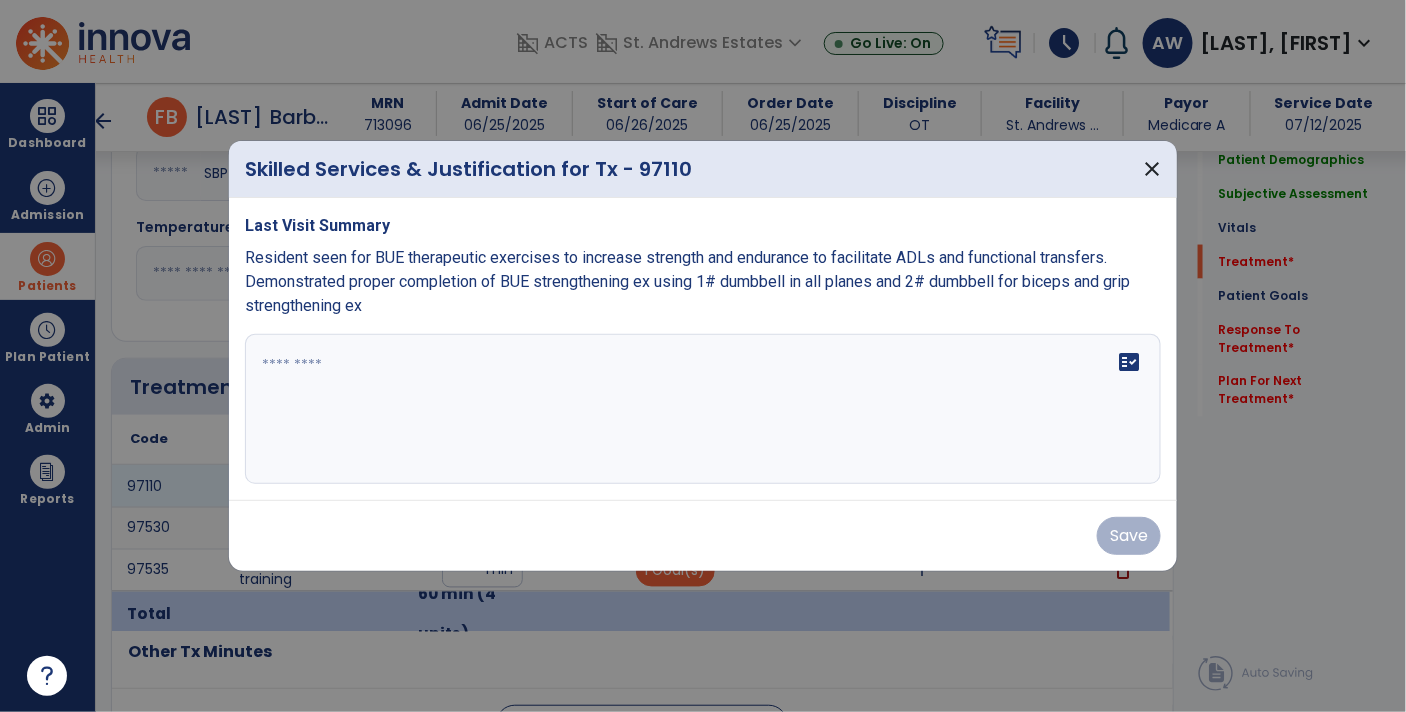 scroll, scrollTop: 895, scrollLeft: 0, axis: vertical 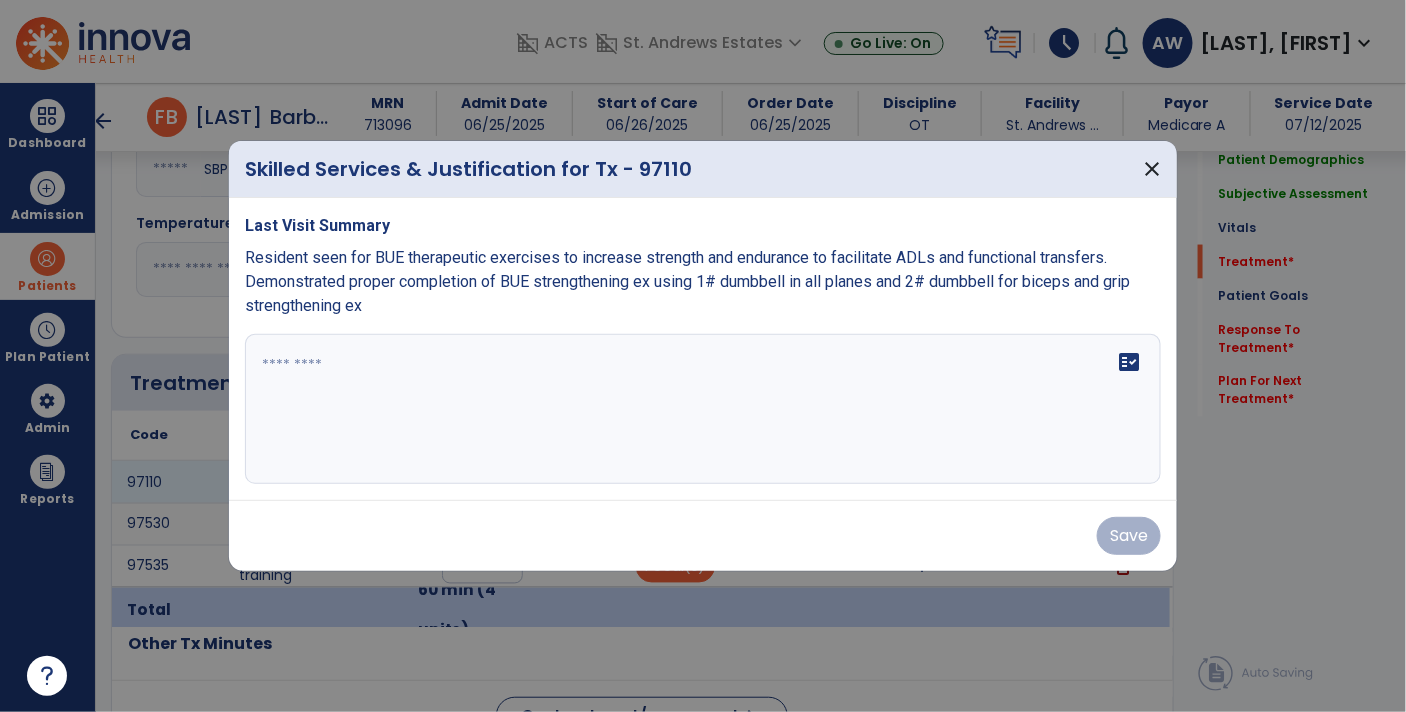 click at bounding box center [703, 409] 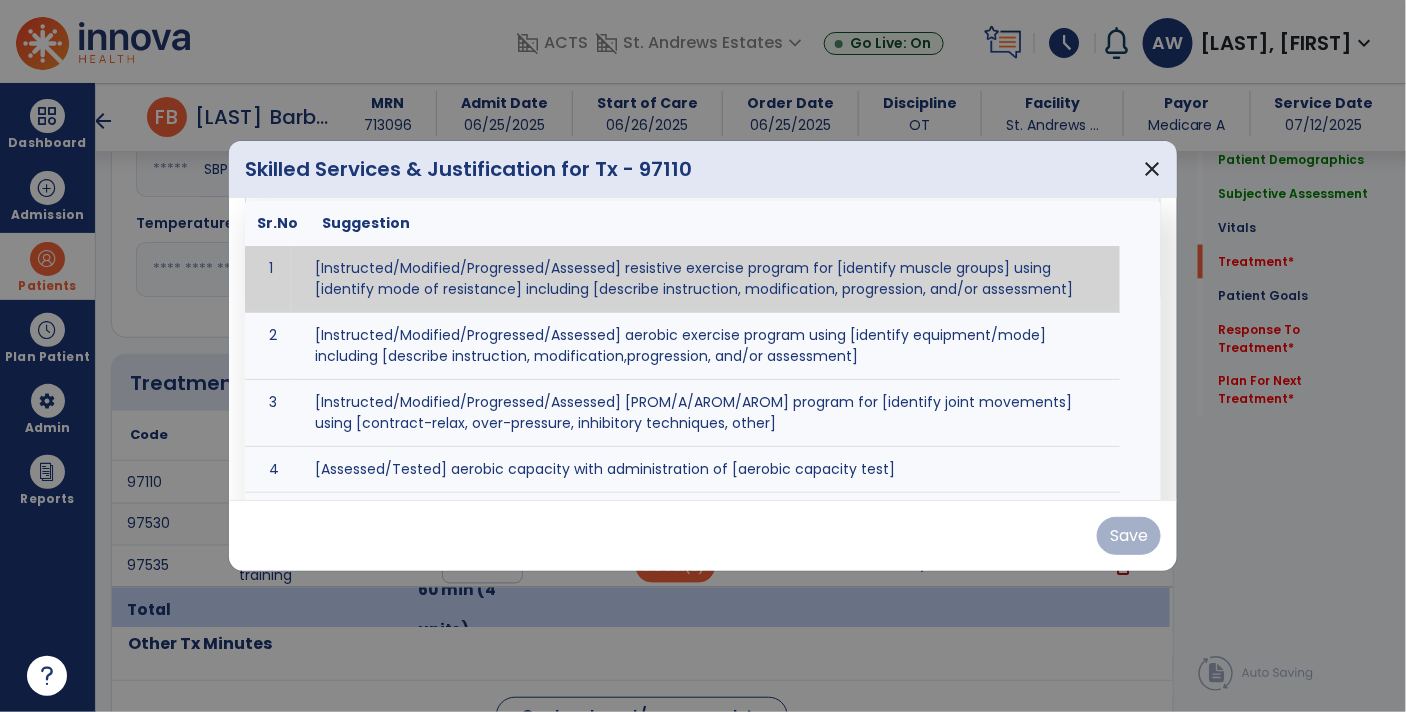 scroll, scrollTop: 185, scrollLeft: 0, axis: vertical 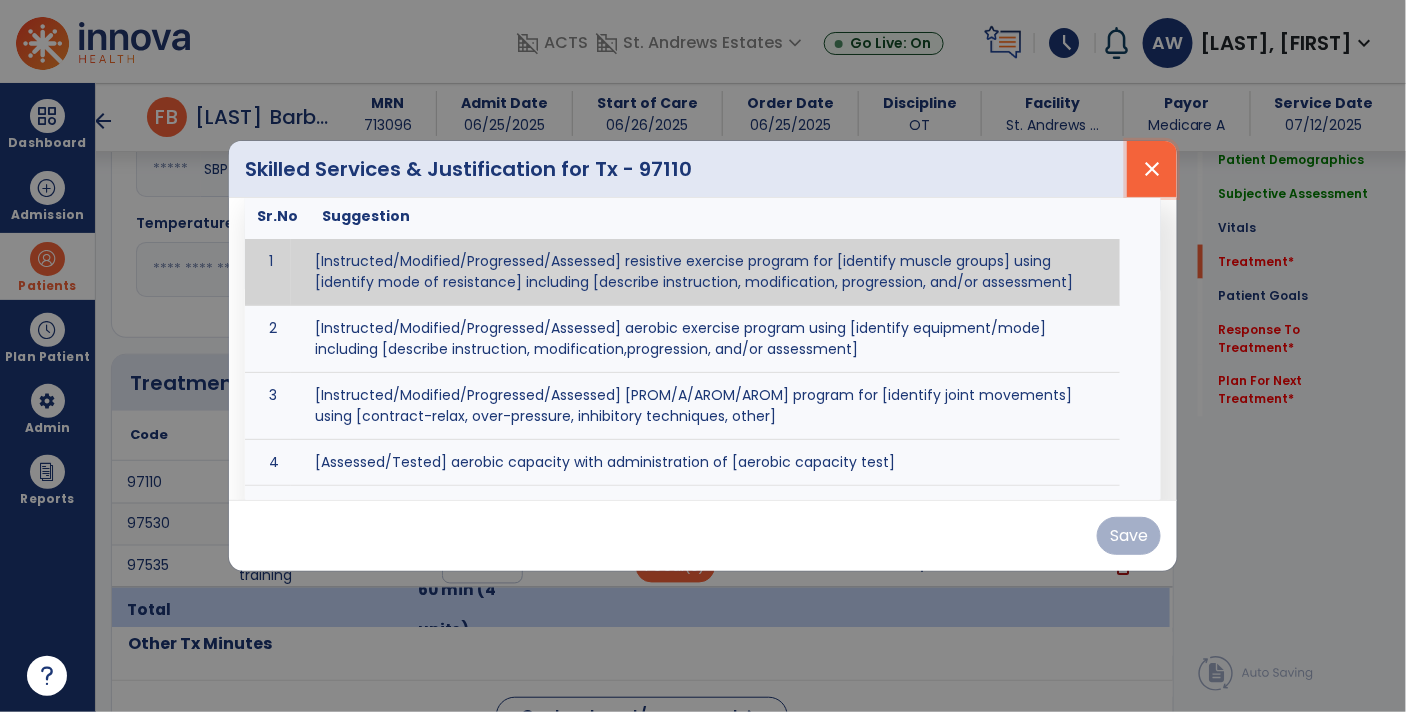 click on "close" at bounding box center (1152, 169) 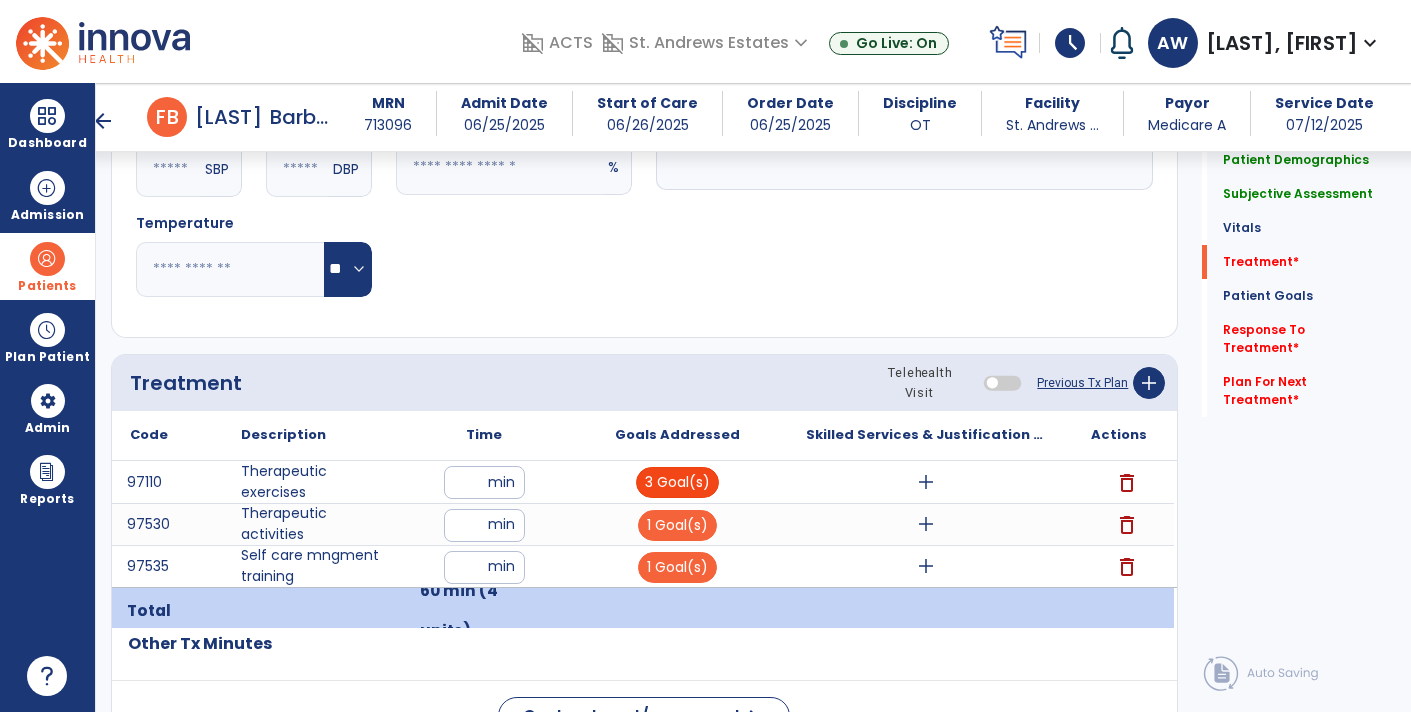 click on "3 Goal(s)" at bounding box center [677, 482] 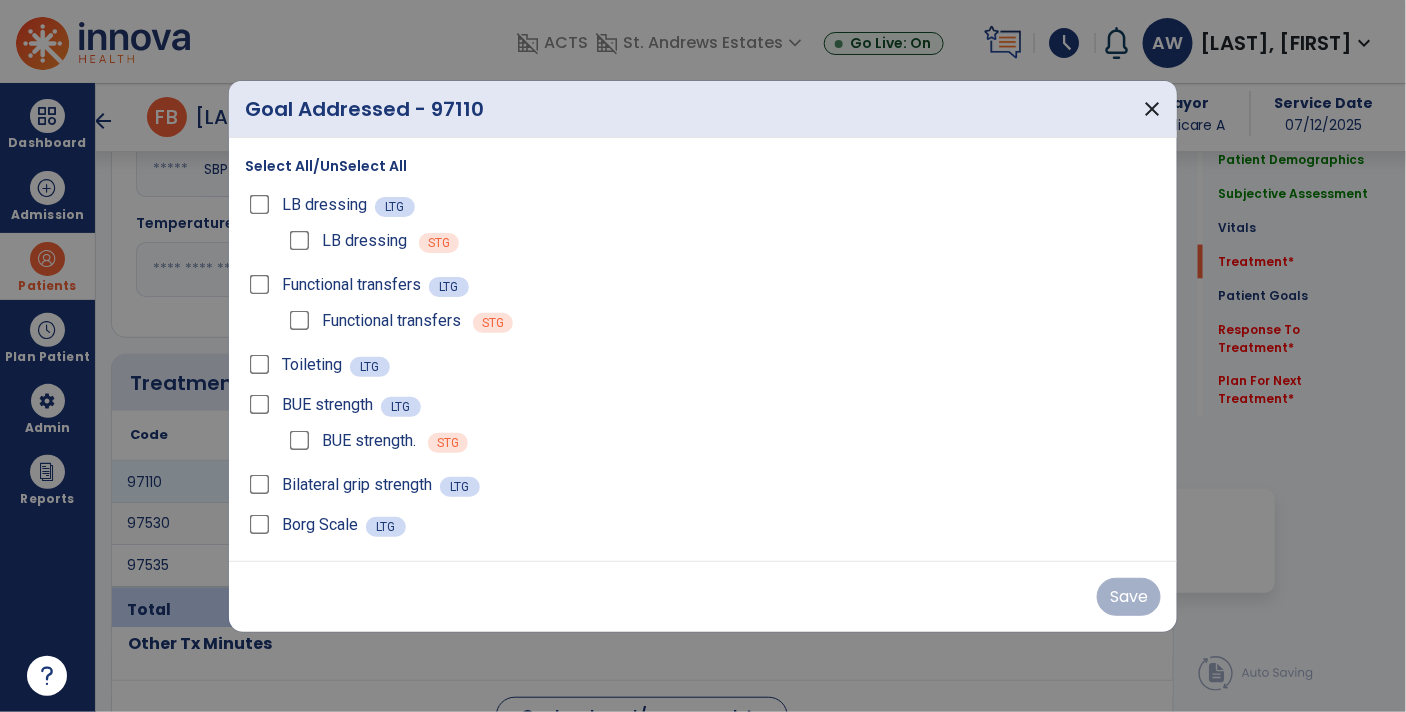 scroll, scrollTop: 895, scrollLeft: 0, axis: vertical 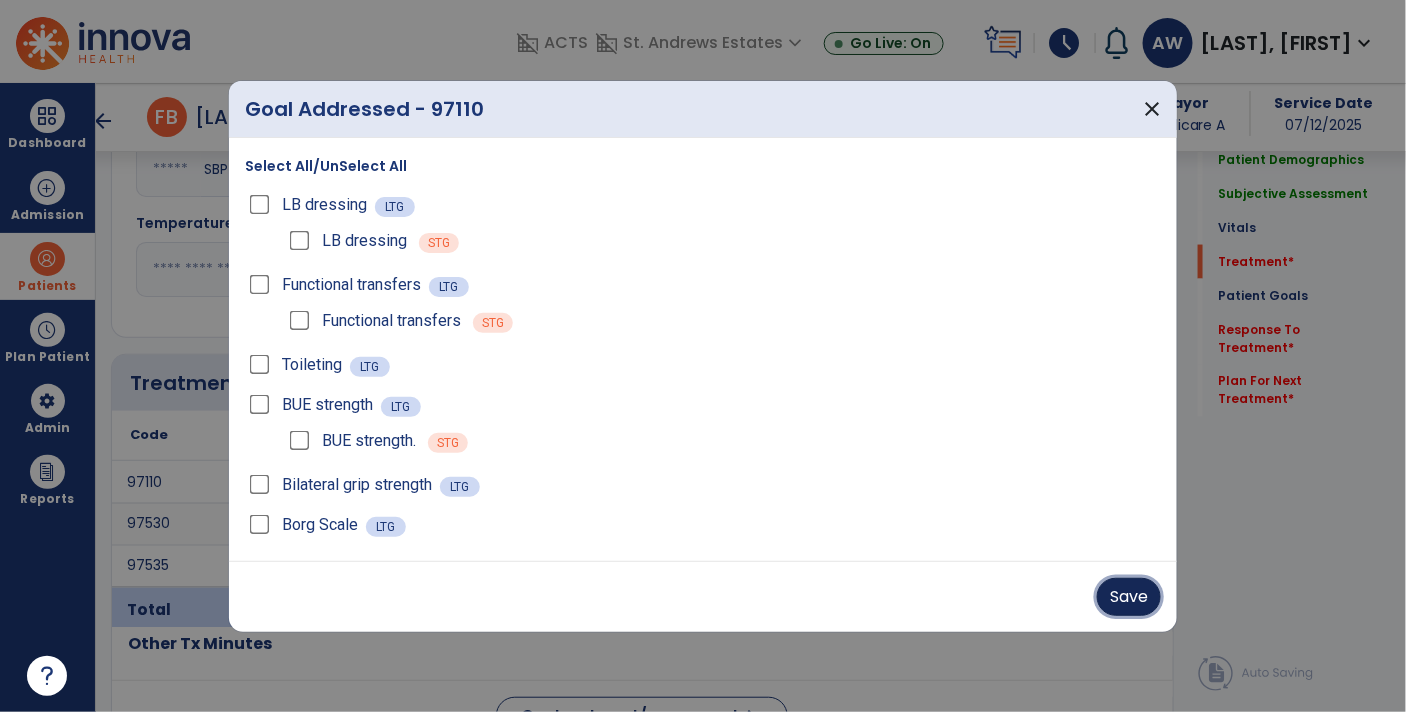 click on "Save" at bounding box center [1129, 597] 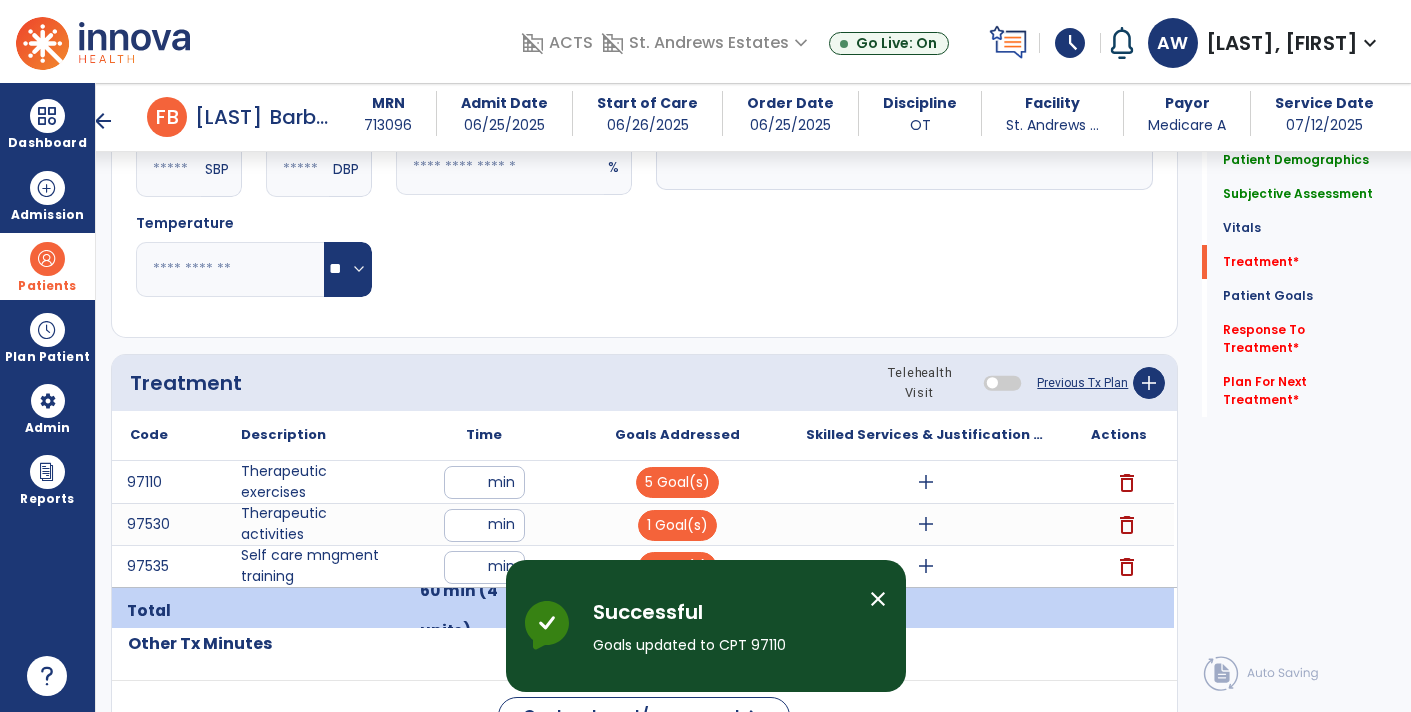 click on "add" at bounding box center [926, 482] 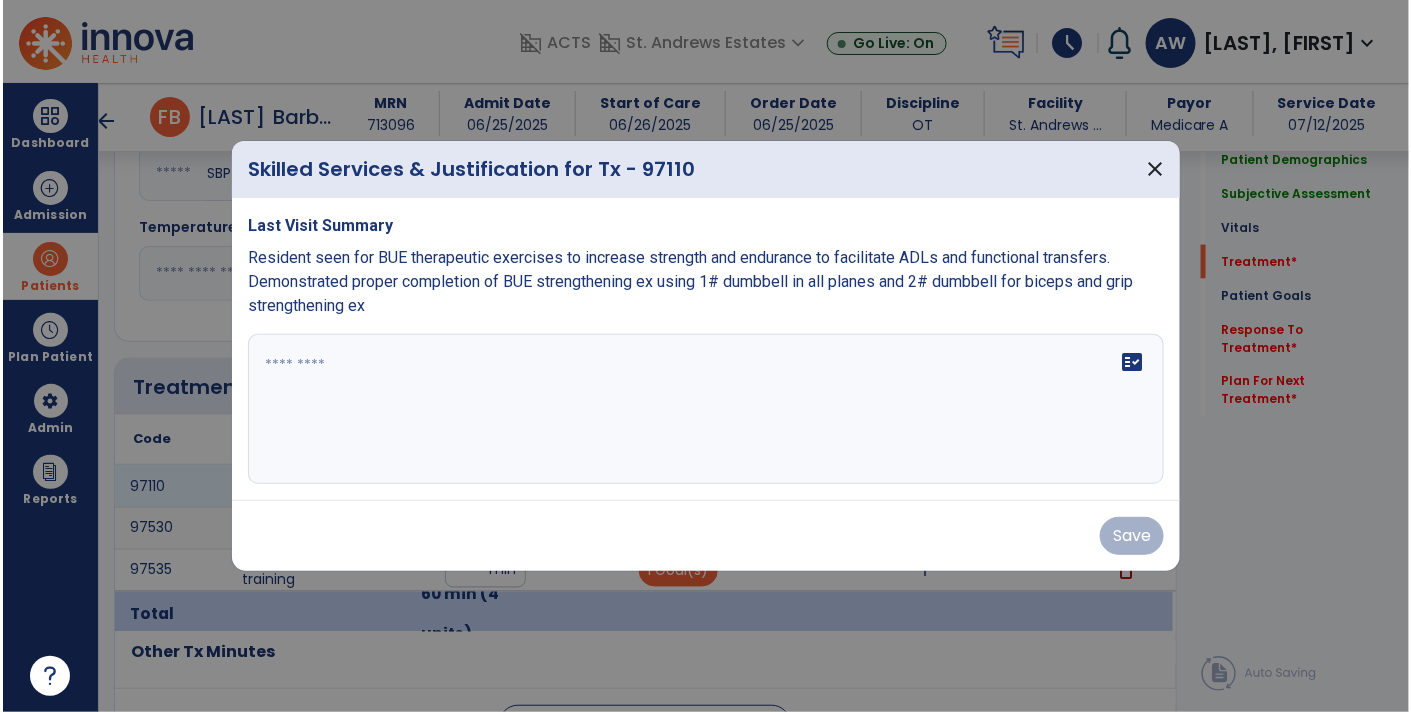 scroll, scrollTop: 895, scrollLeft: 0, axis: vertical 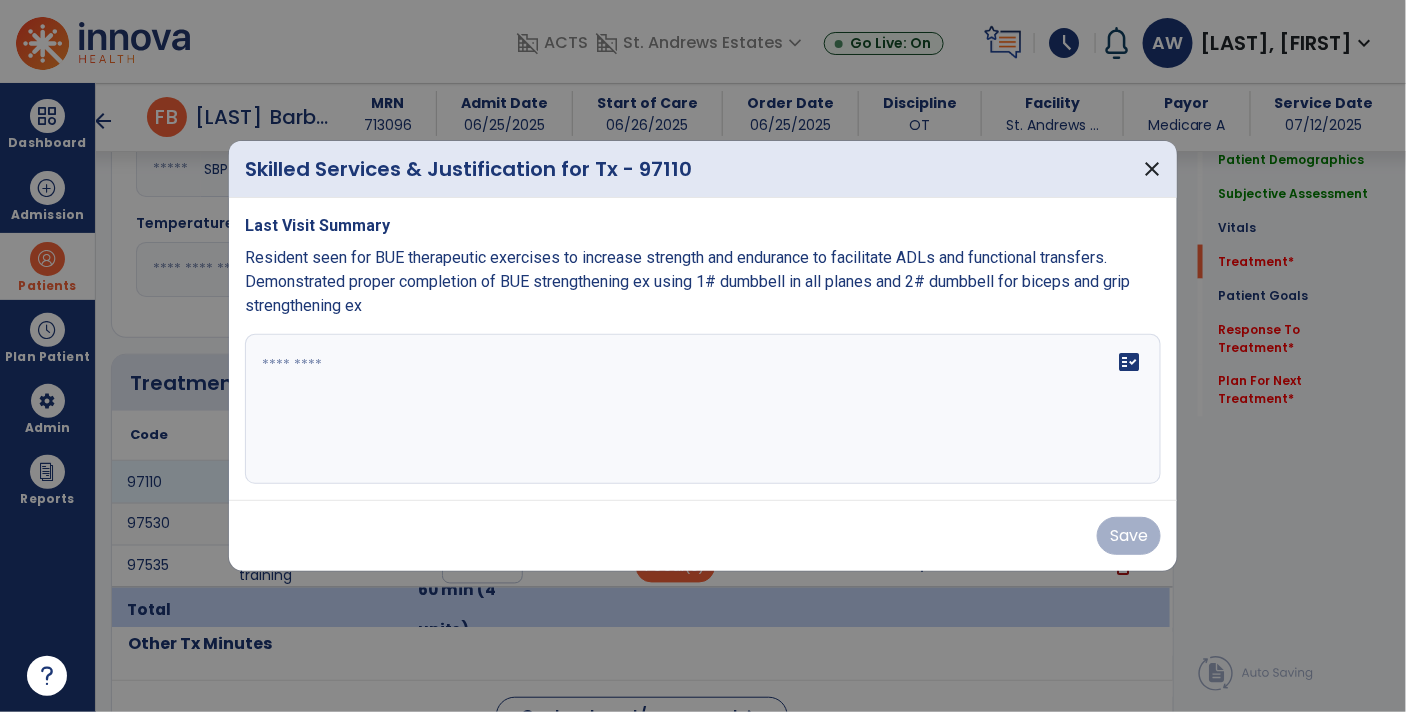 click on "fact_check" at bounding box center (703, 409) 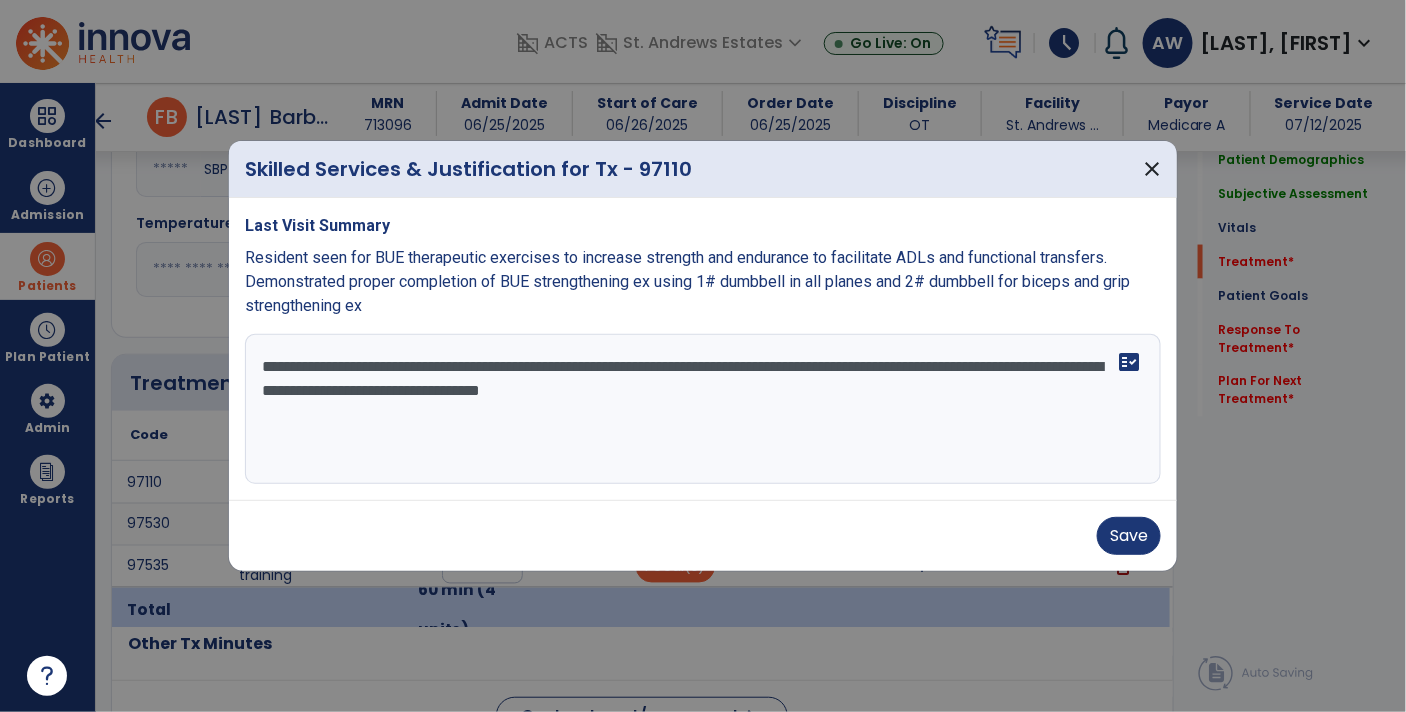 click on "**********" at bounding box center (703, 409) 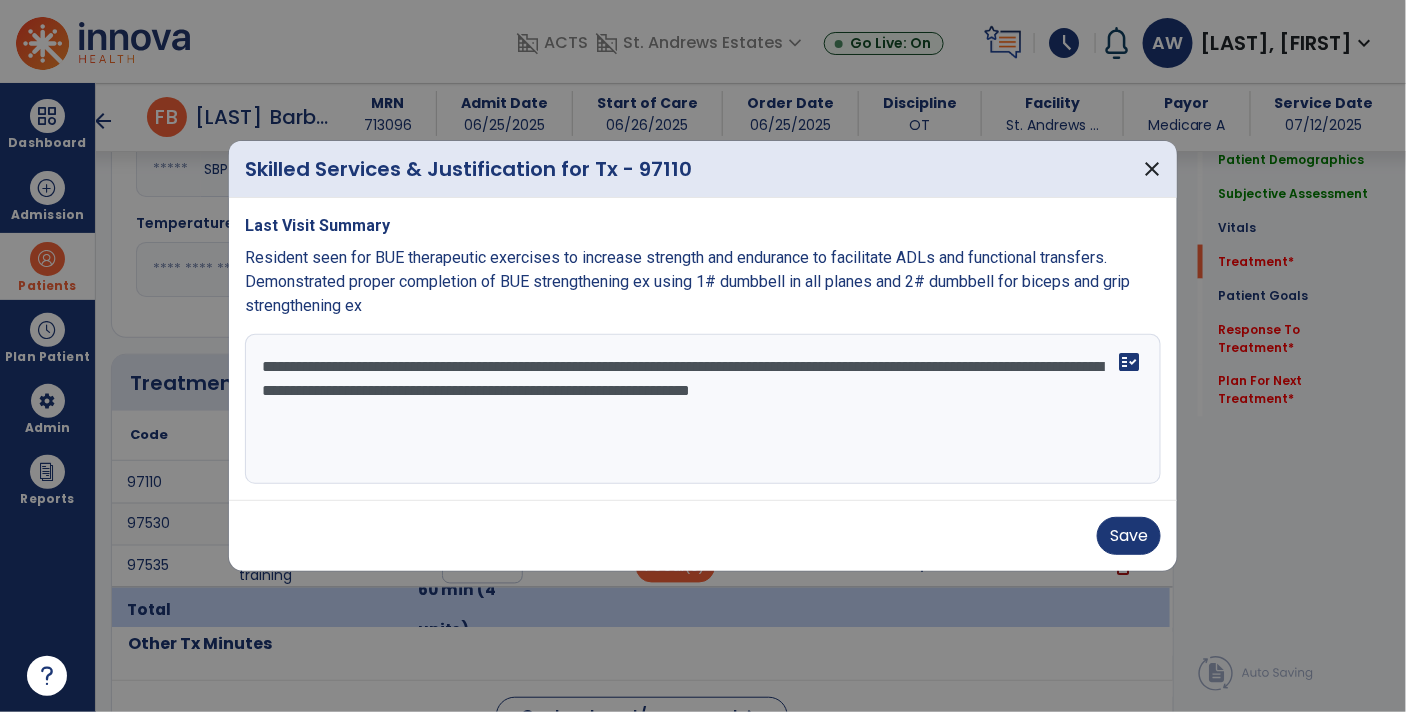 click on "**********" at bounding box center (703, 409) 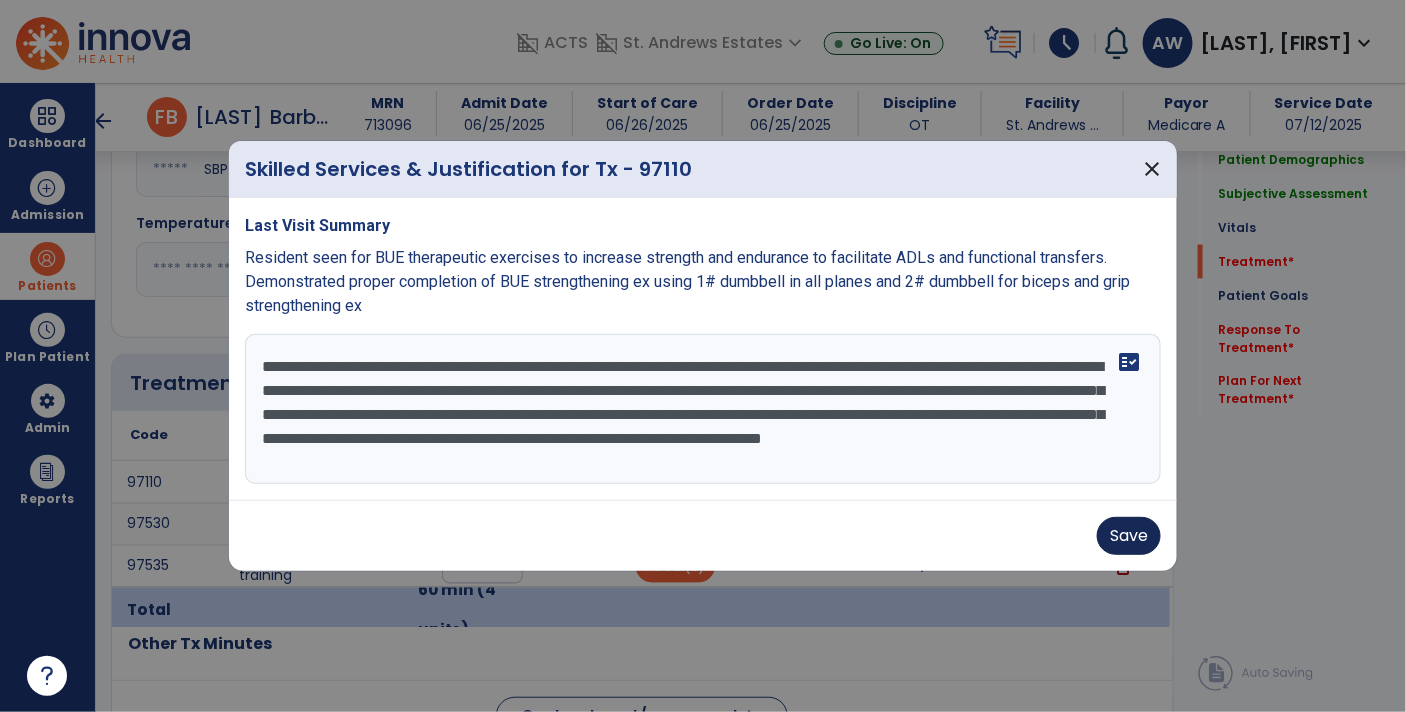 type on "**********" 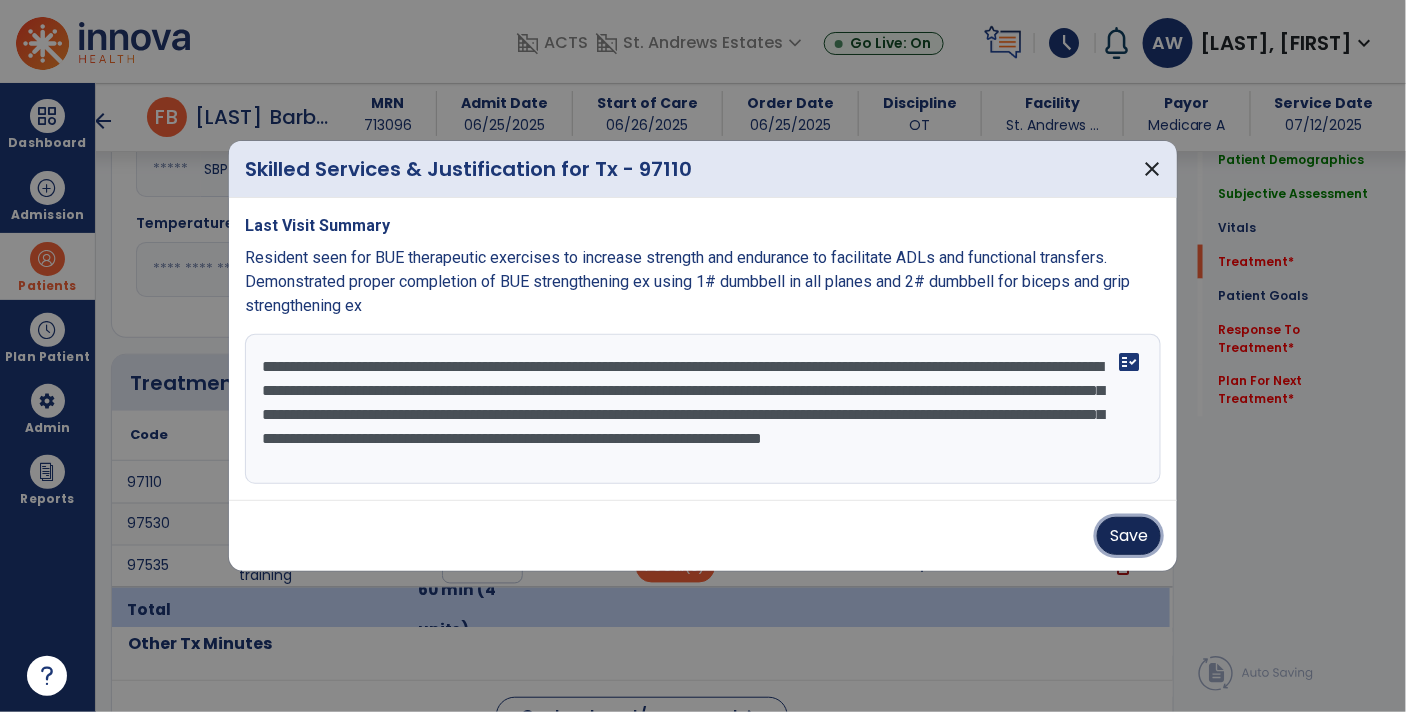 click on "Save" at bounding box center [1129, 536] 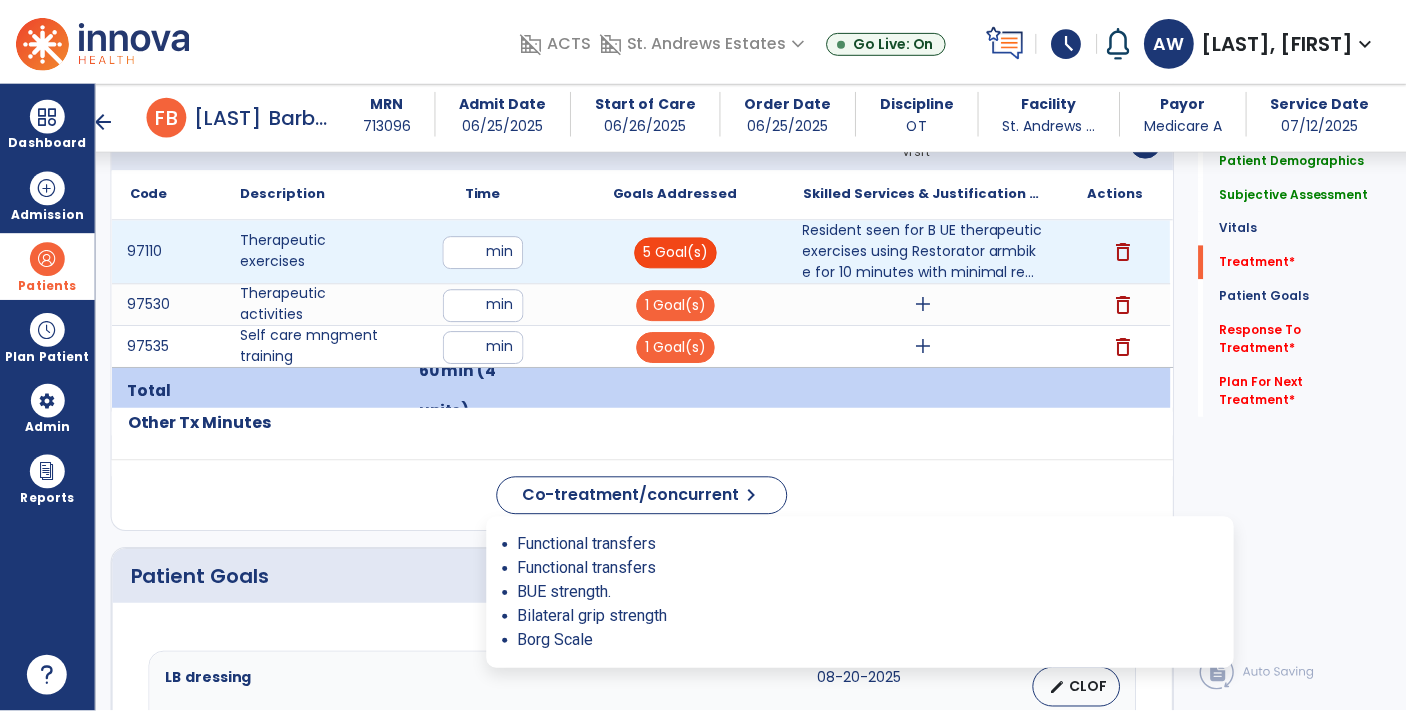 scroll, scrollTop: 1139, scrollLeft: 0, axis: vertical 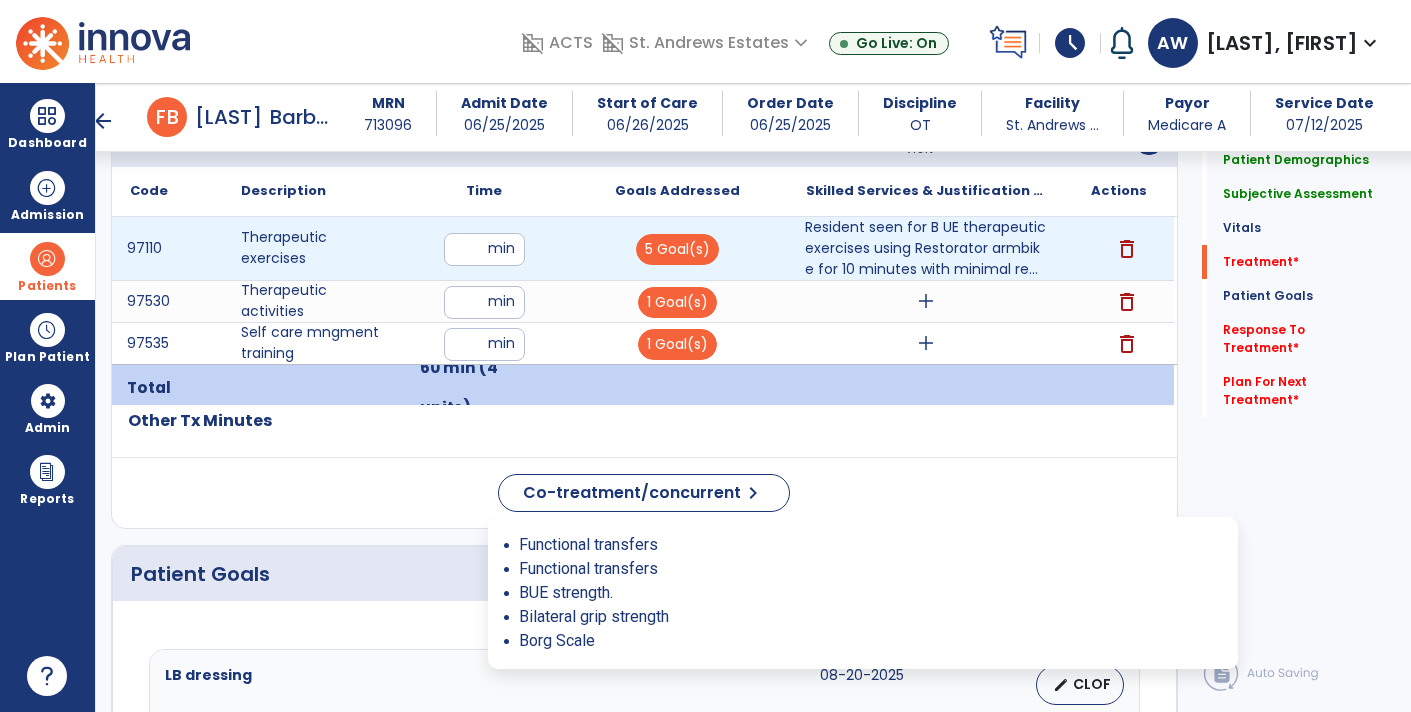 click on "add" at bounding box center (926, 343) 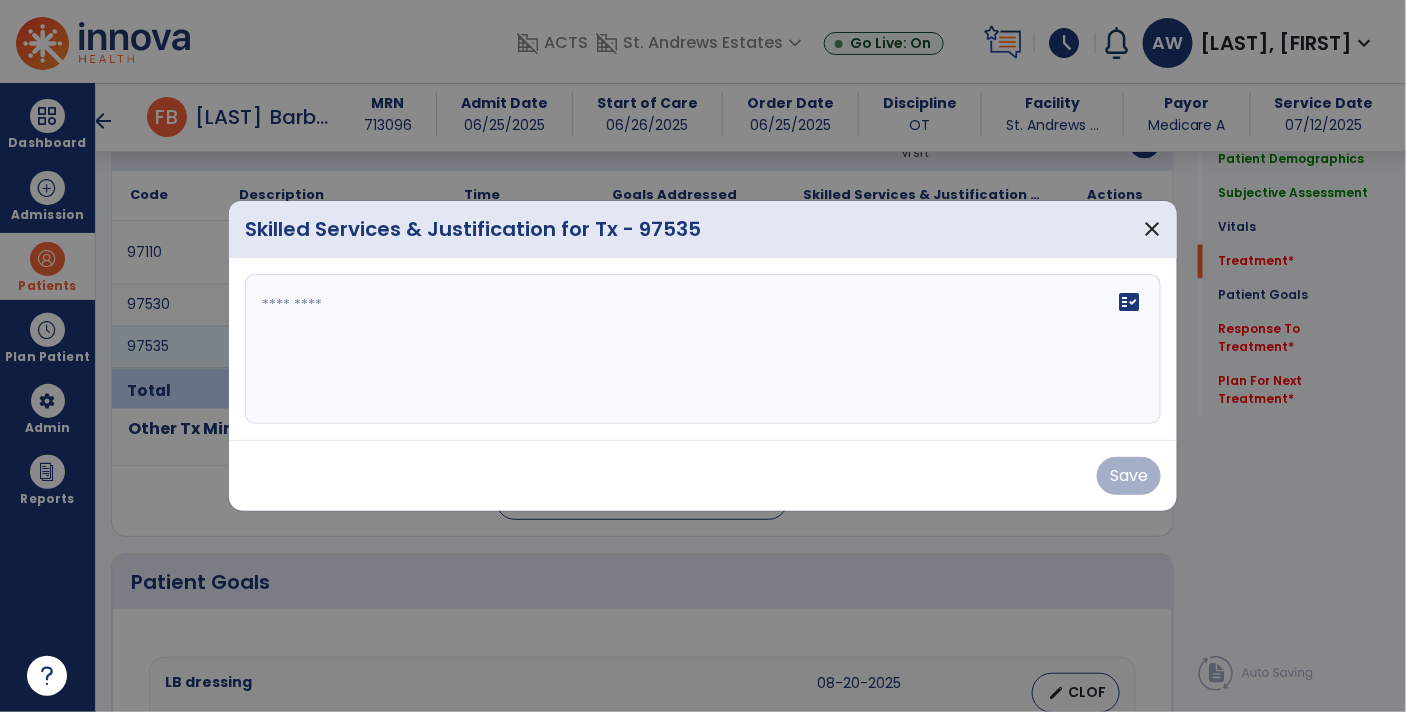 scroll, scrollTop: 1139, scrollLeft: 0, axis: vertical 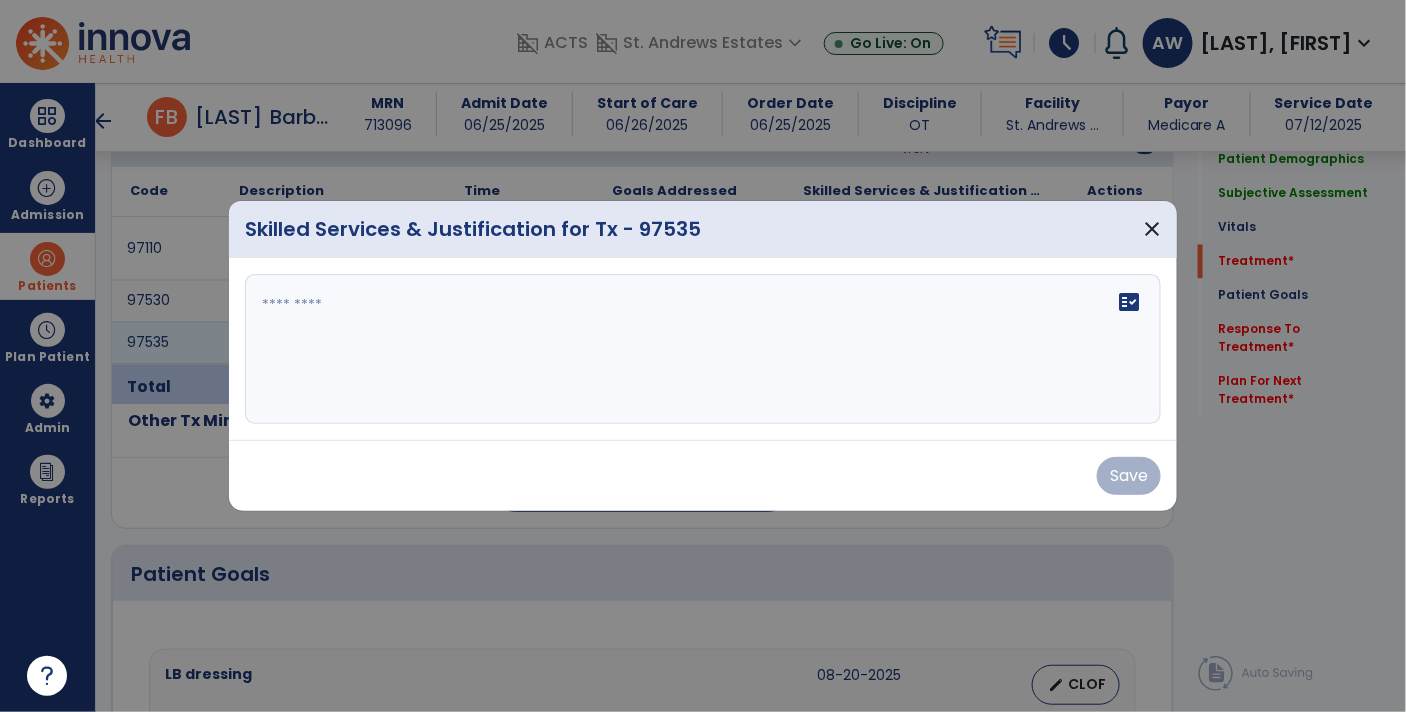 click at bounding box center [703, 349] 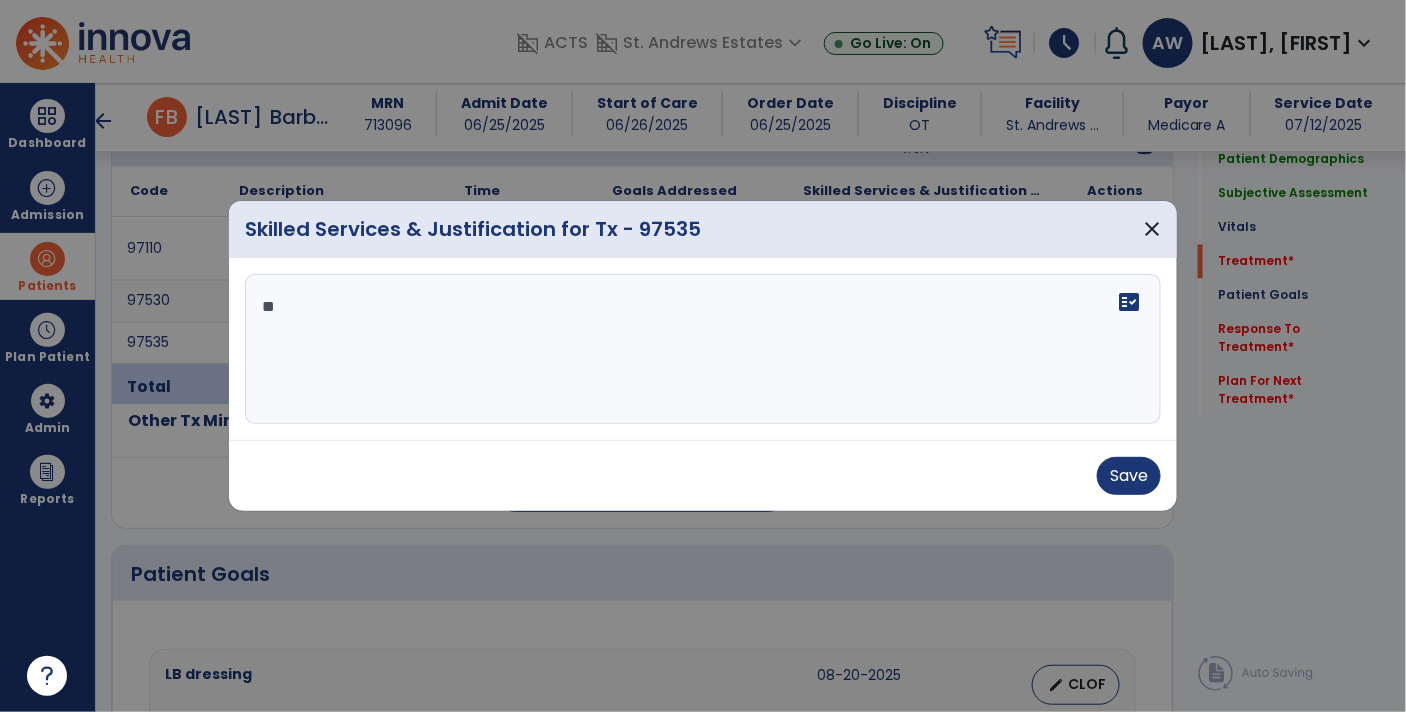 type on "*" 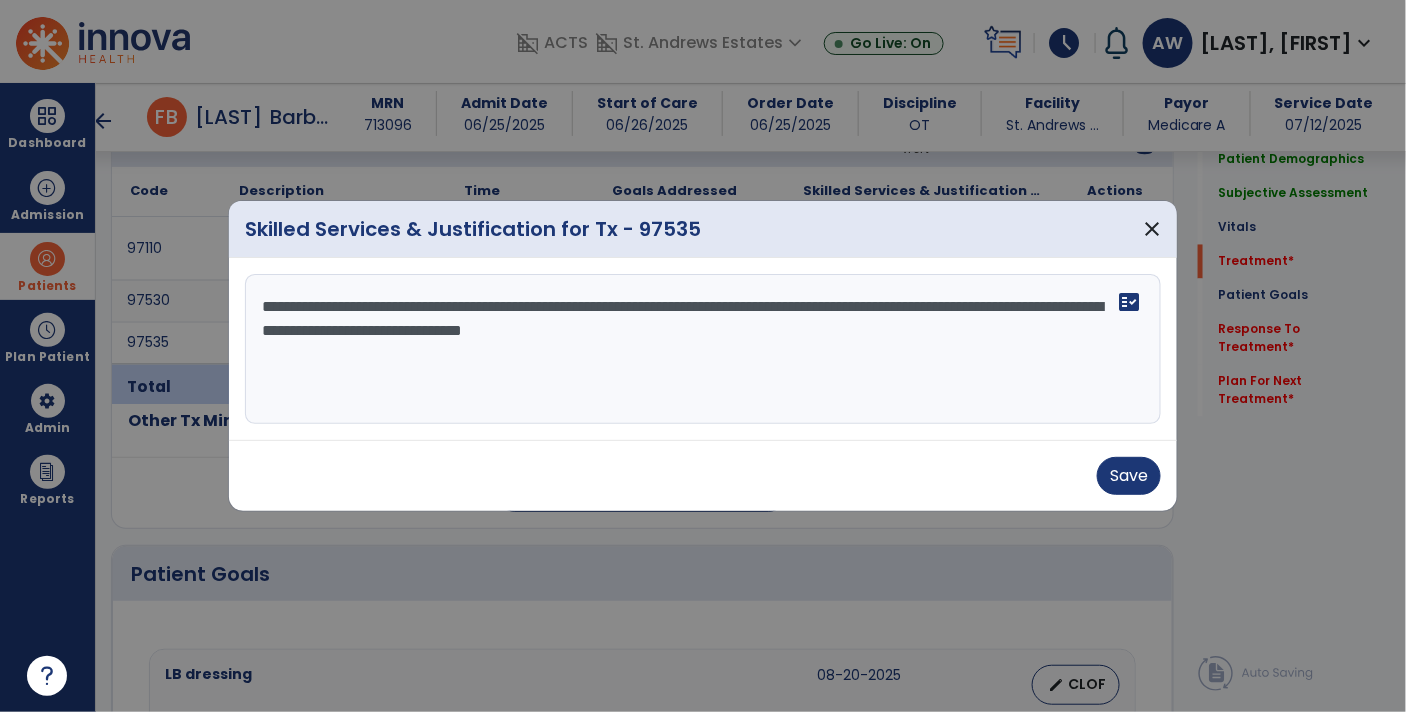 click on "**********" at bounding box center (703, 349) 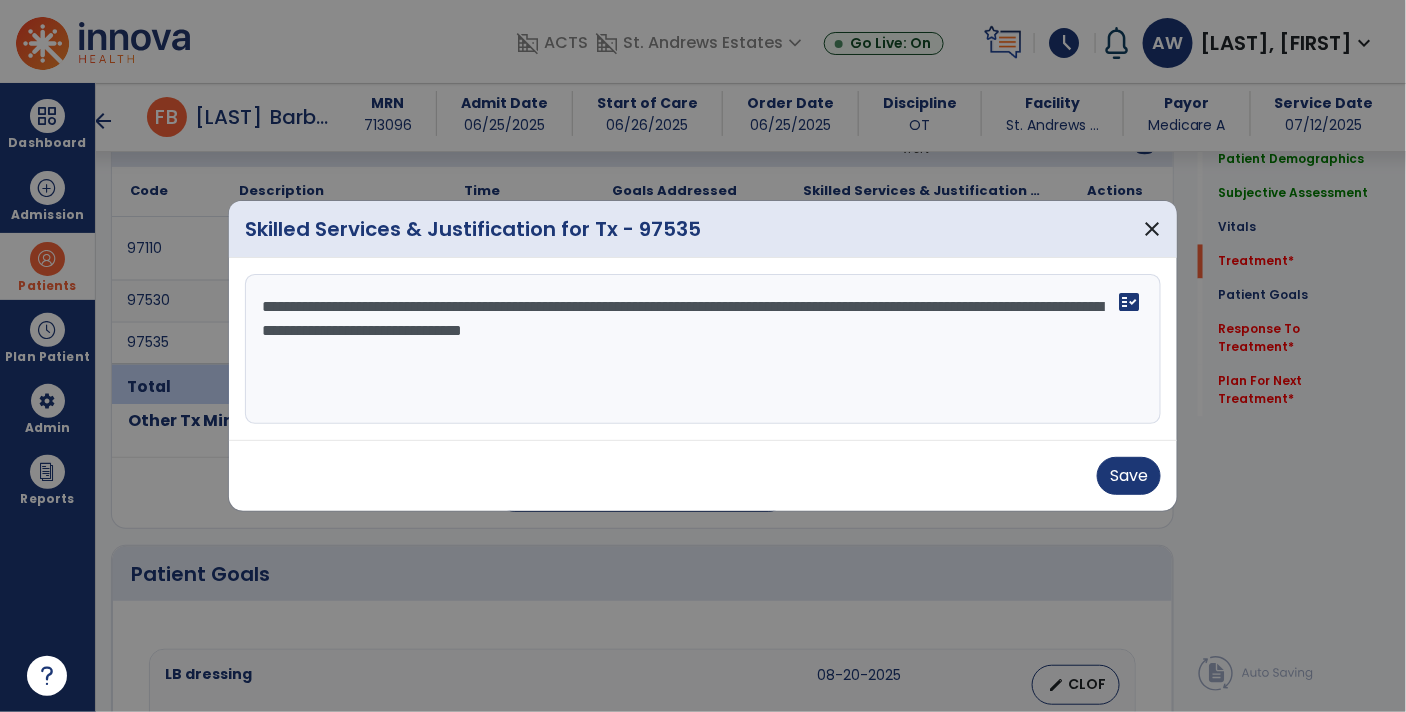 click on "**********" at bounding box center [703, 349] 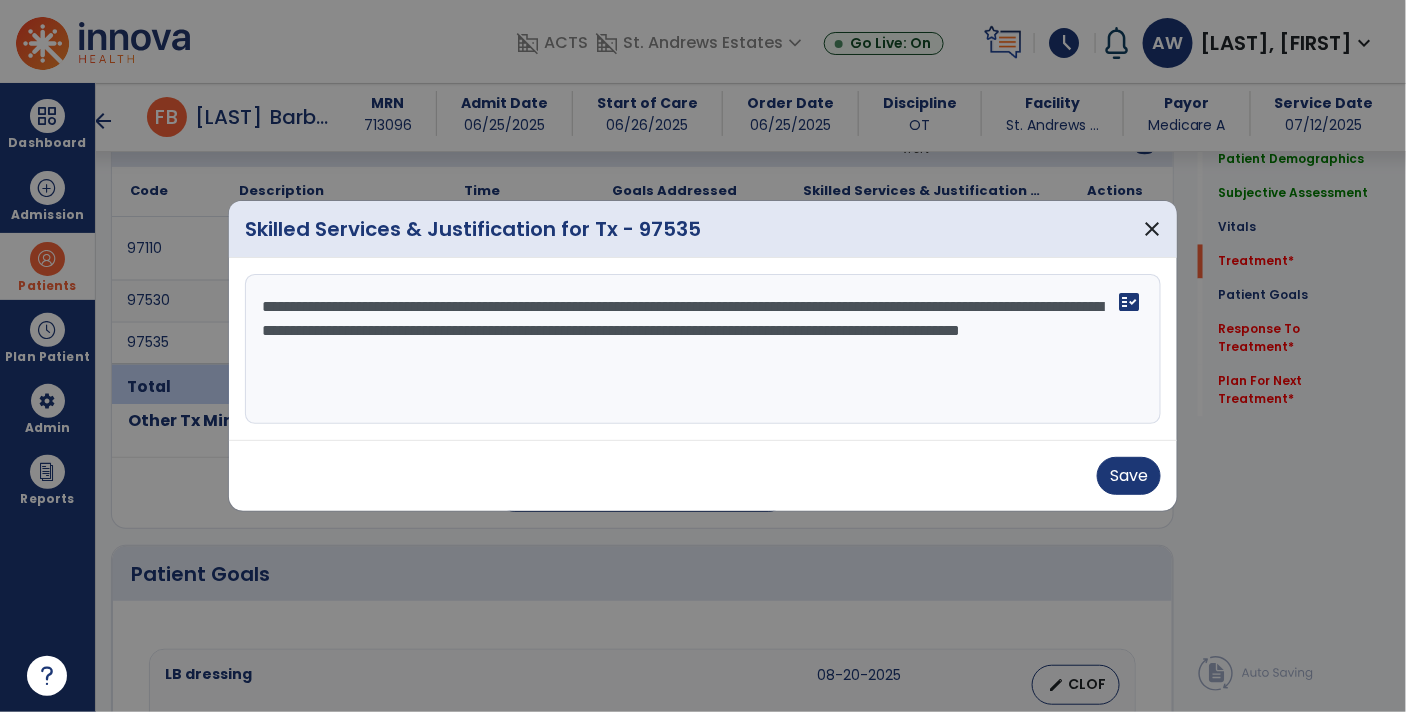 click on "**********" at bounding box center [703, 349] 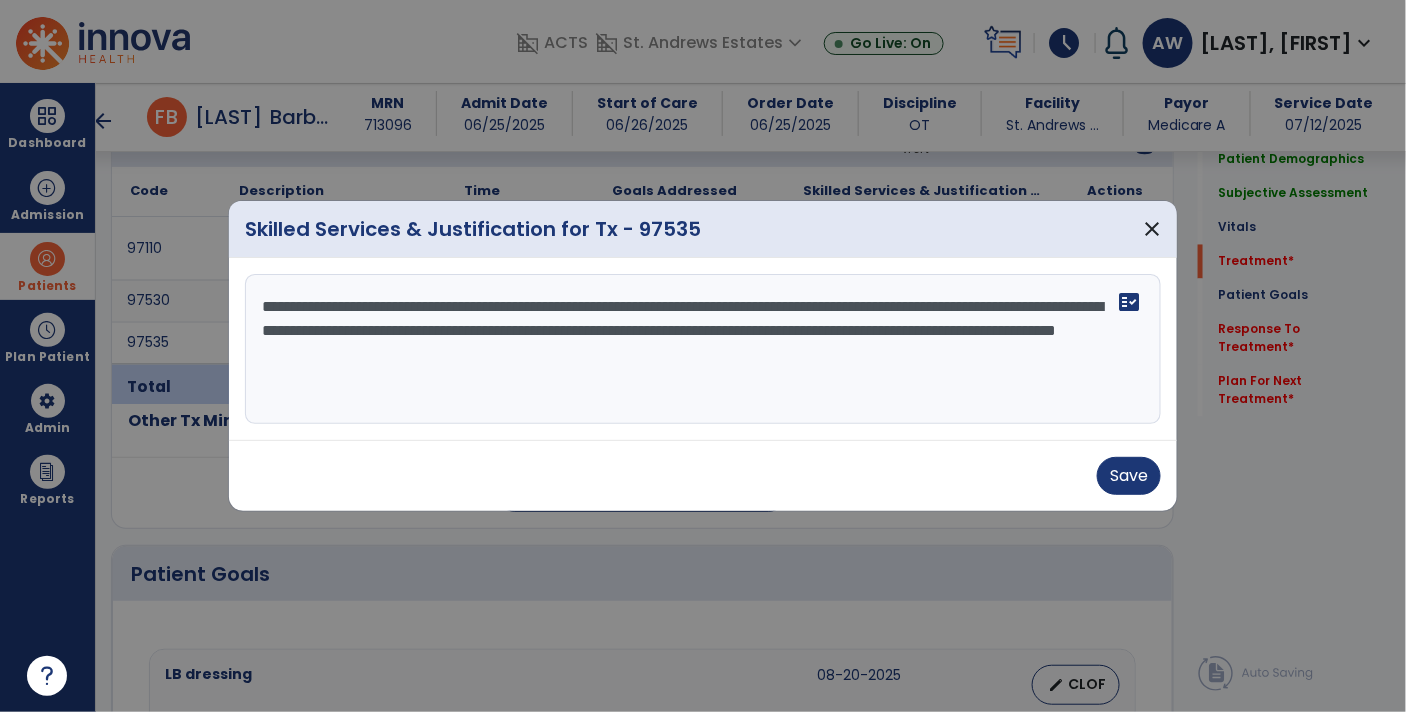 click on "**********" at bounding box center [703, 349] 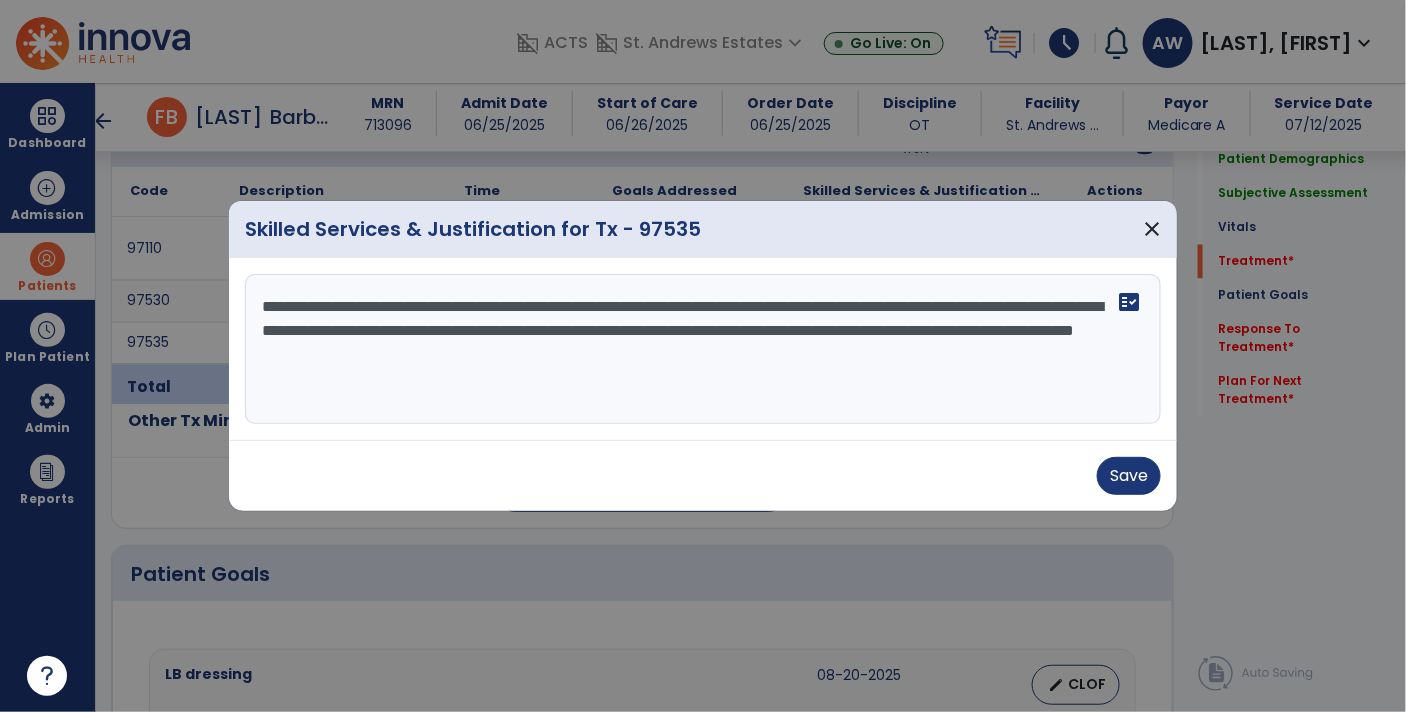 click on "**********" at bounding box center (703, 349) 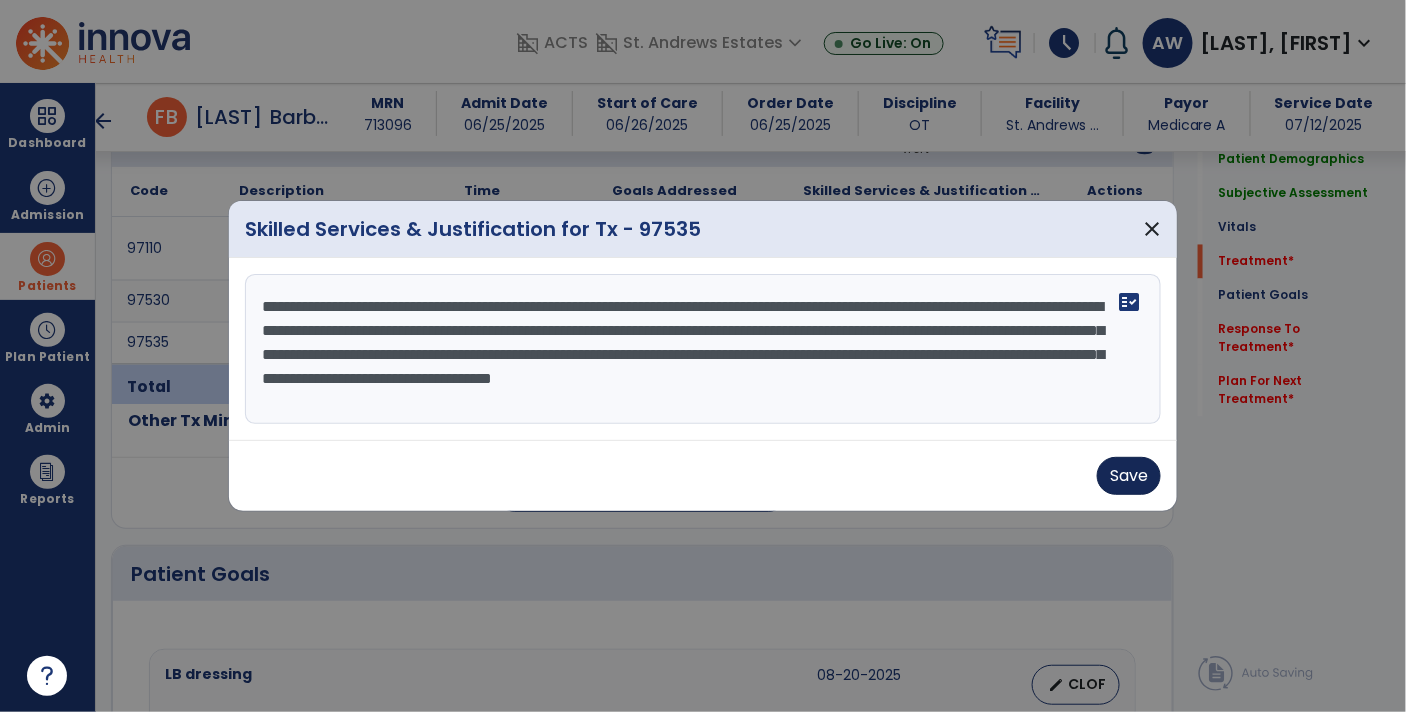 type on "**********" 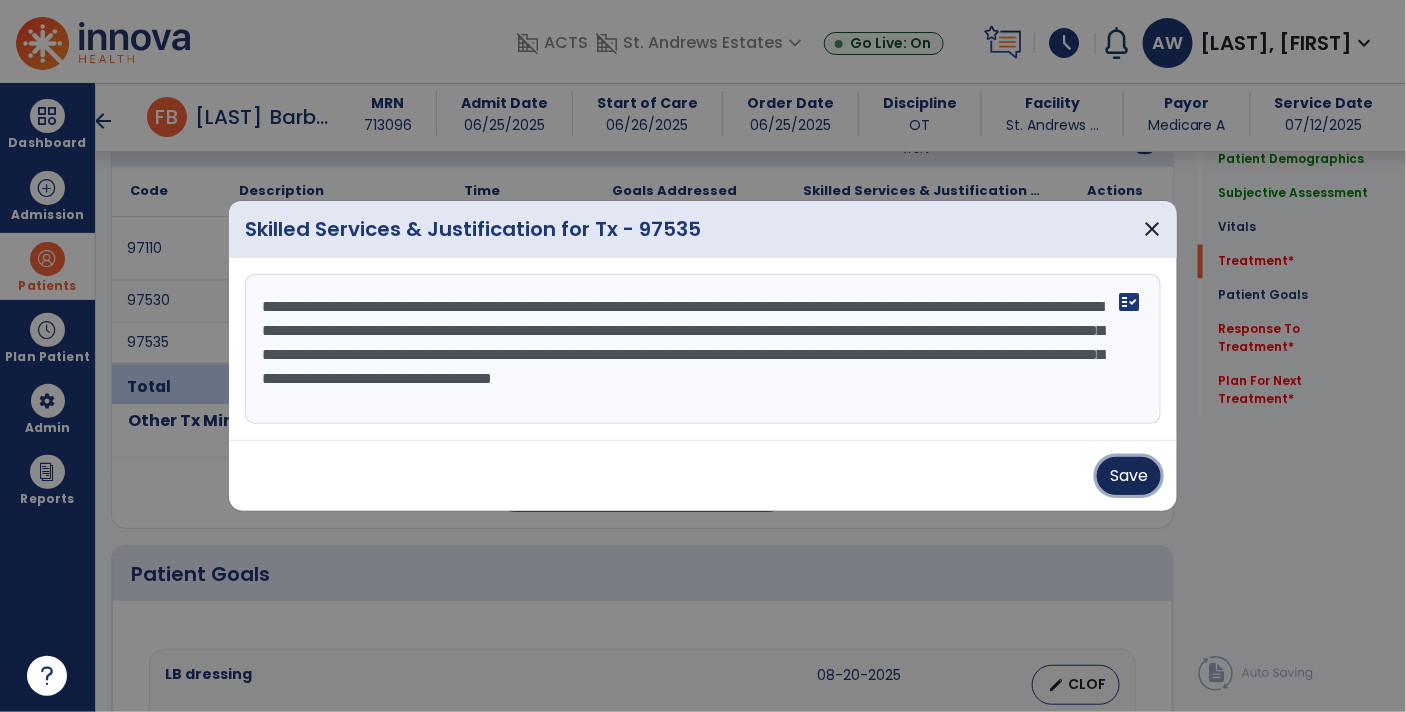 click on "Save" at bounding box center [1129, 476] 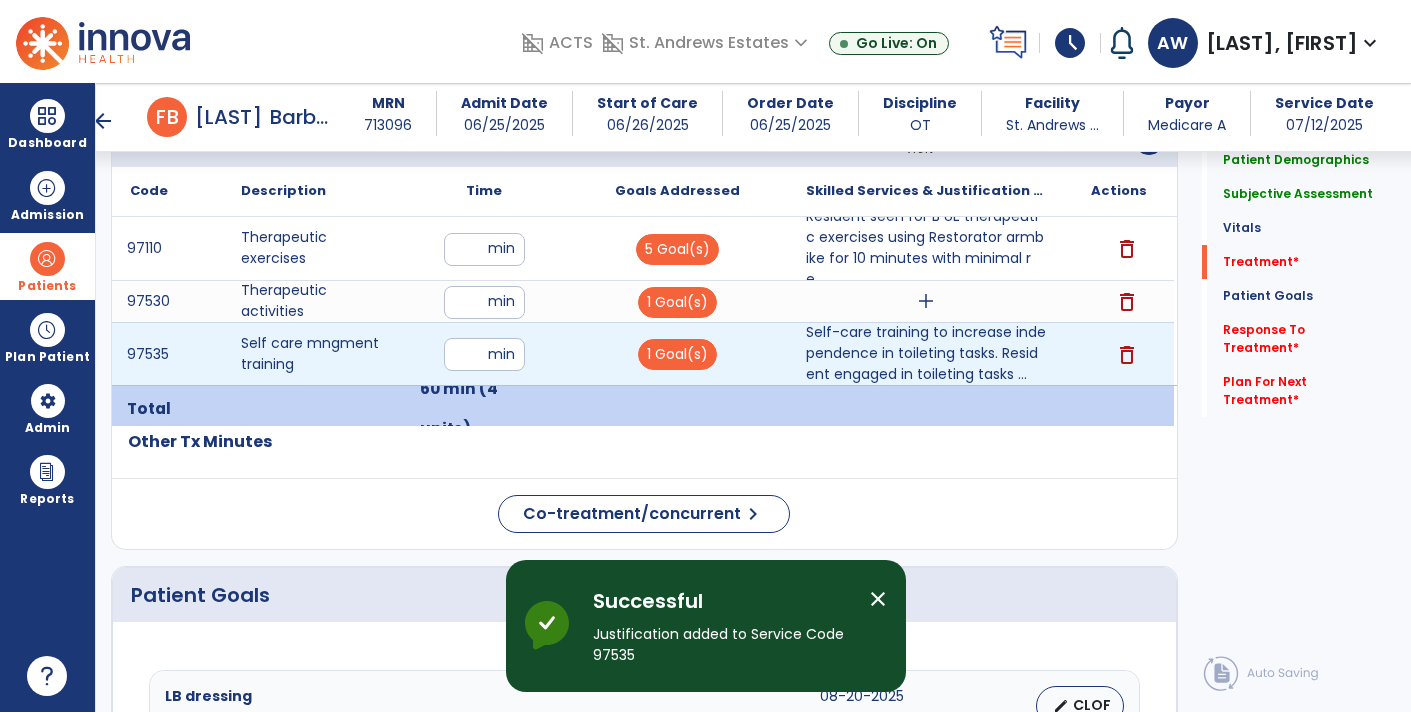 click on "**" at bounding box center [484, 354] 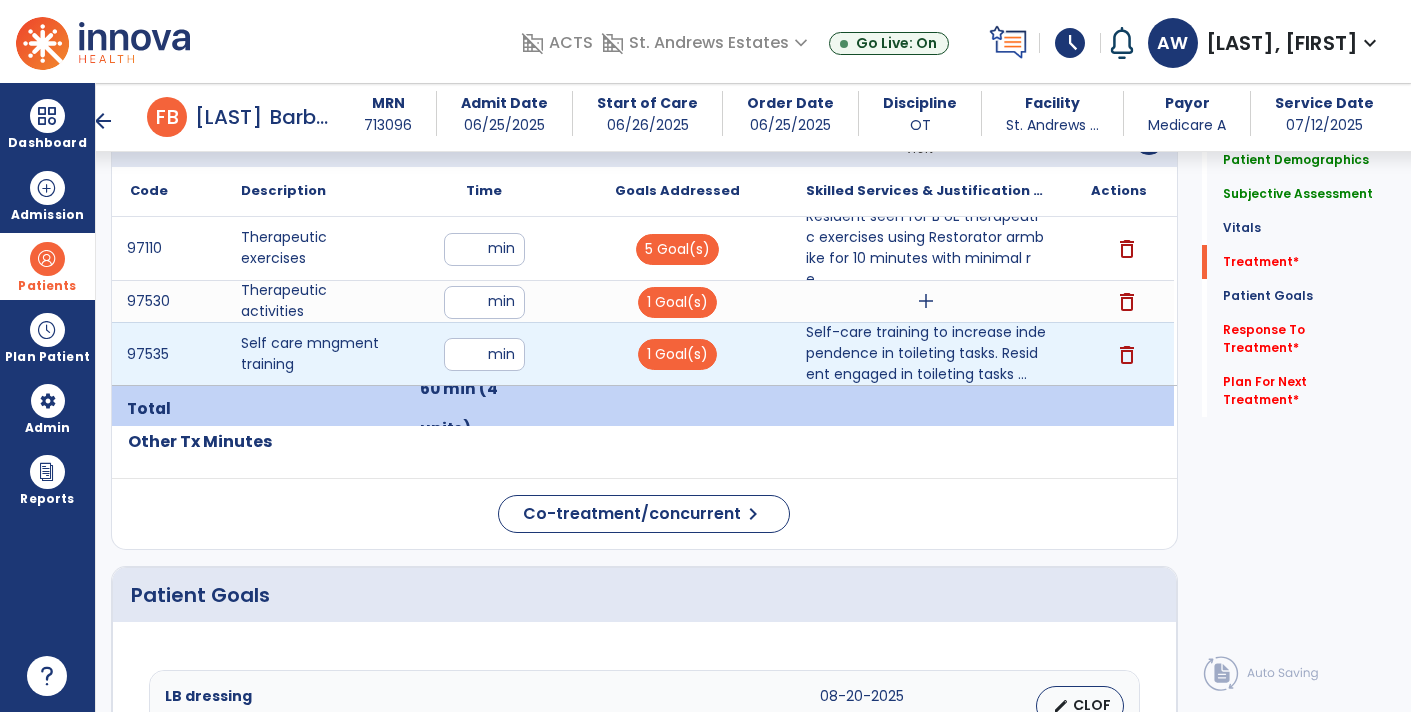 type on "*" 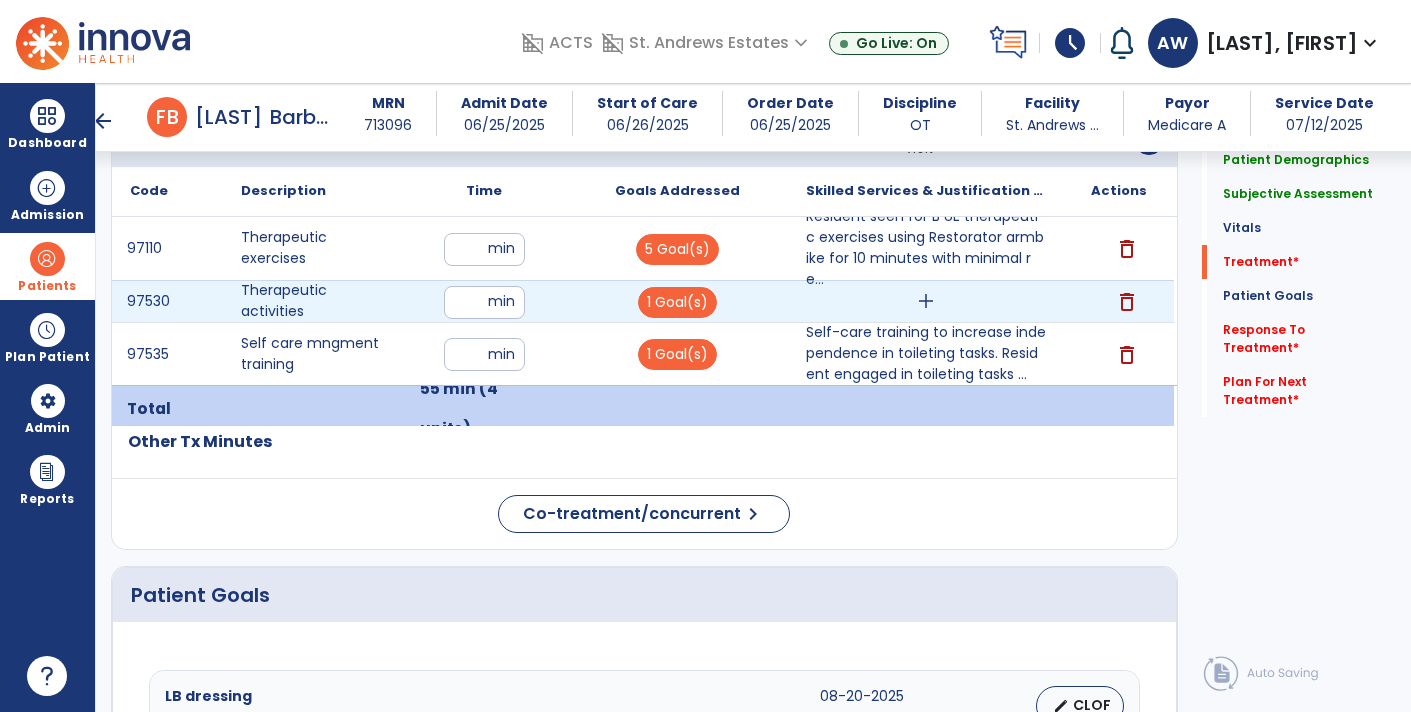 click on "**" at bounding box center (484, 302) 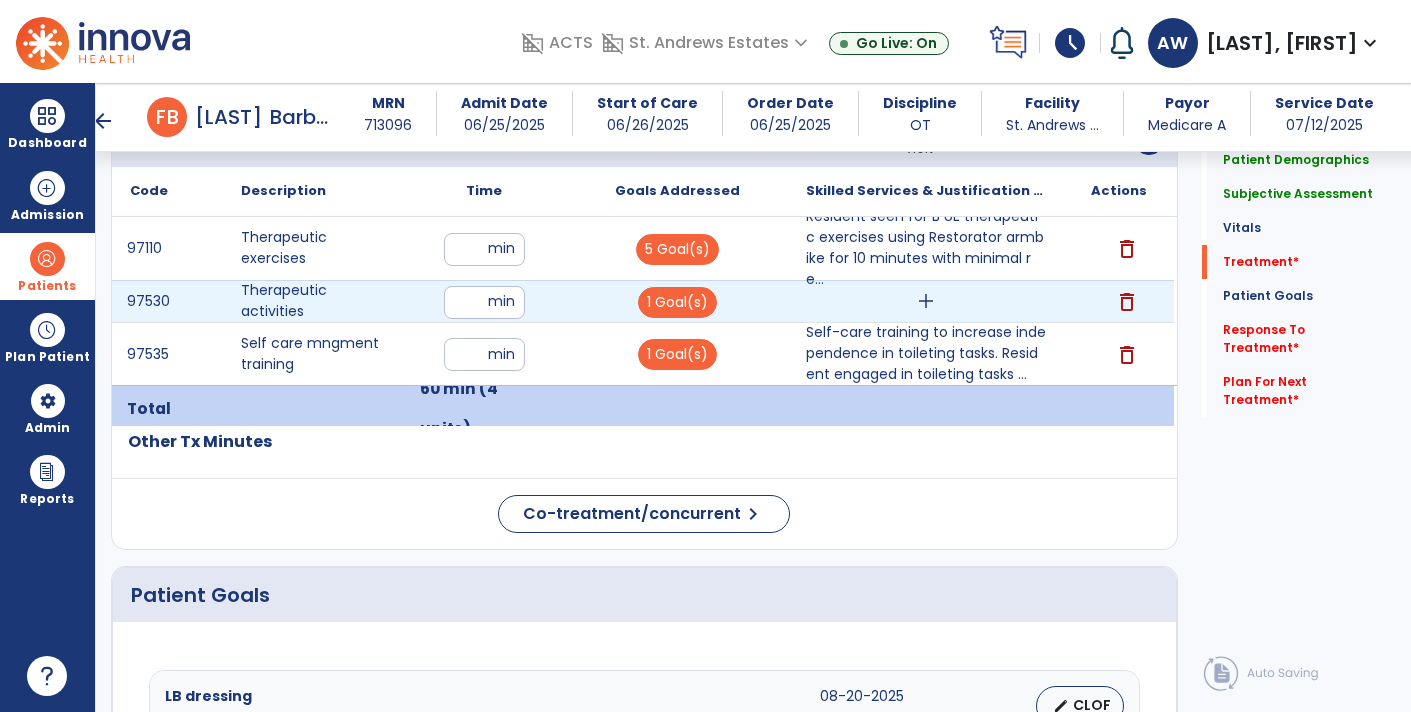 click on "add" at bounding box center [926, 301] 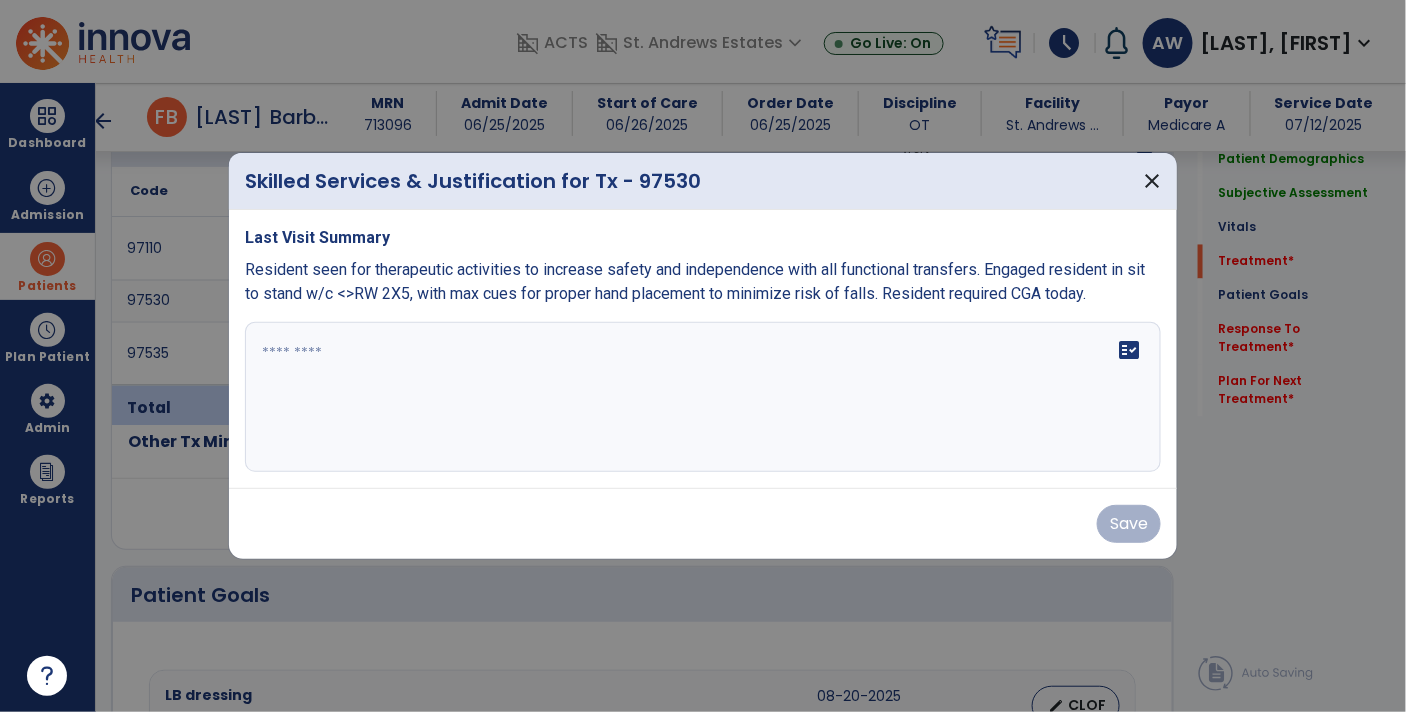 scroll, scrollTop: 1139, scrollLeft: 0, axis: vertical 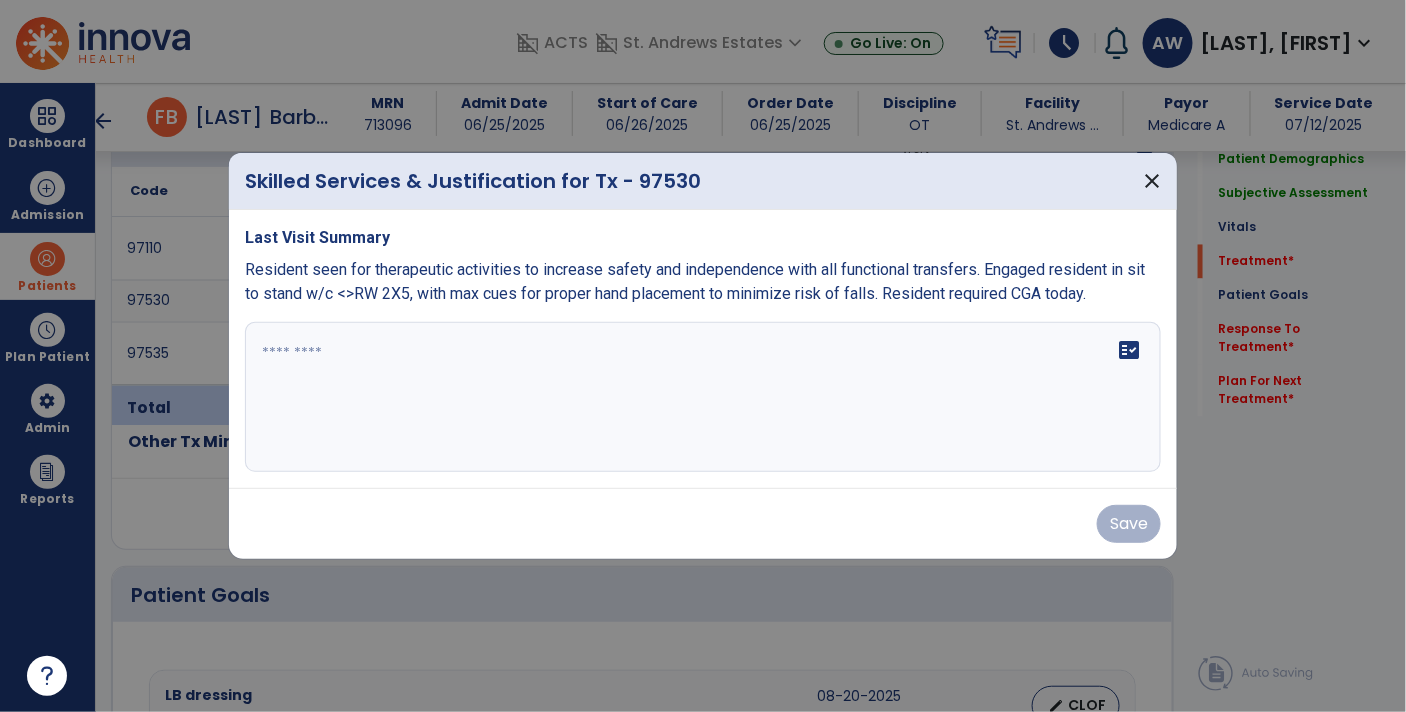 click on "fact_check" at bounding box center (703, 397) 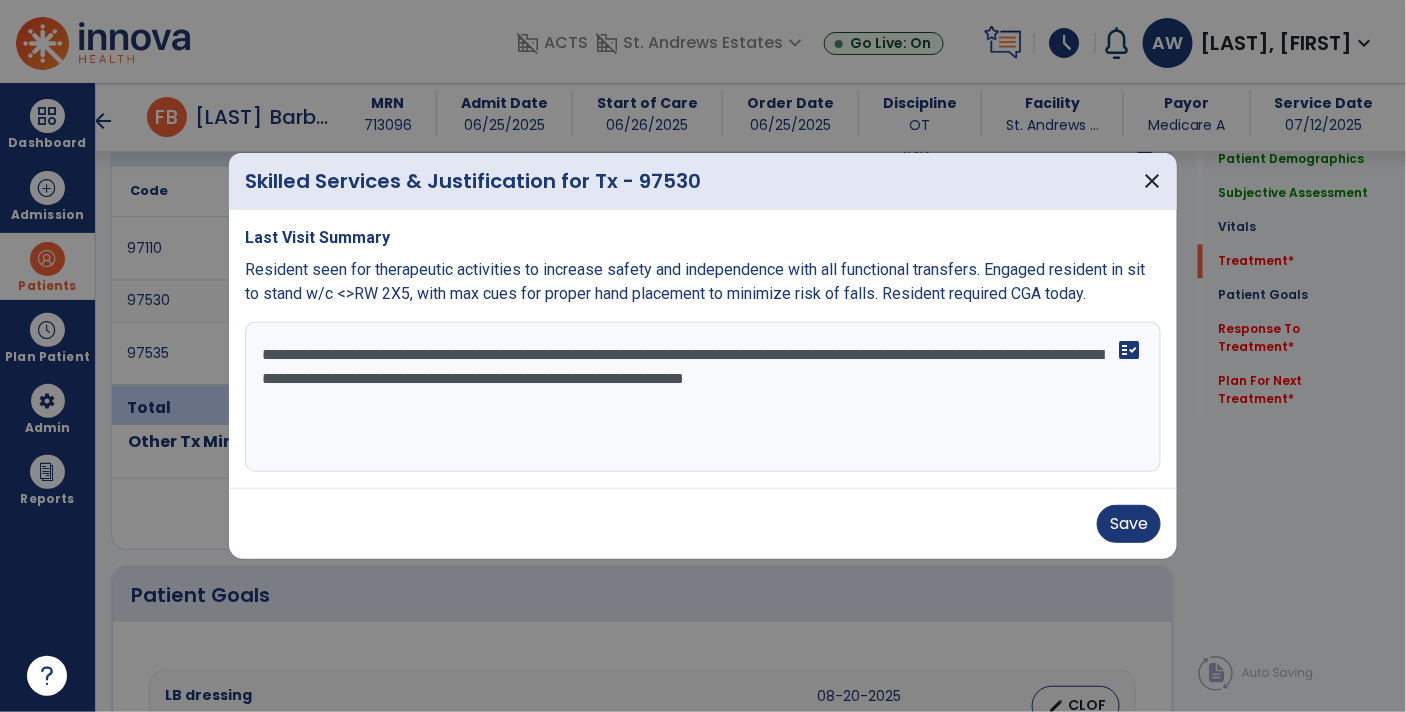 click on "**********" at bounding box center [703, 397] 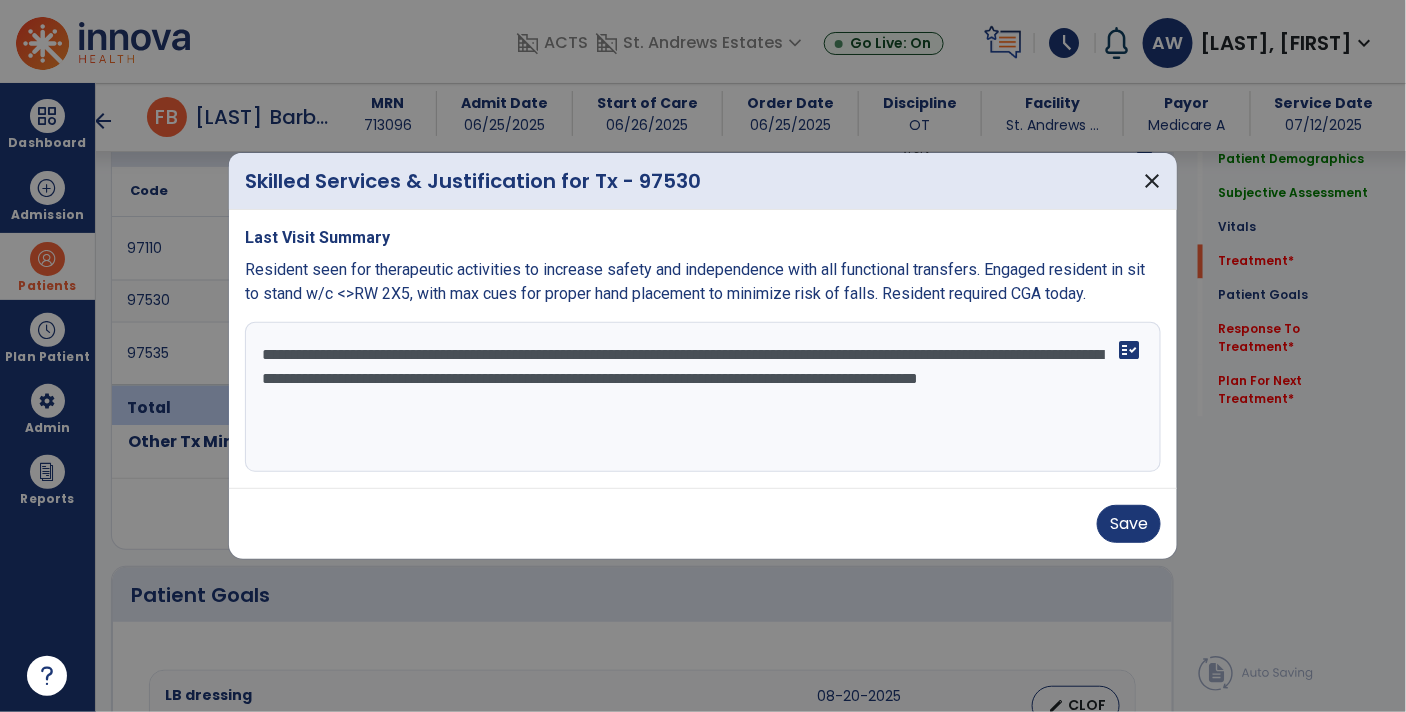 click on "**********" at bounding box center (703, 397) 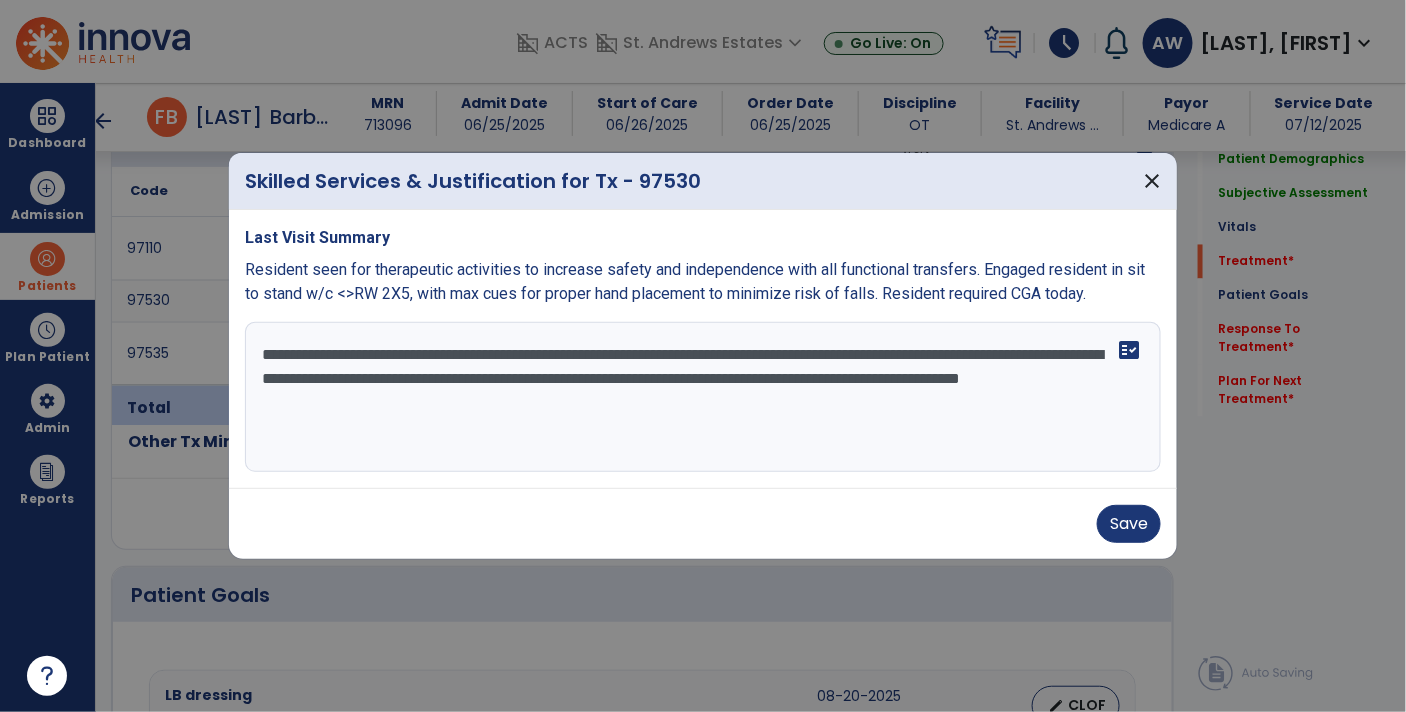 click on "**********" at bounding box center (703, 397) 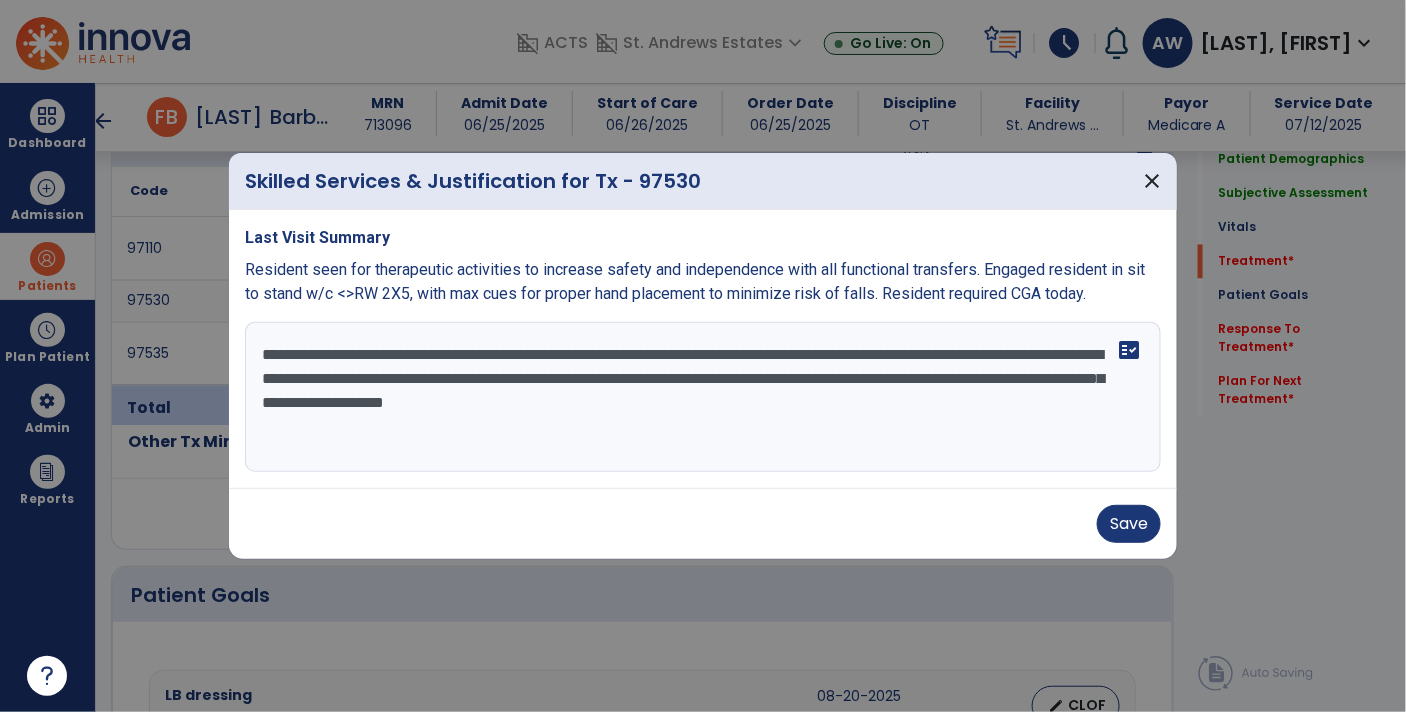 click on "**********" at bounding box center (703, 397) 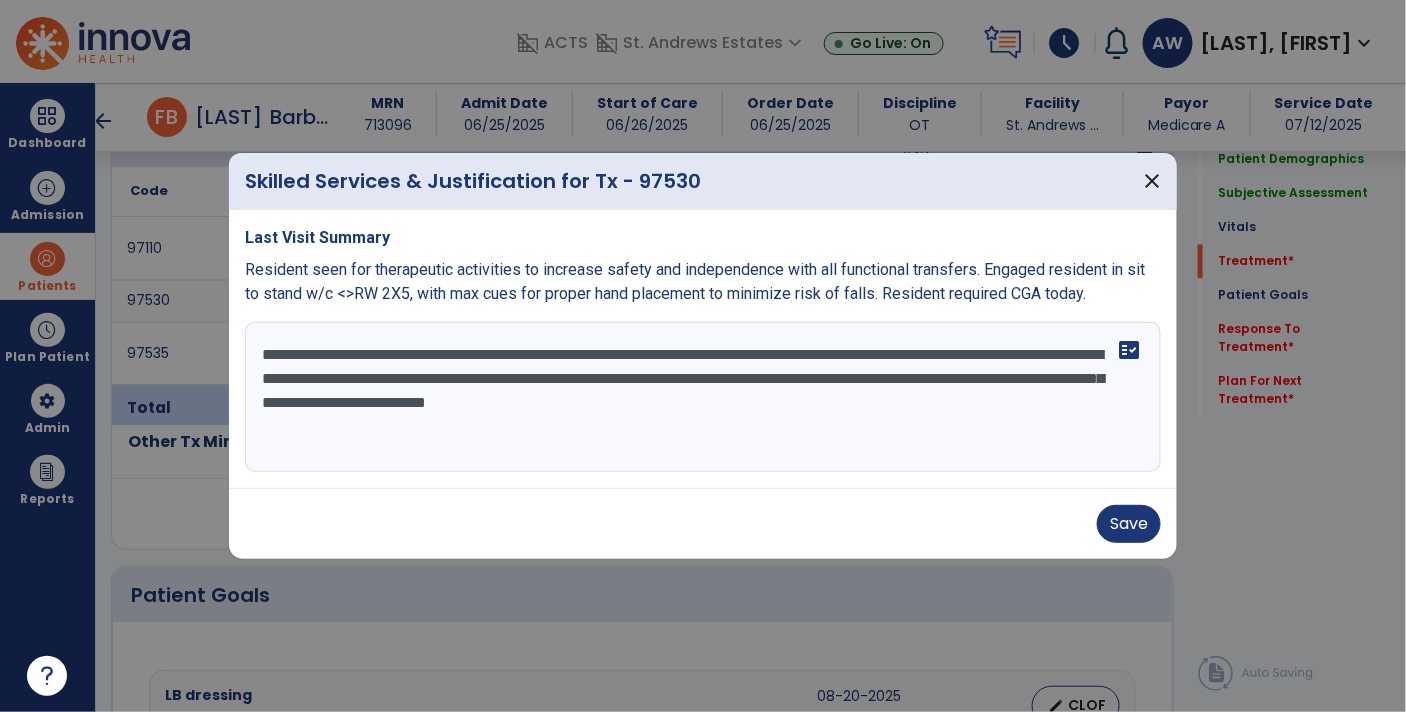 click on "**********" at bounding box center (703, 397) 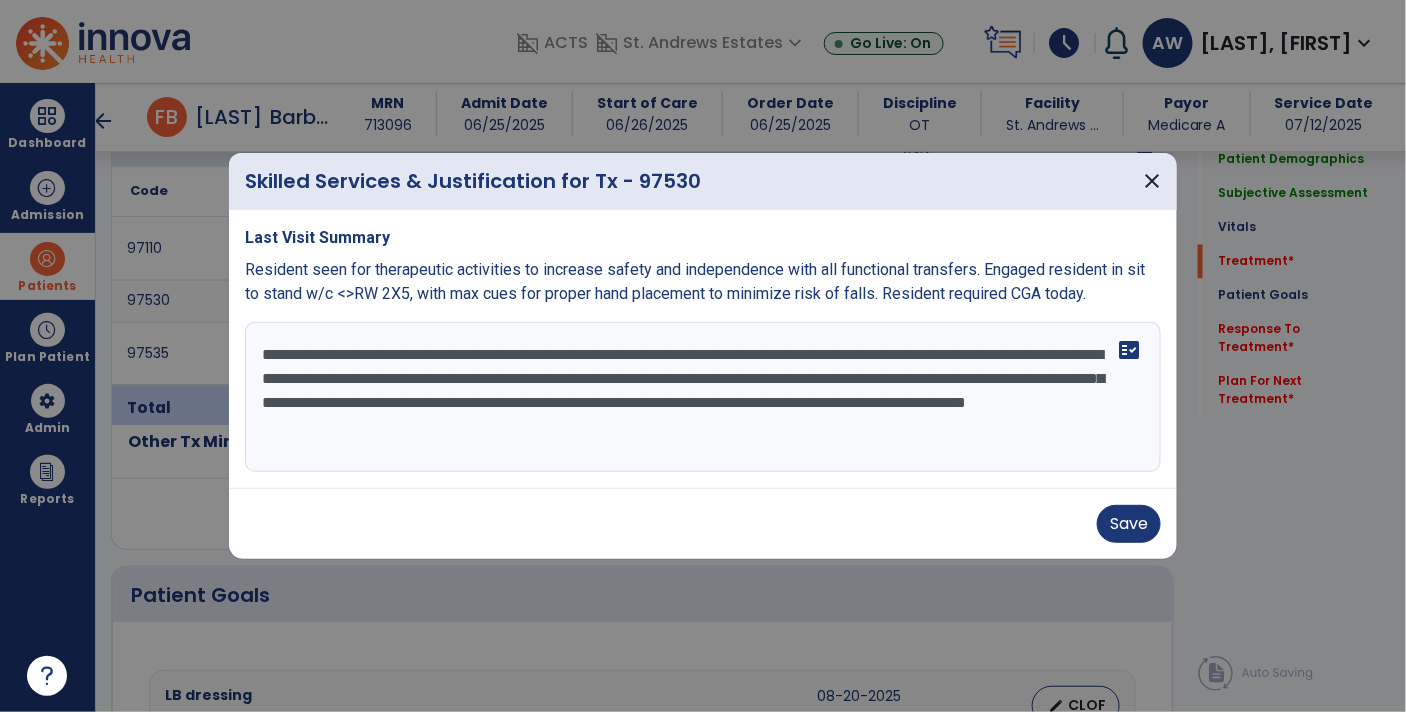 click on "**********" at bounding box center [703, 397] 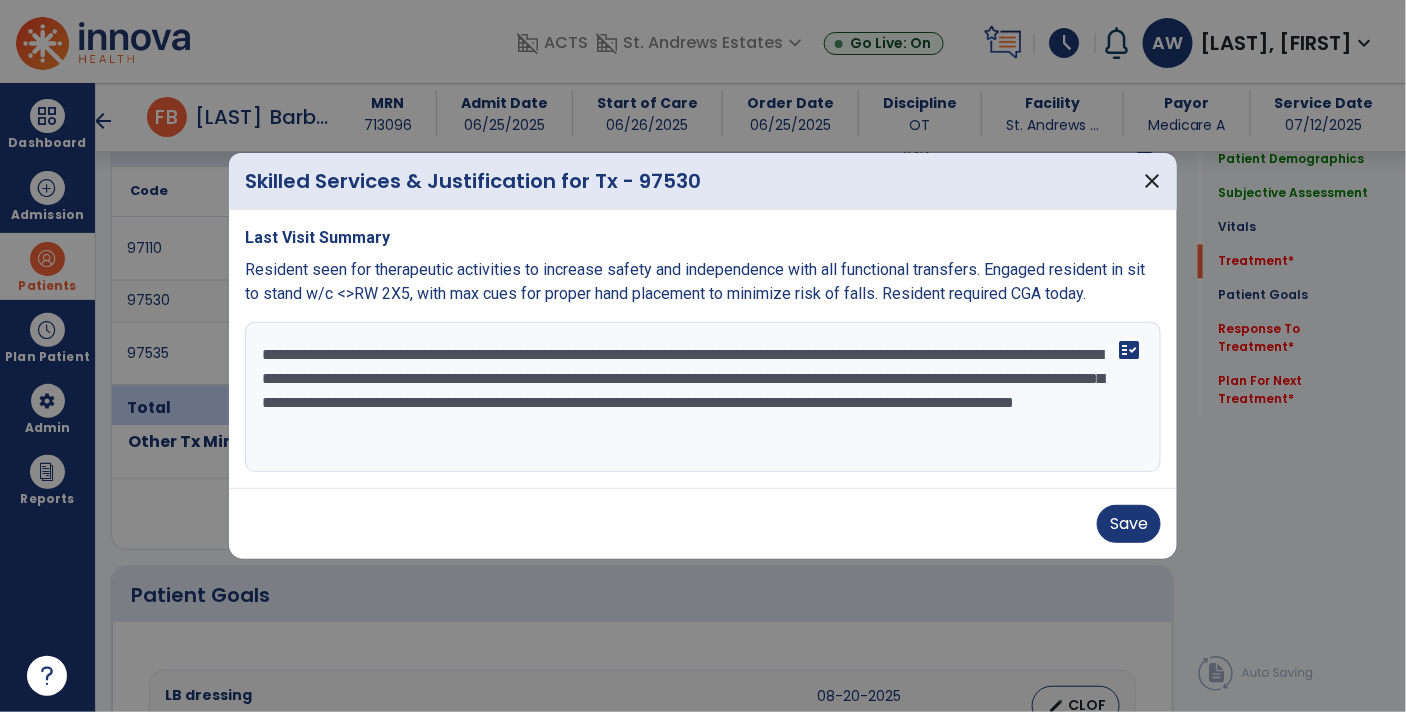 click on "**********" at bounding box center [703, 397] 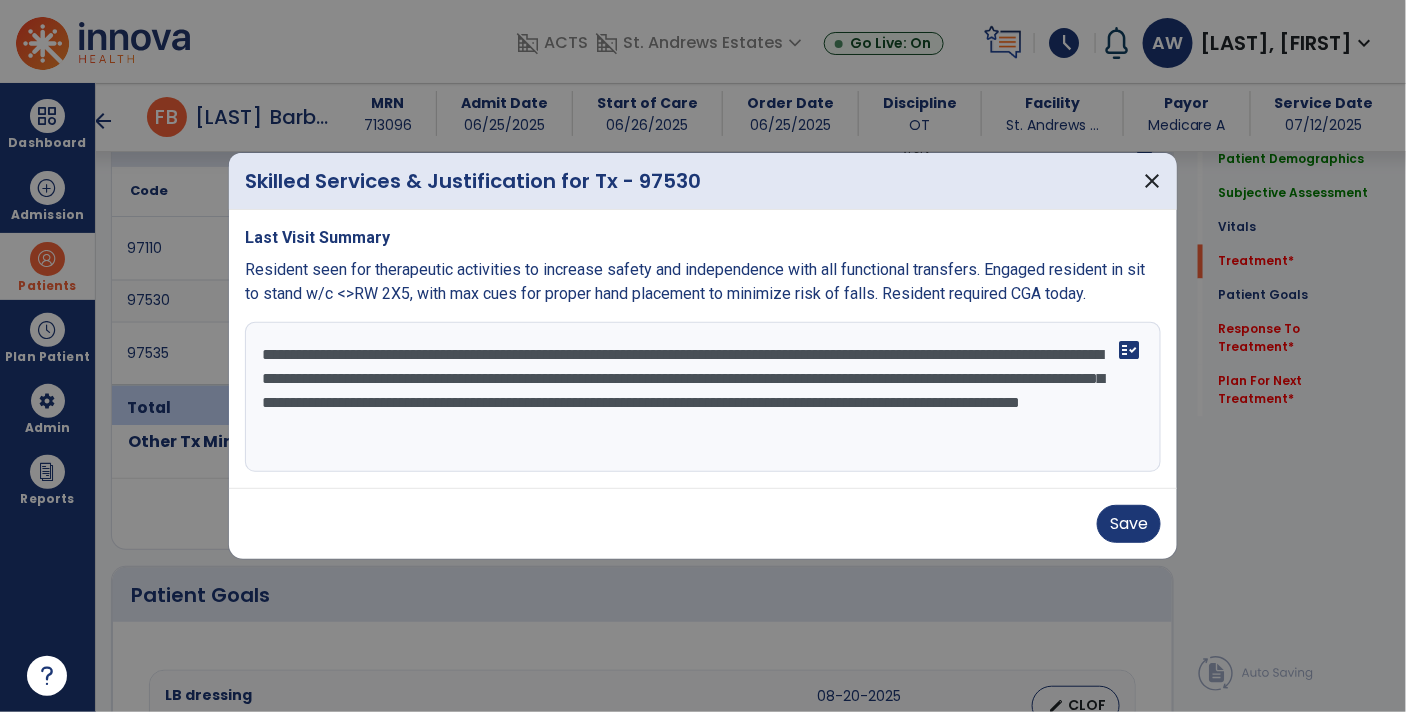 click on "**********" at bounding box center (703, 397) 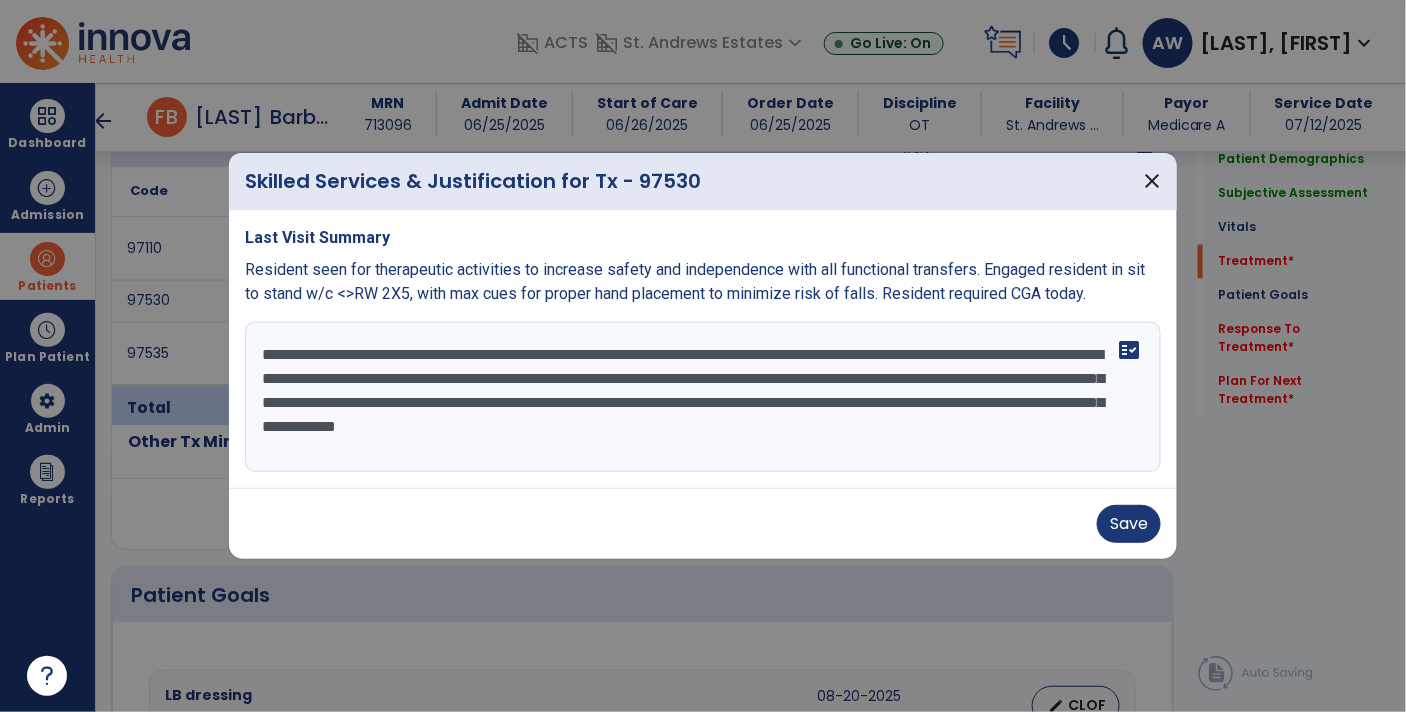 click on "**********" at bounding box center [703, 397] 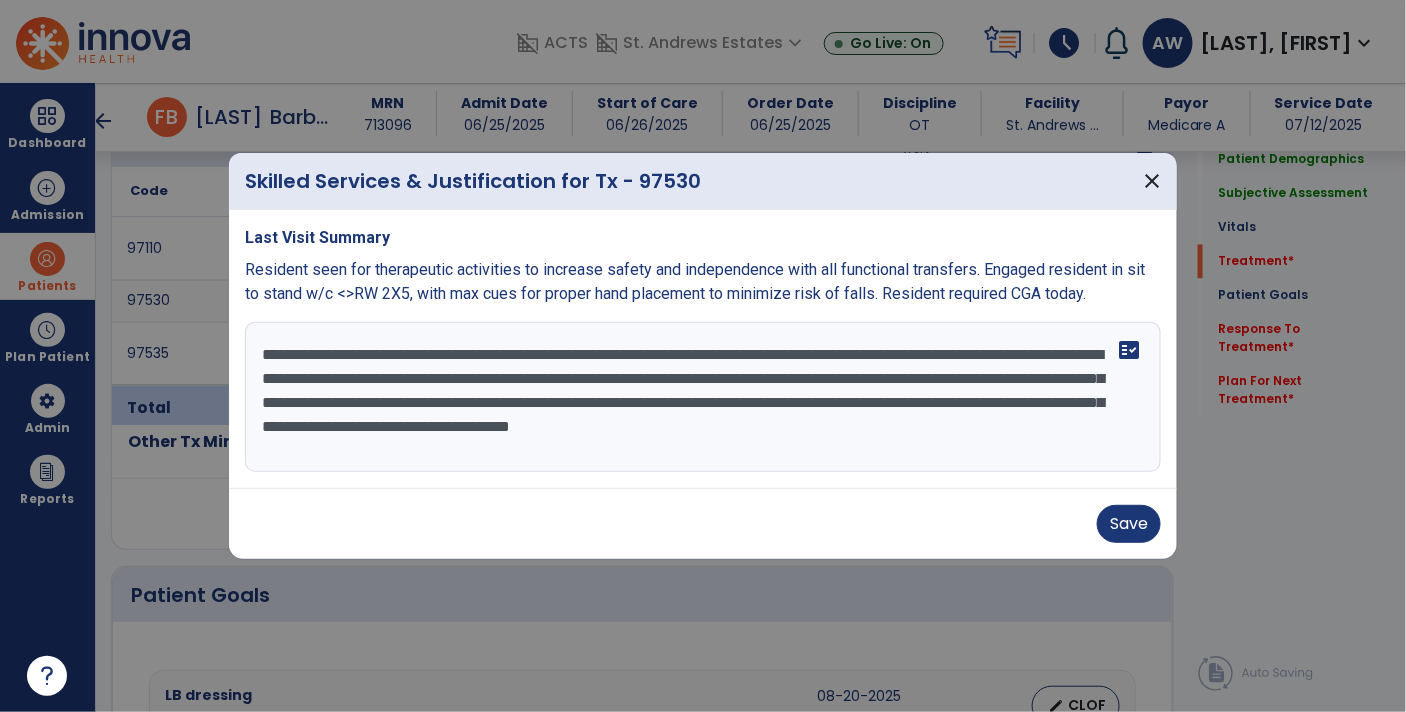 click on "**********" at bounding box center (703, 397) 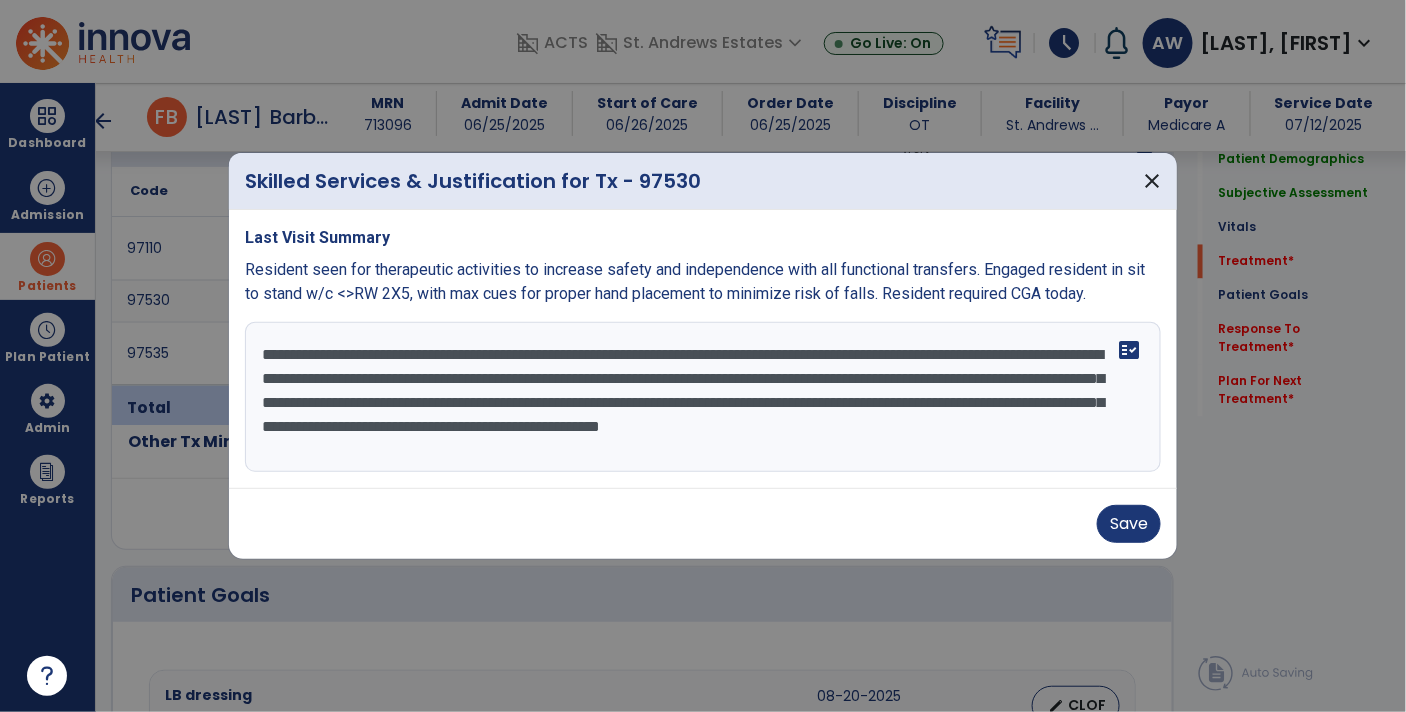 click on "**********" at bounding box center [703, 397] 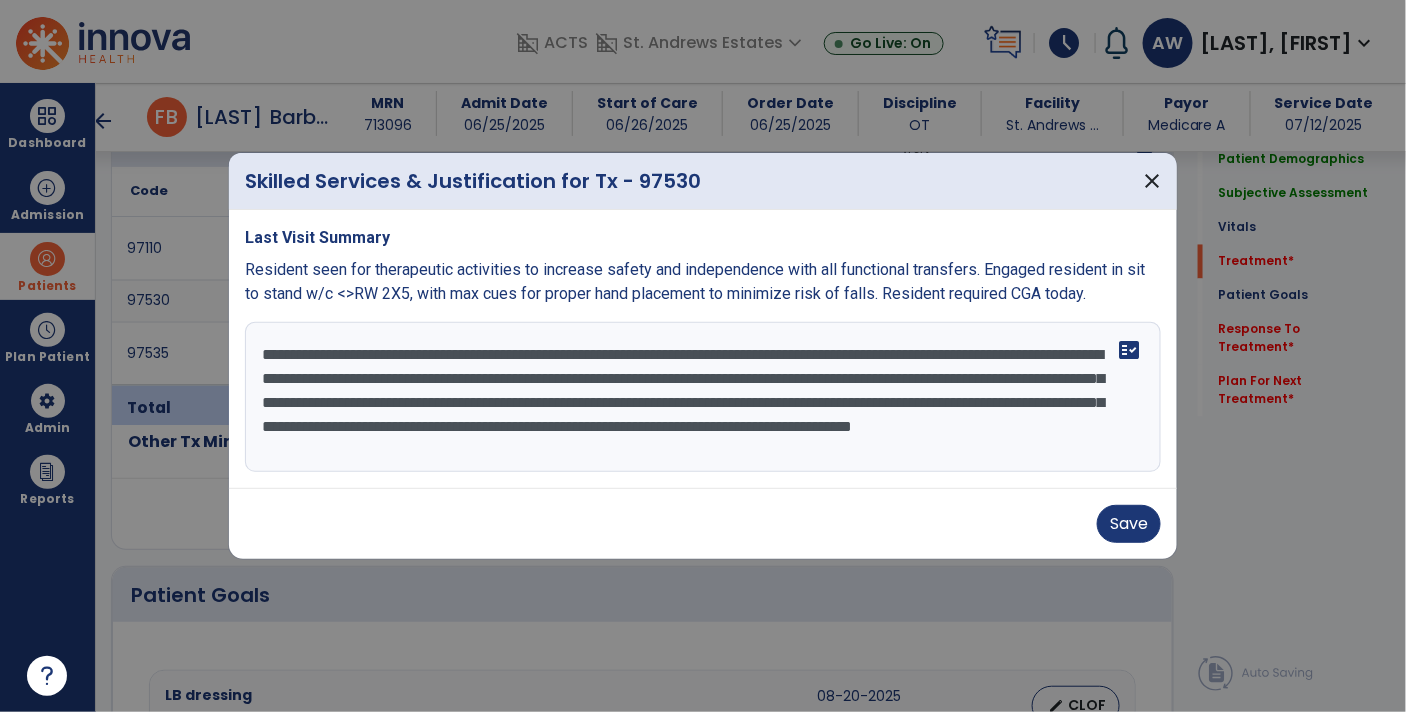 scroll, scrollTop: 24, scrollLeft: 0, axis: vertical 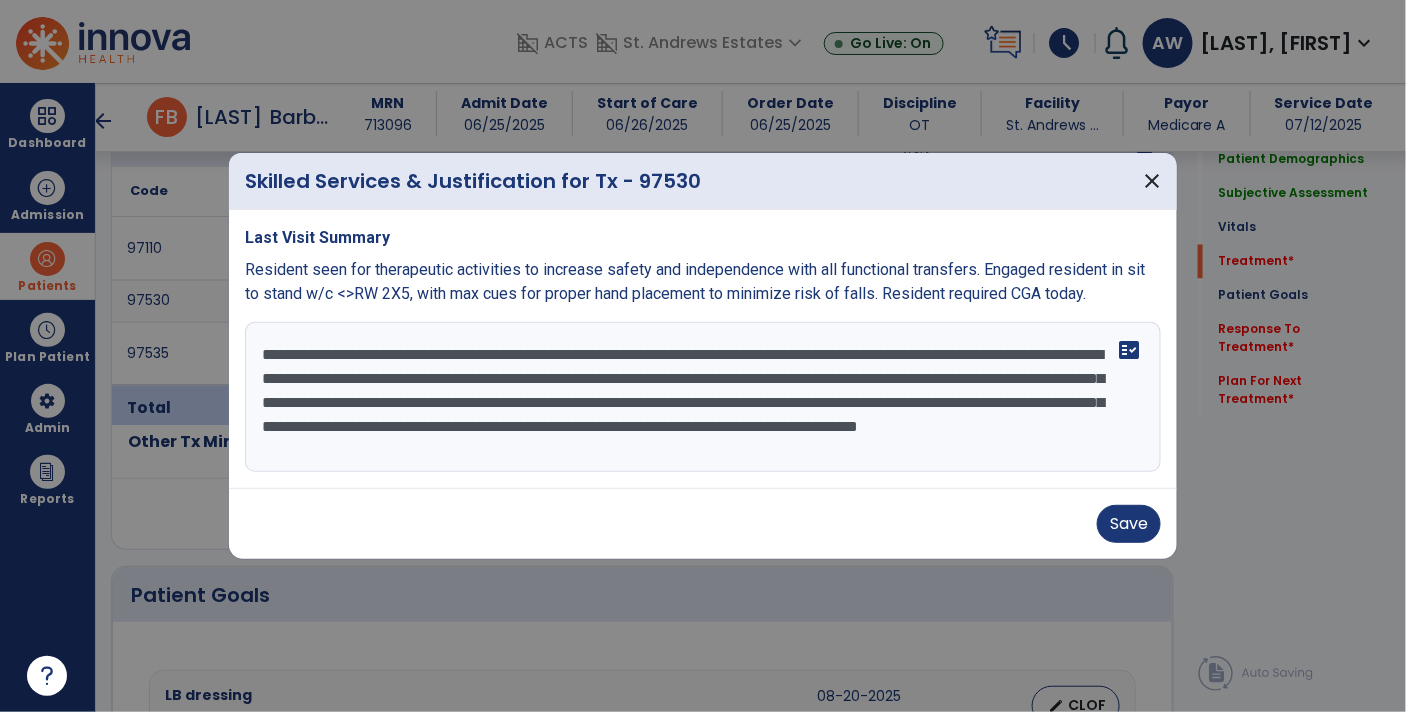click on "**********" at bounding box center [703, 397] 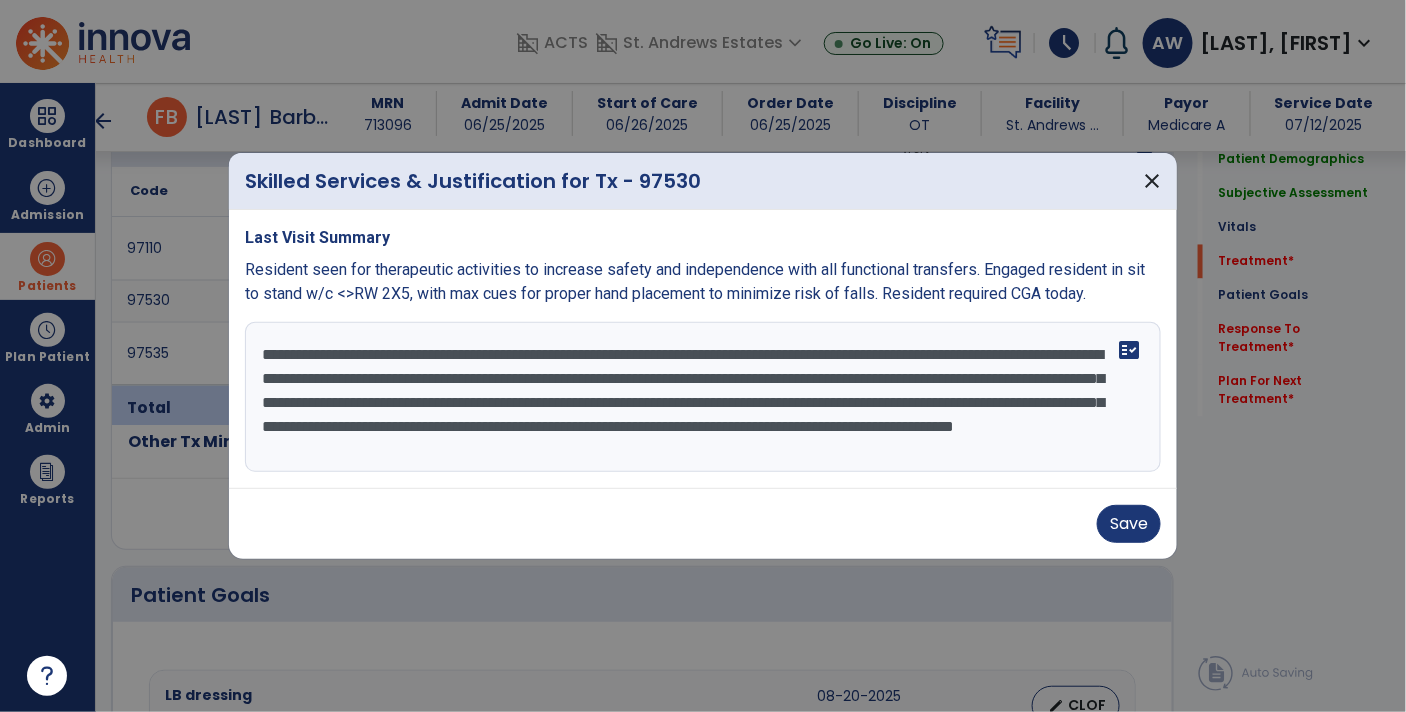 click on "**********" at bounding box center [703, 397] 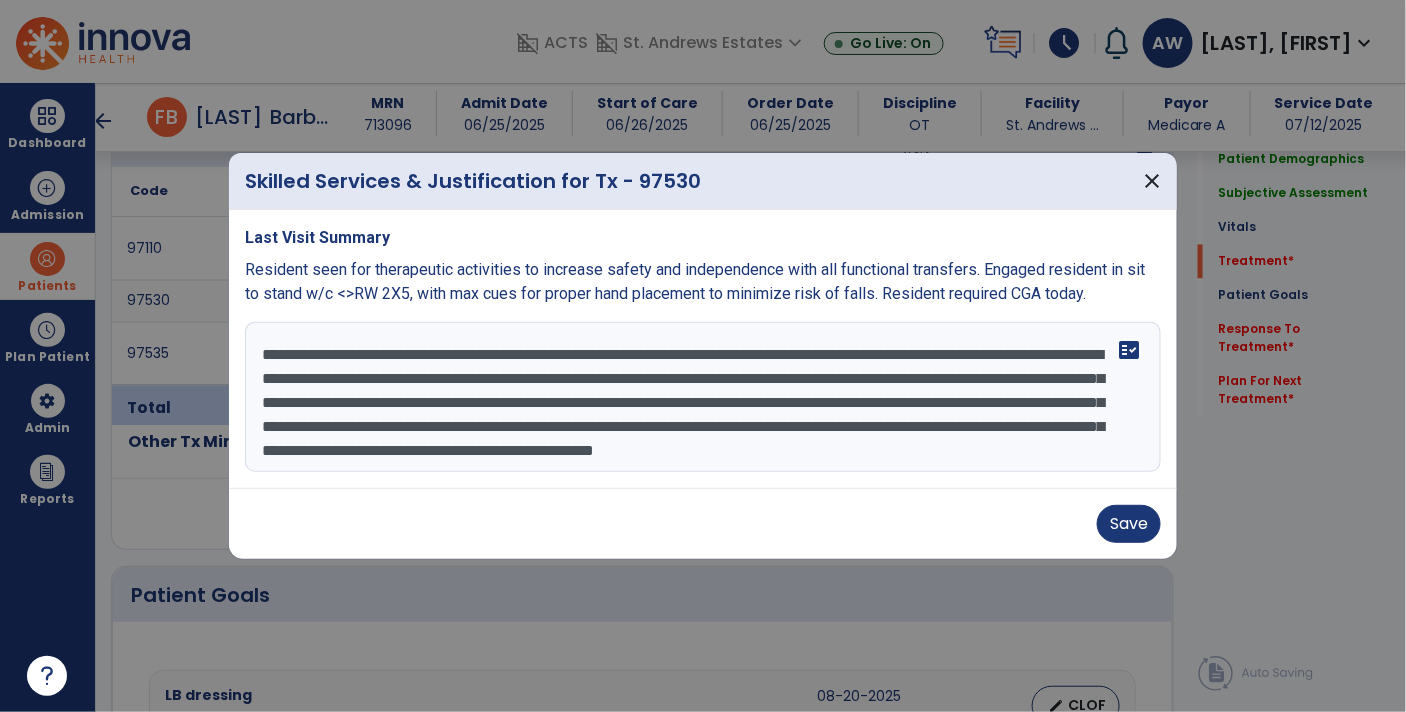 scroll, scrollTop: 39, scrollLeft: 0, axis: vertical 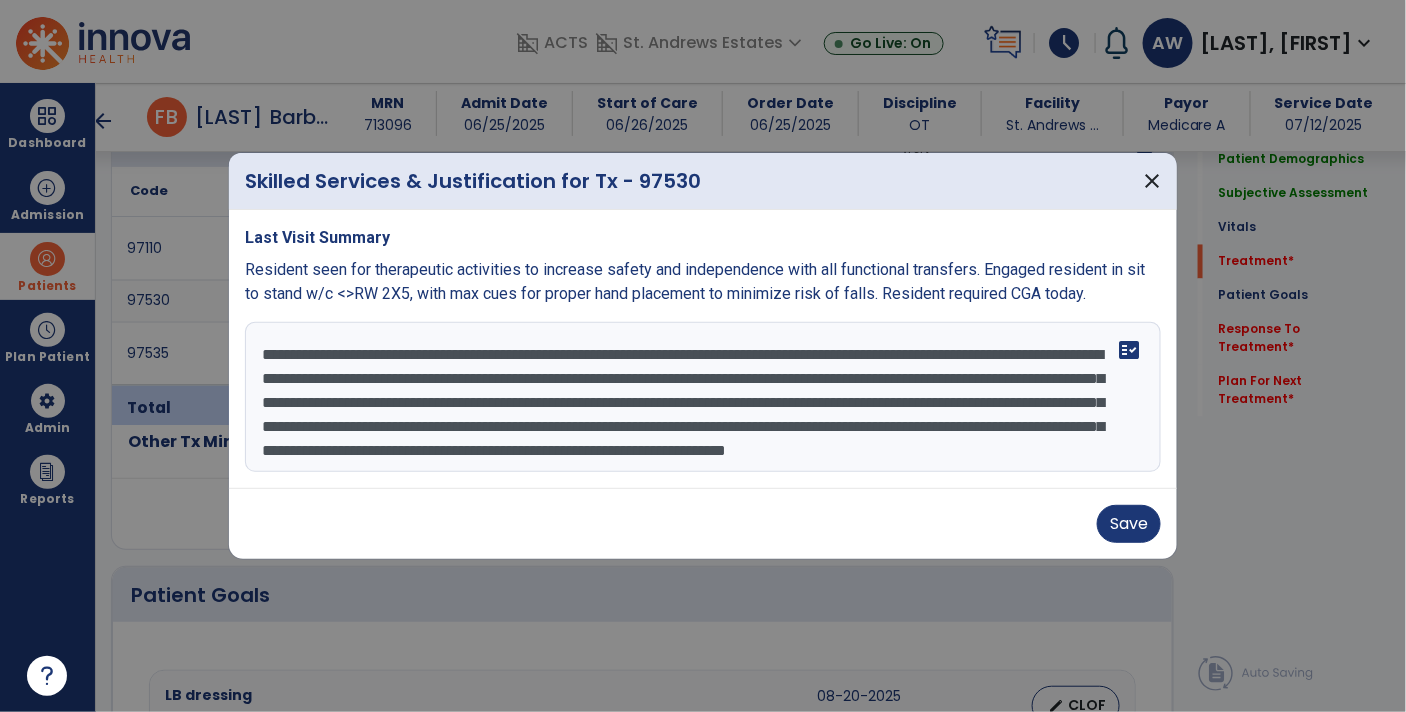 type on "**********" 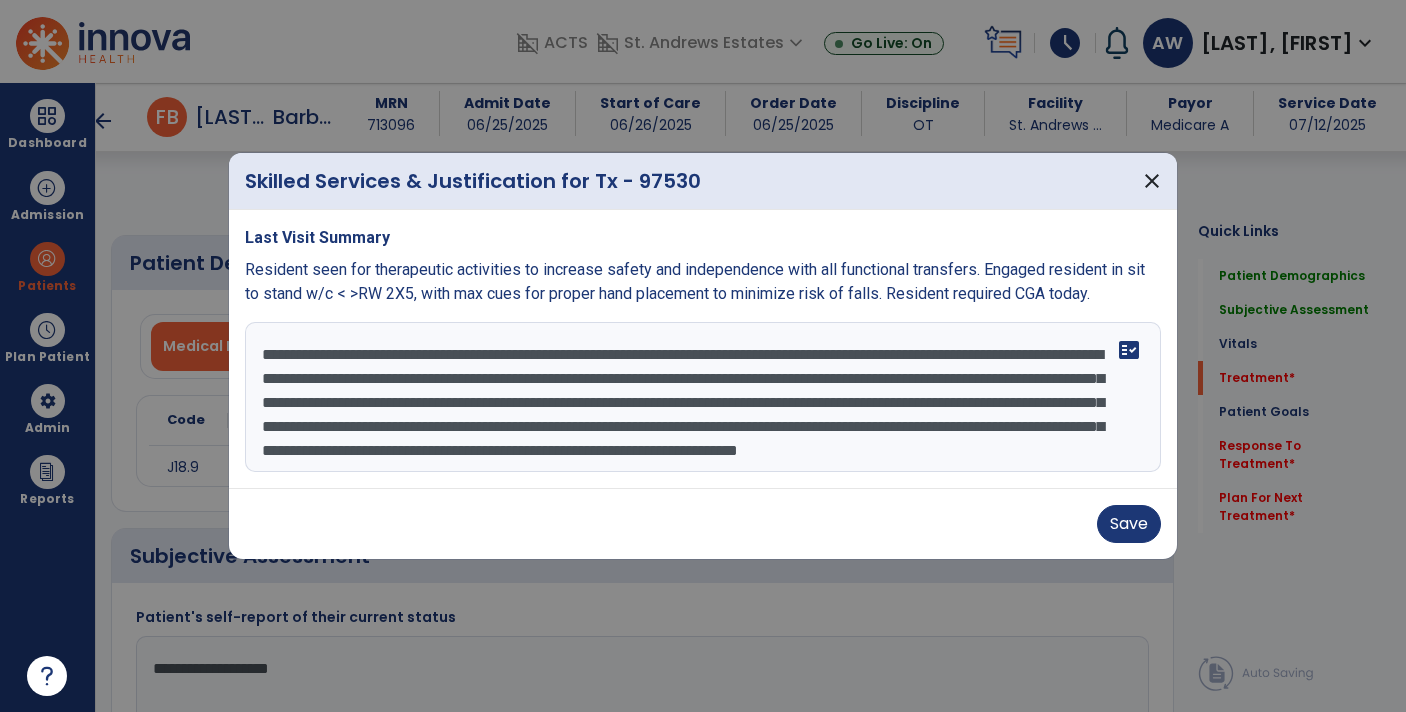select on "*" 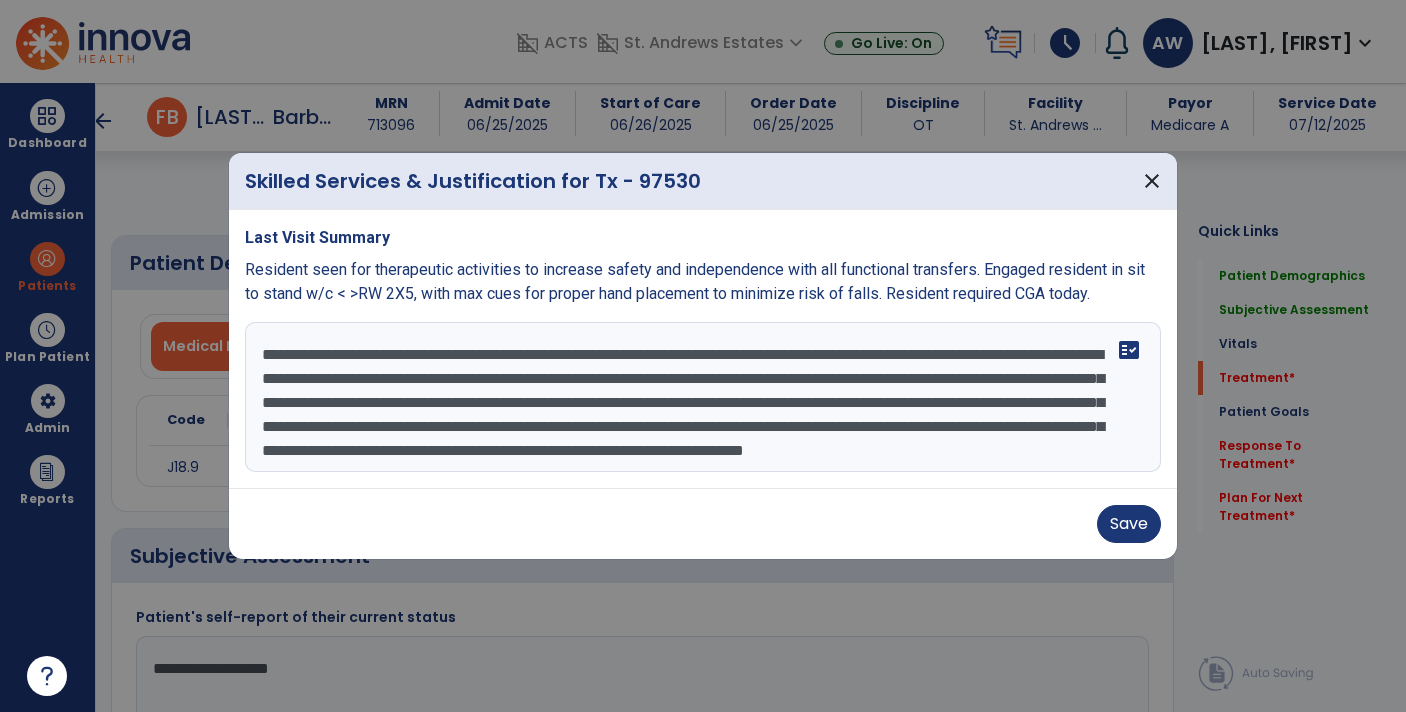 scroll, scrollTop: 0, scrollLeft: 0, axis: both 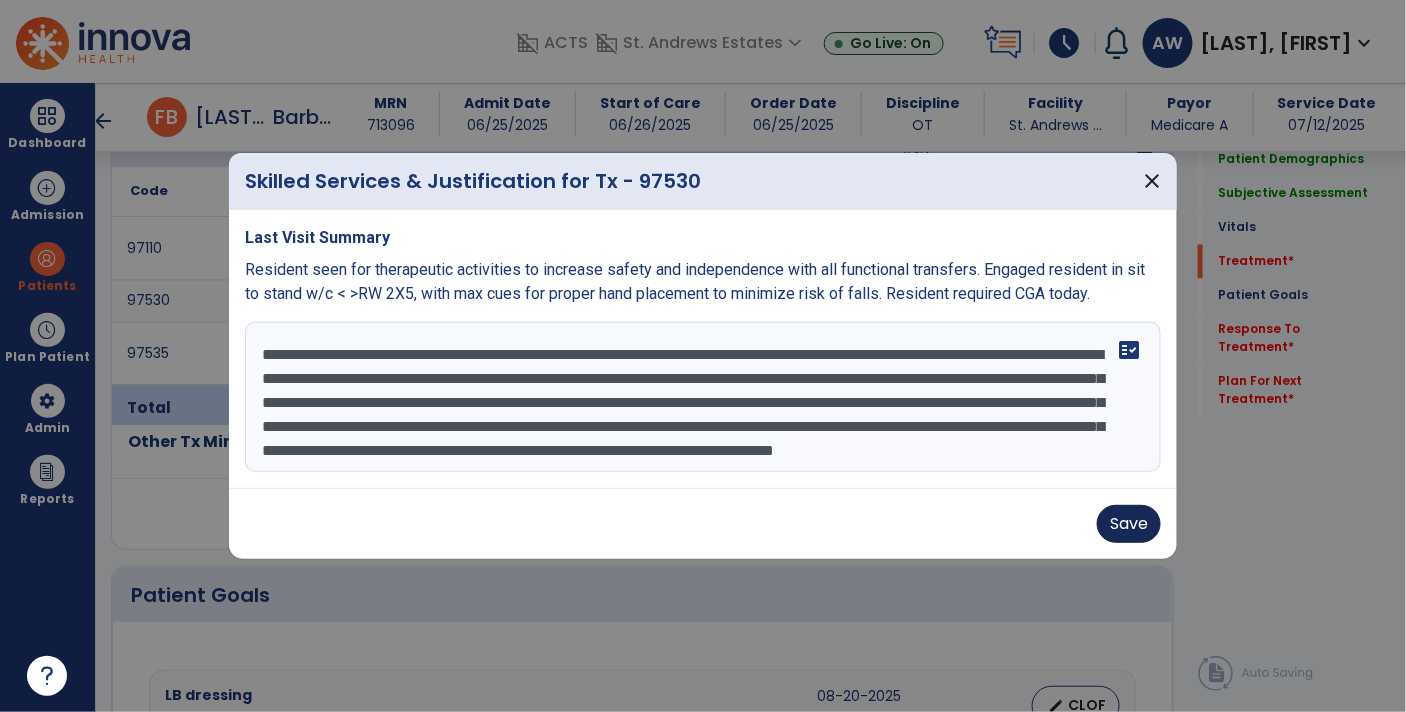 type on "**********" 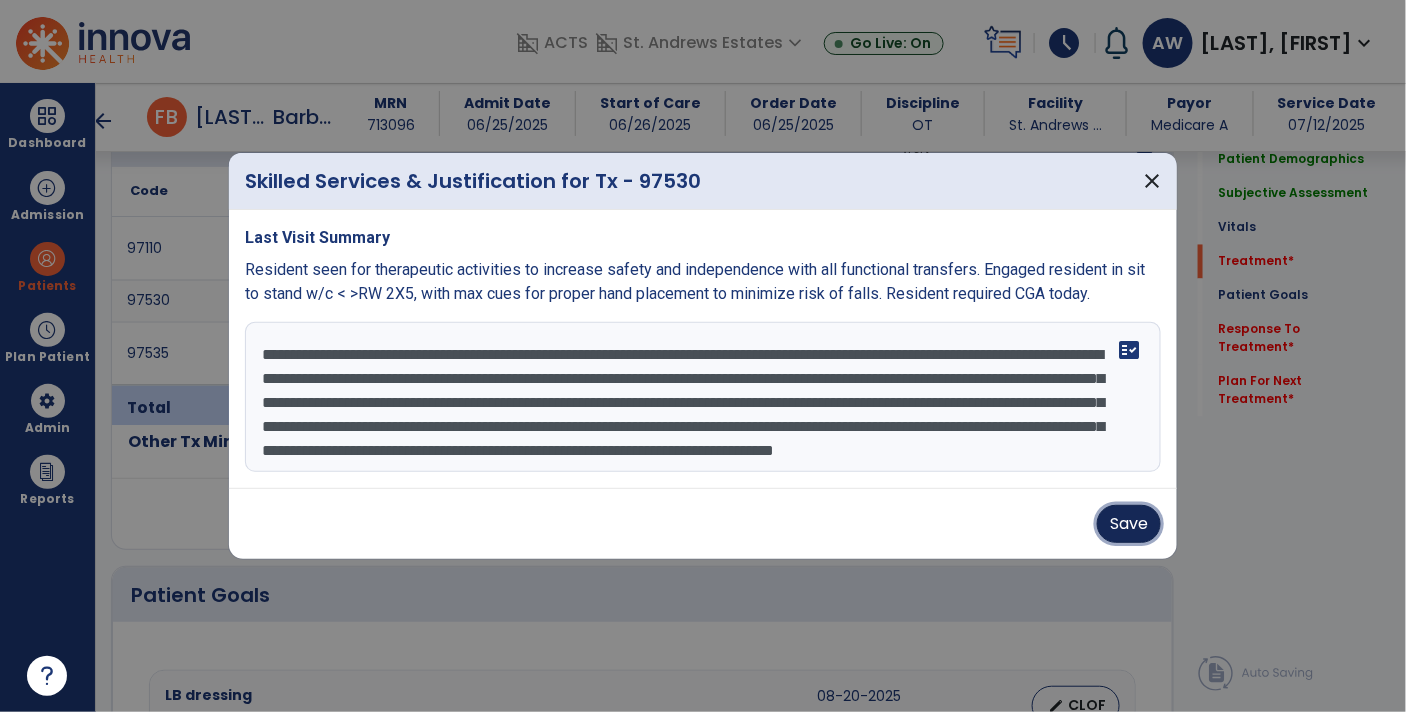 click on "Save" at bounding box center (1129, 524) 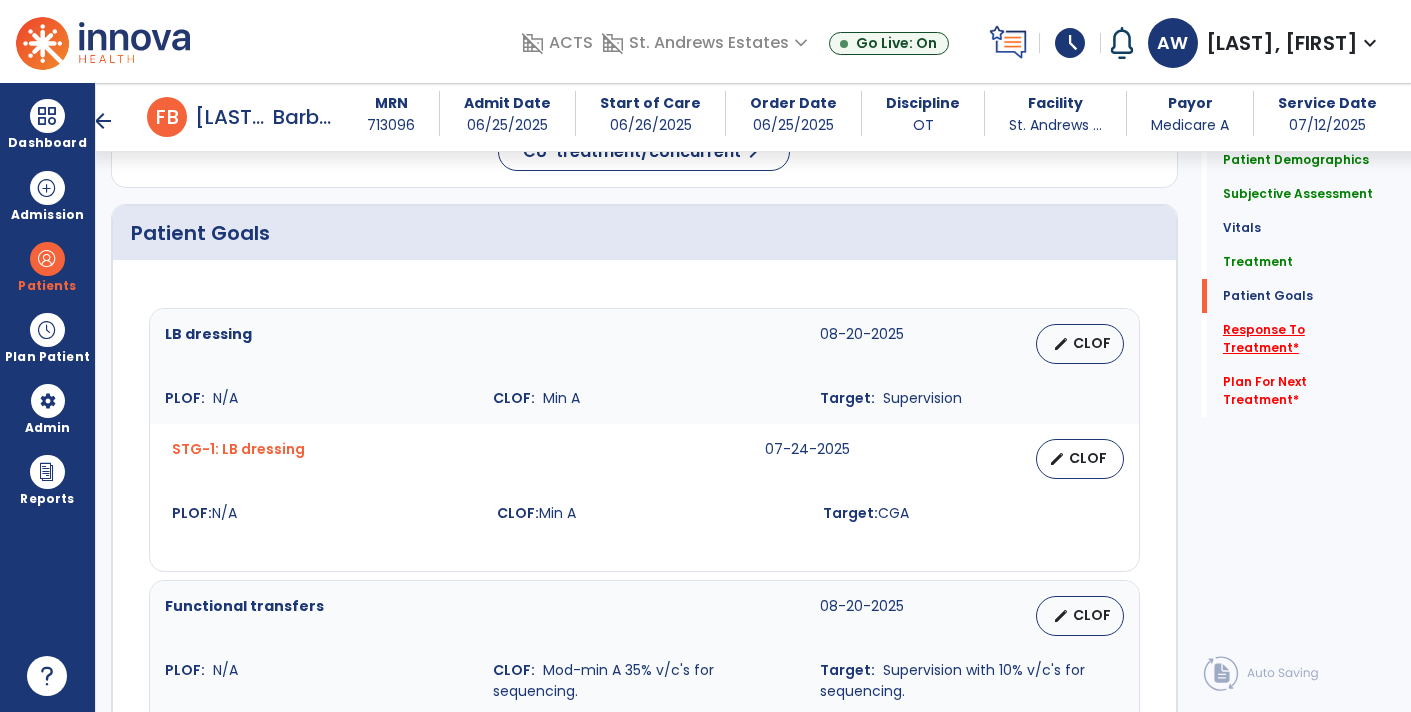 click on "Response To Treatment   *" 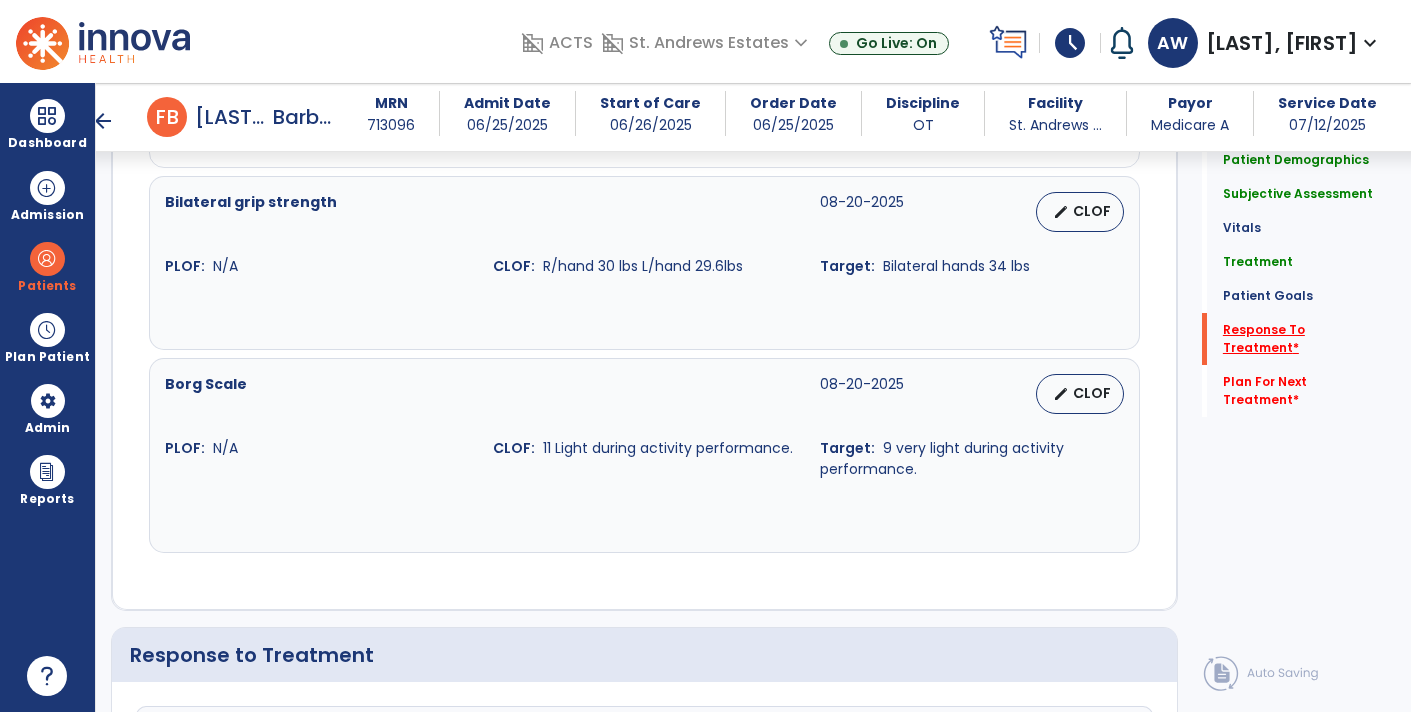 scroll, scrollTop: 3040, scrollLeft: 0, axis: vertical 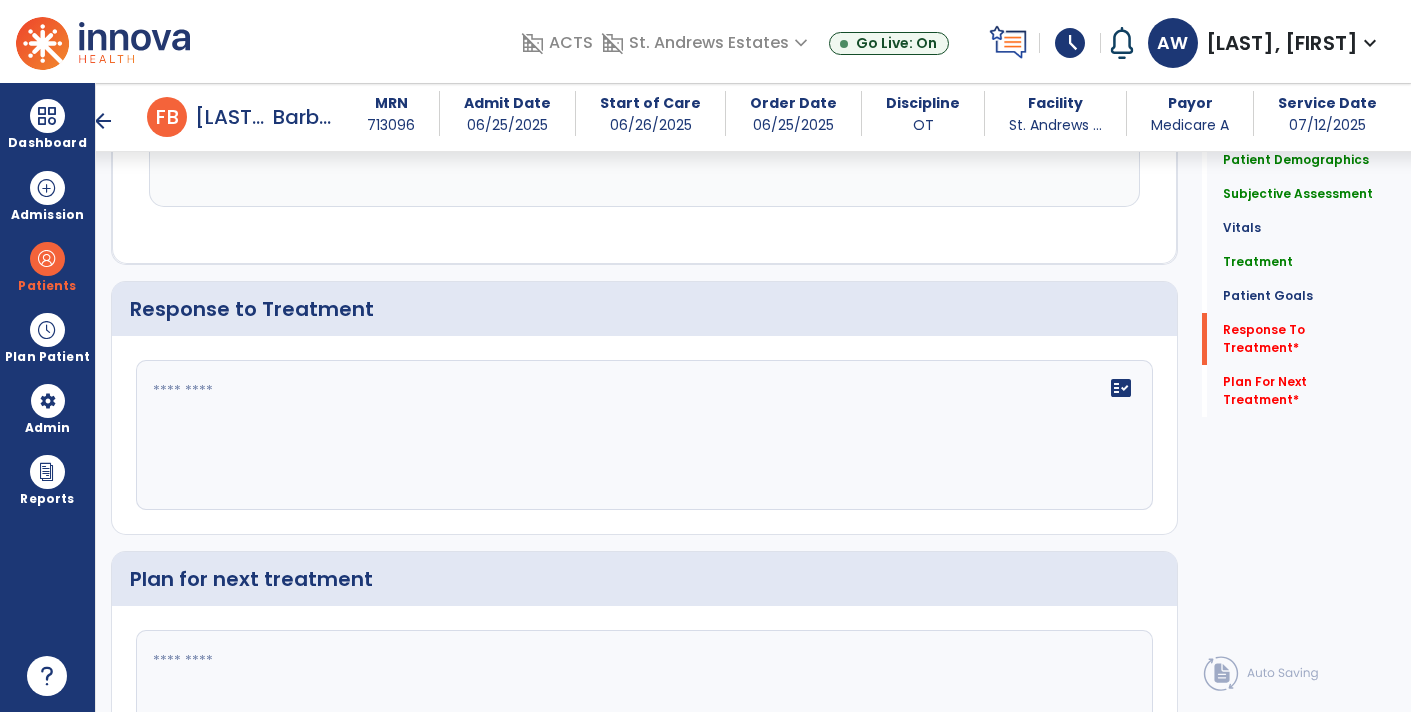 click on "fact_check" 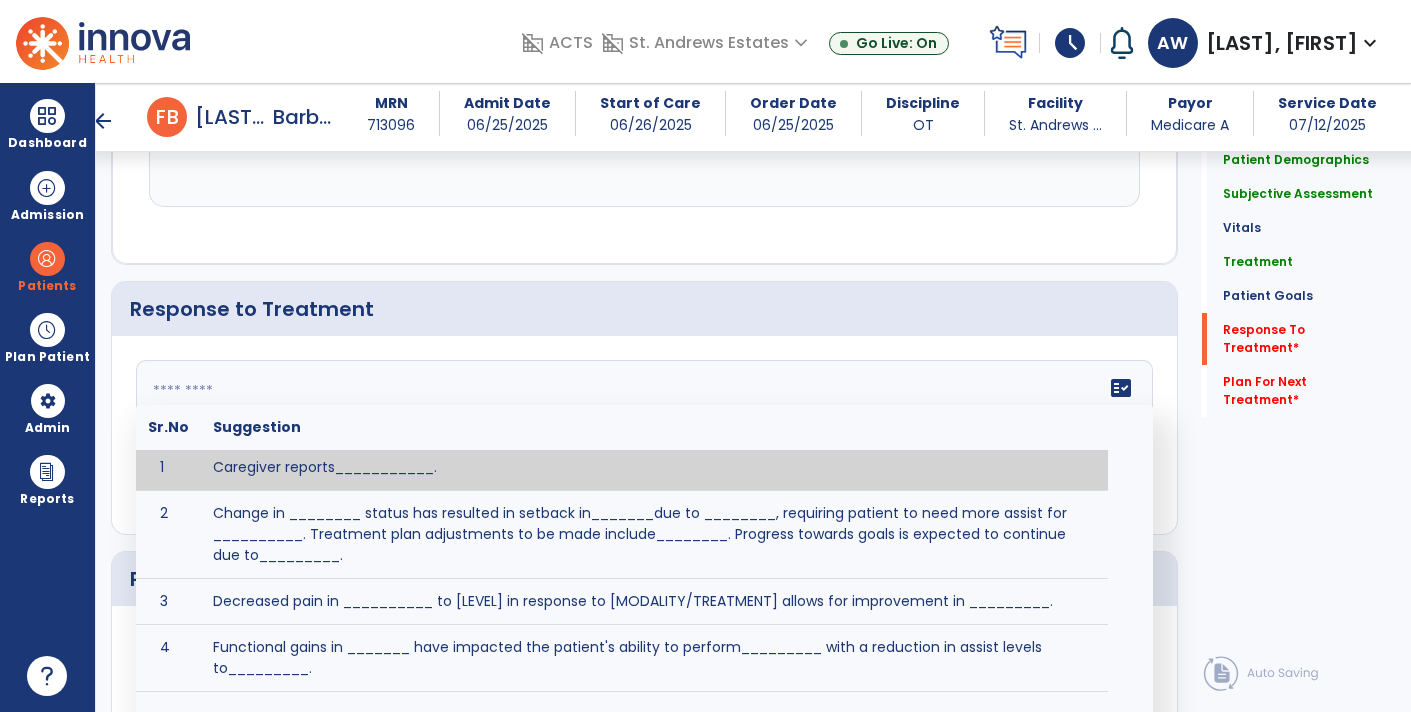 scroll, scrollTop: 0, scrollLeft: 0, axis: both 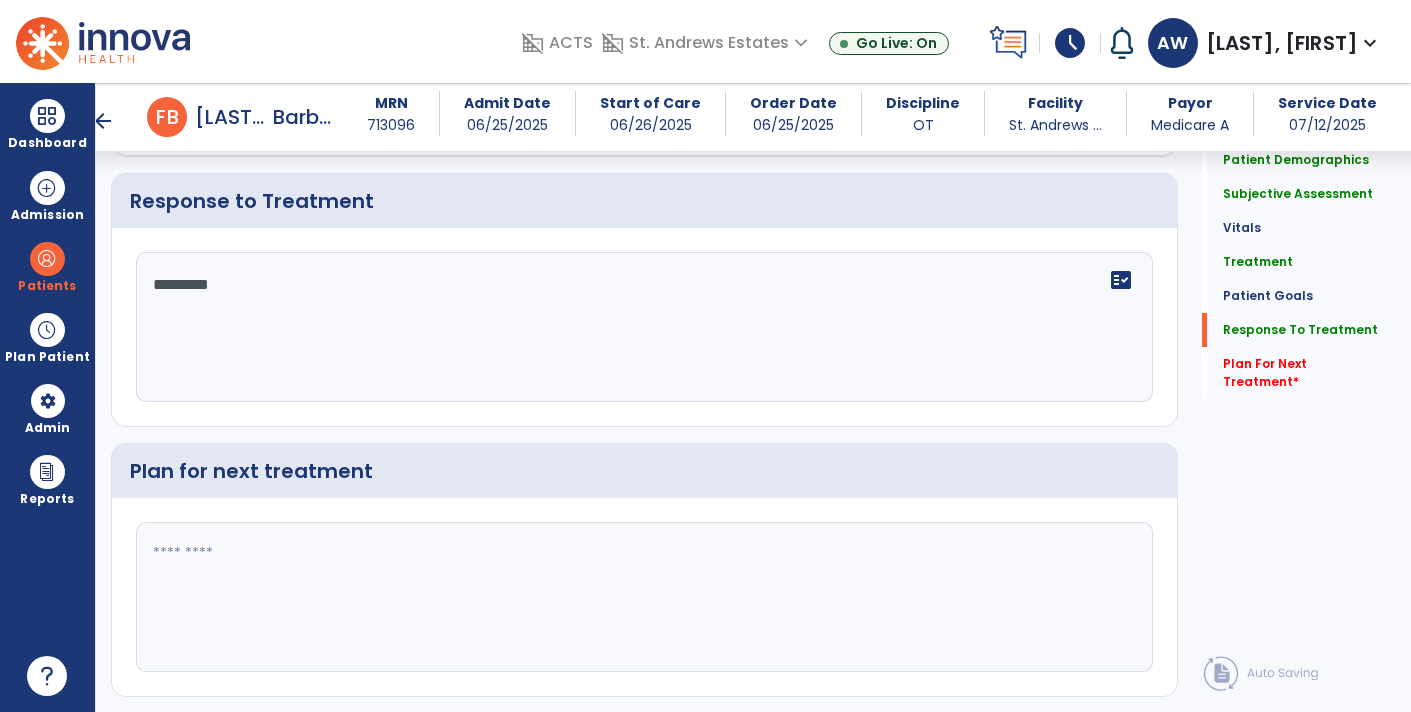type on "********" 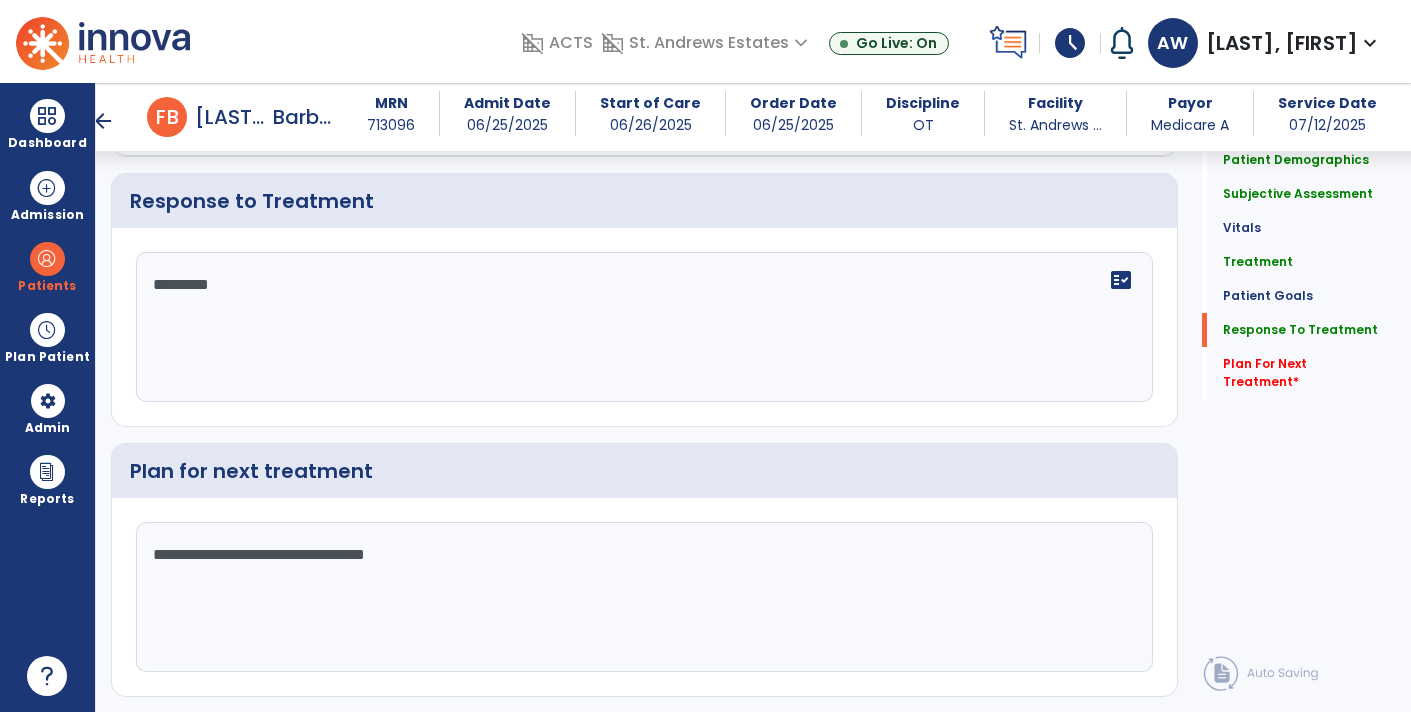 type on "**********" 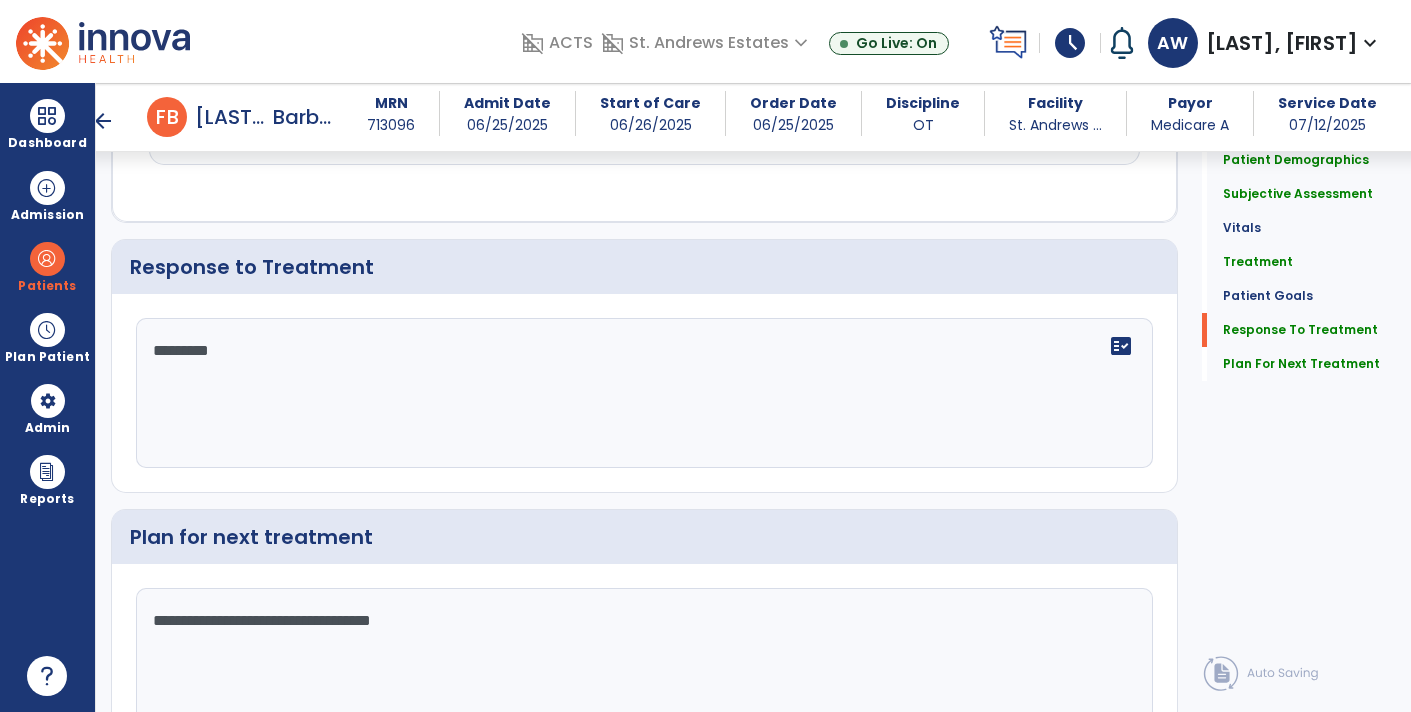 scroll, scrollTop: 3149, scrollLeft: 0, axis: vertical 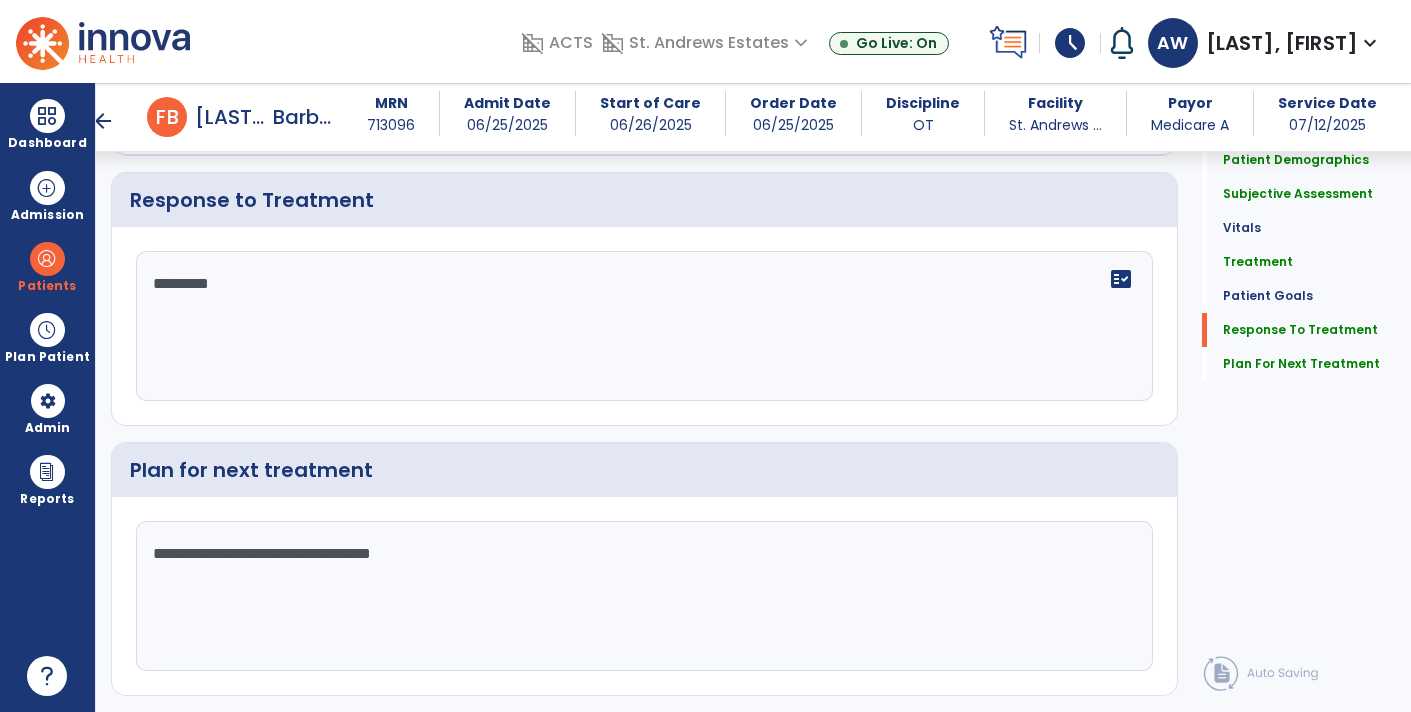 click on "arrow_back" at bounding box center (103, 121) 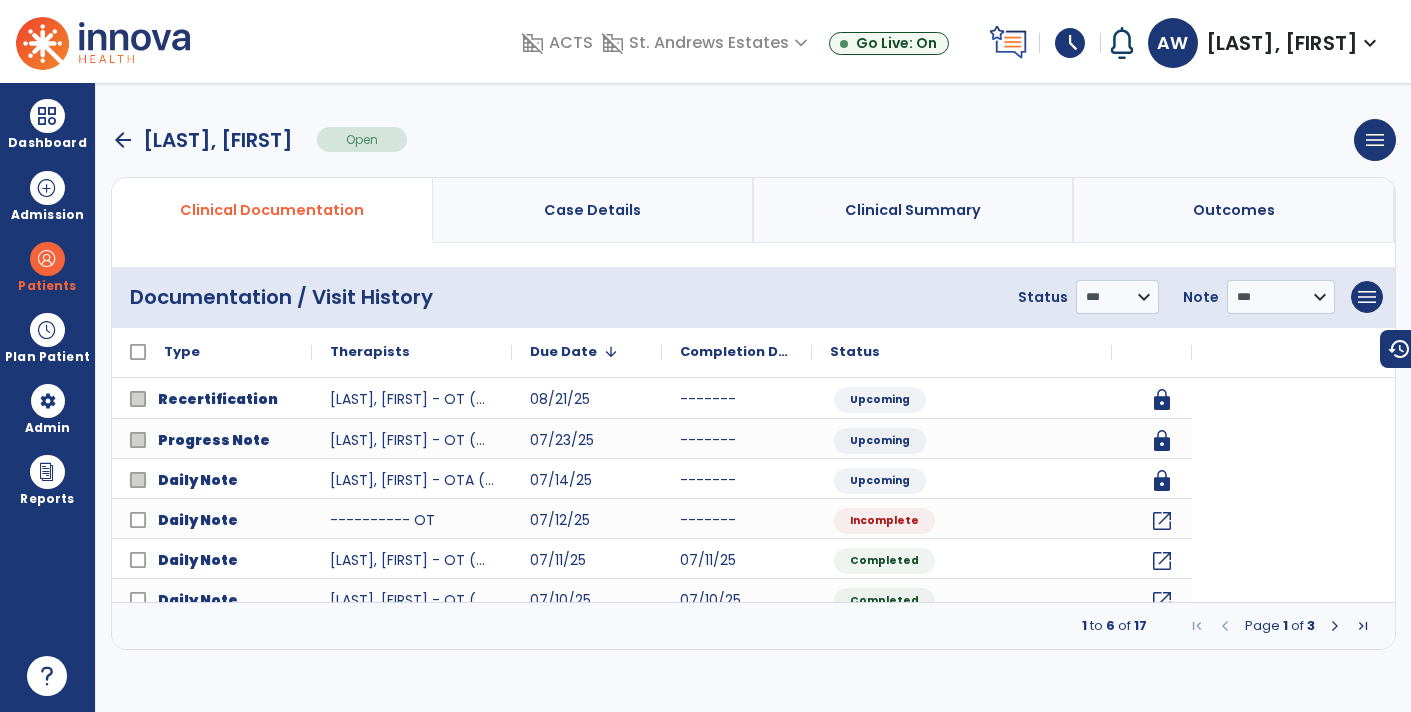 scroll, scrollTop: 0, scrollLeft: 0, axis: both 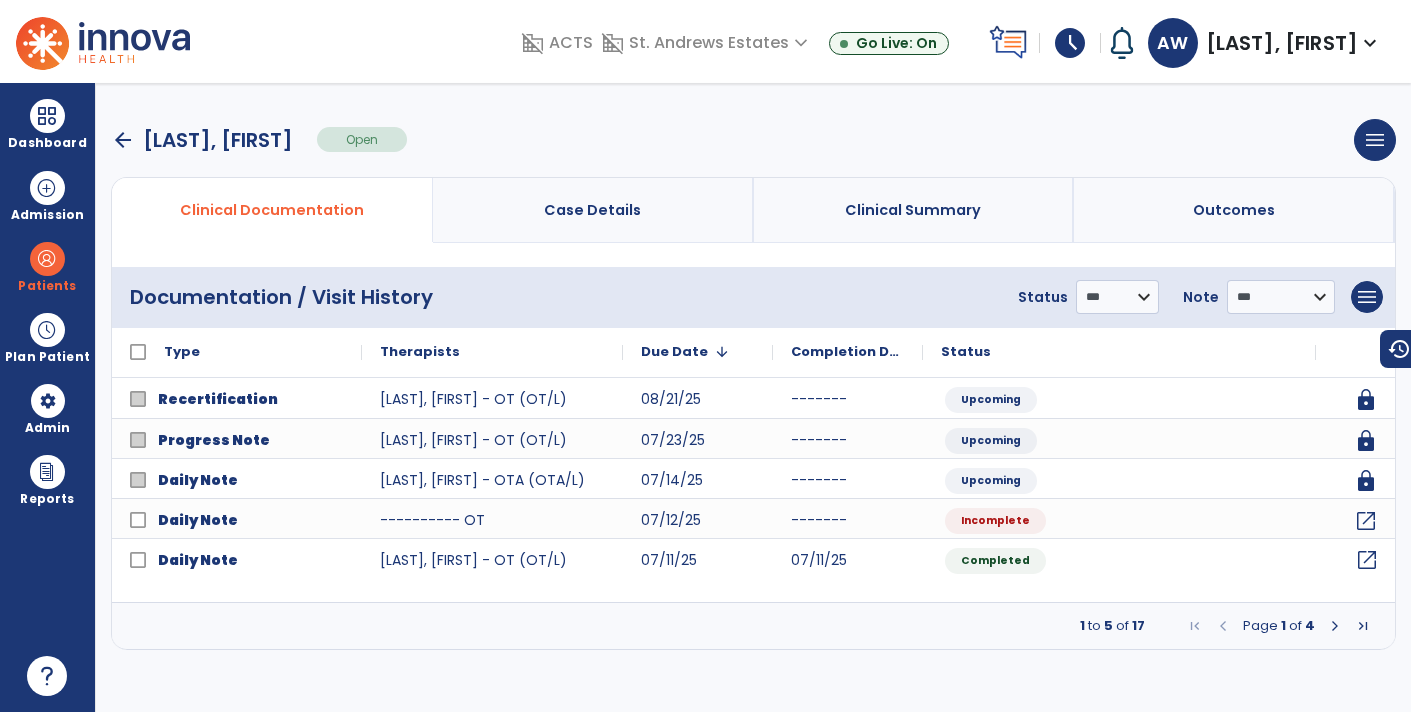 click on "open_in_new" 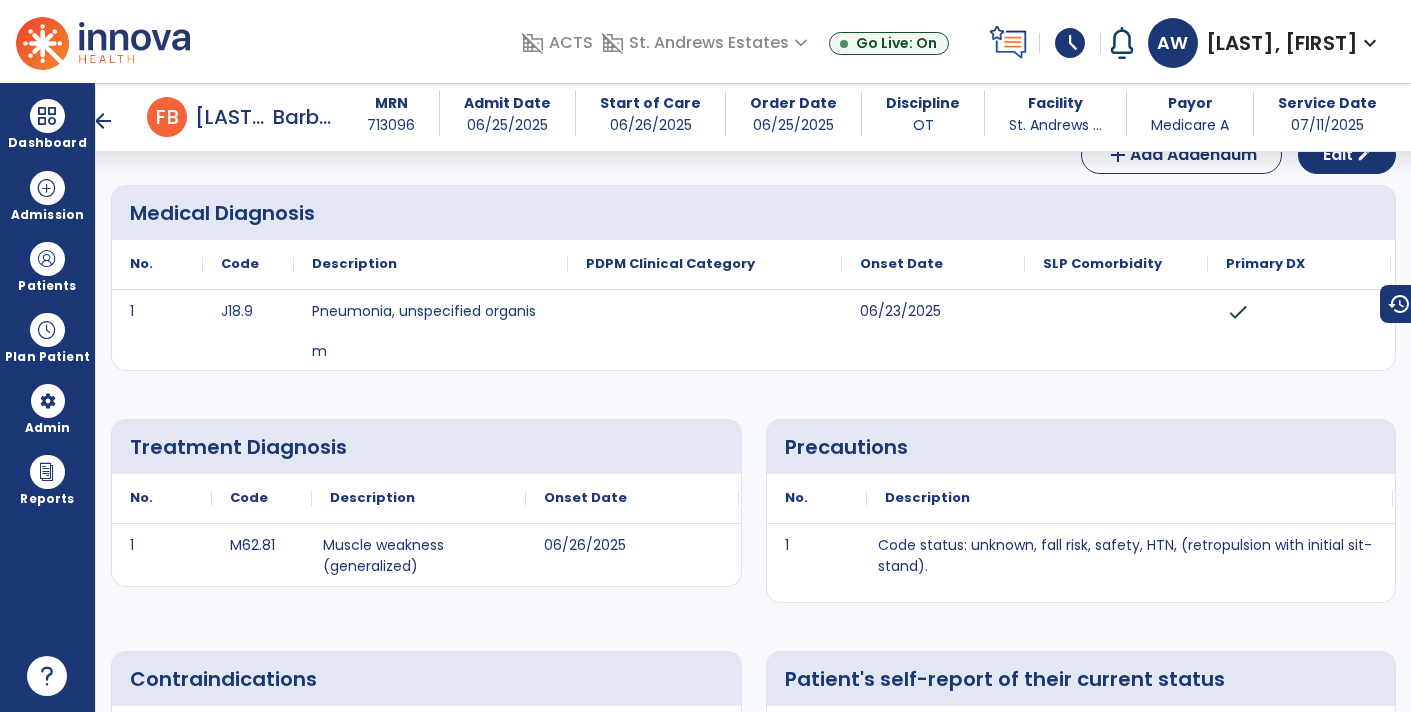 scroll, scrollTop: 0, scrollLeft: 0, axis: both 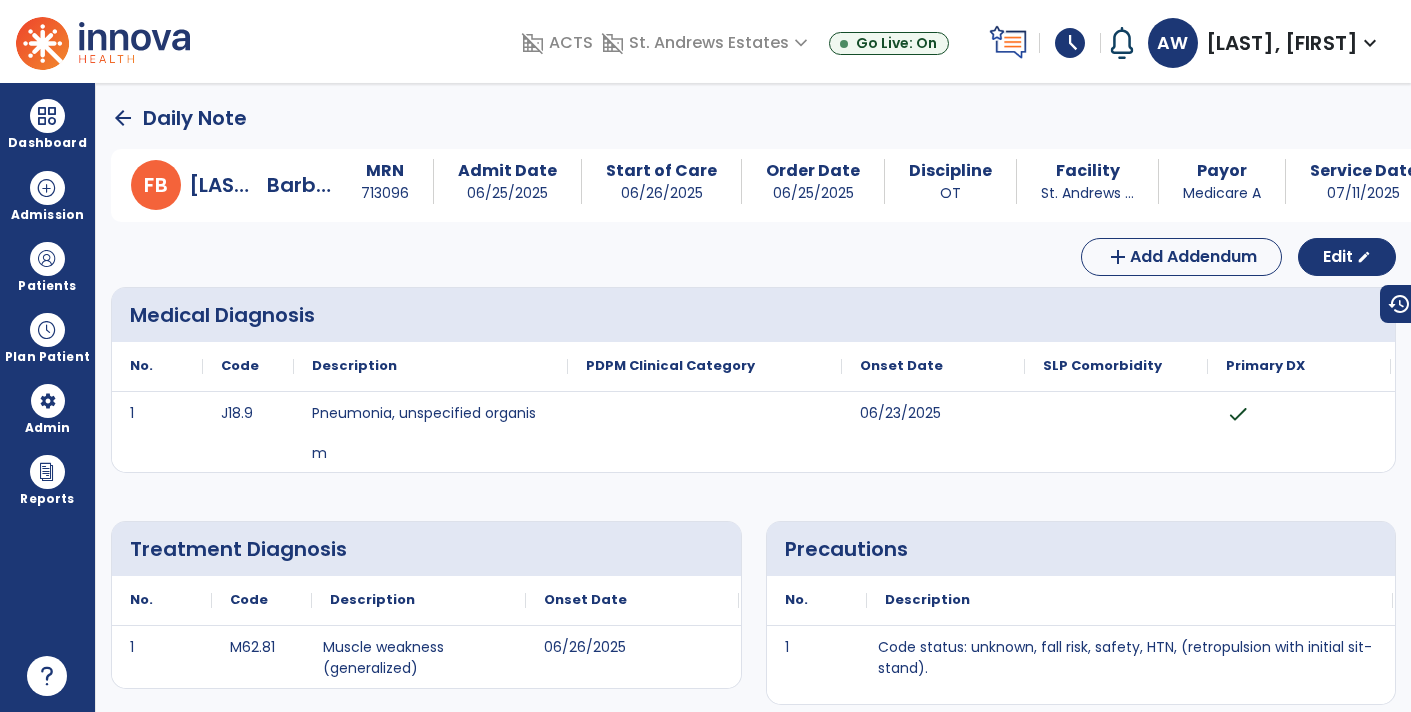 click on "arrow_back" 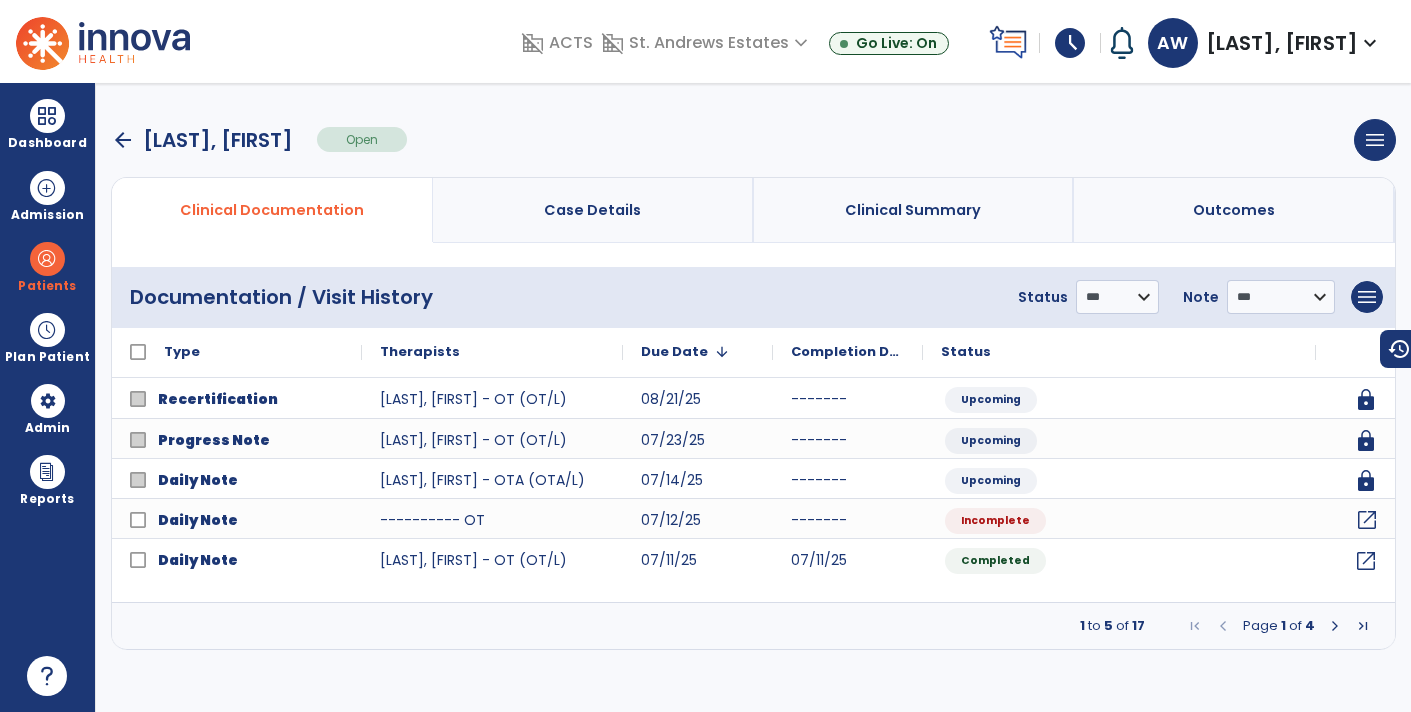click on "open_in_new" 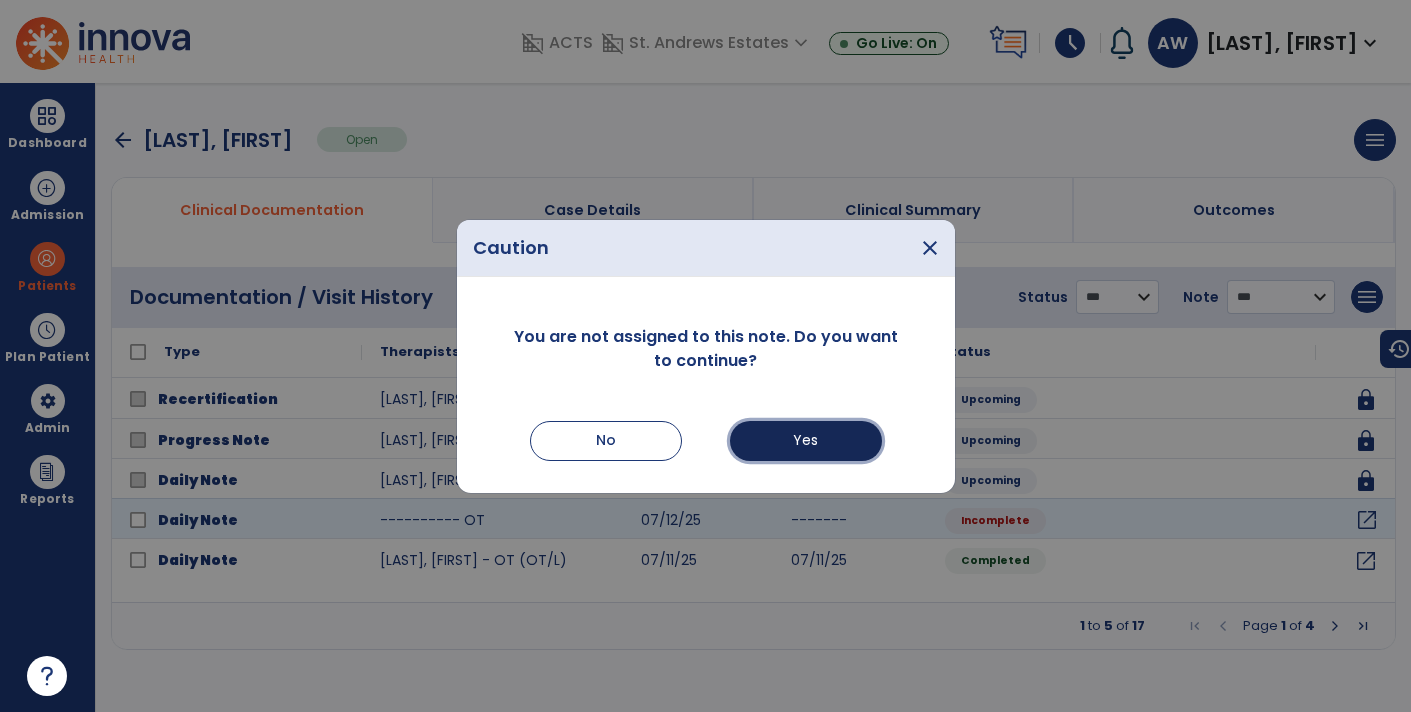 click on "Yes" at bounding box center [806, 441] 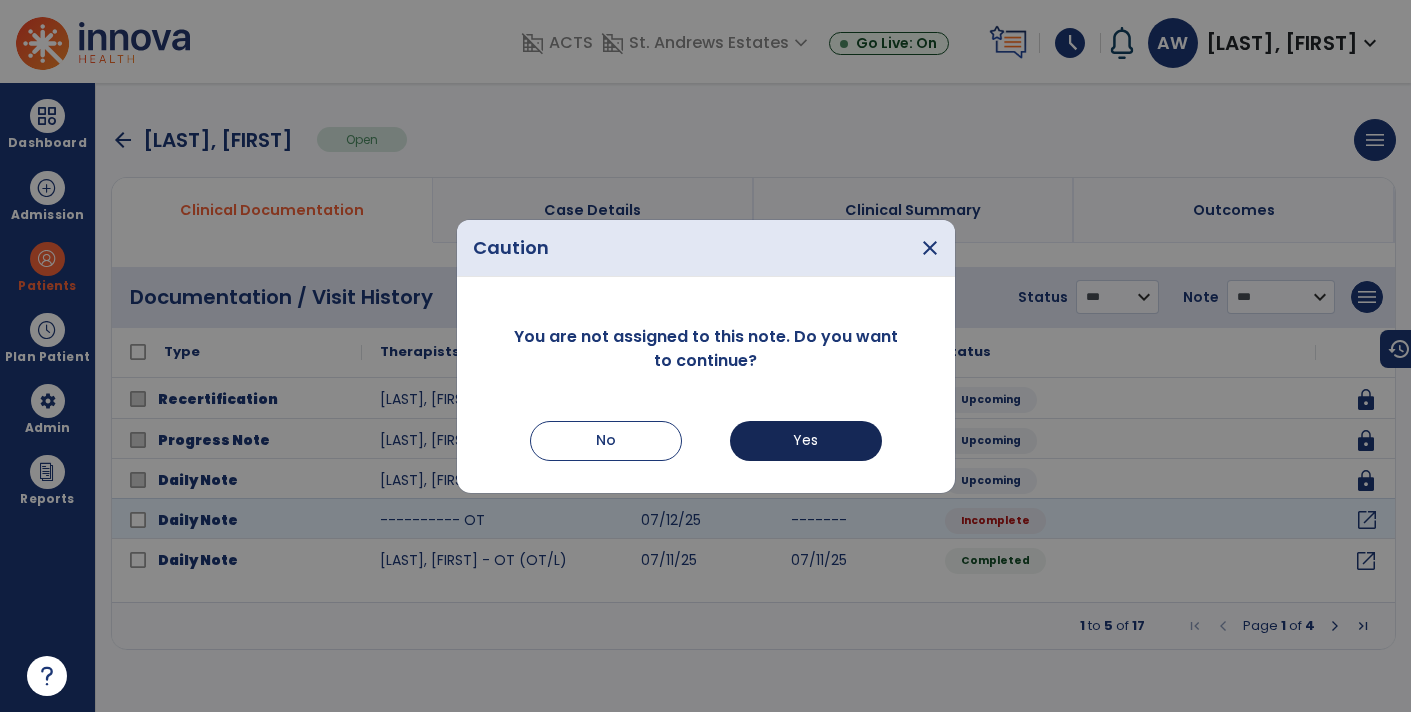 select on "*" 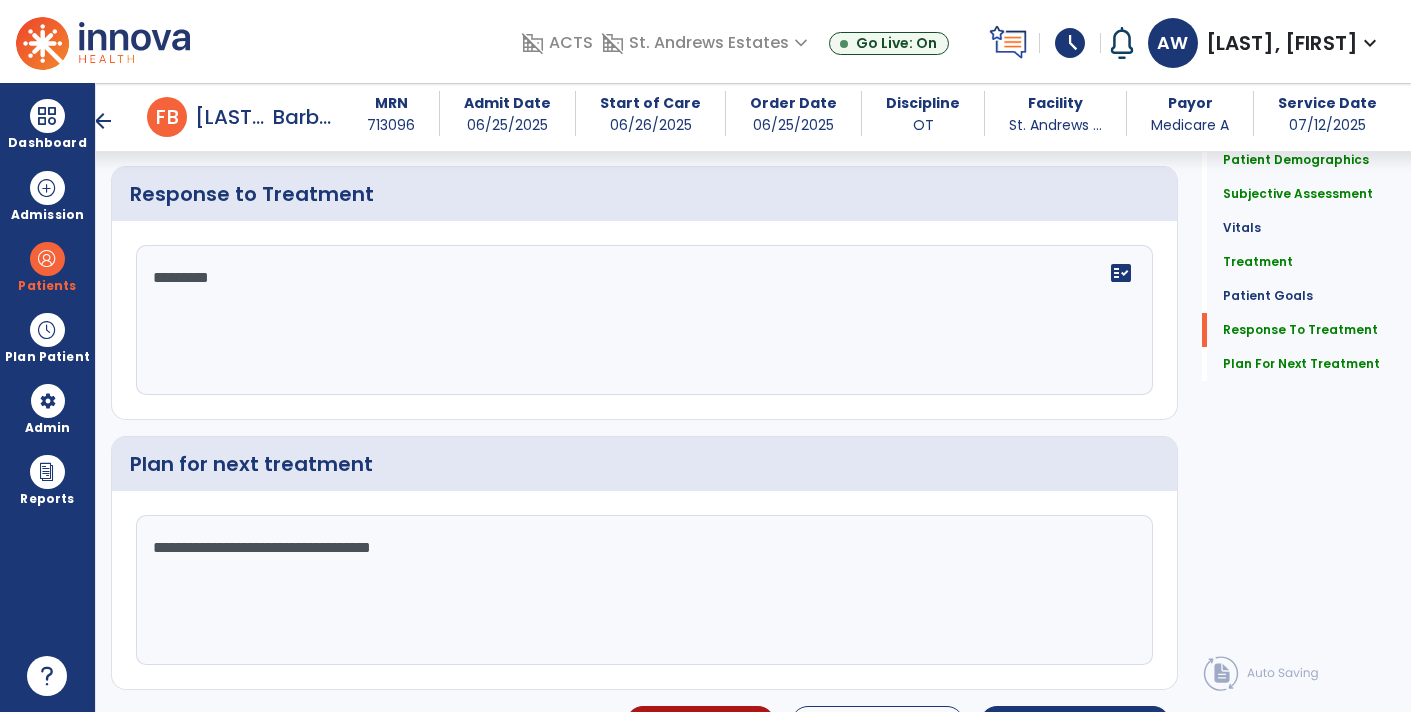 scroll, scrollTop: 3186, scrollLeft: 0, axis: vertical 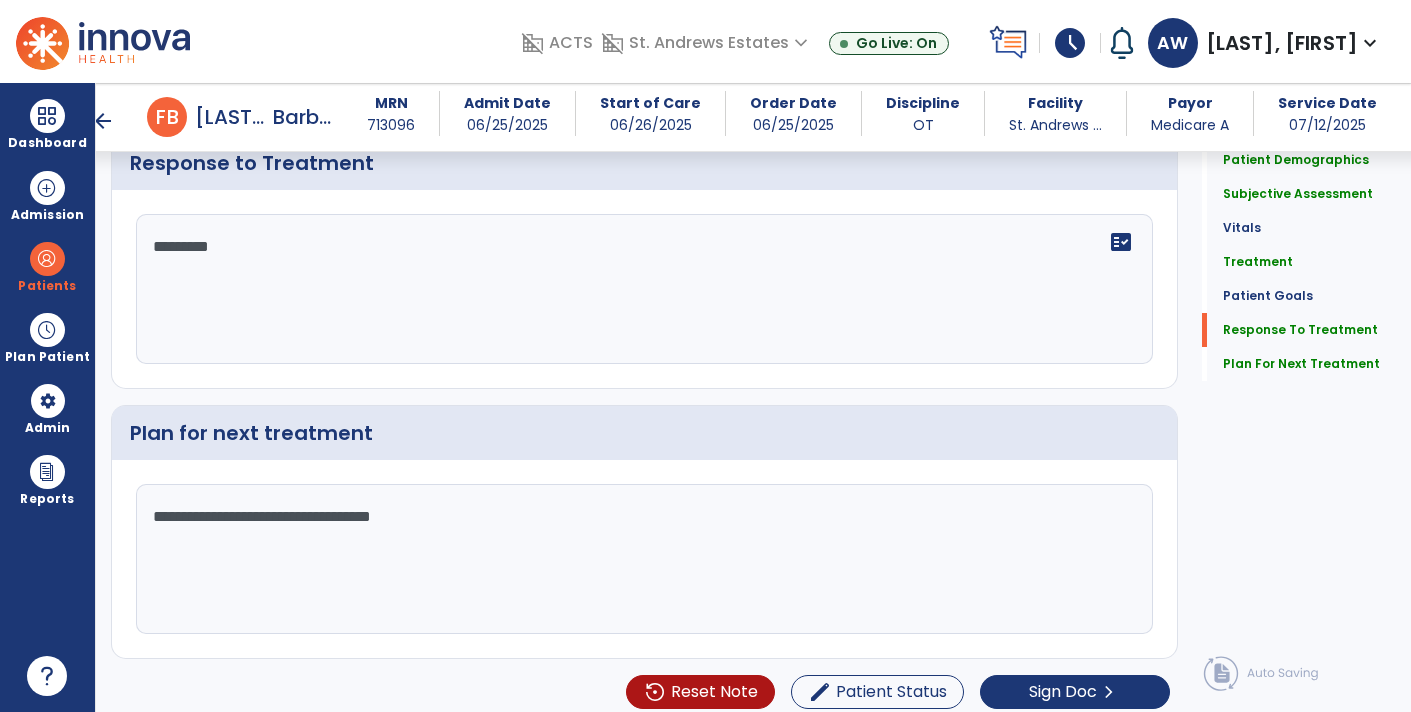 click on "**********" 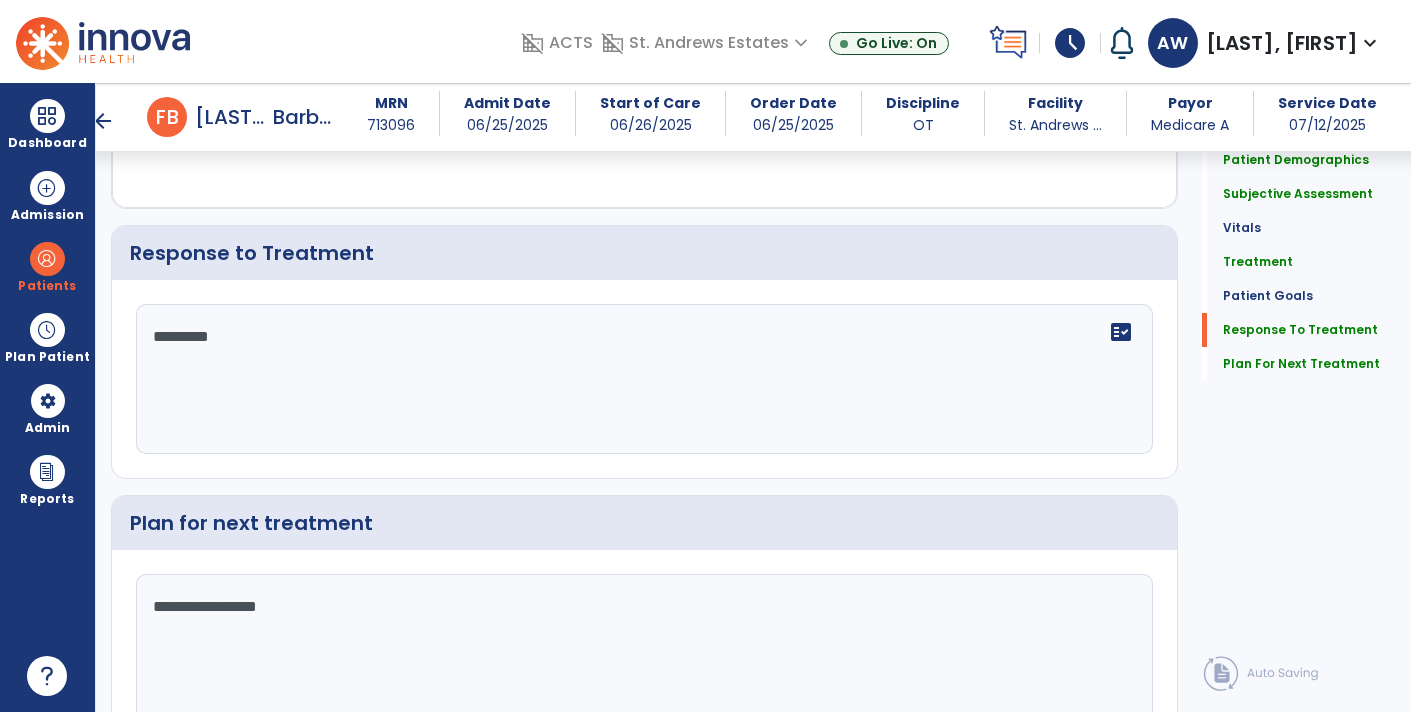 scroll, scrollTop: 3186, scrollLeft: 0, axis: vertical 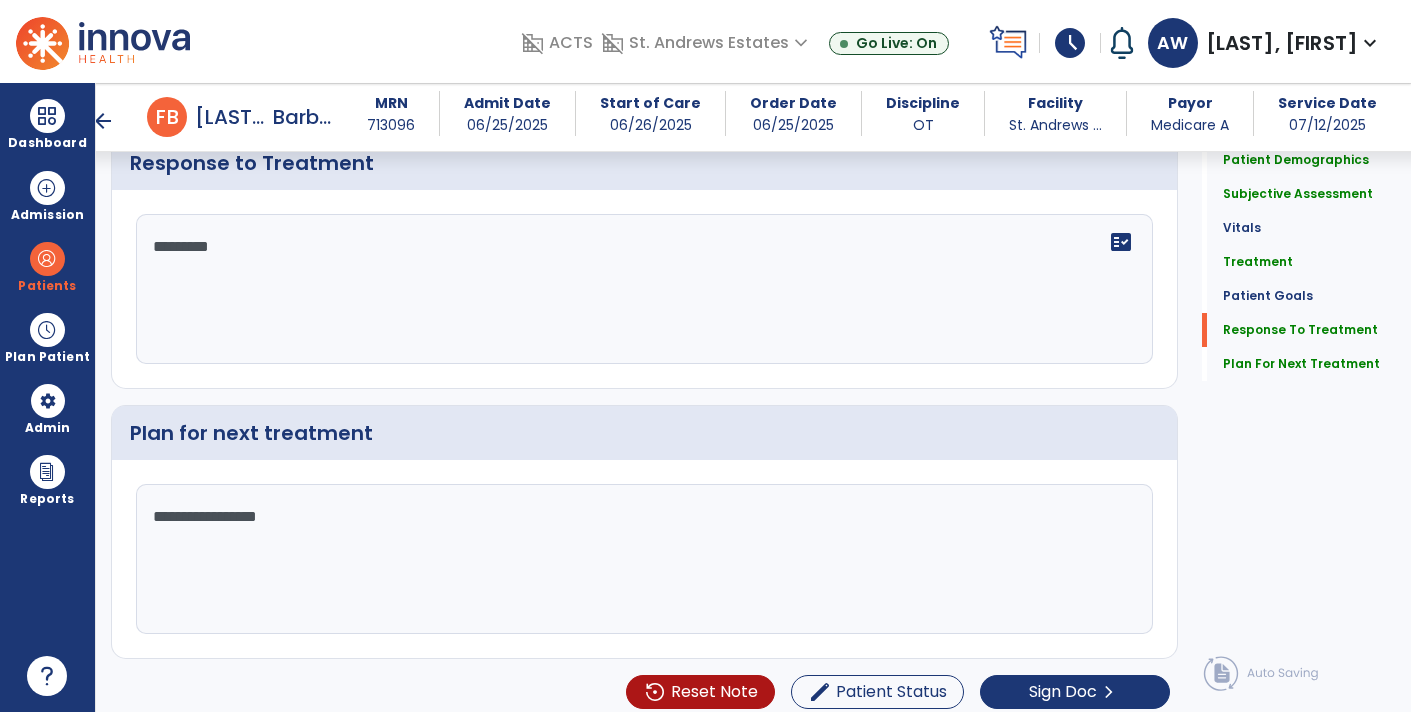 type on "**********" 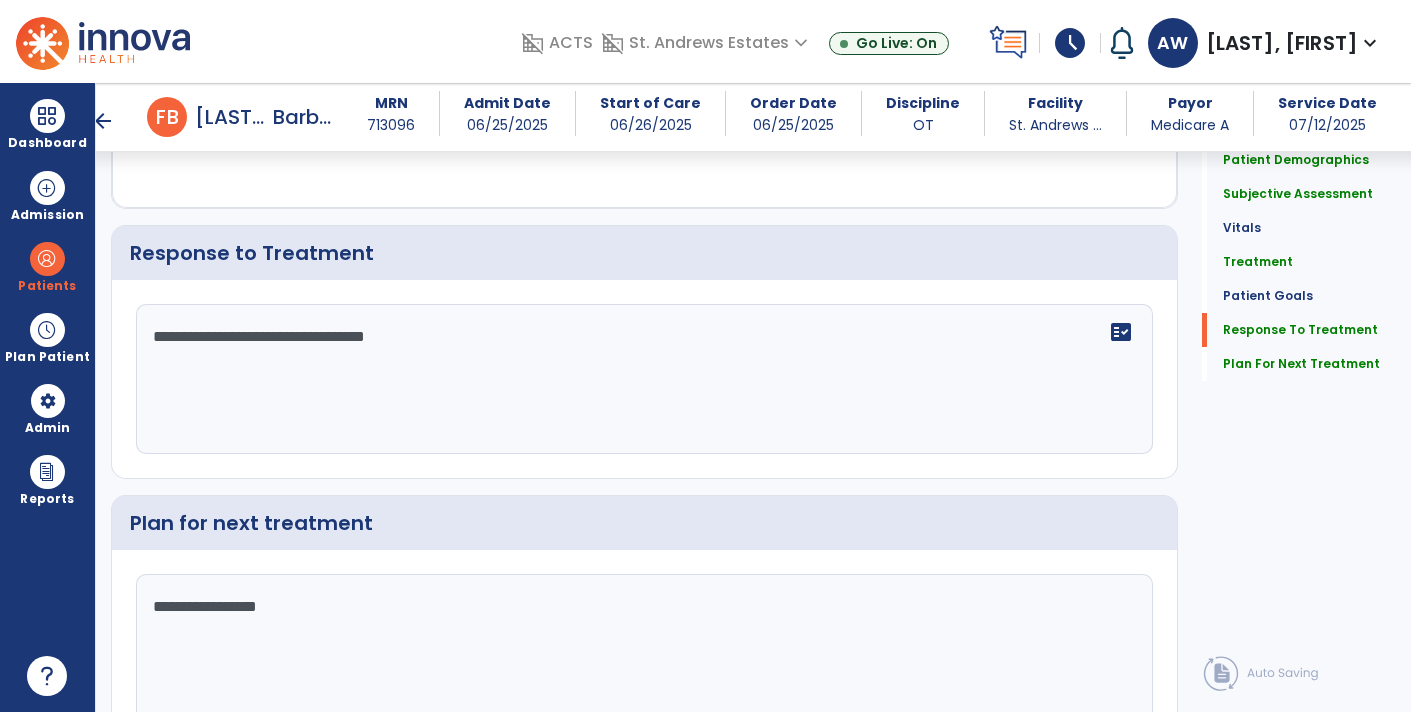 scroll, scrollTop: 3186, scrollLeft: 0, axis: vertical 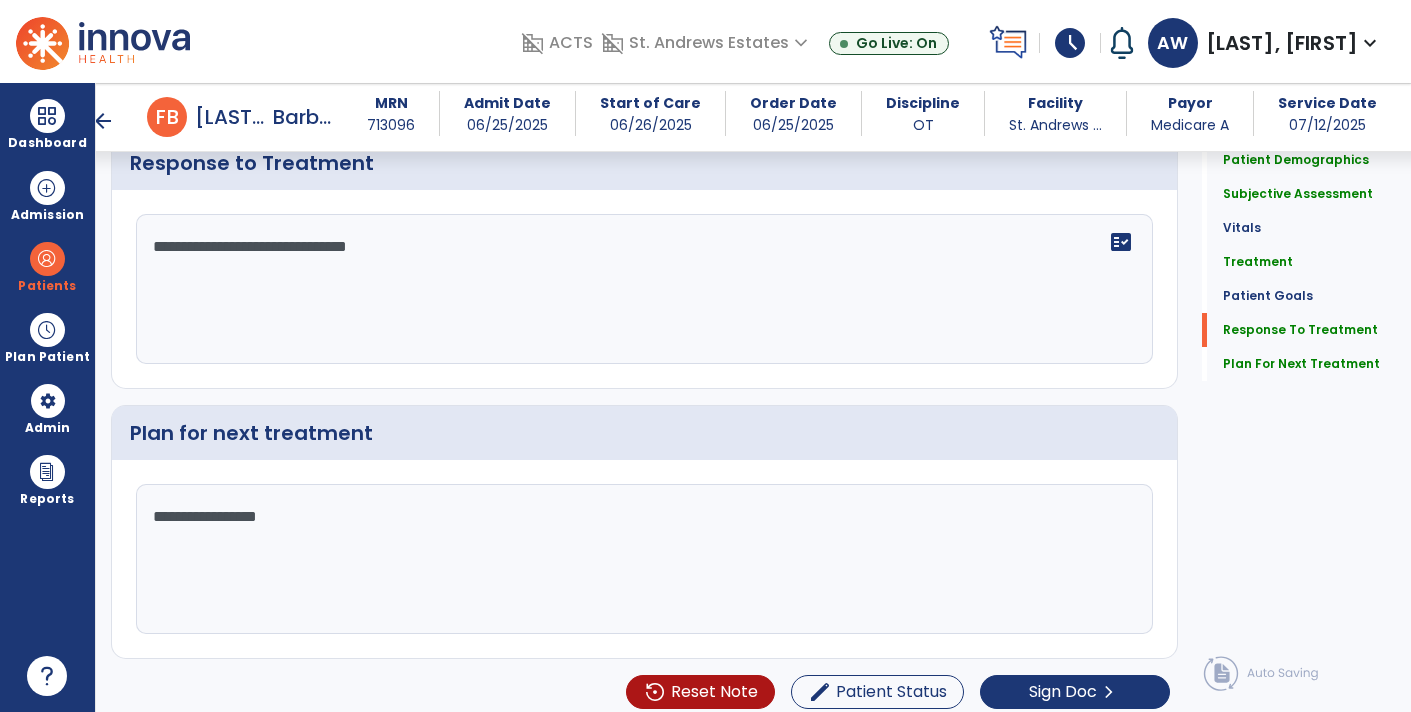 type on "**********" 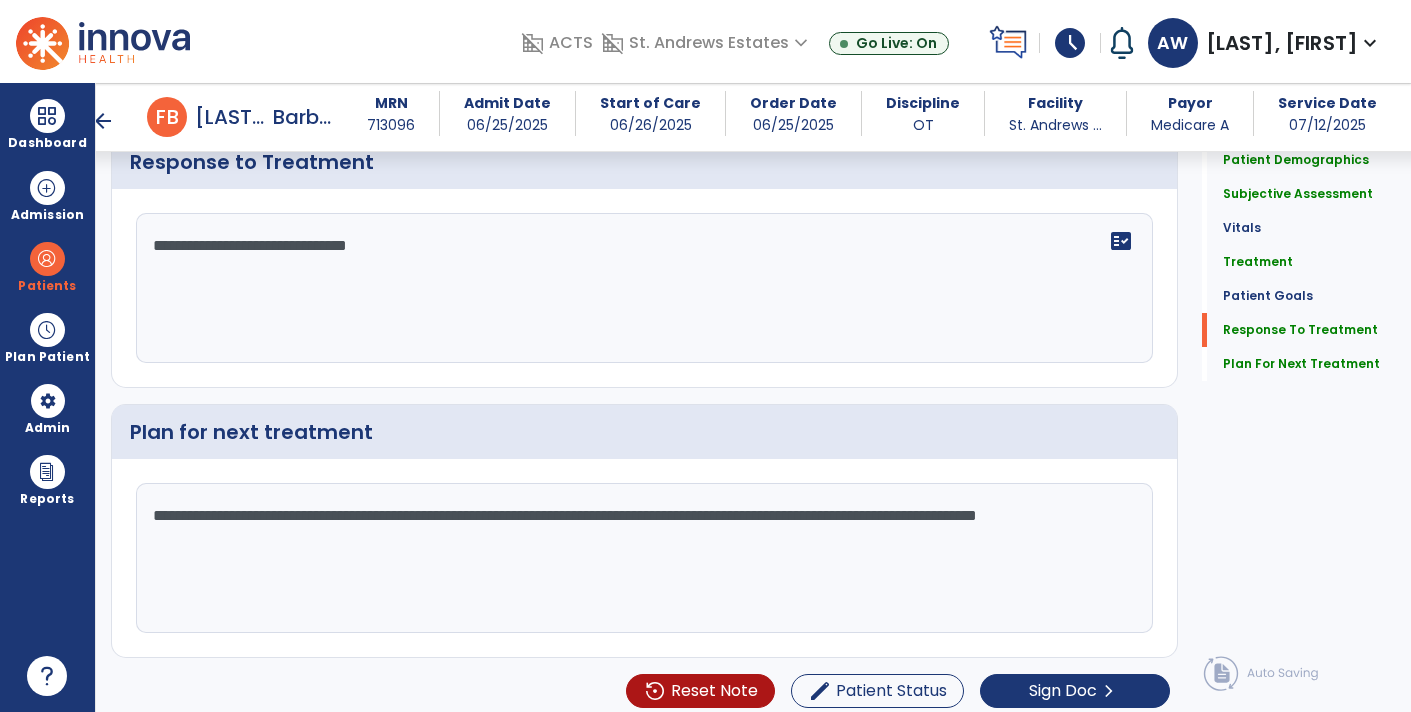 scroll, scrollTop: 3186, scrollLeft: 0, axis: vertical 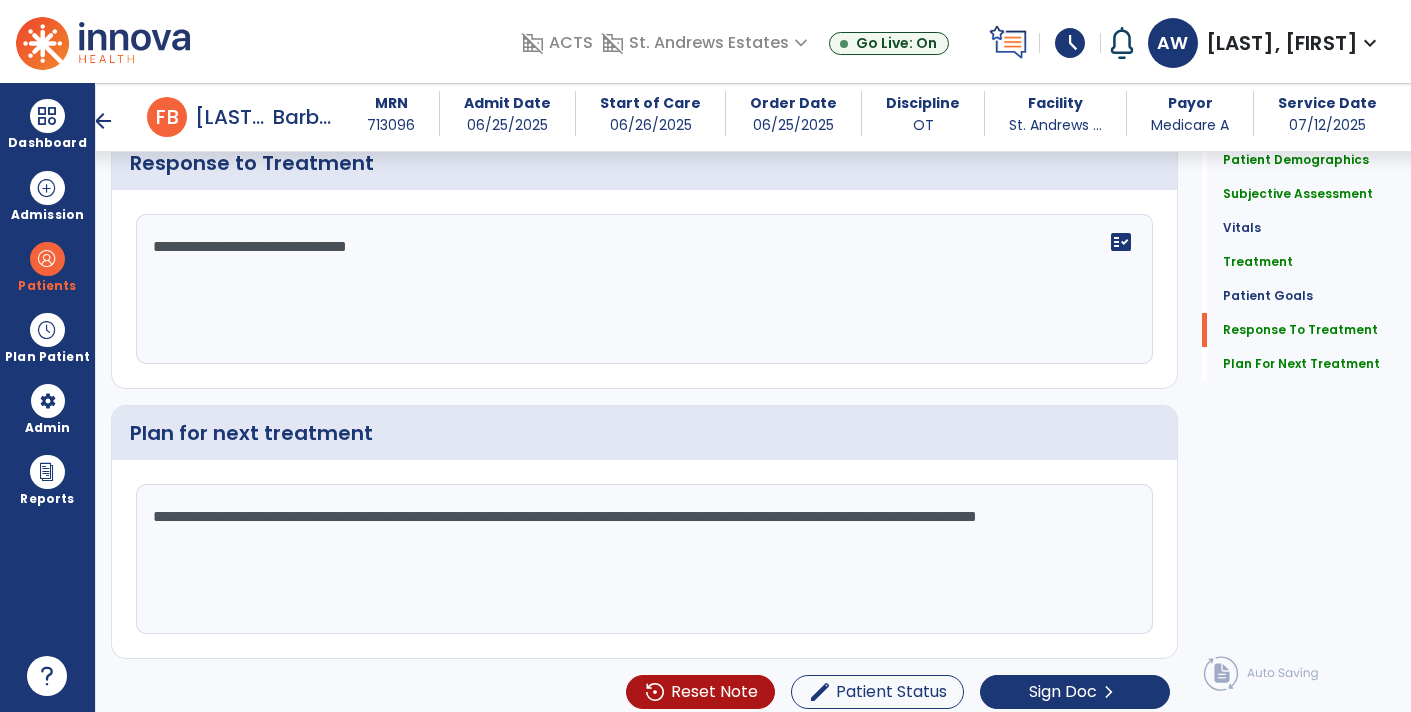 type on "**********" 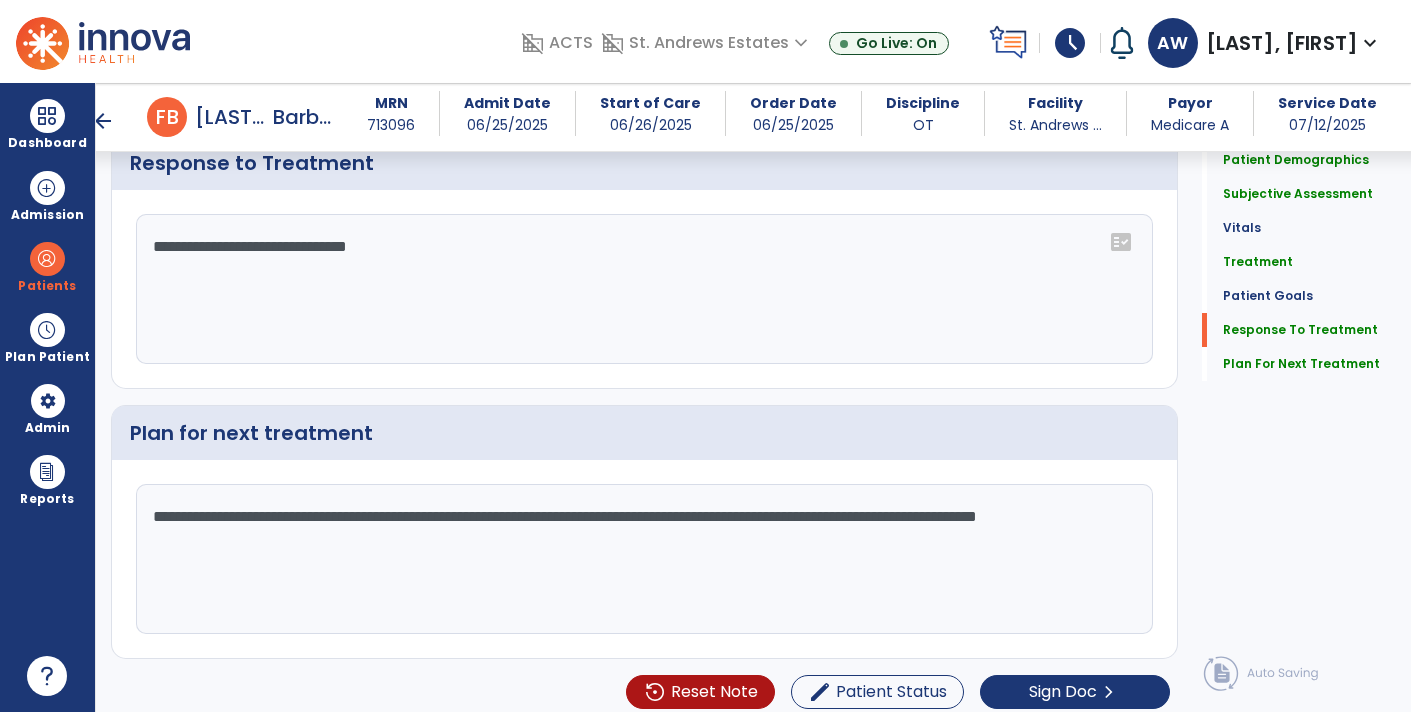 click on "fact_check" 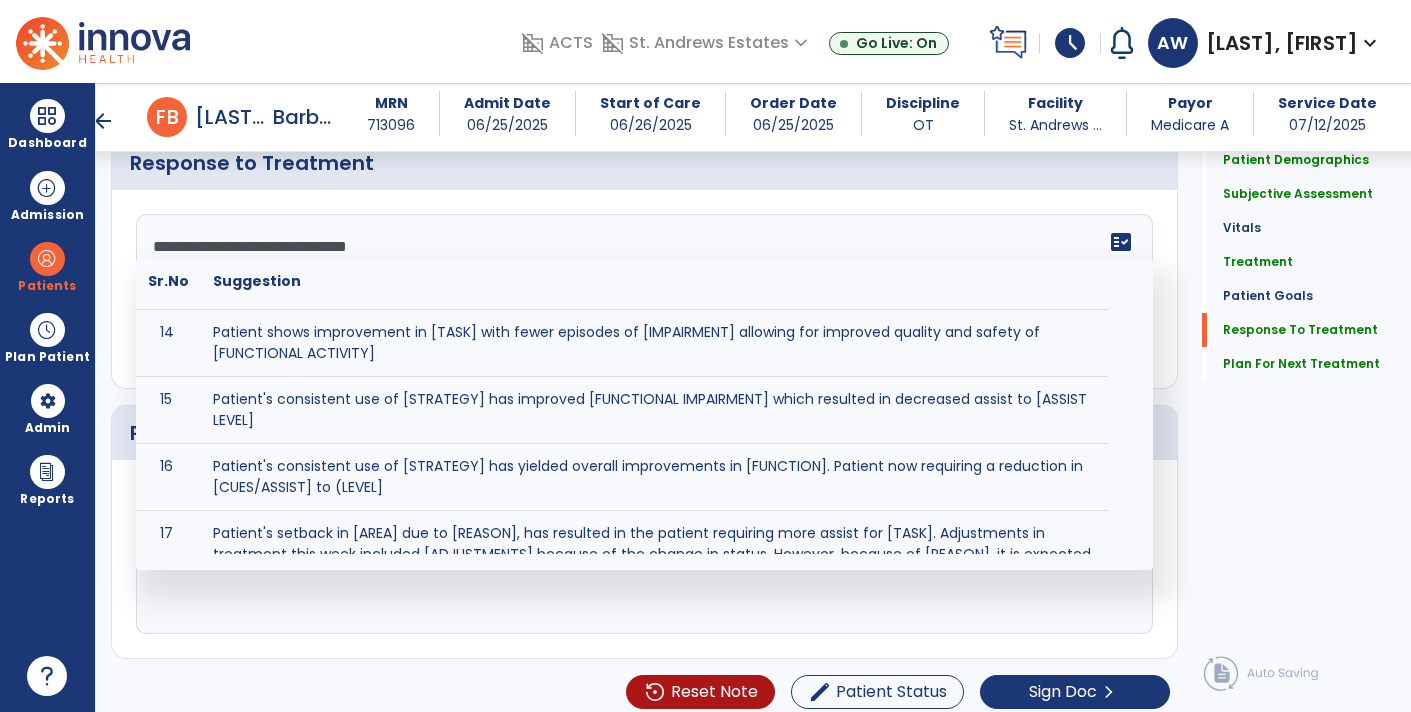 scroll, scrollTop: 654, scrollLeft: 0, axis: vertical 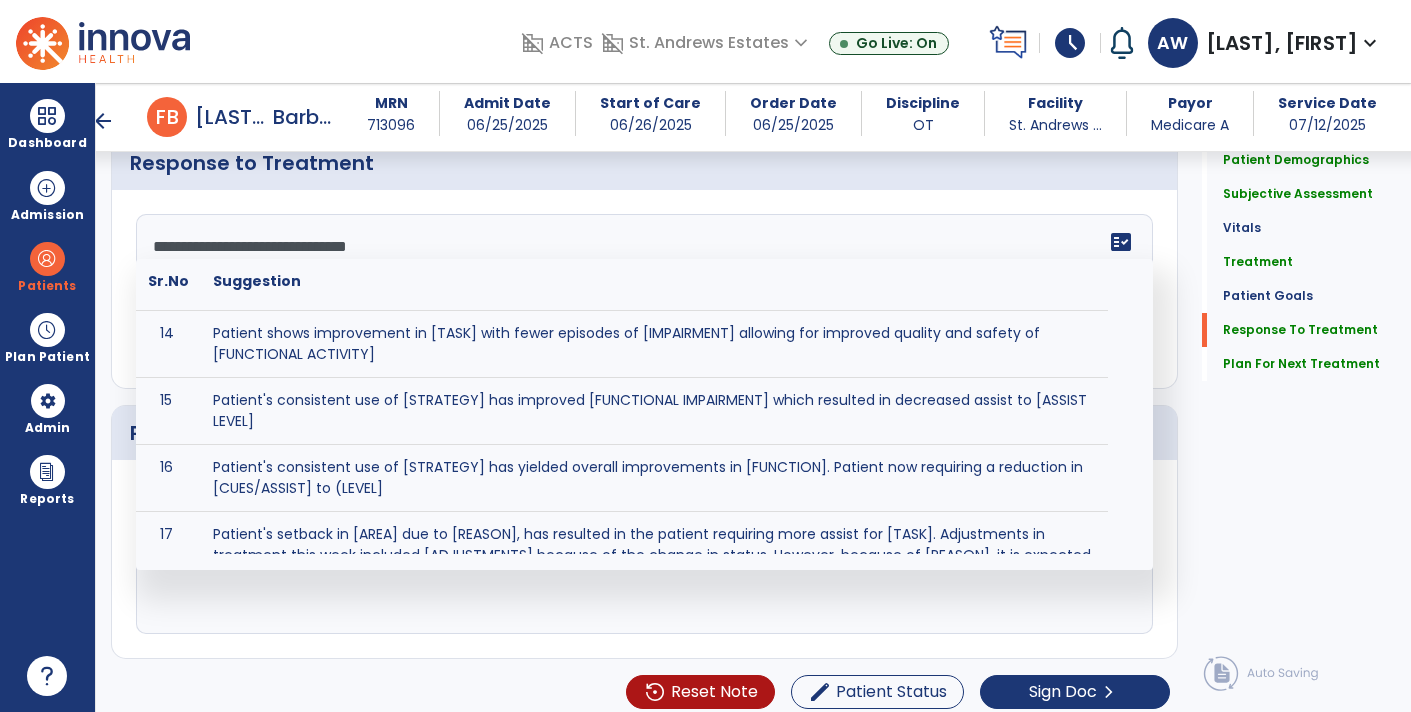 click on "**********" 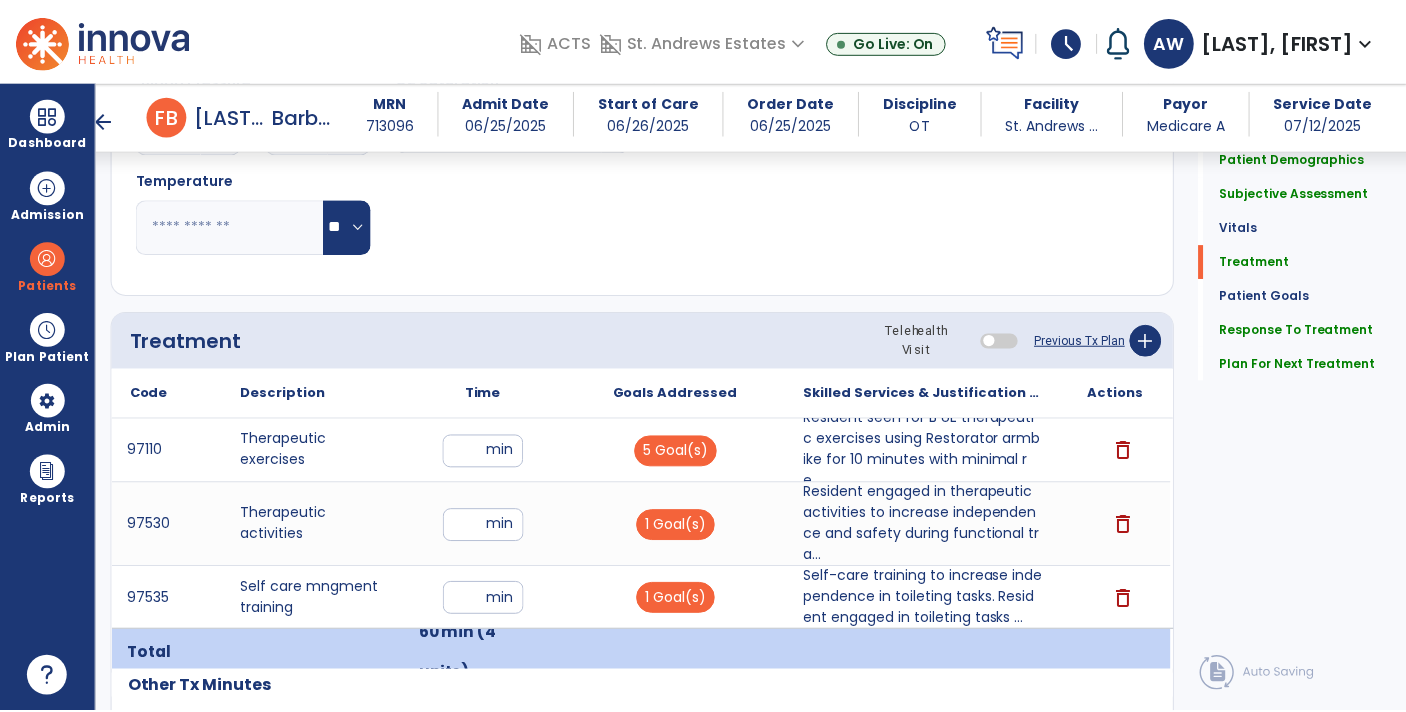 scroll, scrollTop: 932, scrollLeft: 0, axis: vertical 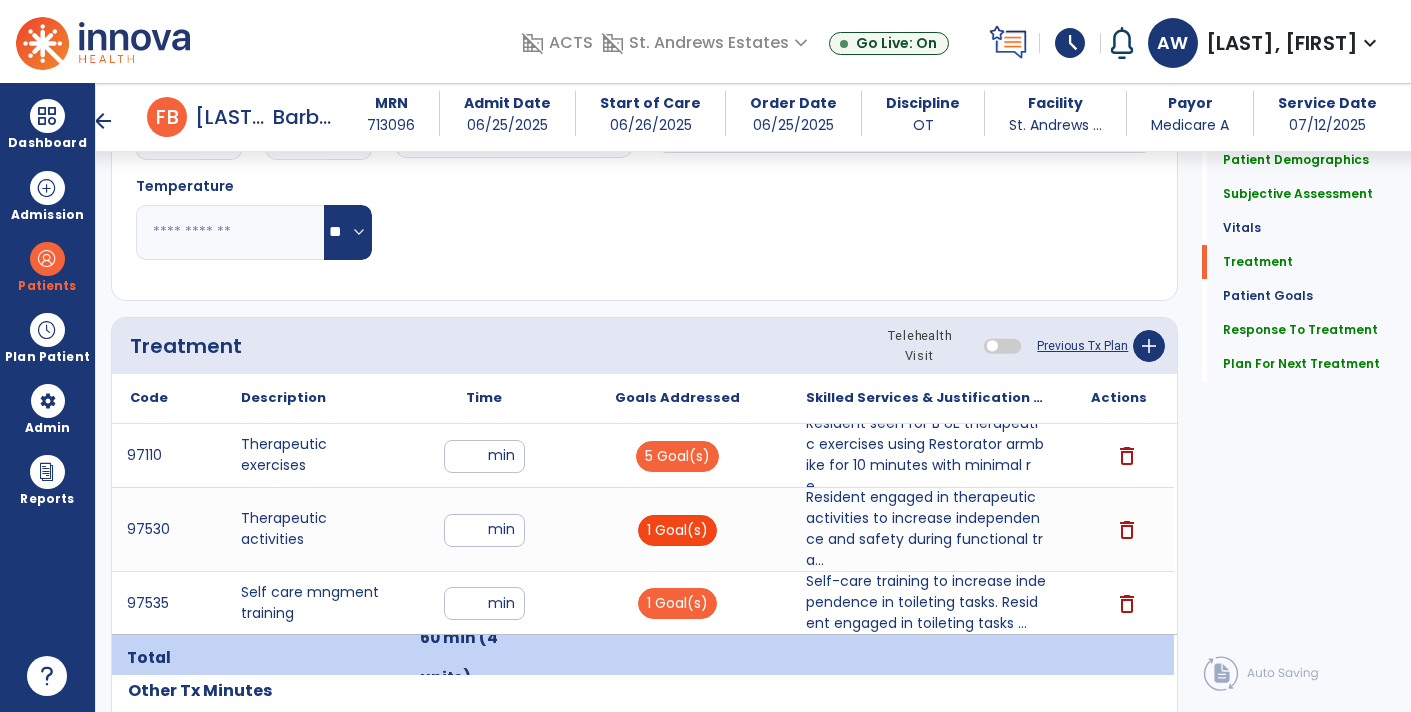 click on "1 Goal(s)" at bounding box center (677, 530) 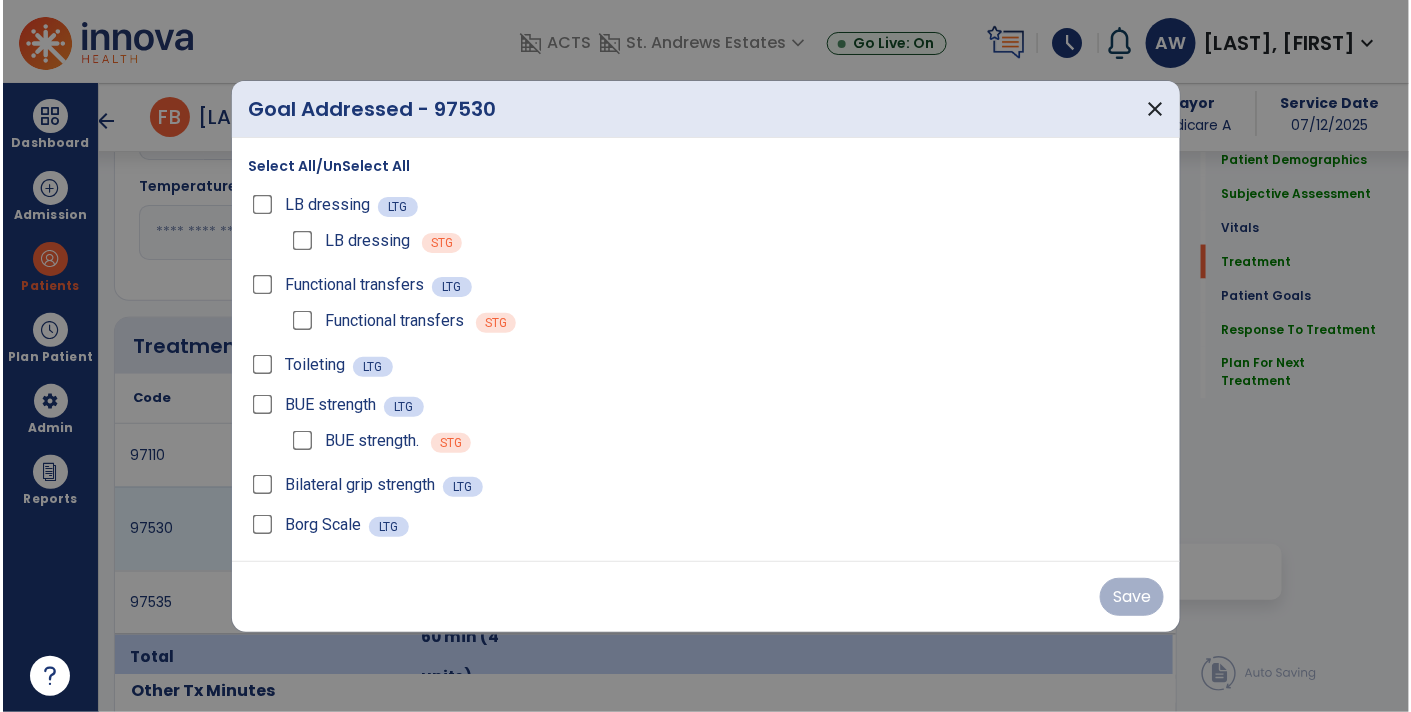 scroll, scrollTop: 932, scrollLeft: 0, axis: vertical 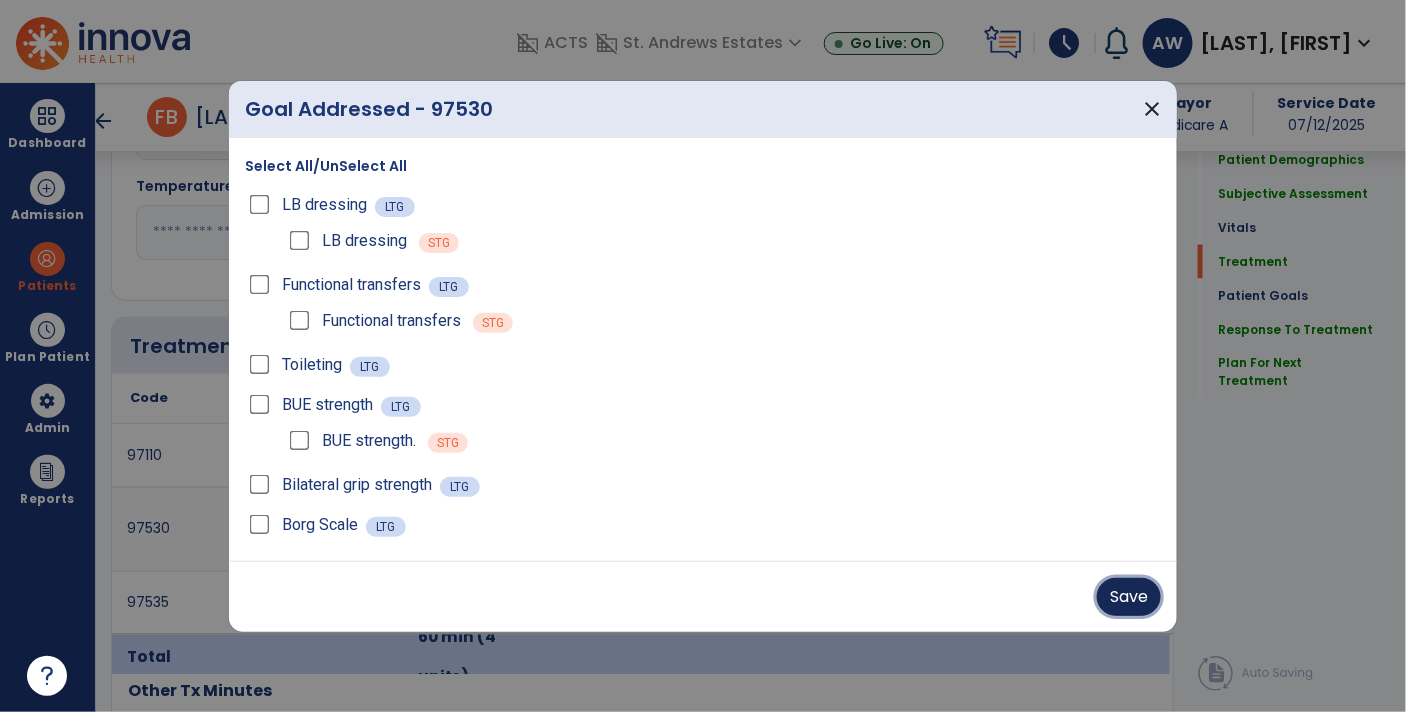 click on "Save" at bounding box center [1129, 597] 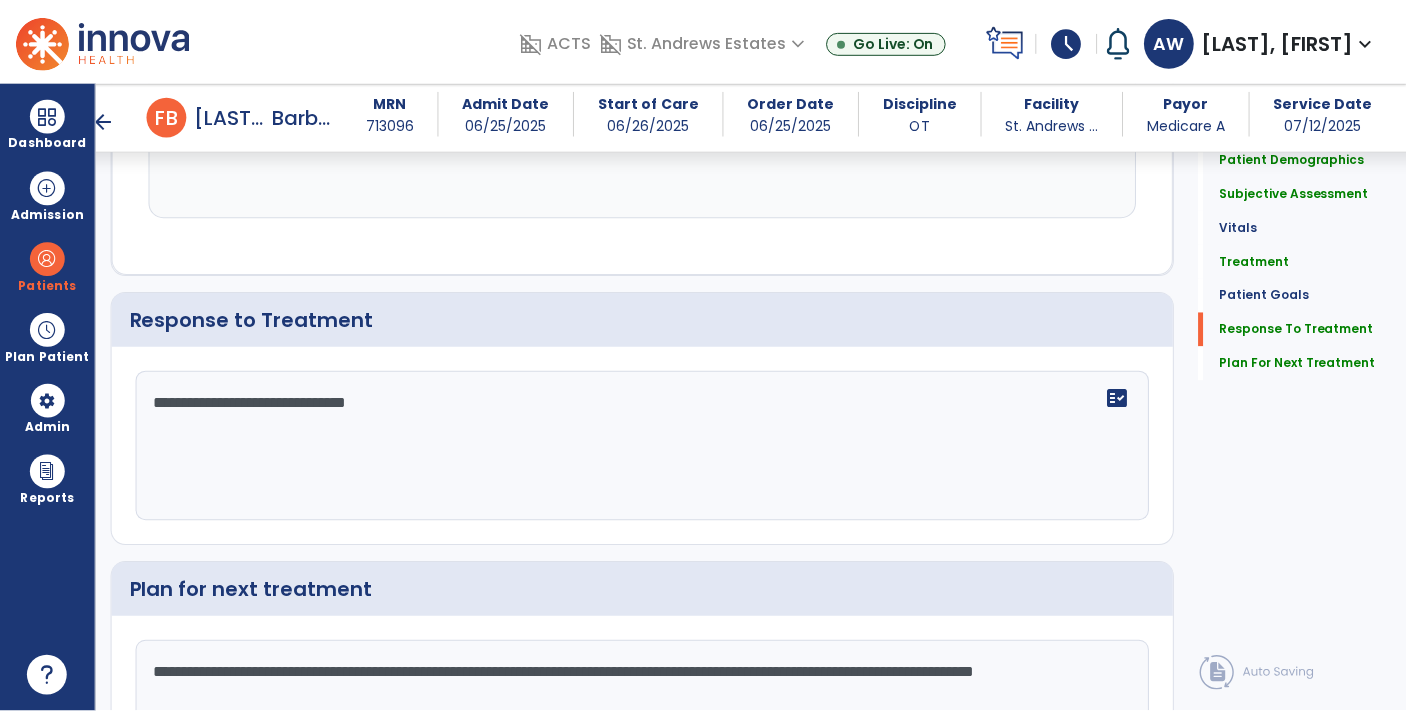 scroll, scrollTop: 3186, scrollLeft: 0, axis: vertical 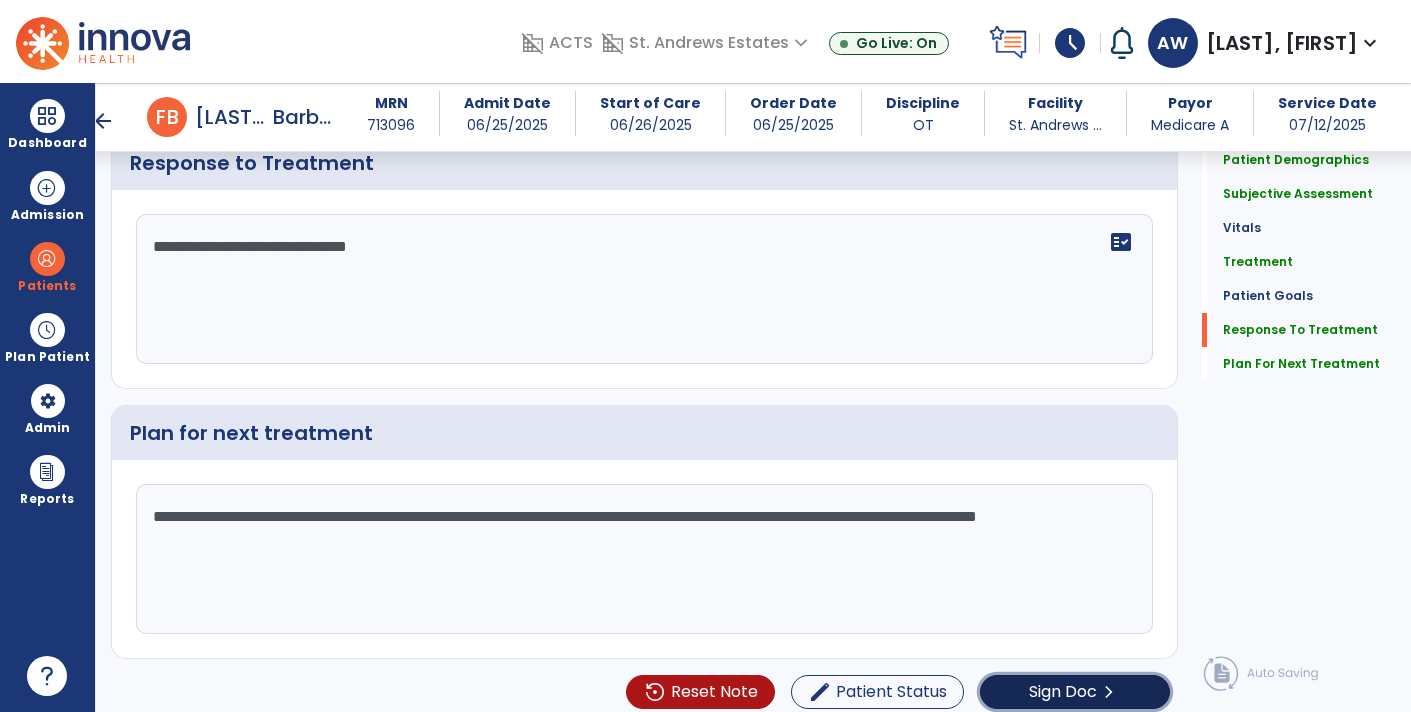 click on "Sign Doc" 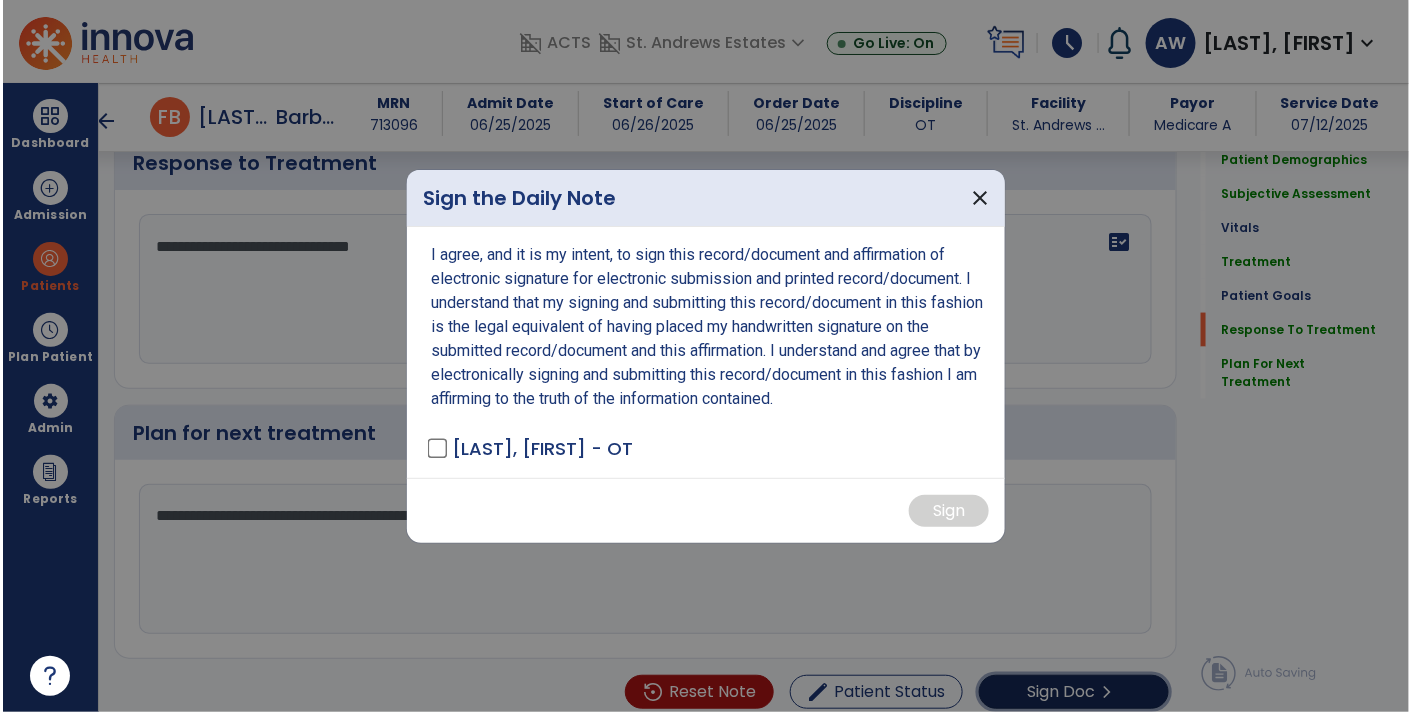 scroll, scrollTop: 3186, scrollLeft: 0, axis: vertical 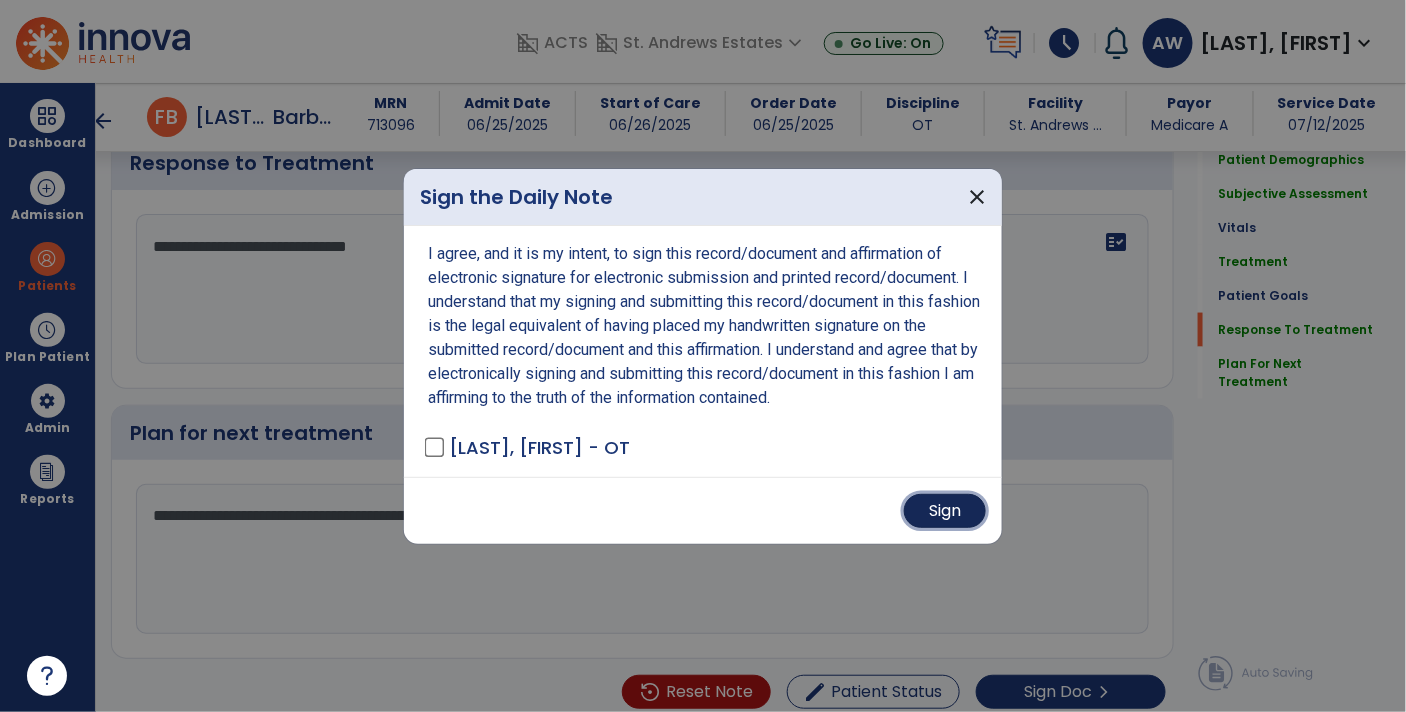 click on "Sign" at bounding box center [945, 511] 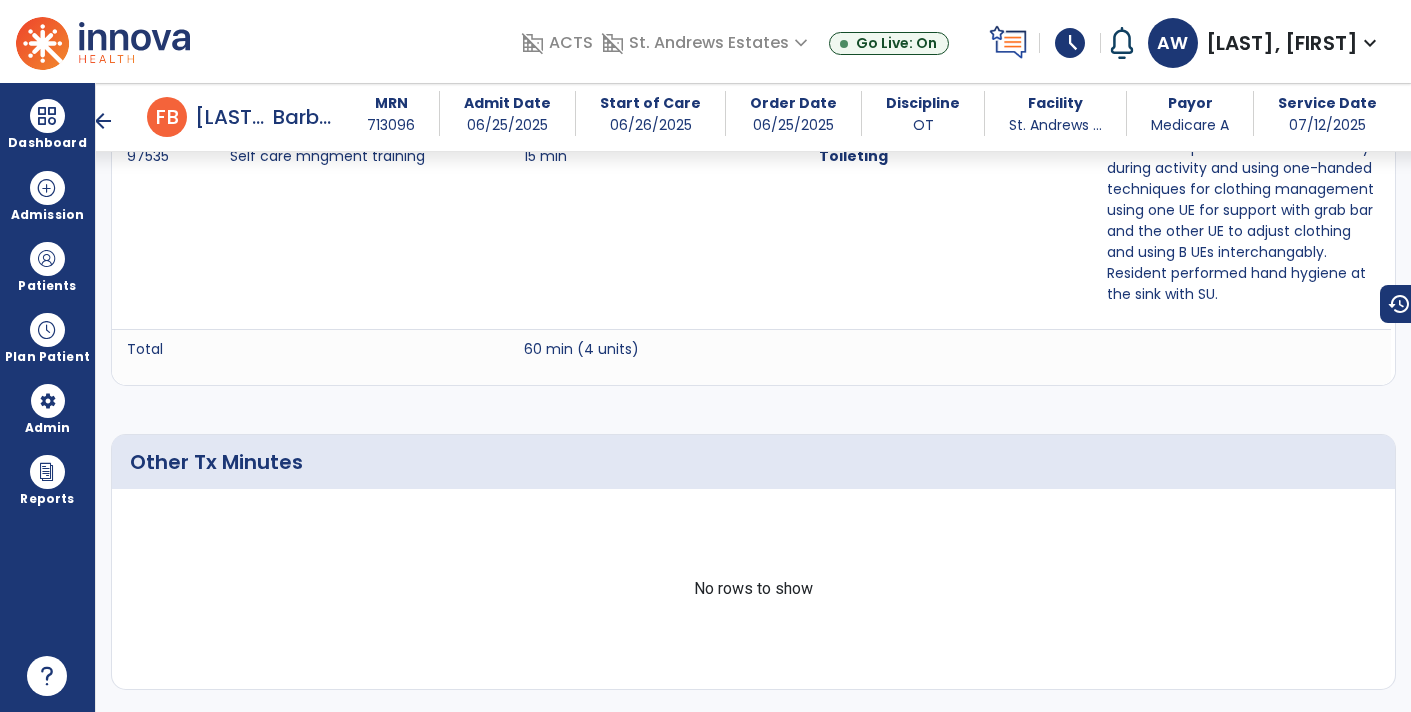 scroll, scrollTop: 2108, scrollLeft: 0, axis: vertical 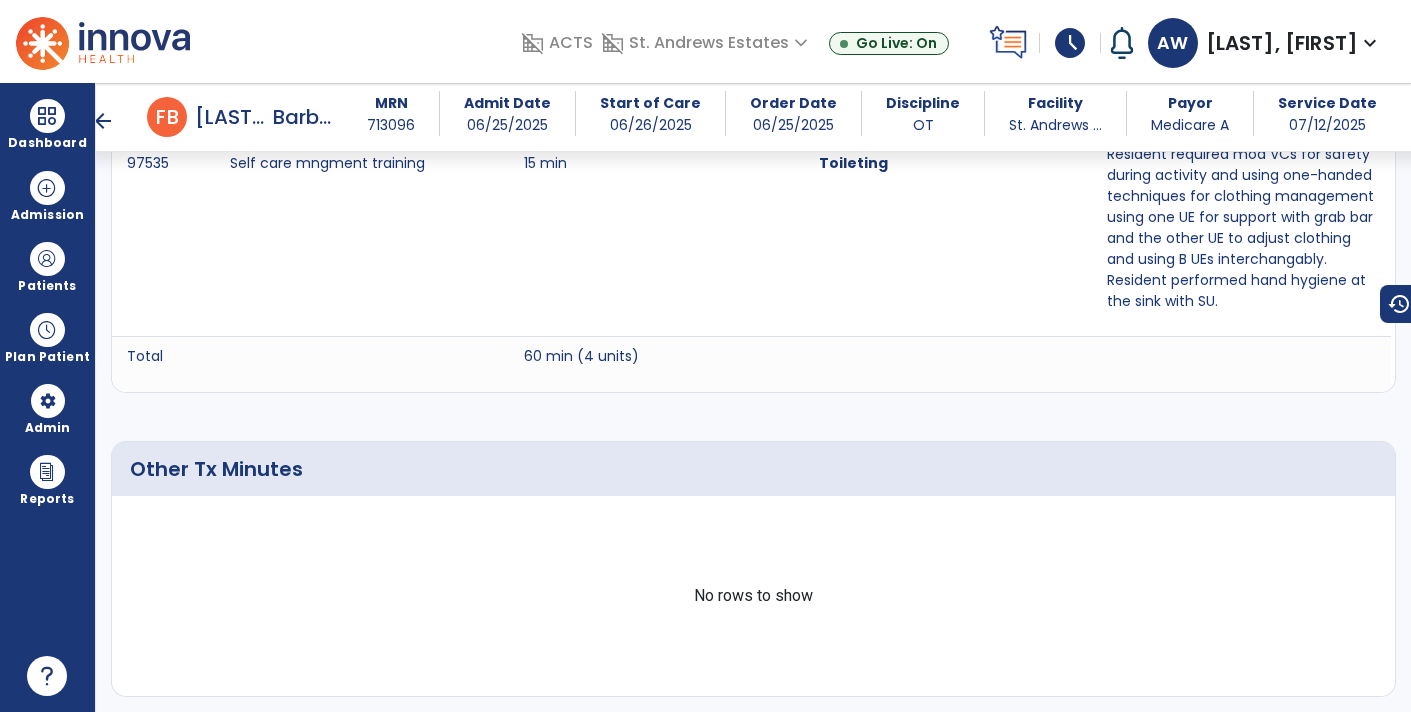 click on "arrow_back" at bounding box center [103, 121] 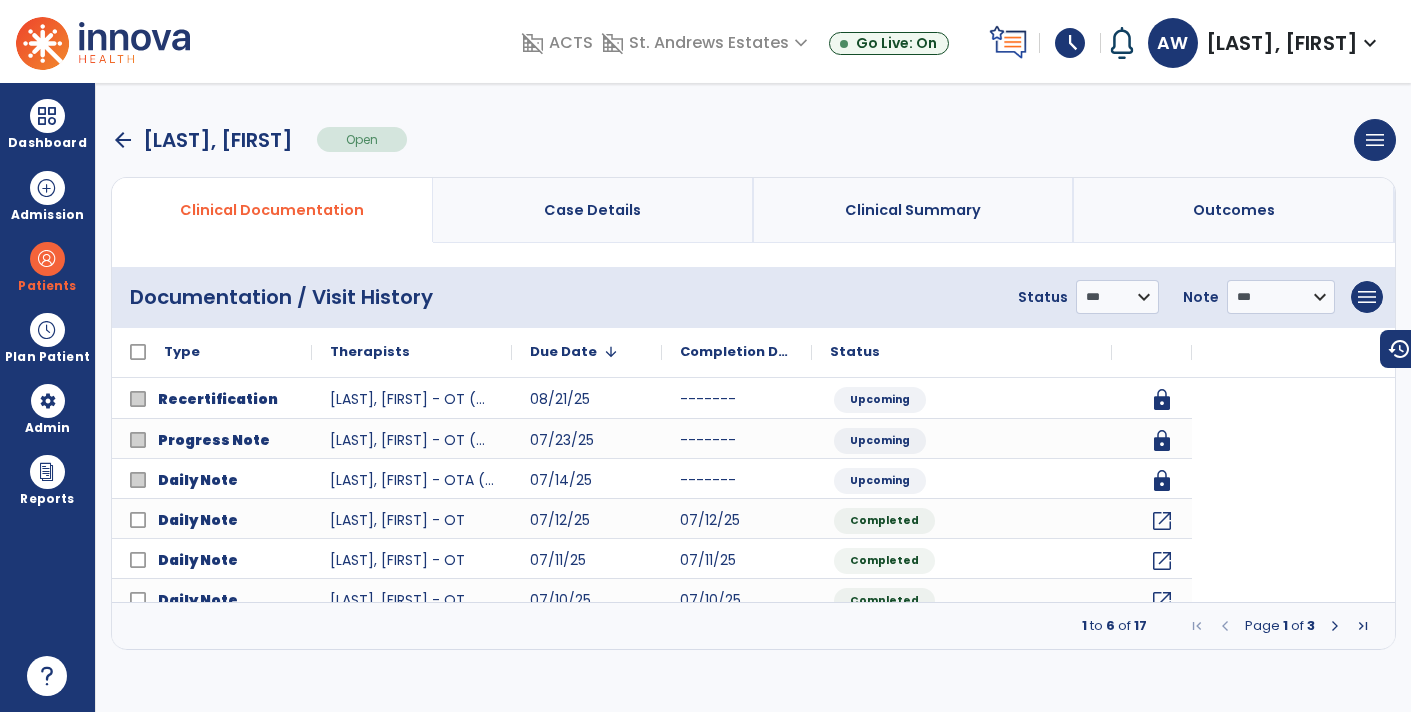 scroll, scrollTop: 0, scrollLeft: 0, axis: both 